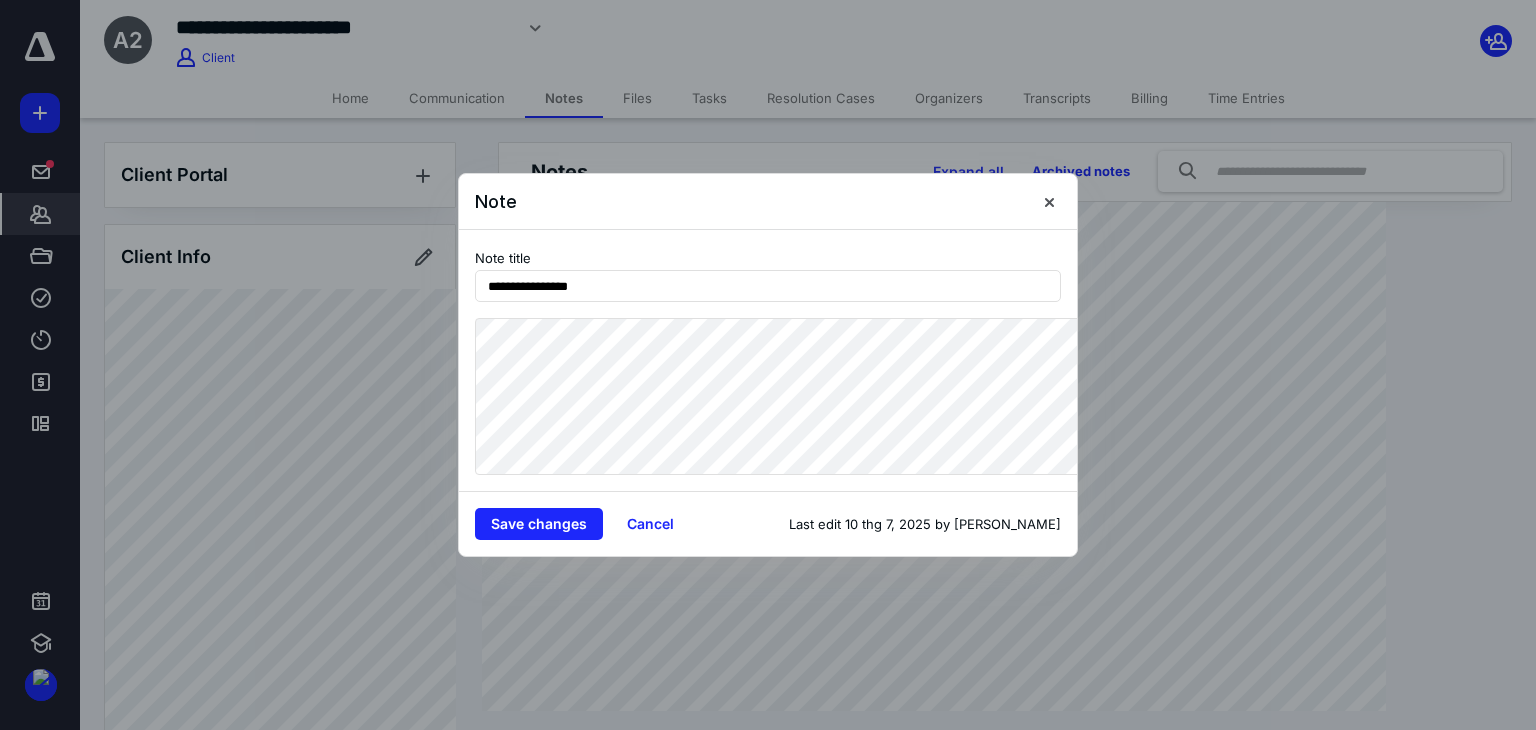scroll, scrollTop: 0, scrollLeft: 0, axis: both 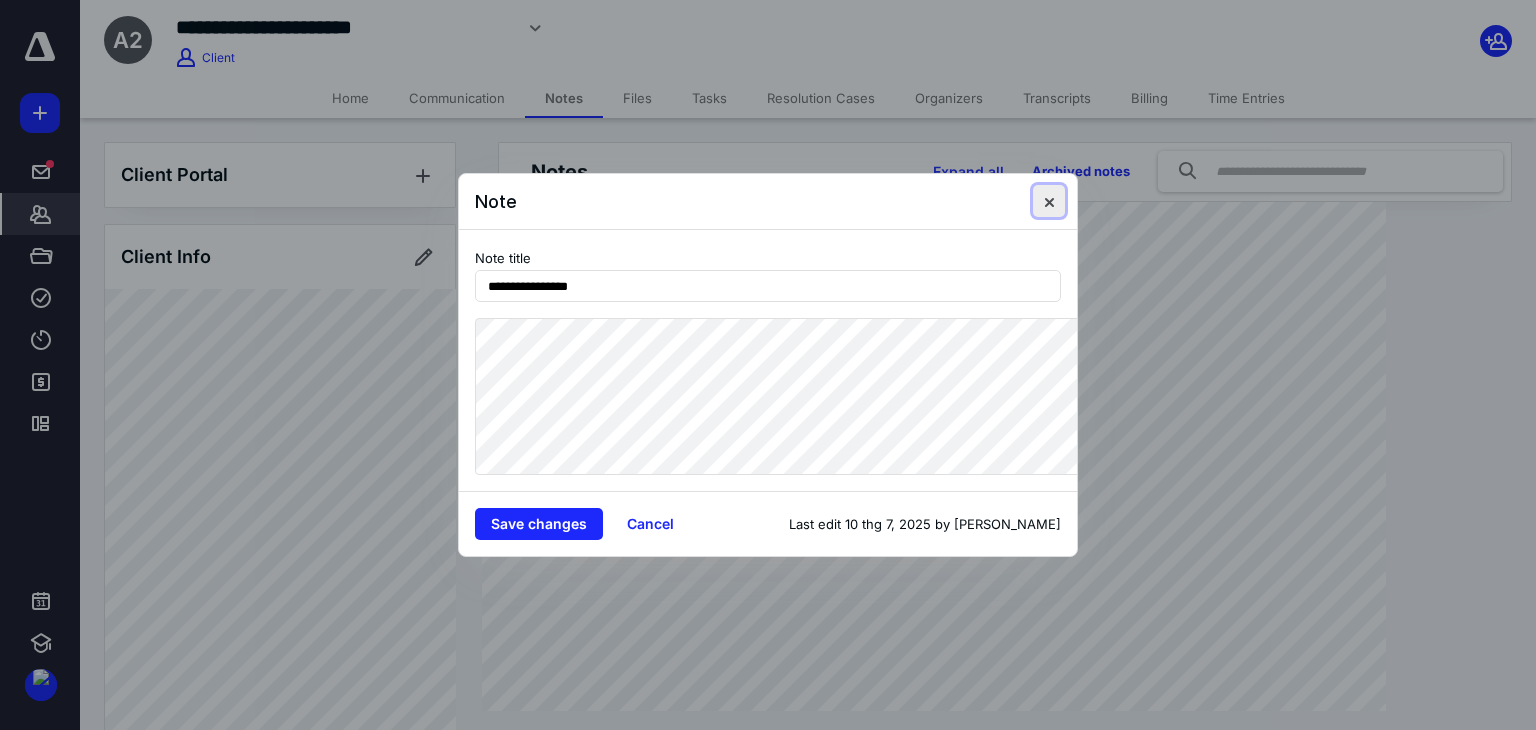 click at bounding box center (1049, 201) 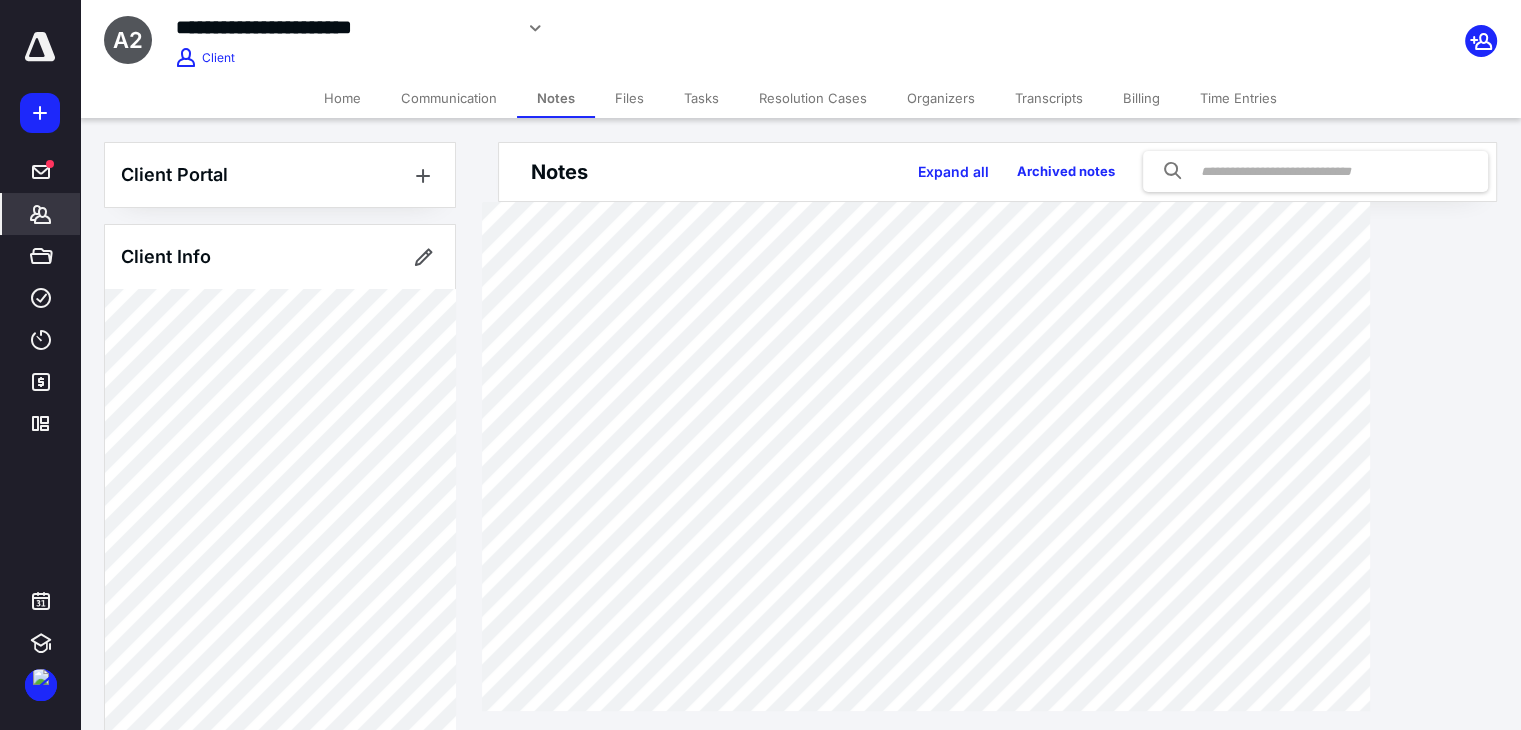 click on "Files" at bounding box center [629, 98] 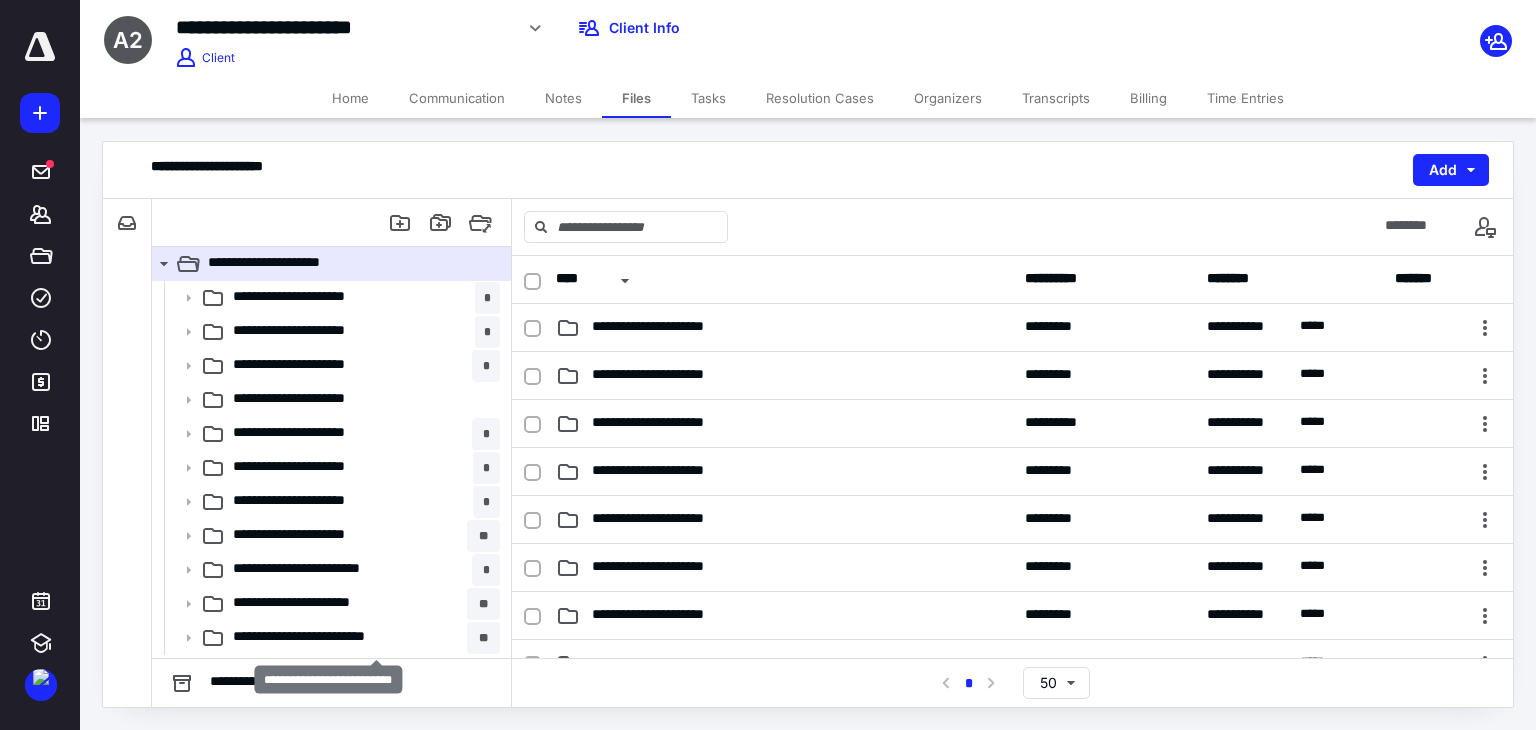 click on "**********" at bounding box center [334, 638] 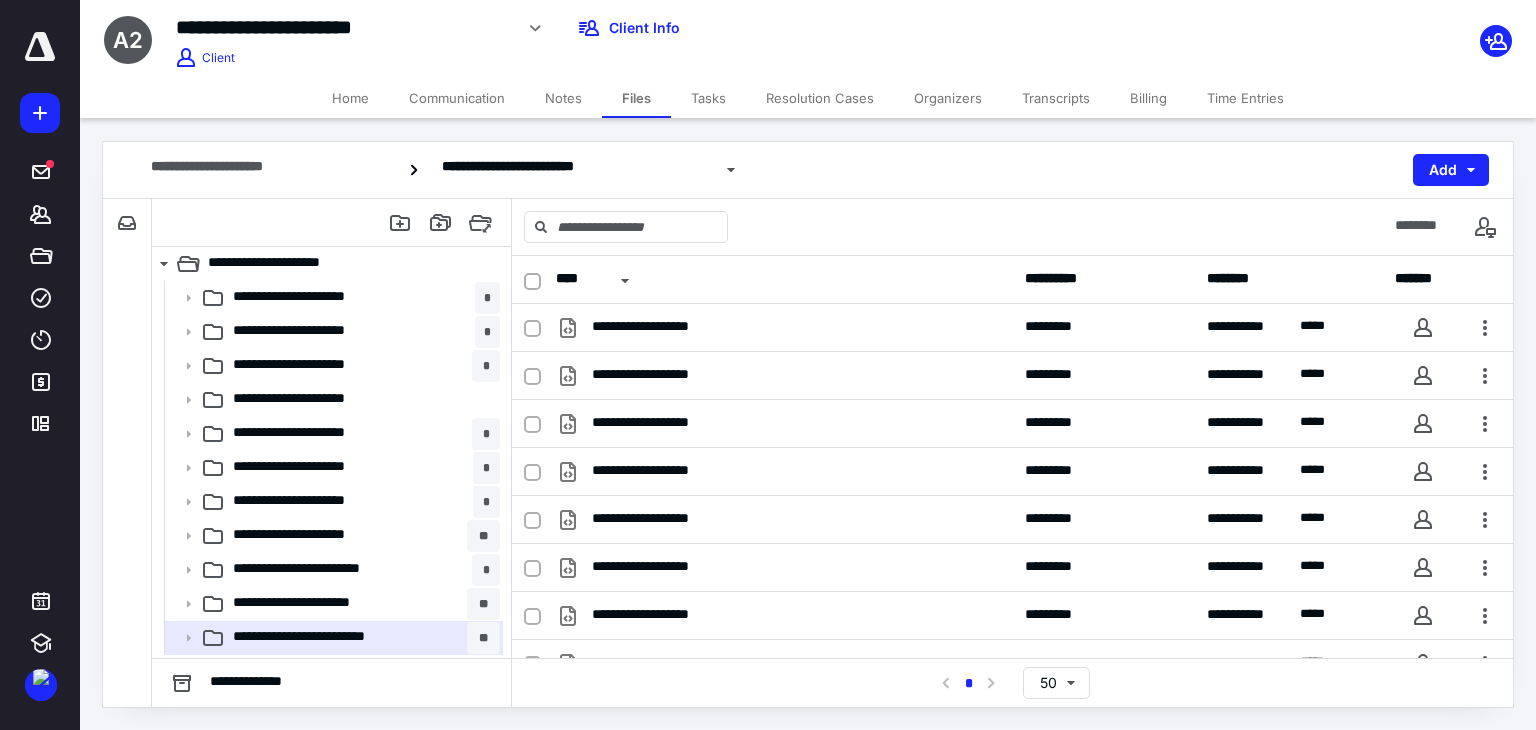 scroll, scrollTop: 502, scrollLeft: 0, axis: vertical 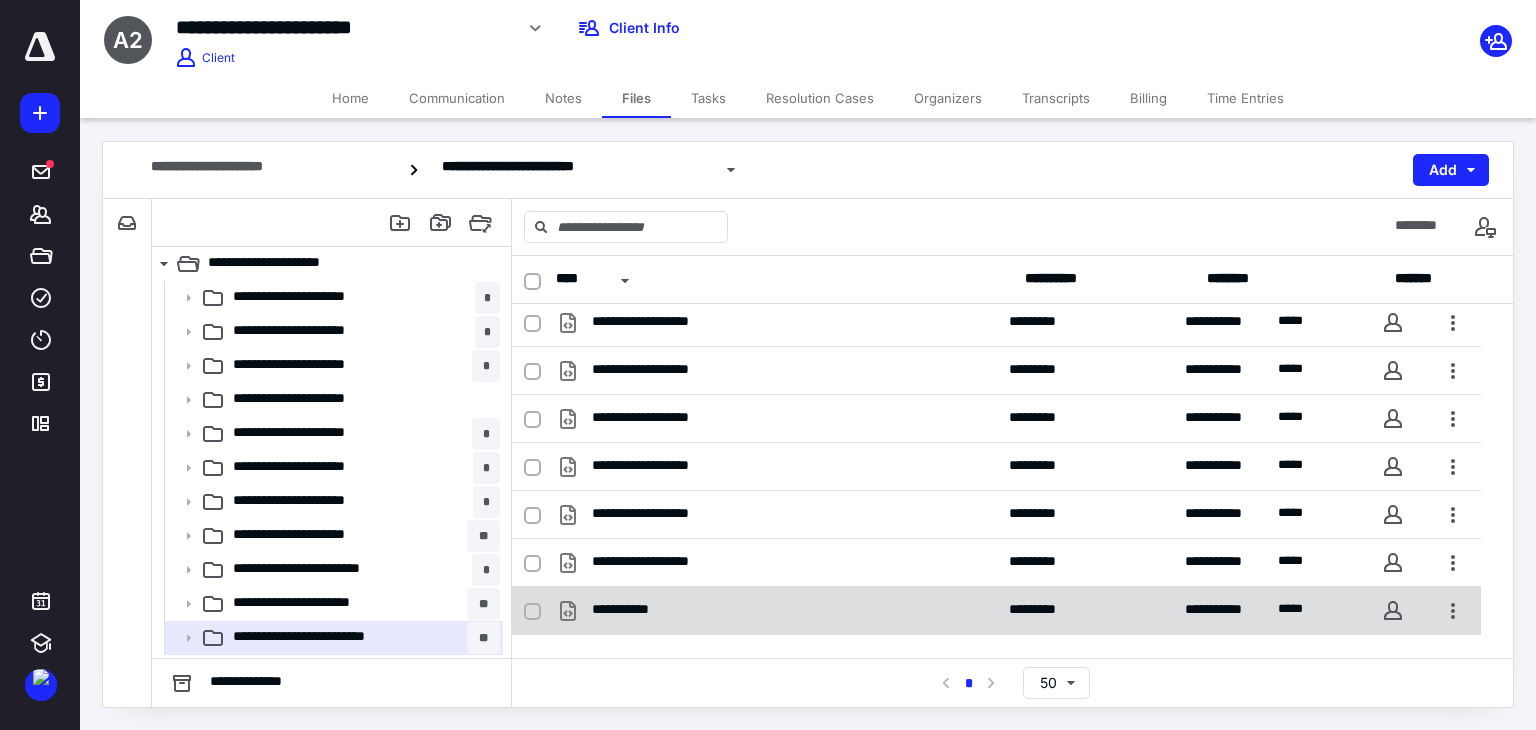 click on "**********" at bounding box center (645, 611) 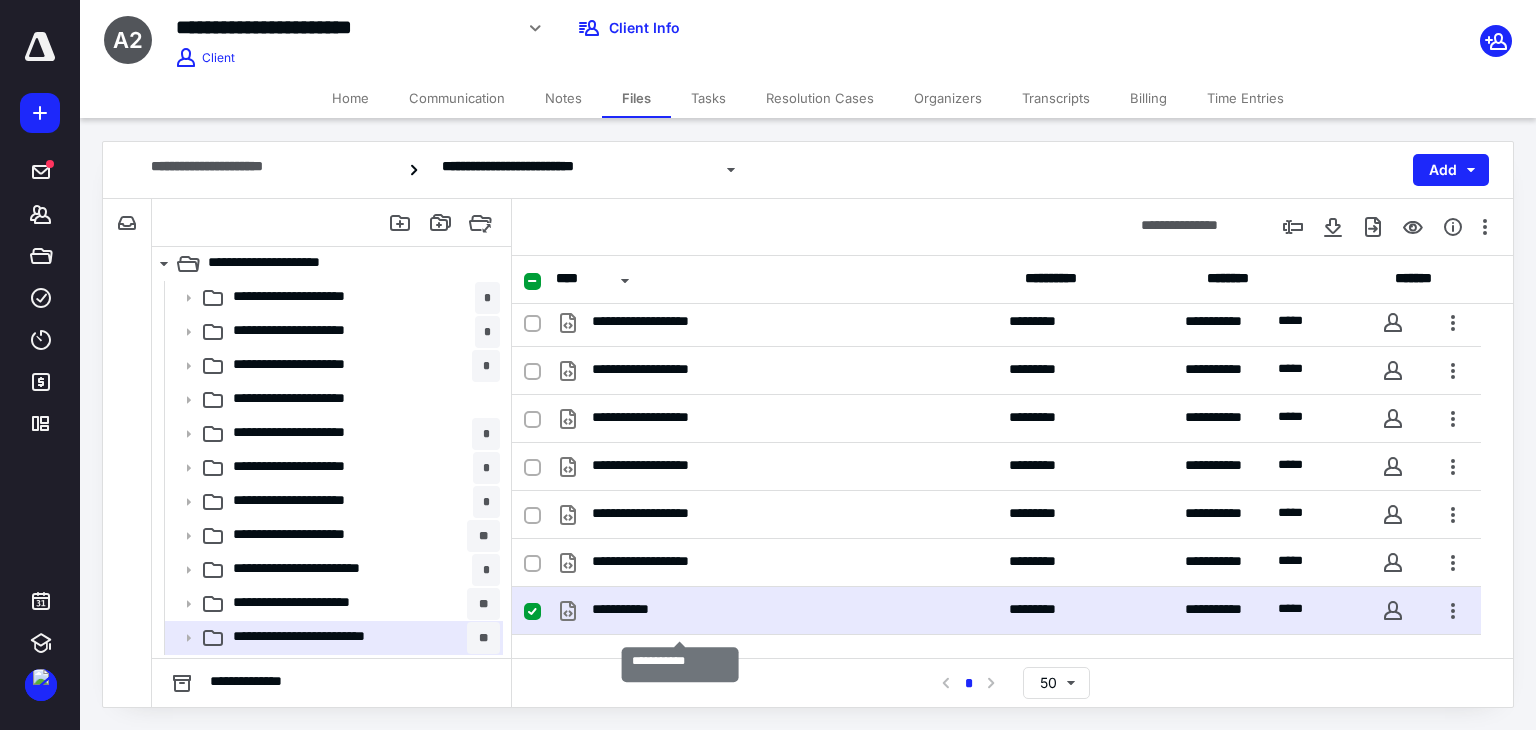 click on "**********" at bounding box center (645, 611) 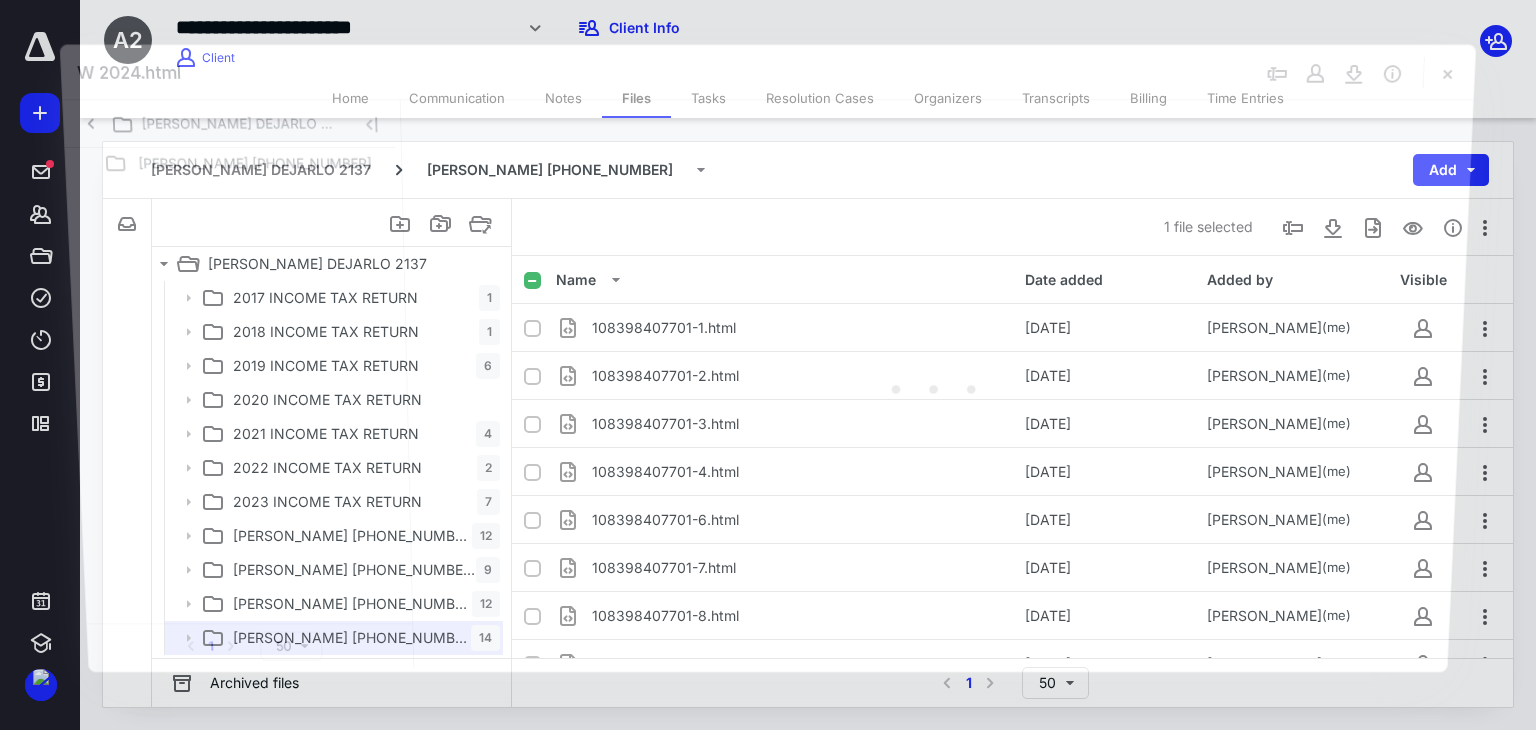 scroll, scrollTop: 502, scrollLeft: 0, axis: vertical 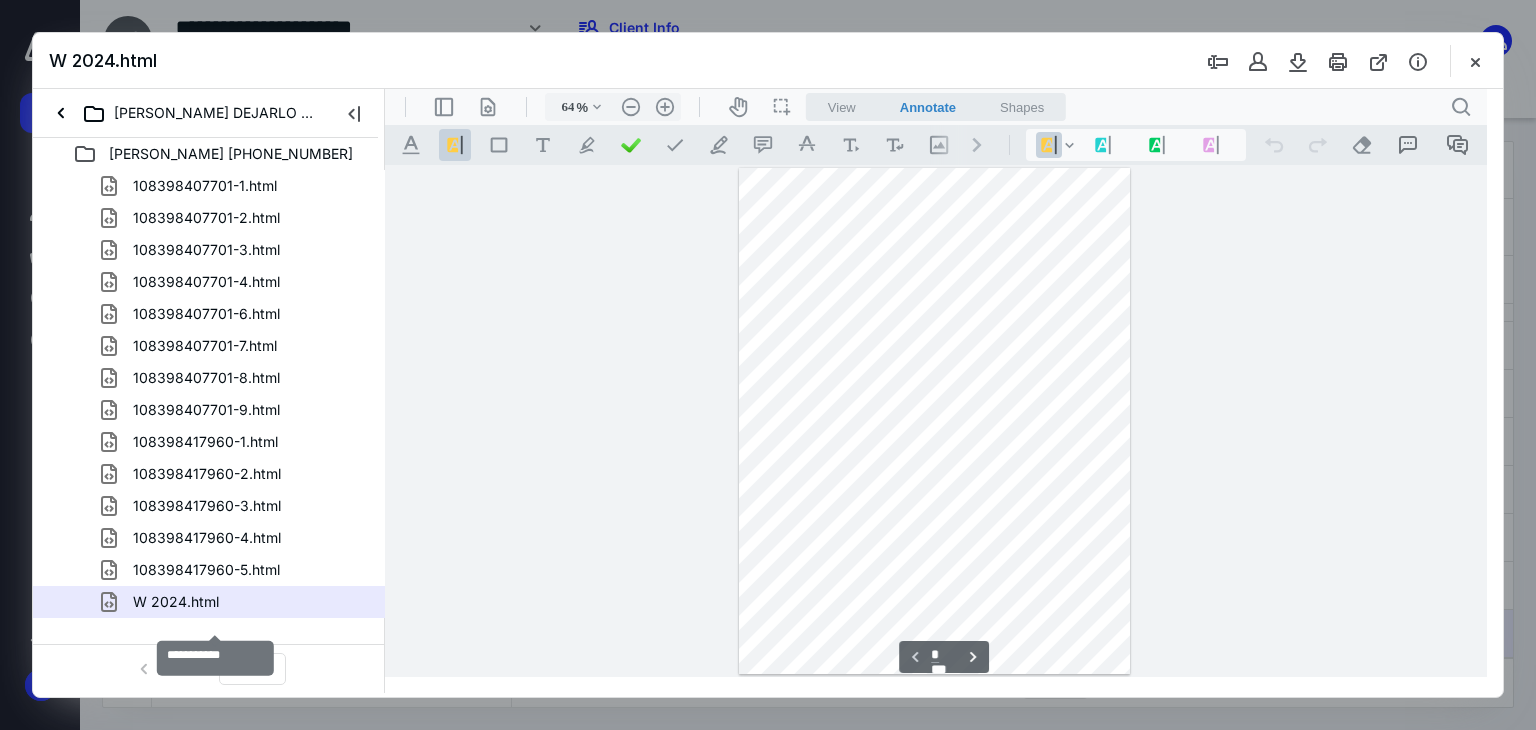 click on "W 2024.html" at bounding box center [176, 602] 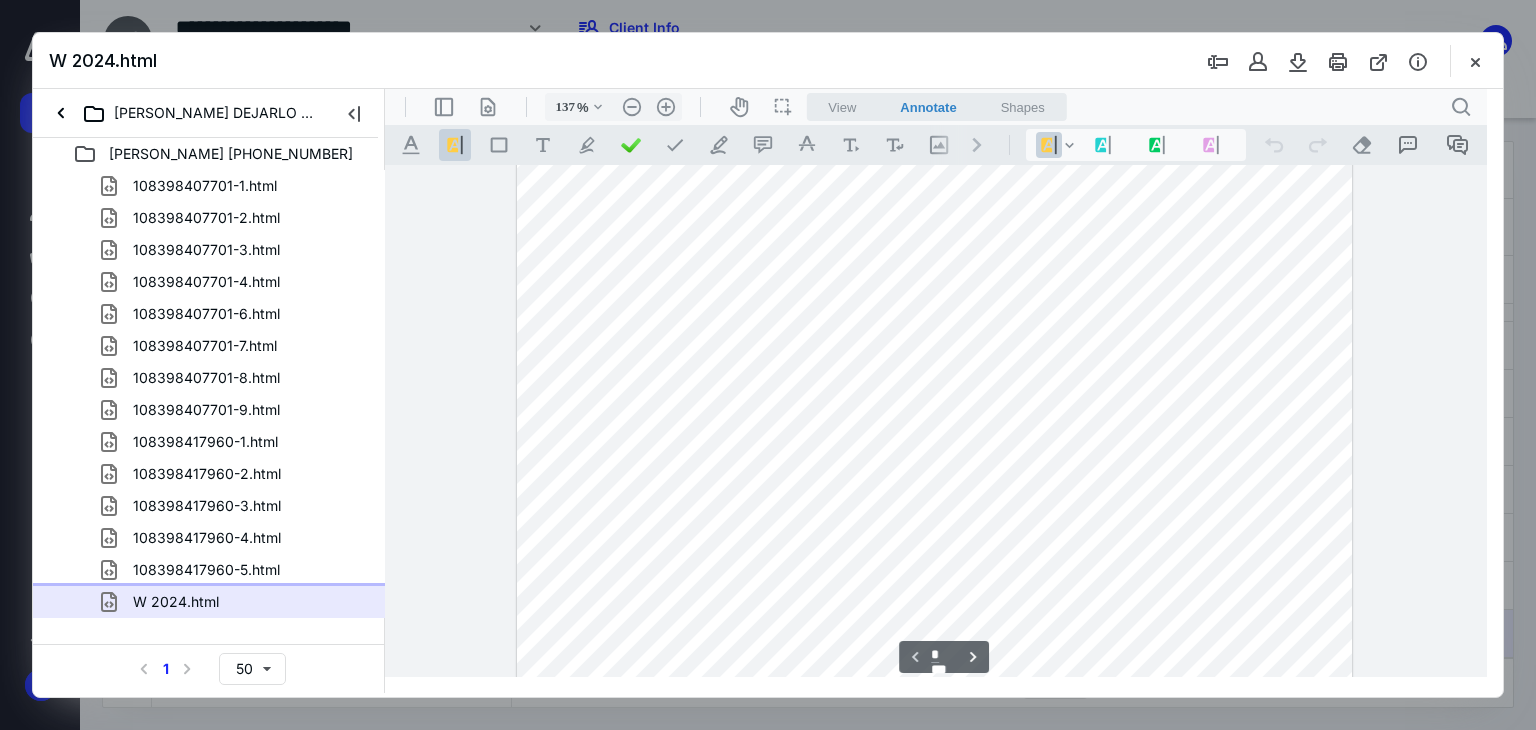type on "162" 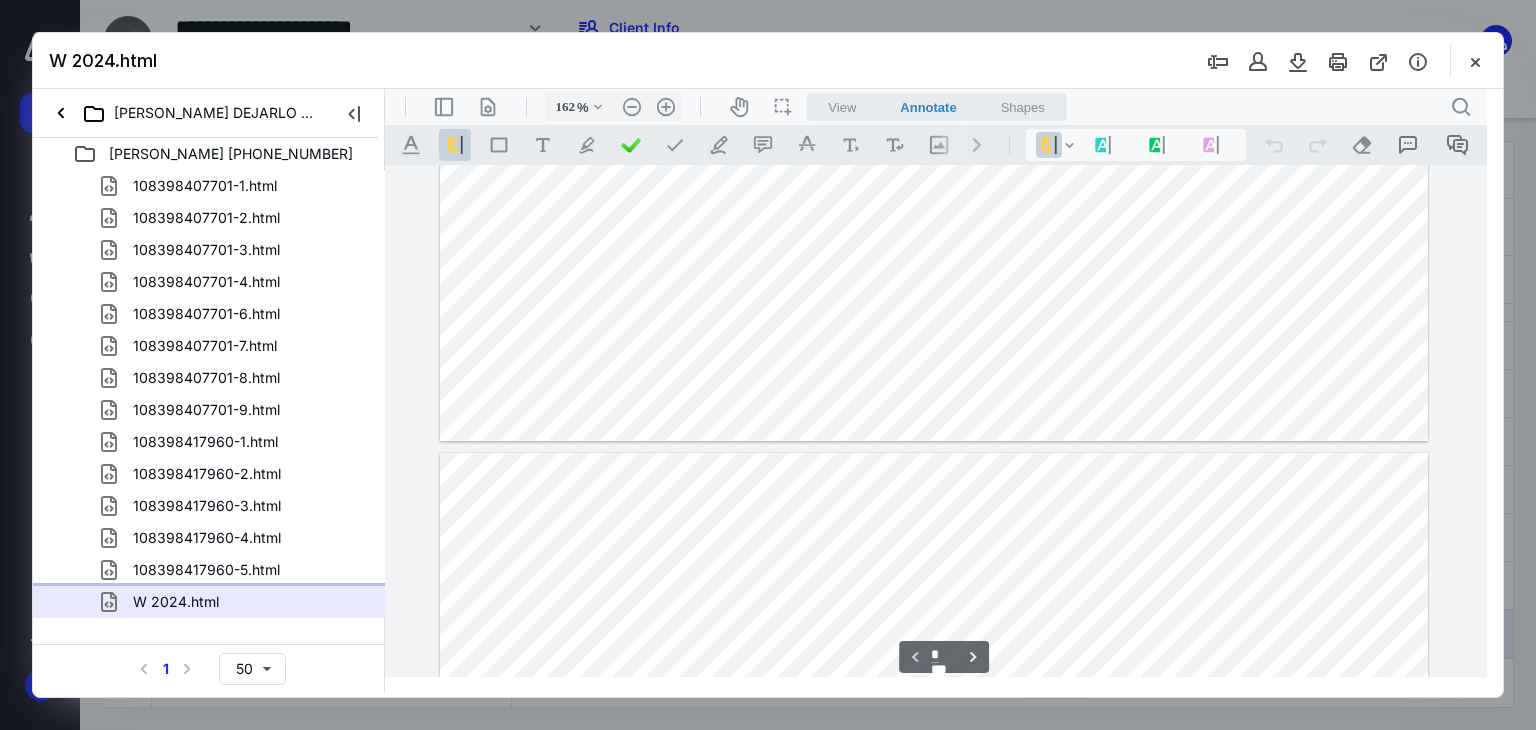 scroll, scrollTop: 1010, scrollLeft: 0, axis: vertical 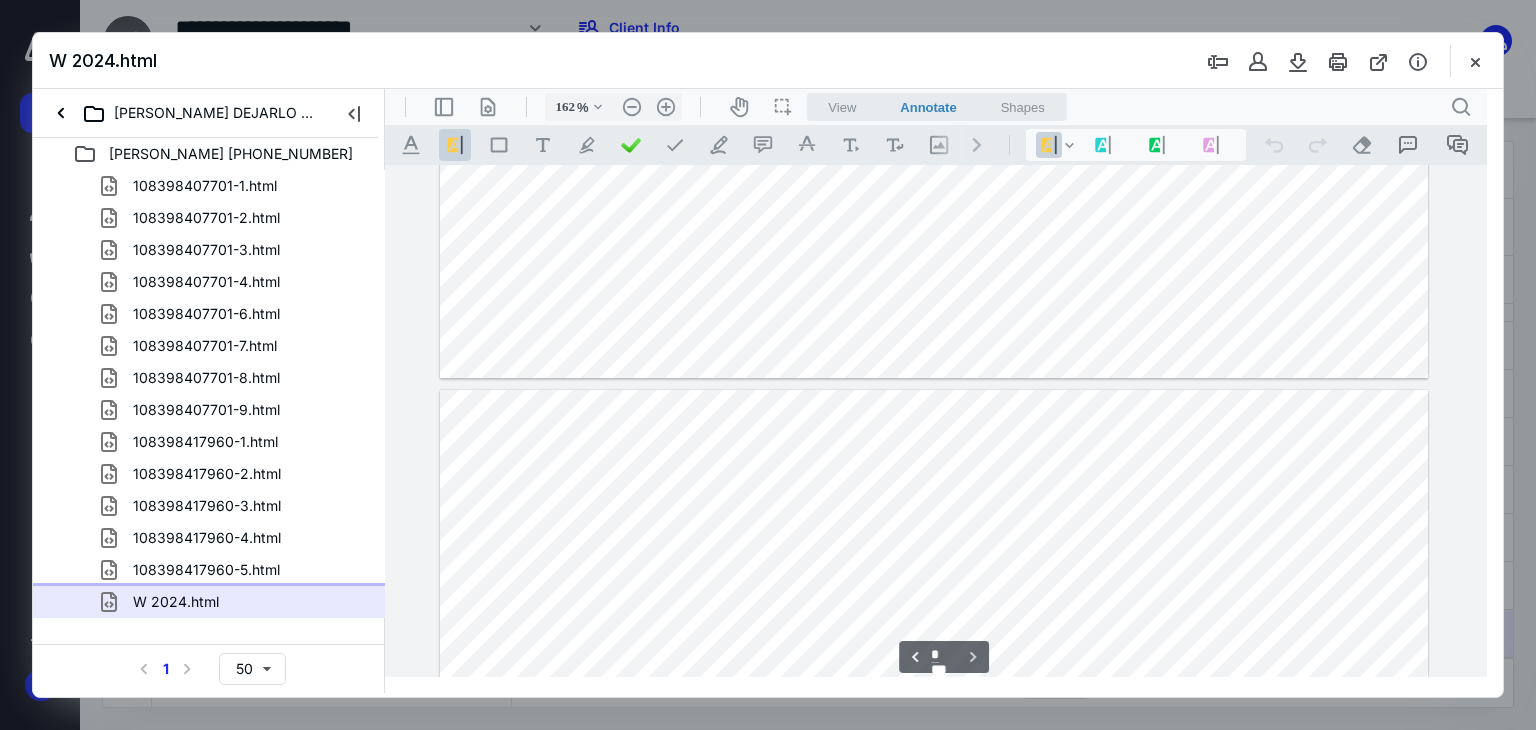 type on "*" 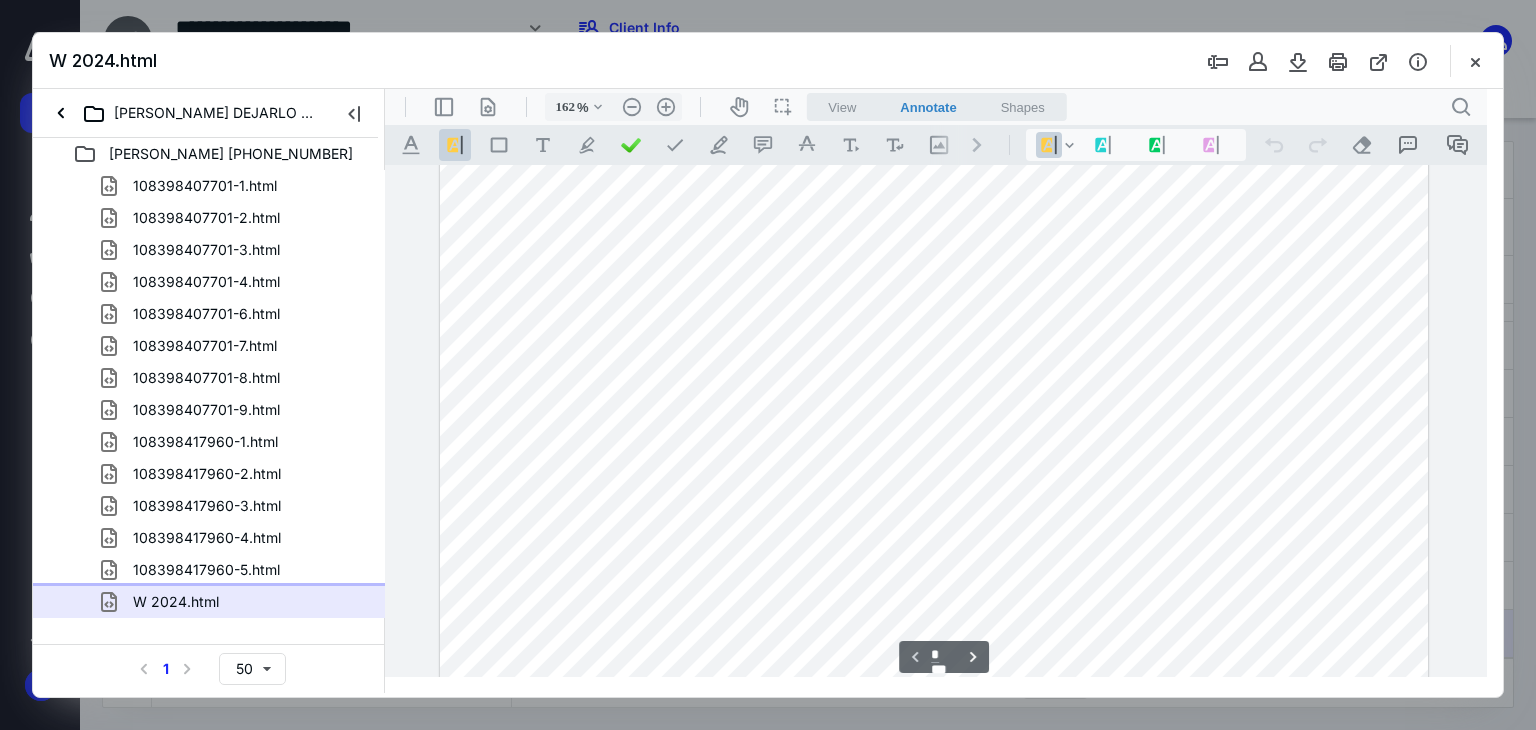 scroll, scrollTop: 0, scrollLeft: 0, axis: both 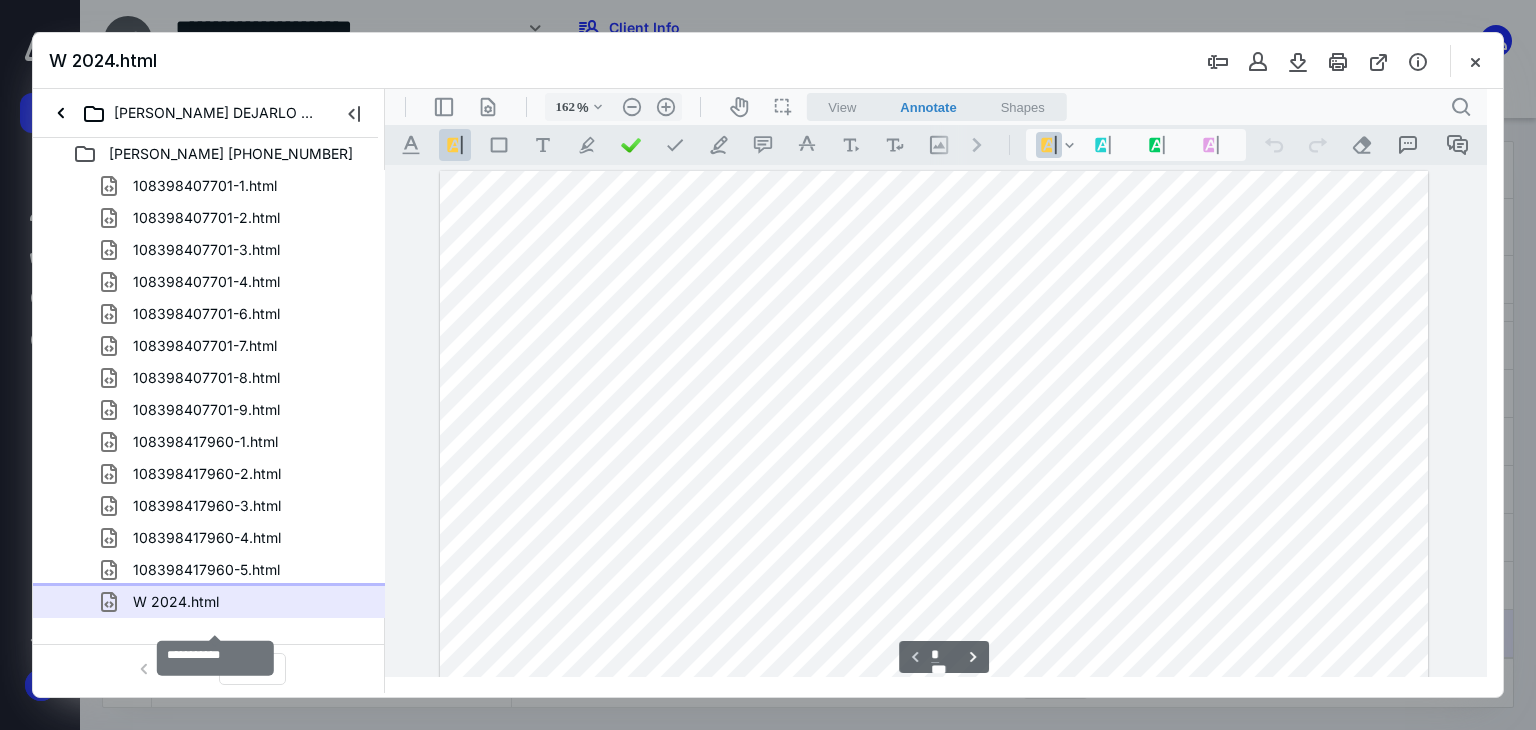 click on "W 2024.html" at bounding box center [176, 602] 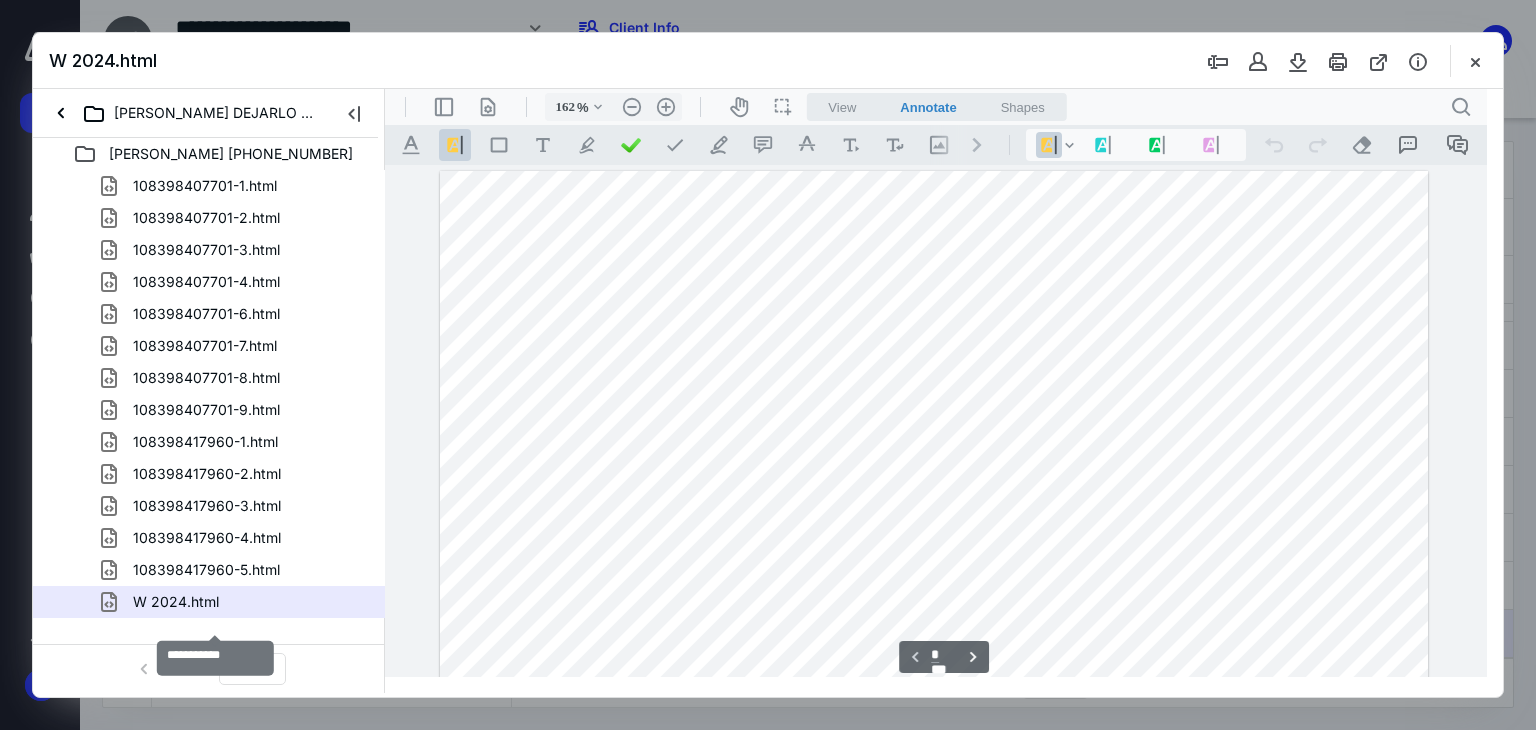 click on "W 2024.html" at bounding box center [176, 602] 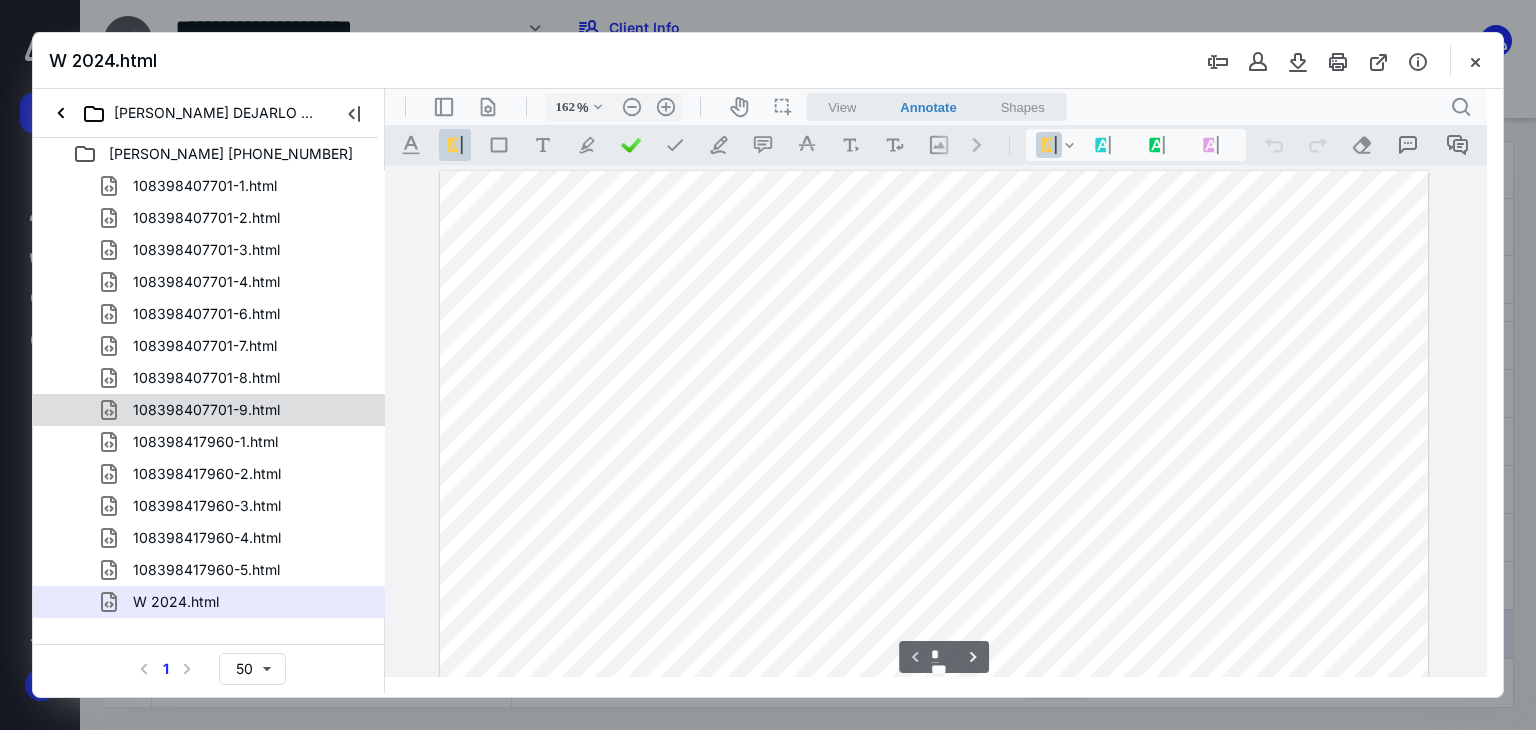 scroll, scrollTop: 0, scrollLeft: 0, axis: both 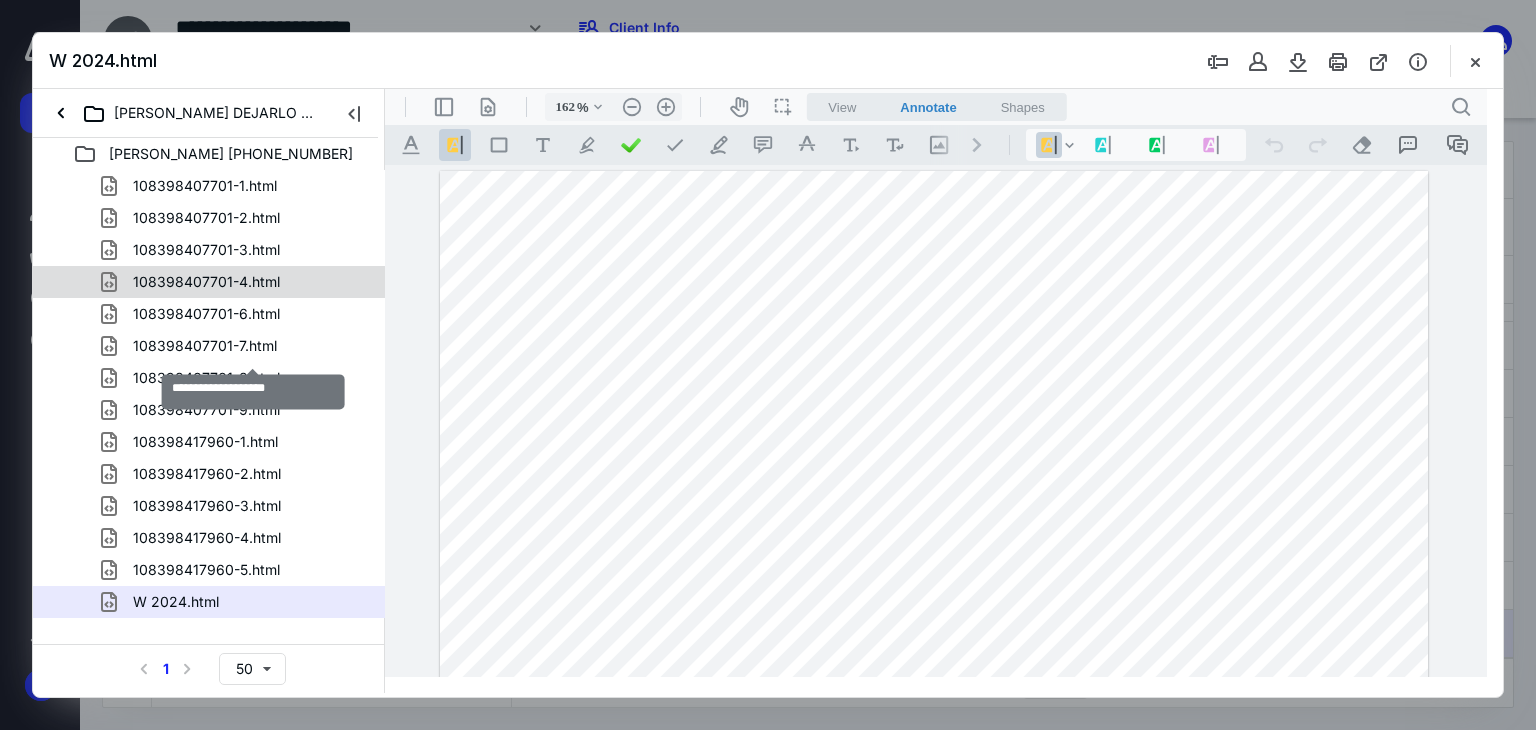 click on "108398407701-4.html" at bounding box center [206, 282] 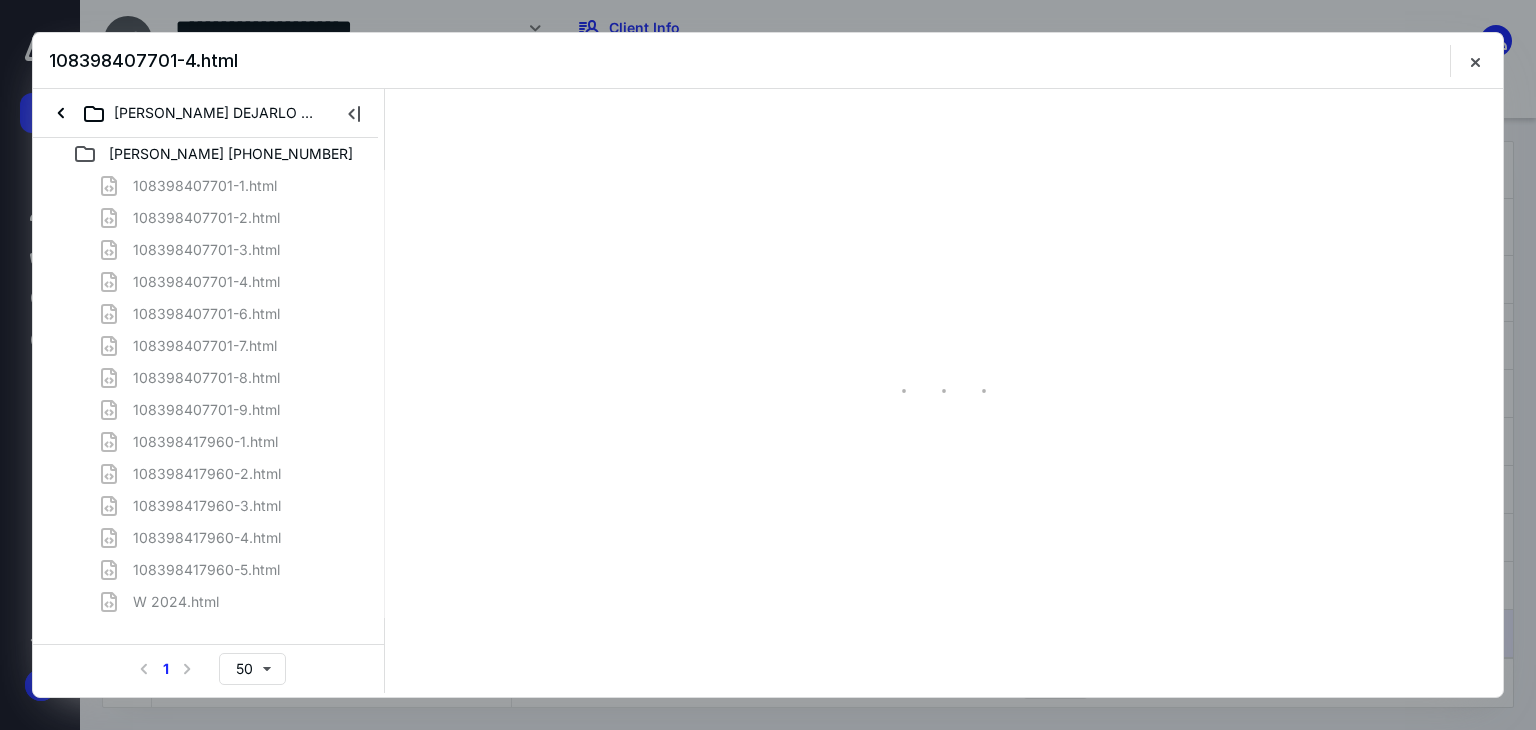 click on "108398407701-1.html 108398407701-2.html 108398407701-3.html 108398407701-4.html 108398407701-6.html 108398407701-7.html 108398407701-8.html 108398407701-9.html 108398417960-1.html 108398417960-2.html 108398417960-3.html 108398417960-4.html 108398417960-5.html W 2024.html" at bounding box center (209, 394) 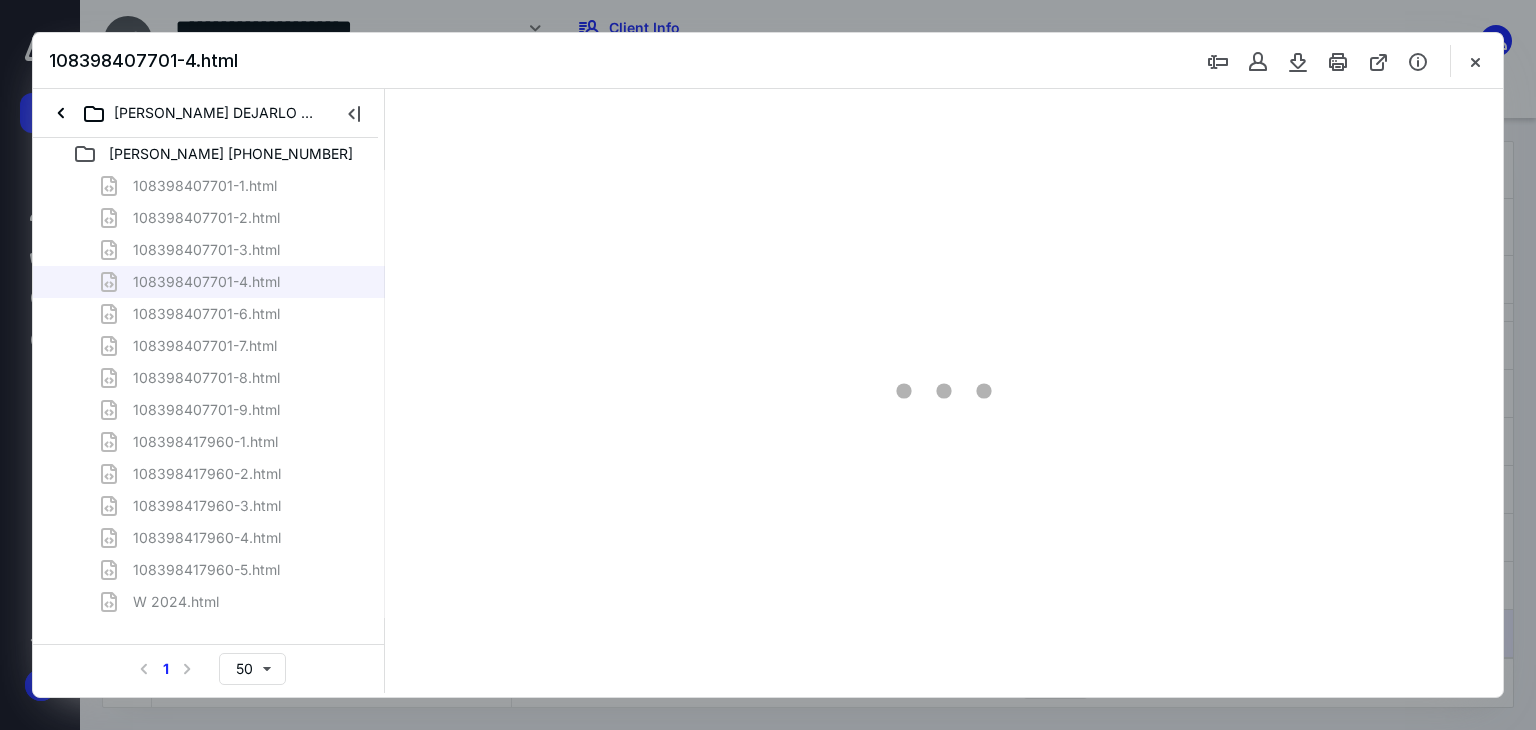 scroll, scrollTop: 133, scrollLeft: 0, axis: vertical 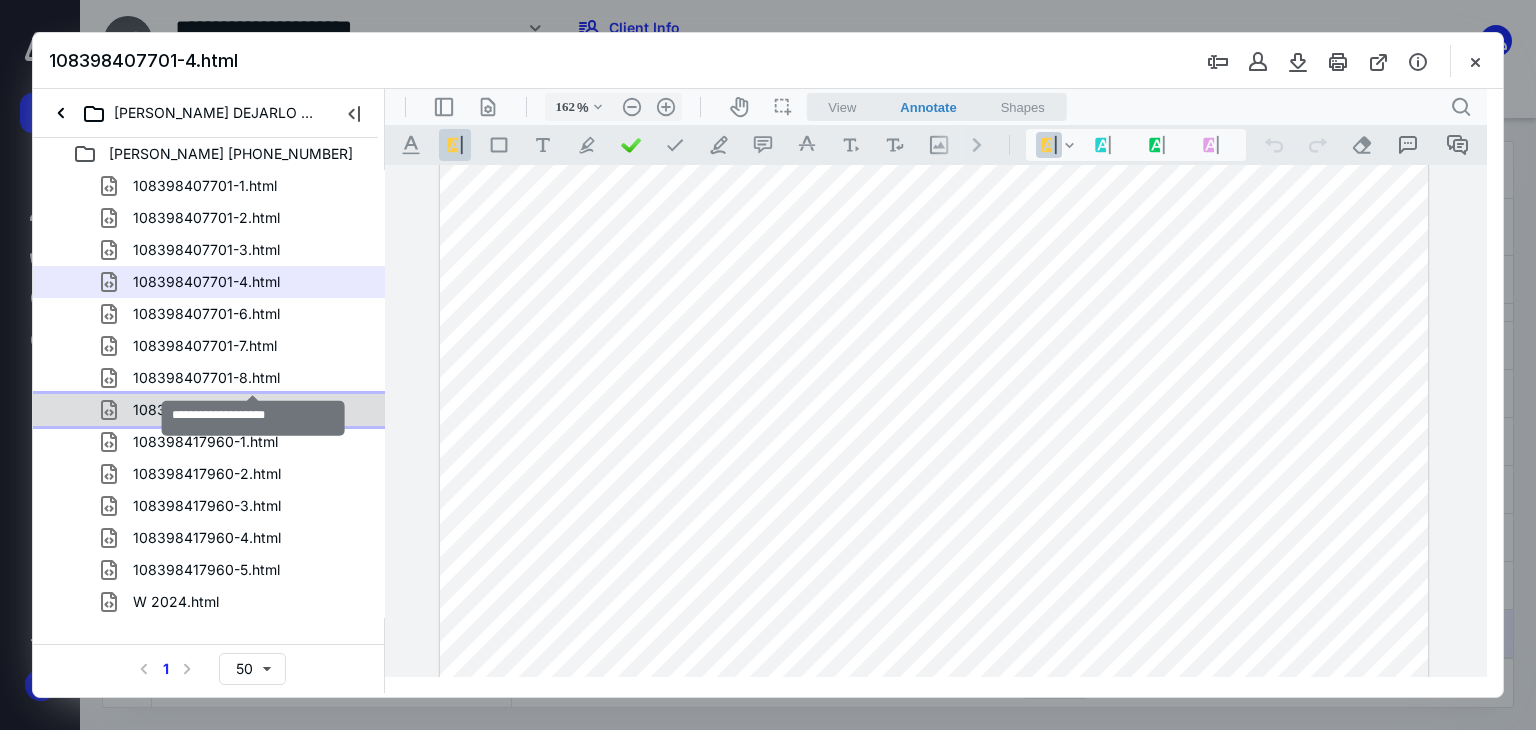 click on "108398407701-9.html" at bounding box center (206, 410) 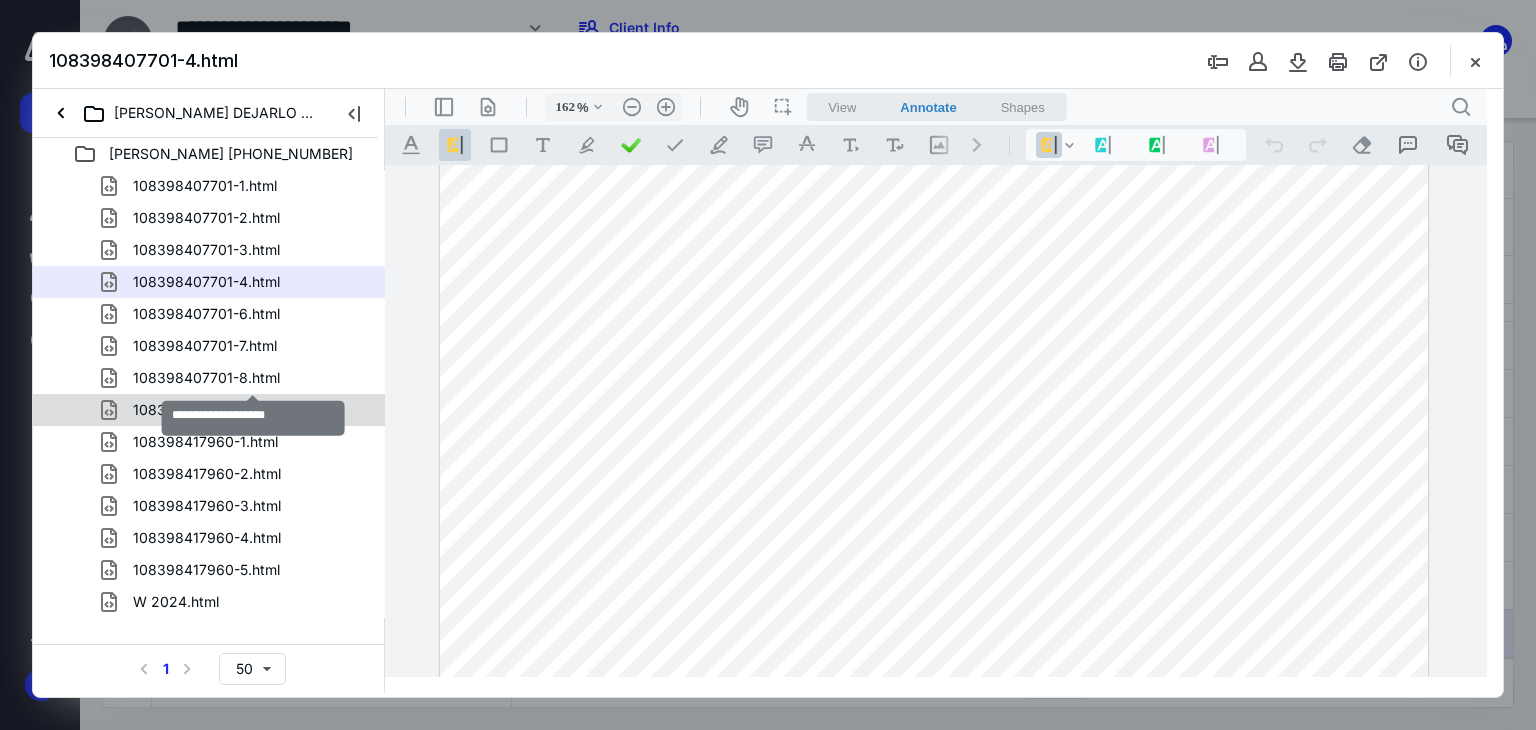 click on "108398407701-1.html 108398407701-2.html 108398407701-3.html 108398407701-4.html 108398407701-6.html 108398407701-7.html 108398407701-8.html 108398407701-9.html 108398417960-1.html 108398417960-2.html 108398417960-3.html 108398417960-4.html 108398417960-5.html W 2024.html" at bounding box center [209, 394] 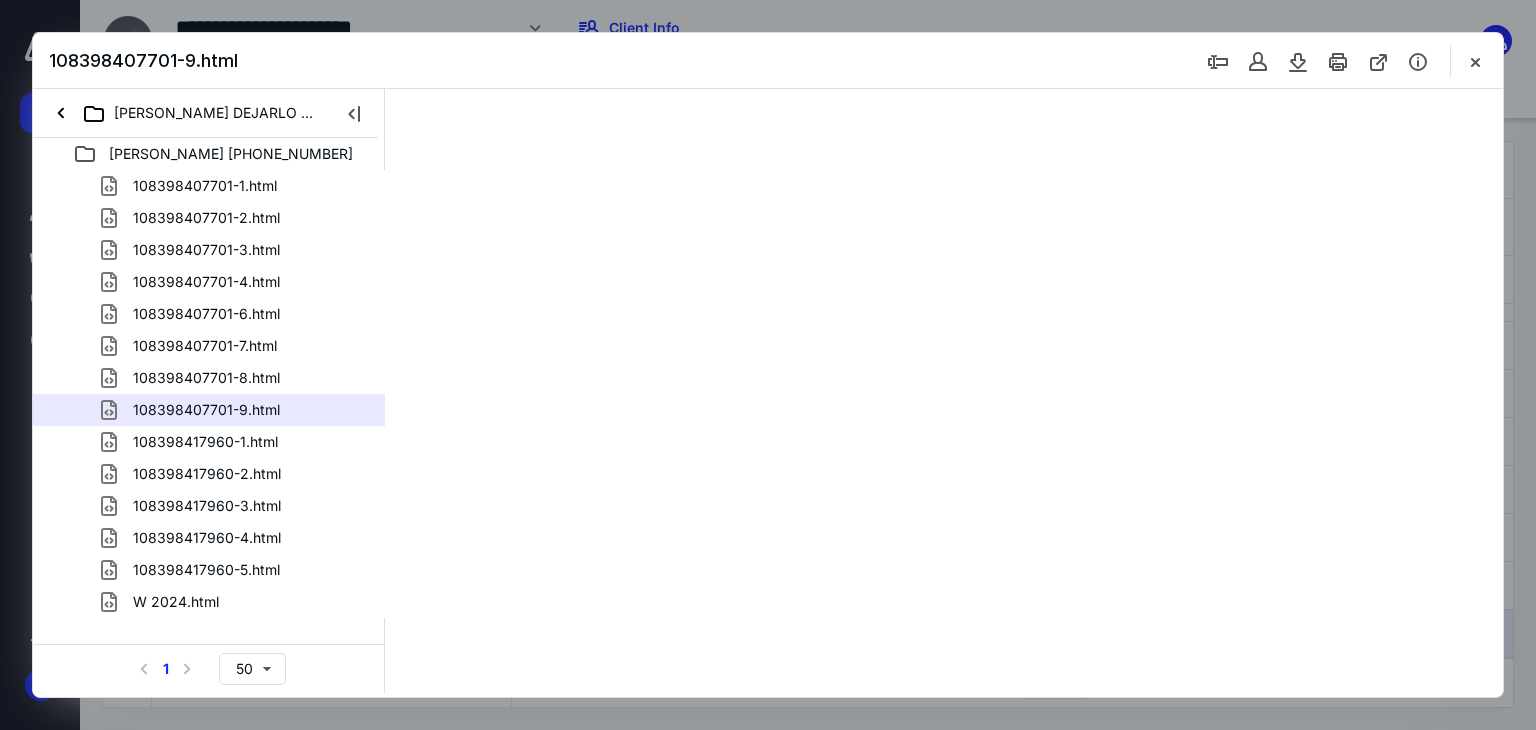 scroll, scrollTop: 0, scrollLeft: 0, axis: both 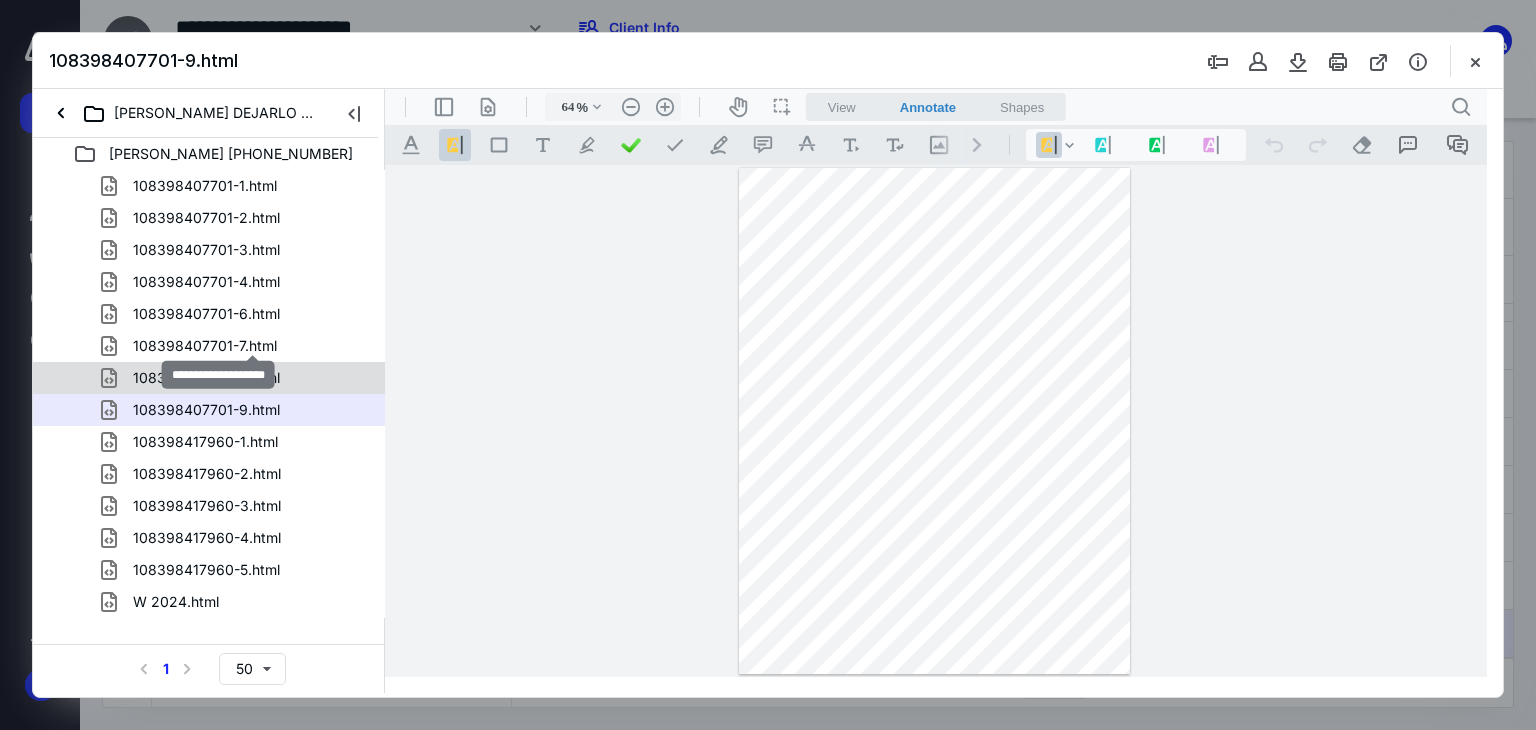 click on "108398407701-8.html" at bounding box center [206, 378] 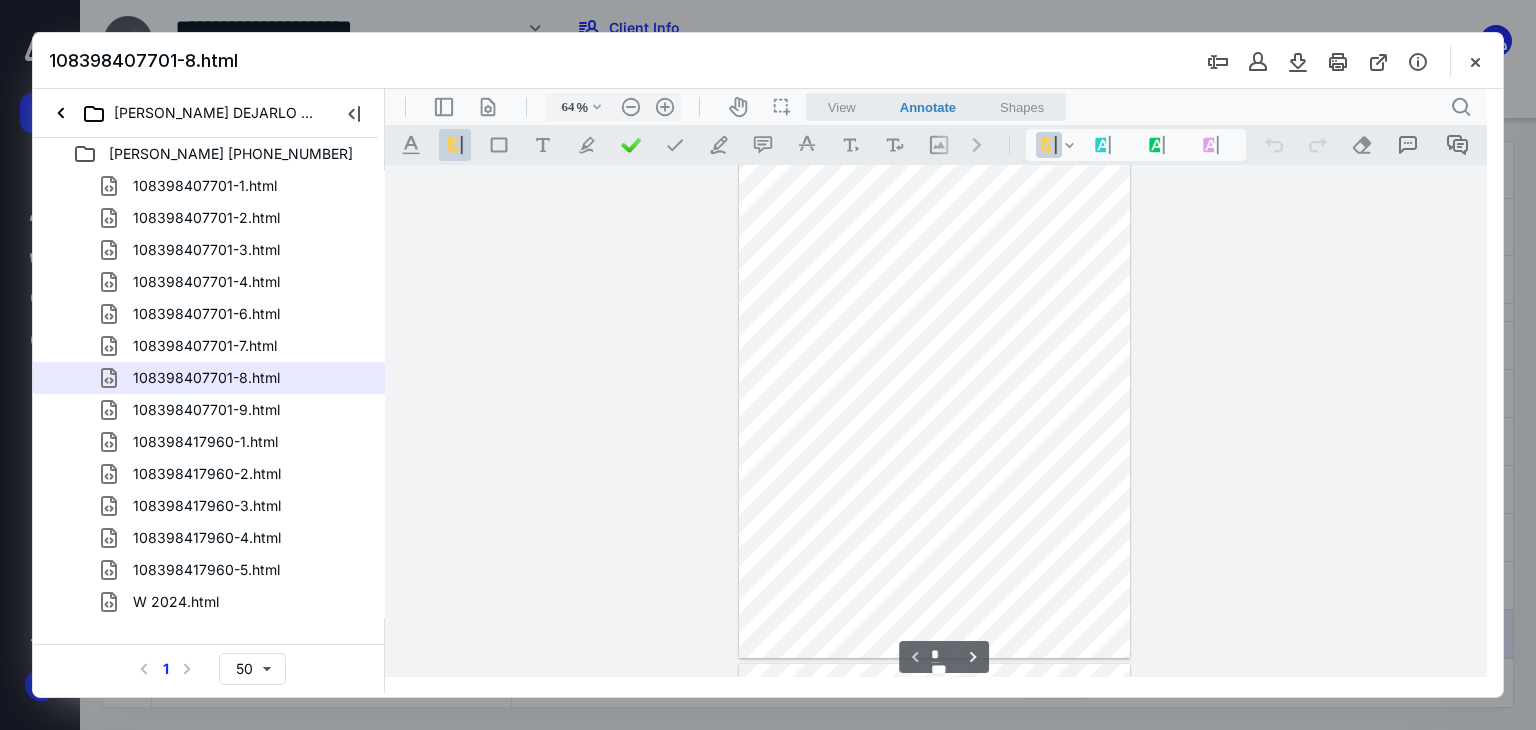 scroll, scrollTop: 0, scrollLeft: 0, axis: both 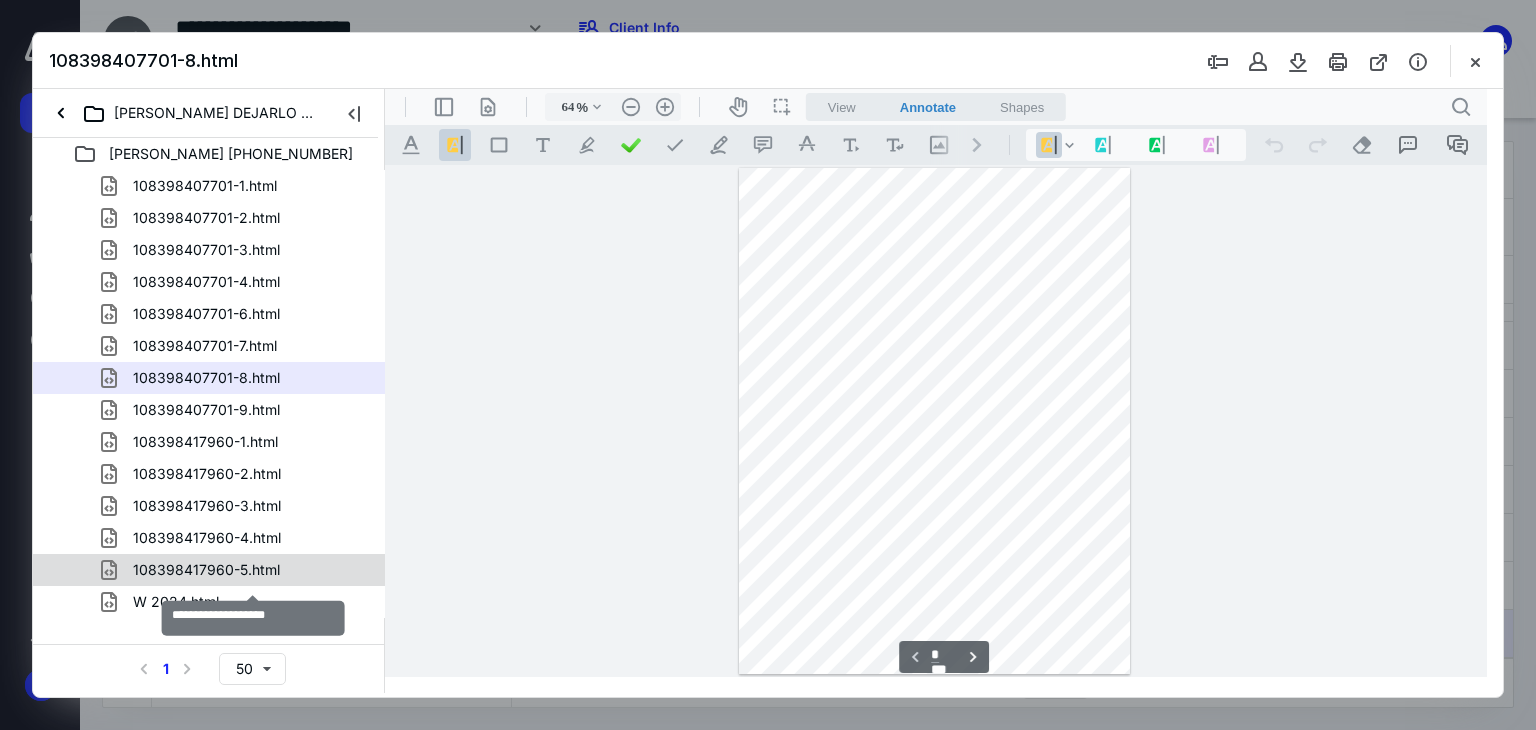 click on "108398417960-5.html" at bounding box center (206, 570) 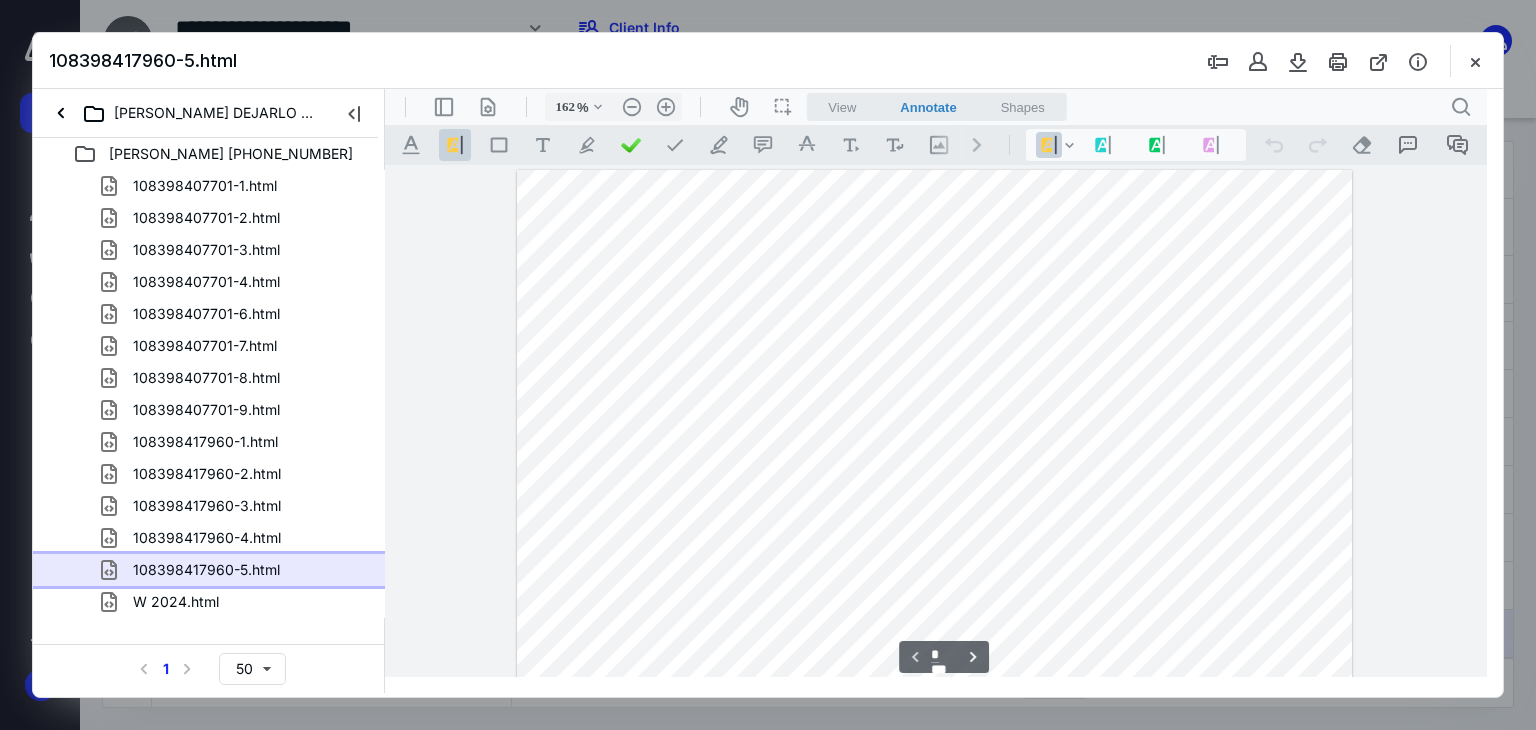 scroll, scrollTop: 260, scrollLeft: 109, axis: both 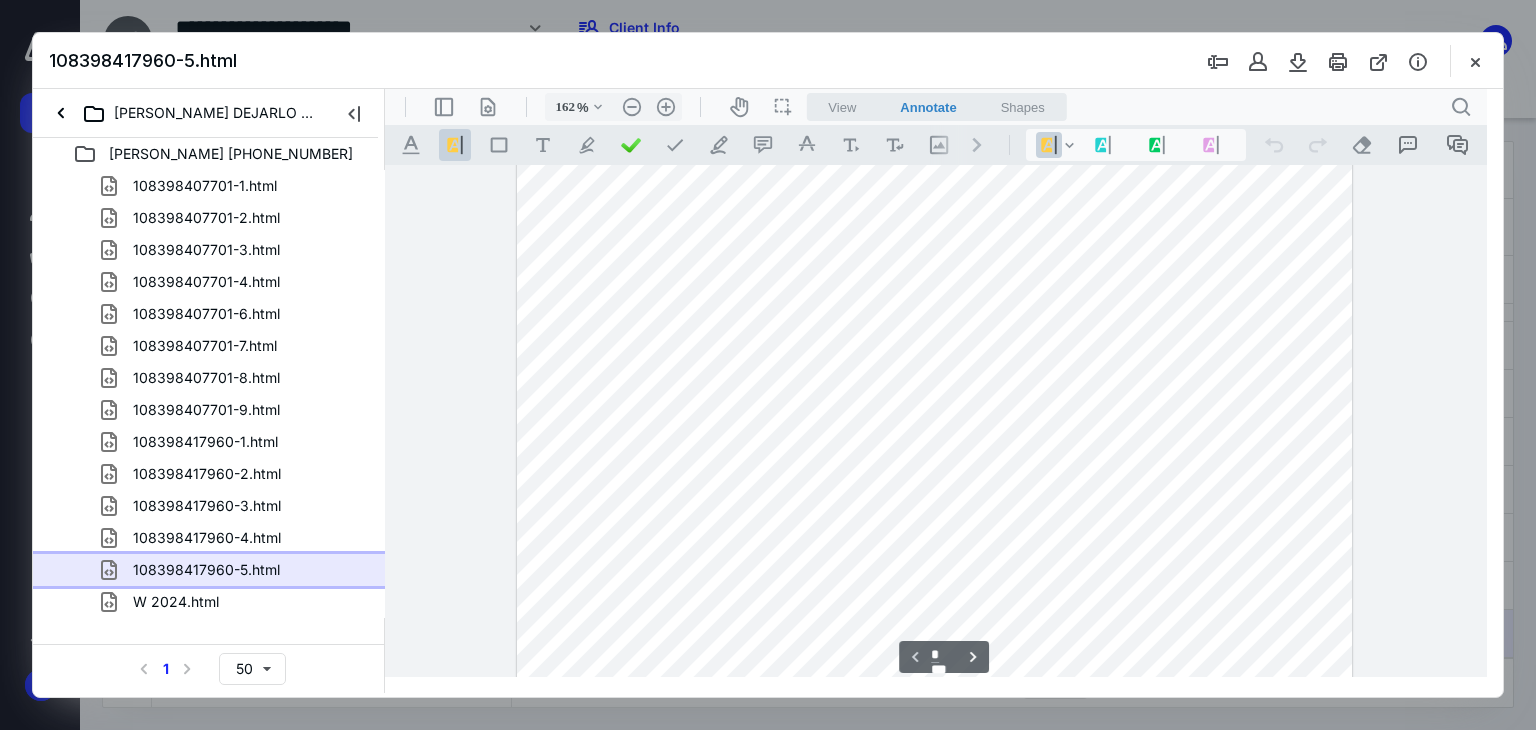 type on "212" 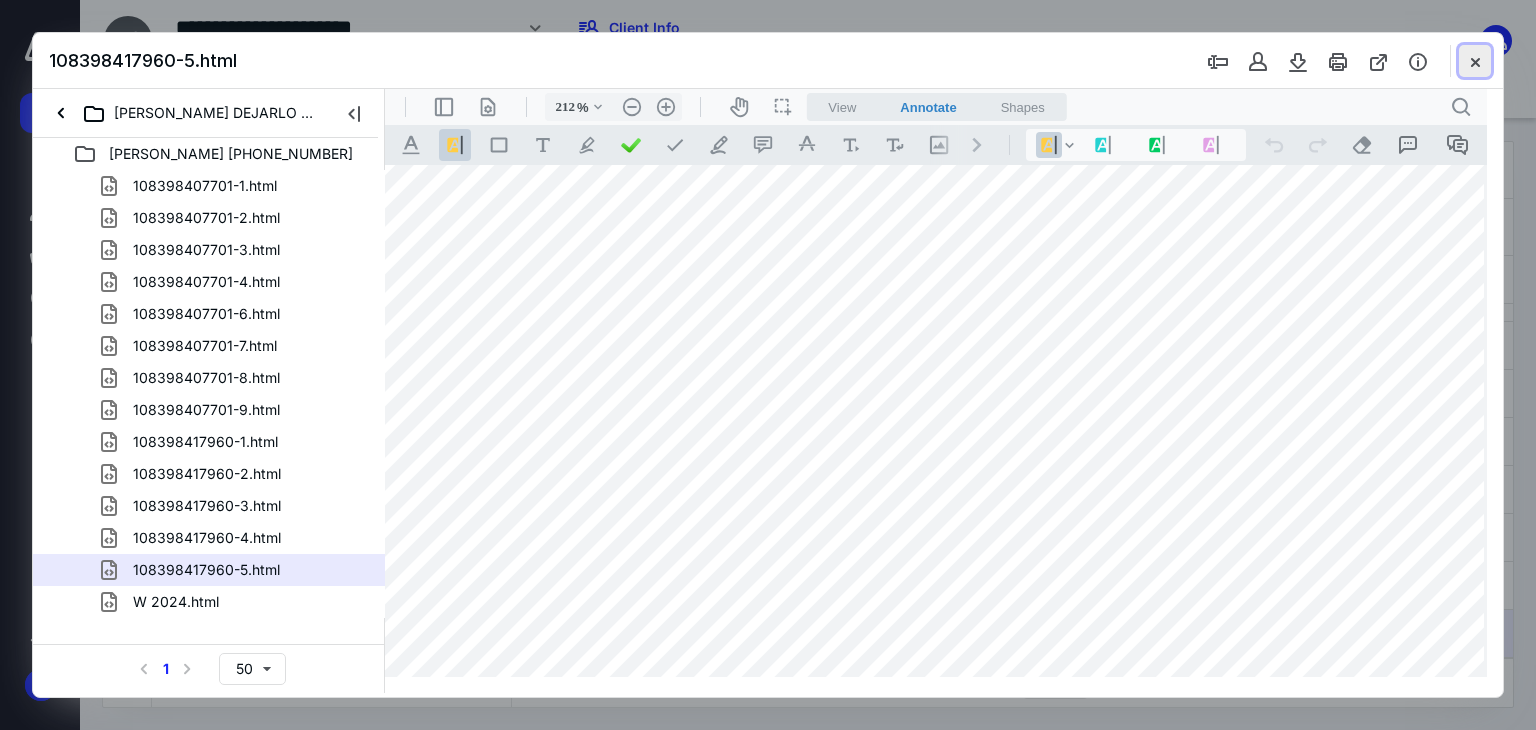 click at bounding box center [1475, 61] 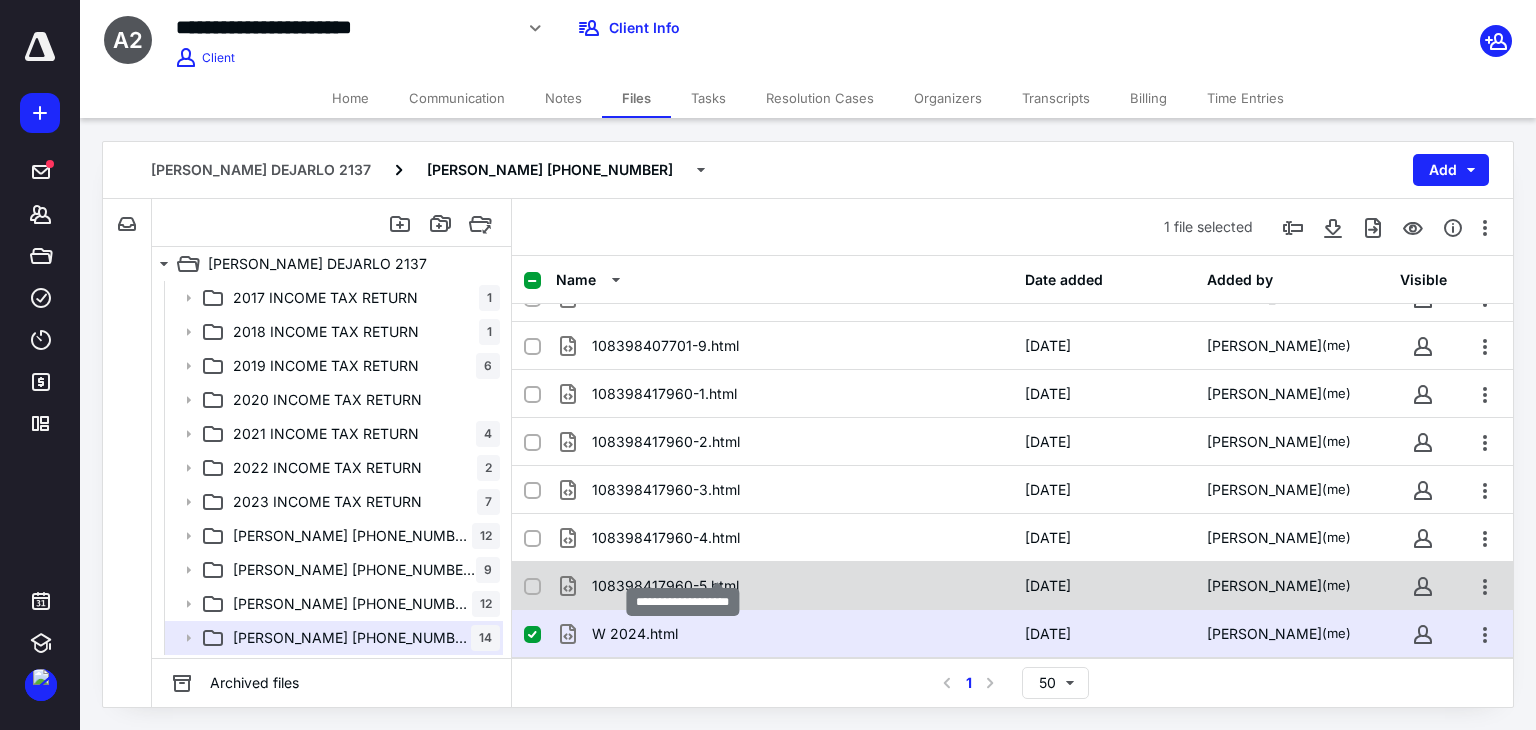 checkbox on "true" 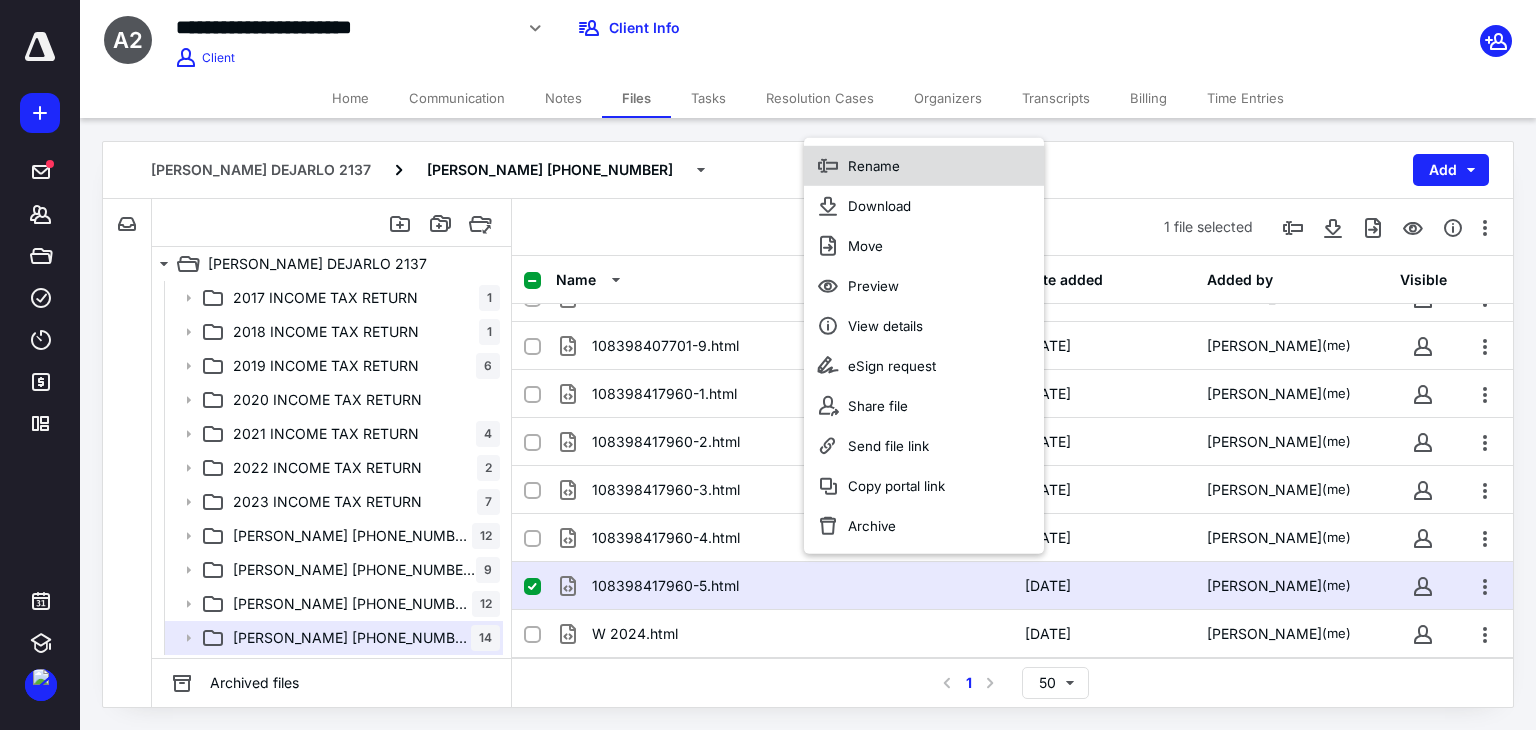 click on "Rename" at bounding box center [874, 165] 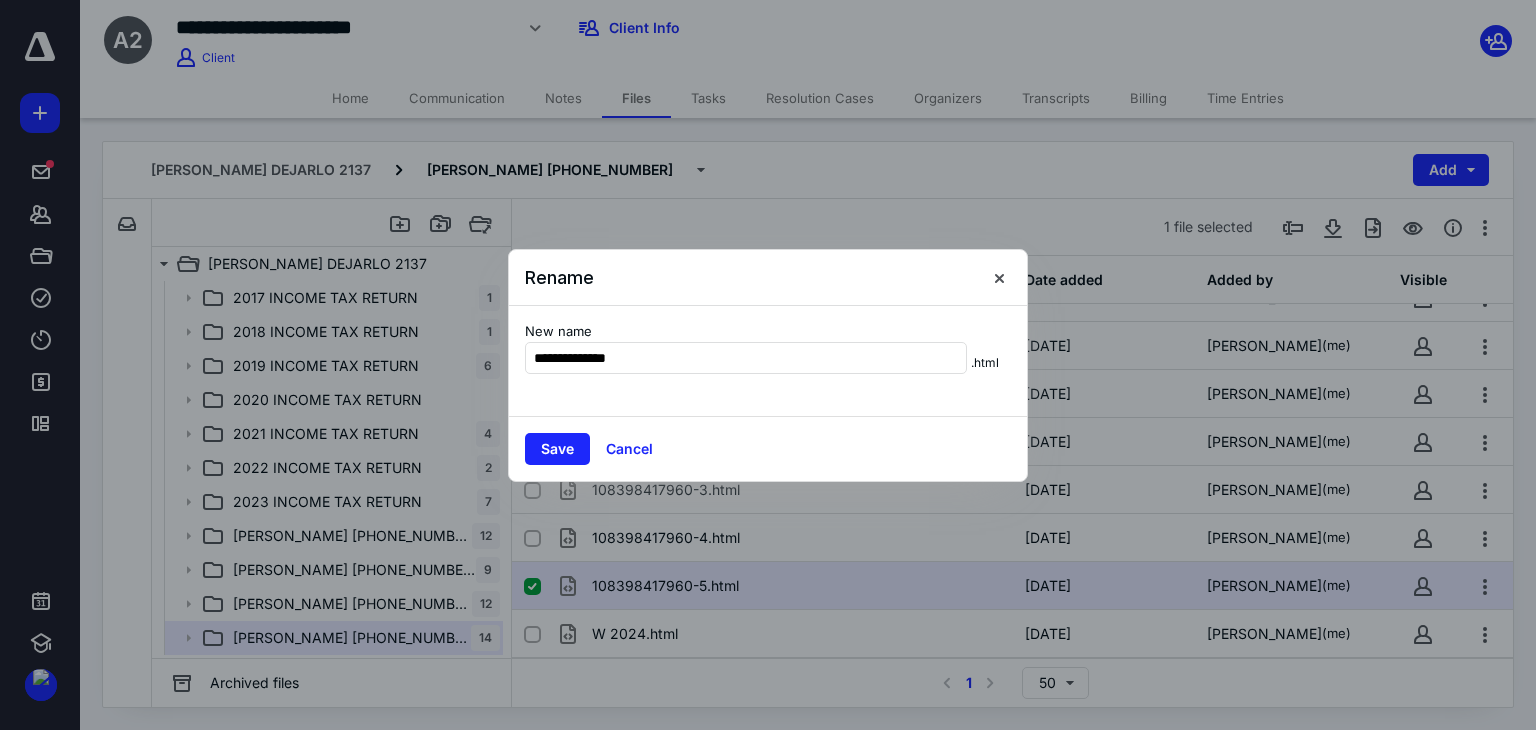 type on "*" 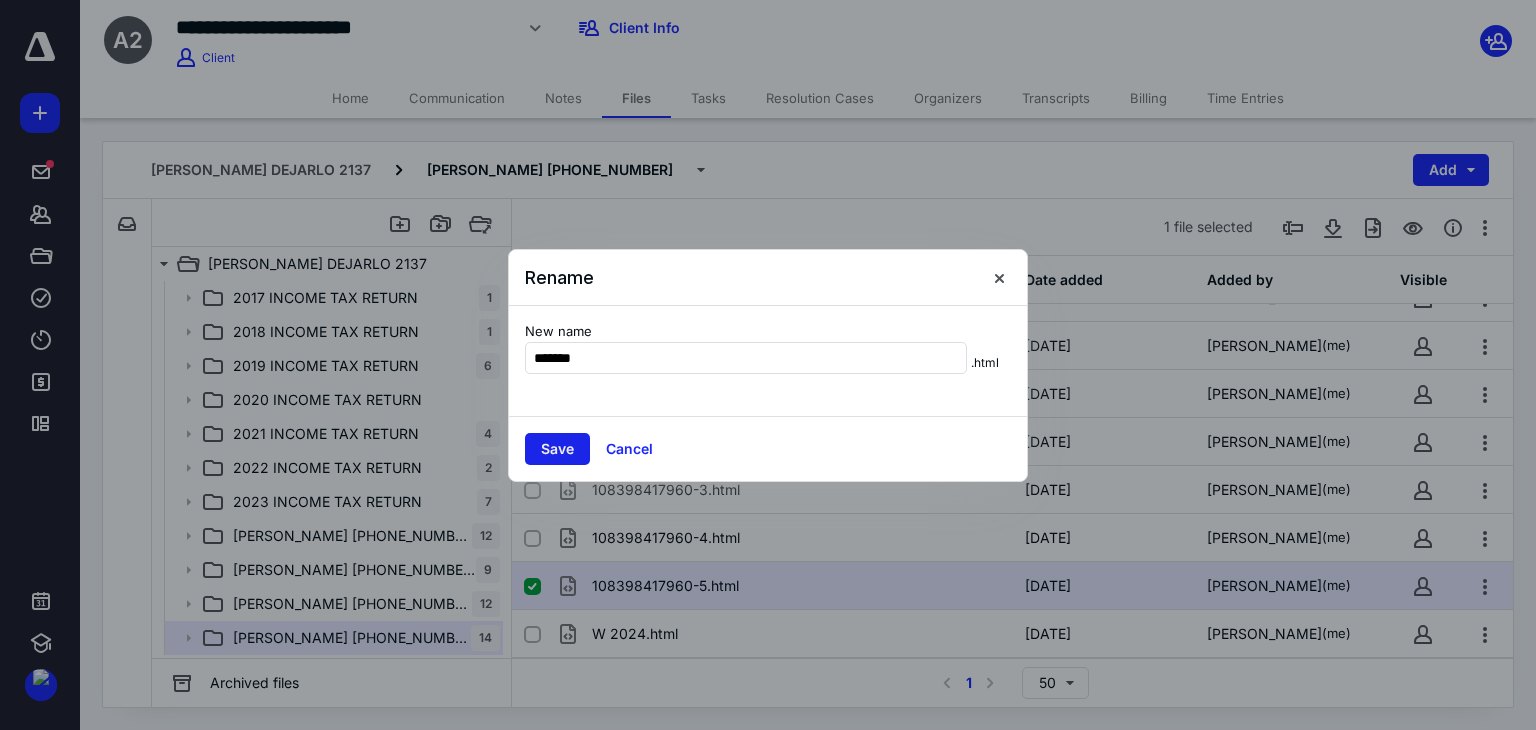 type on "******" 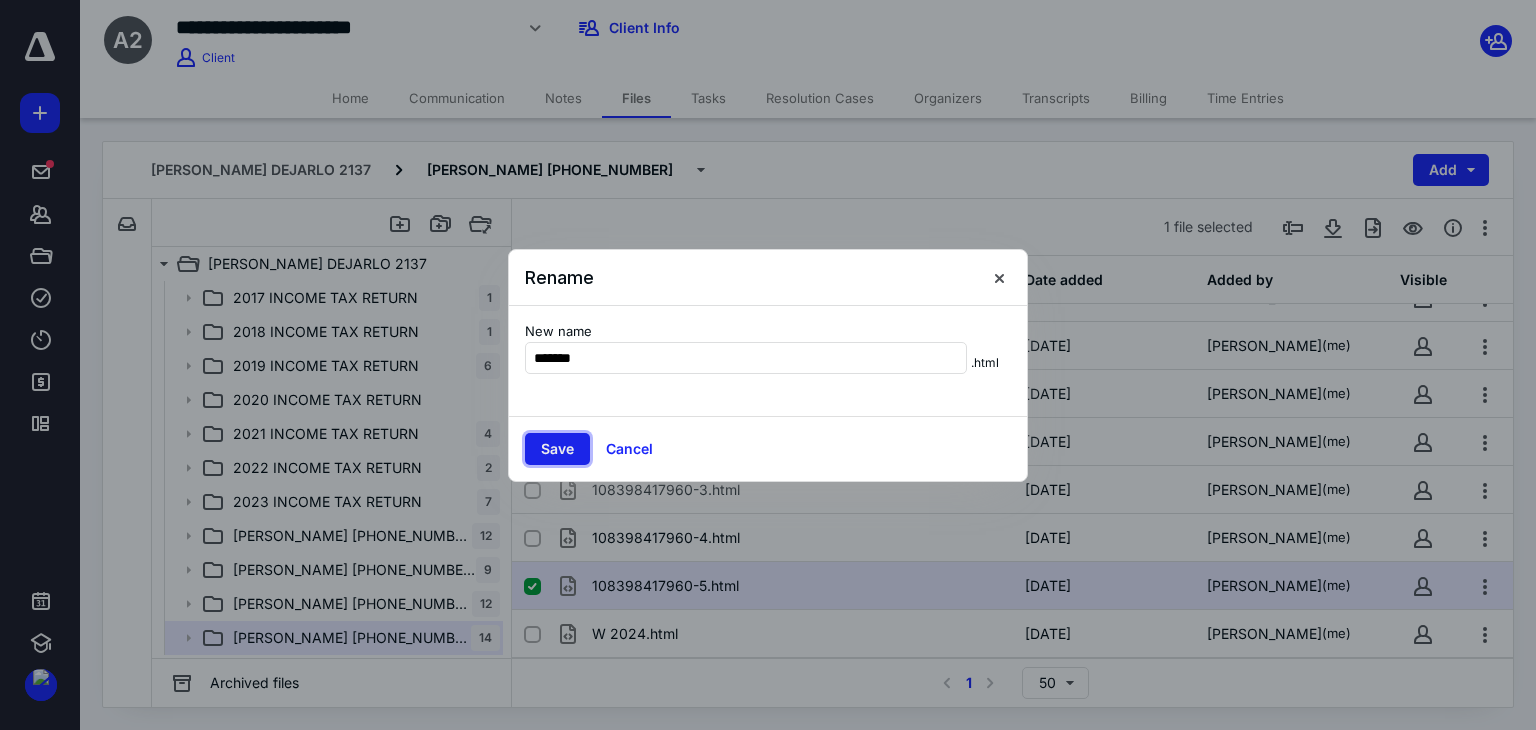click on "Save" at bounding box center [557, 449] 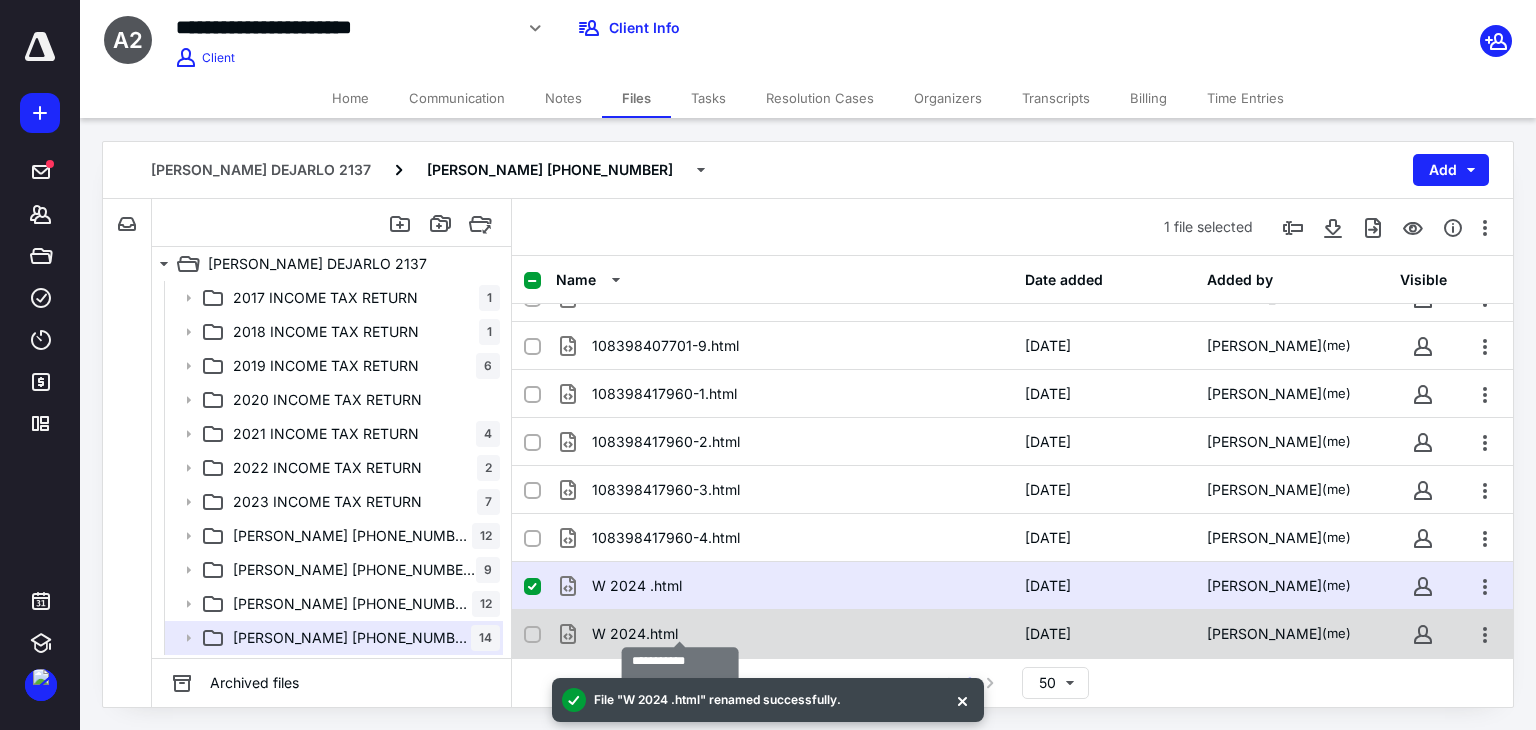 checkbox on "false" 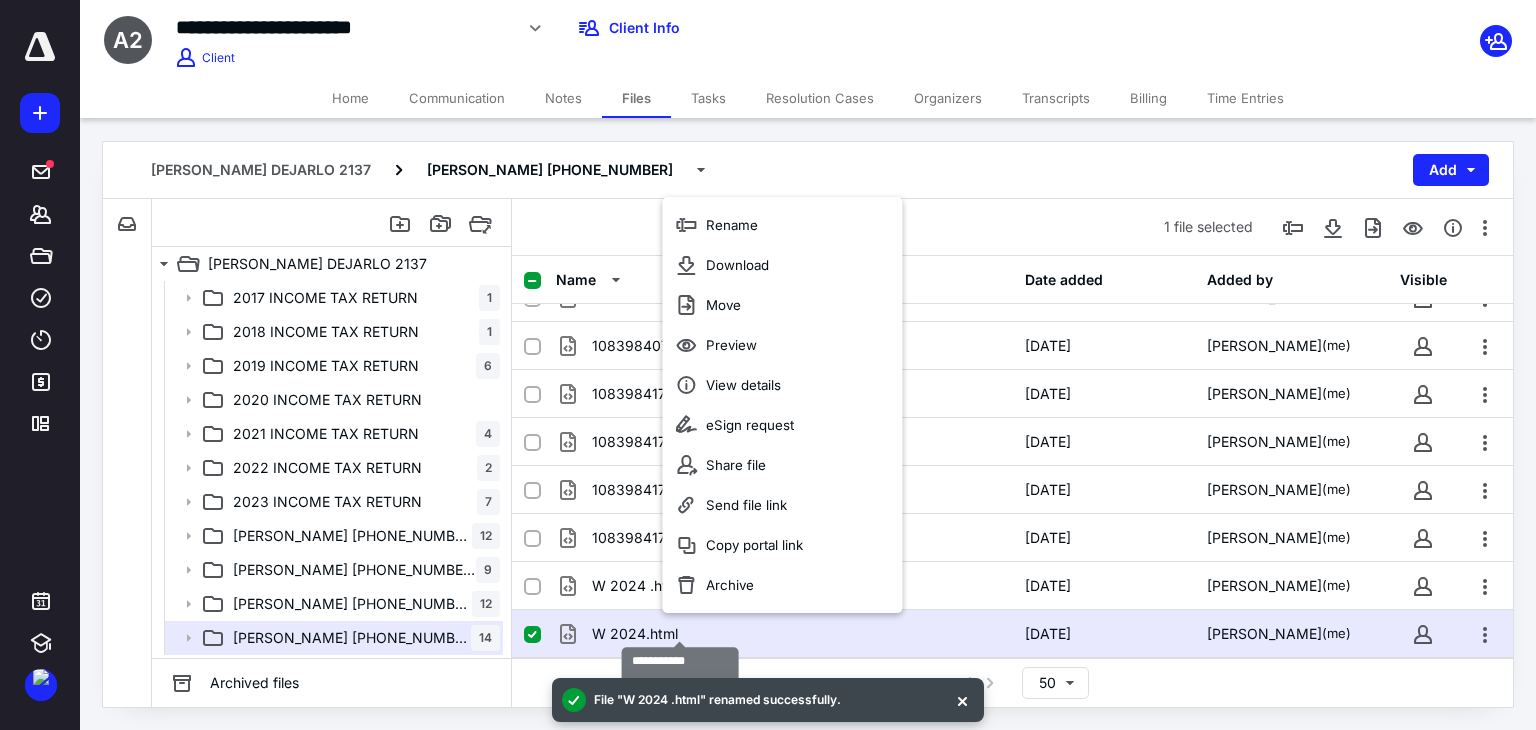 click on "W 2024.html" at bounding box center [635, 634] 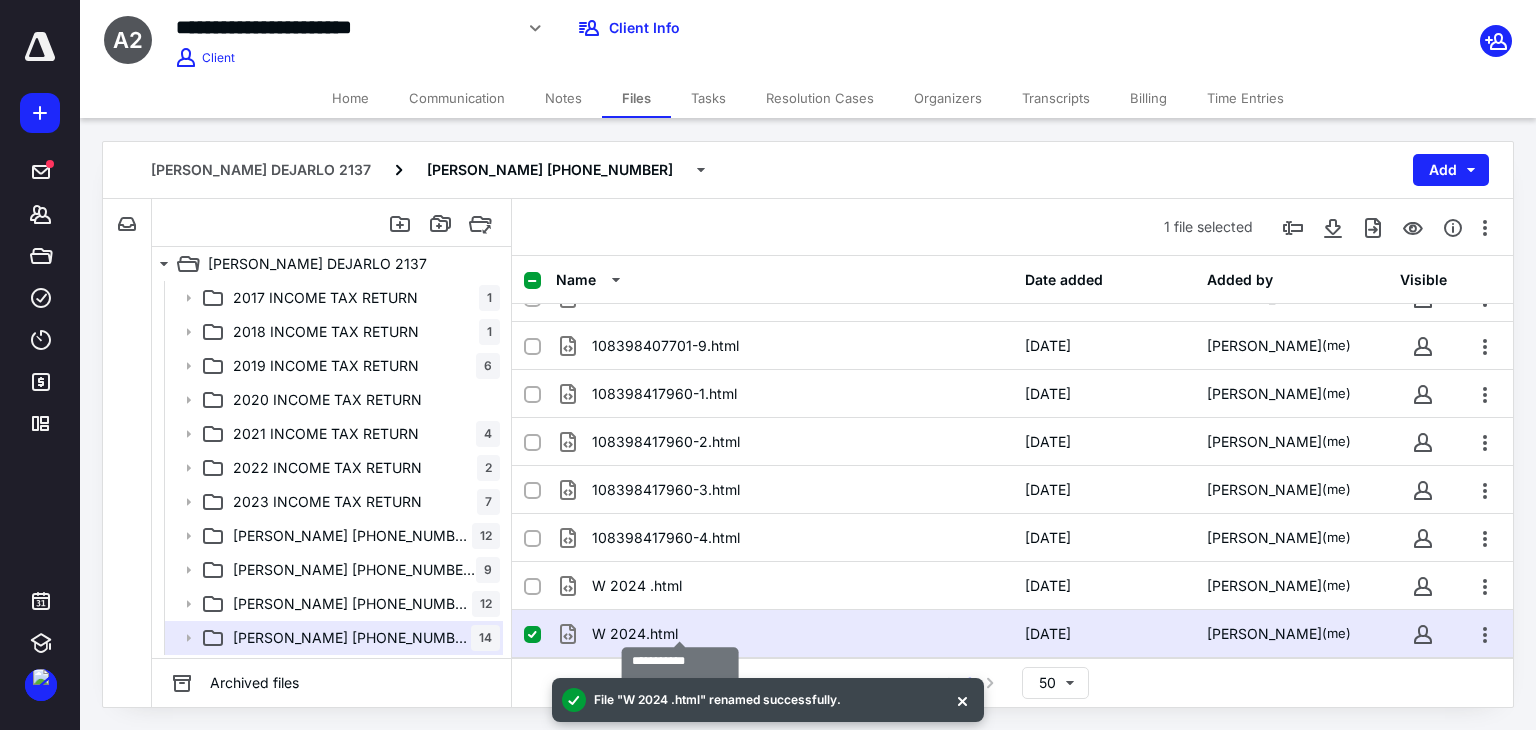 click on "W 2024.html" at bounding box center (635, 634) 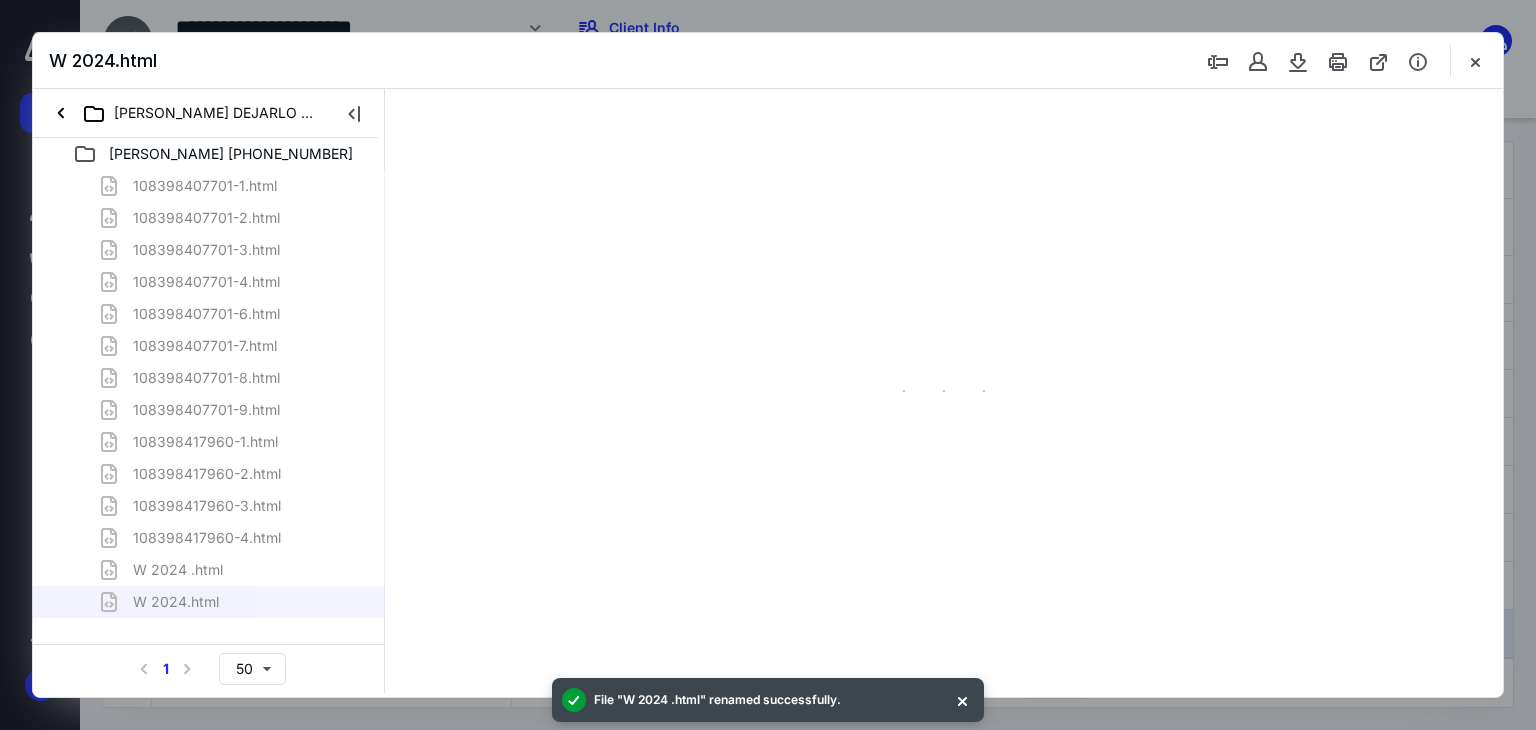 scroll, scrollTop: 0, scrollLeft: 0, axis: both 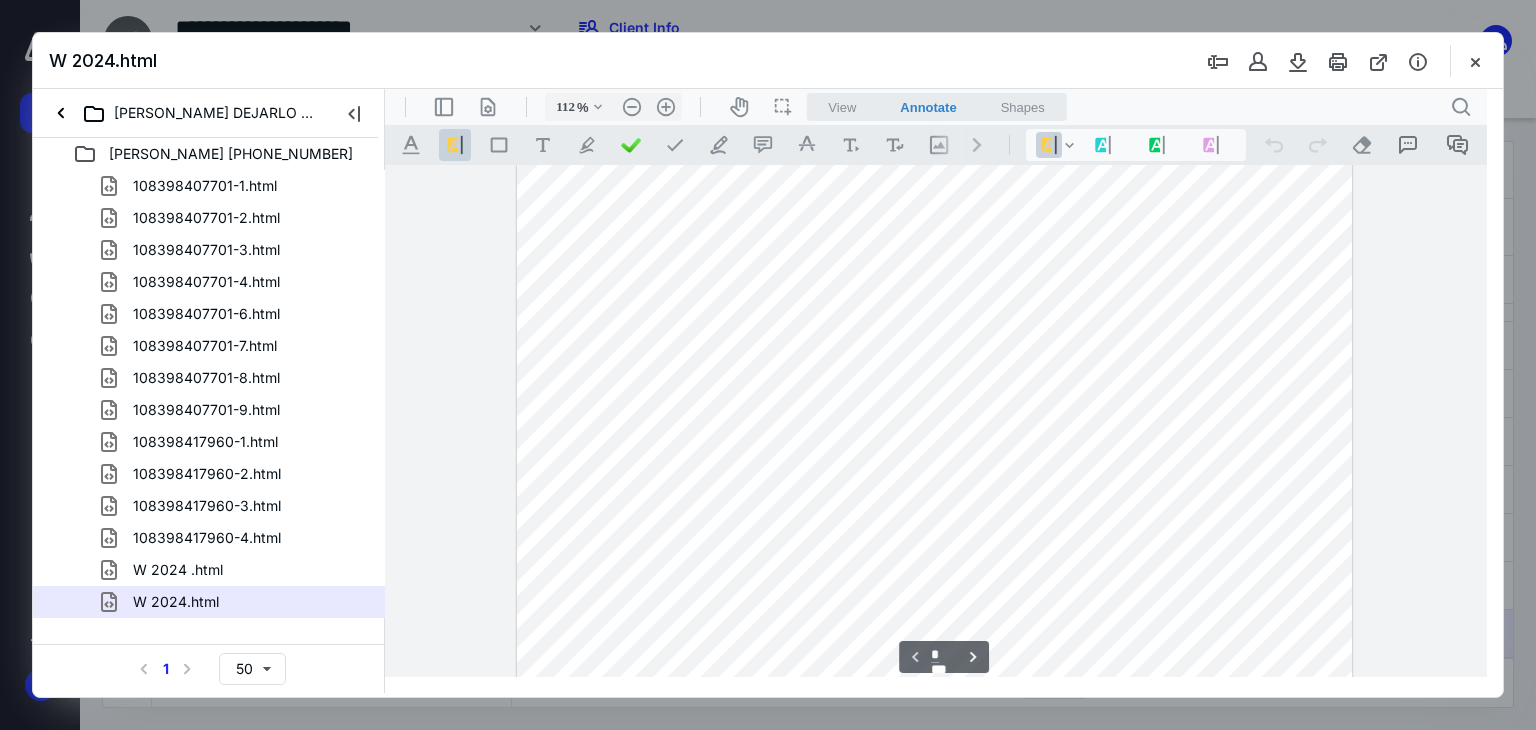 type on "137" 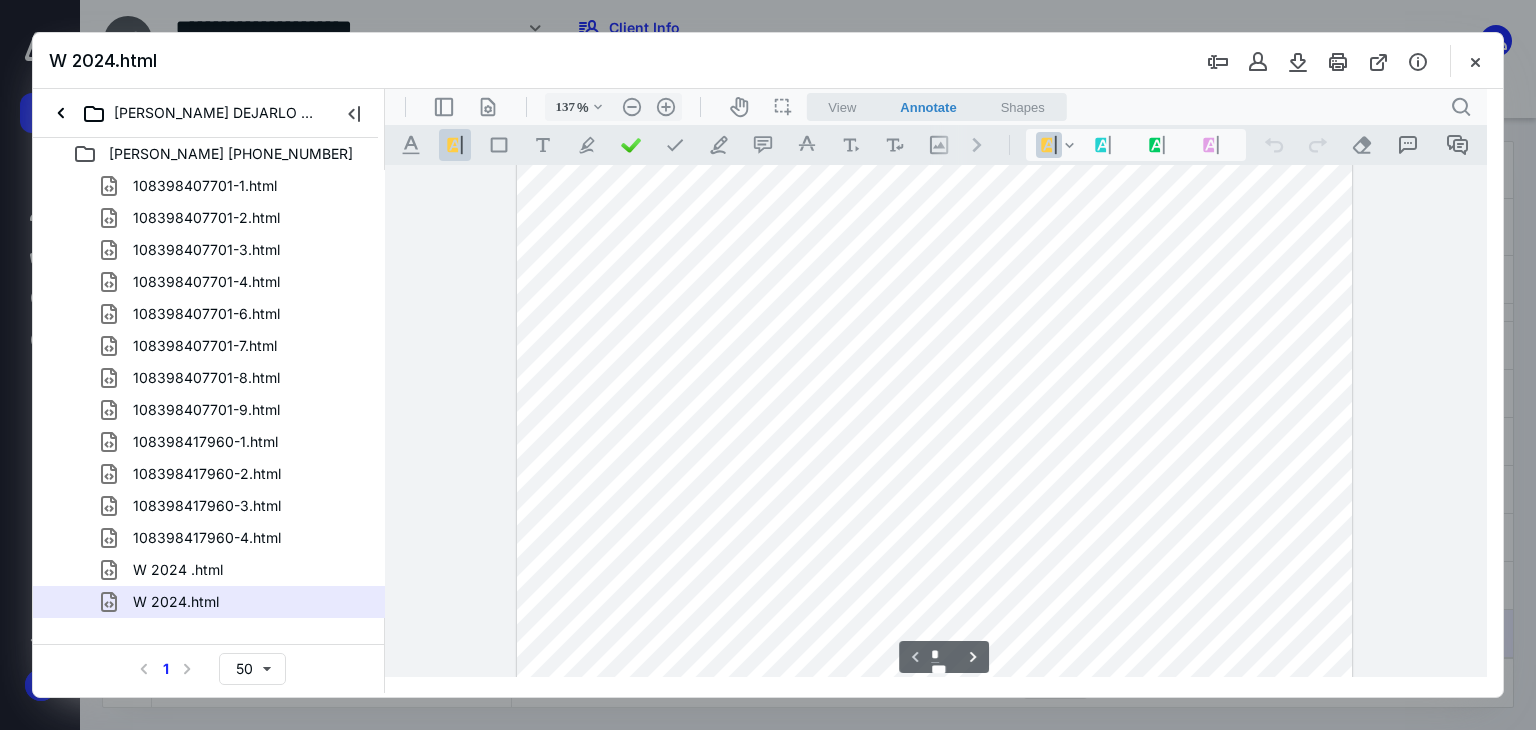 scroll, scrollTop: 106, scrollLeft: 0, axis: vertical 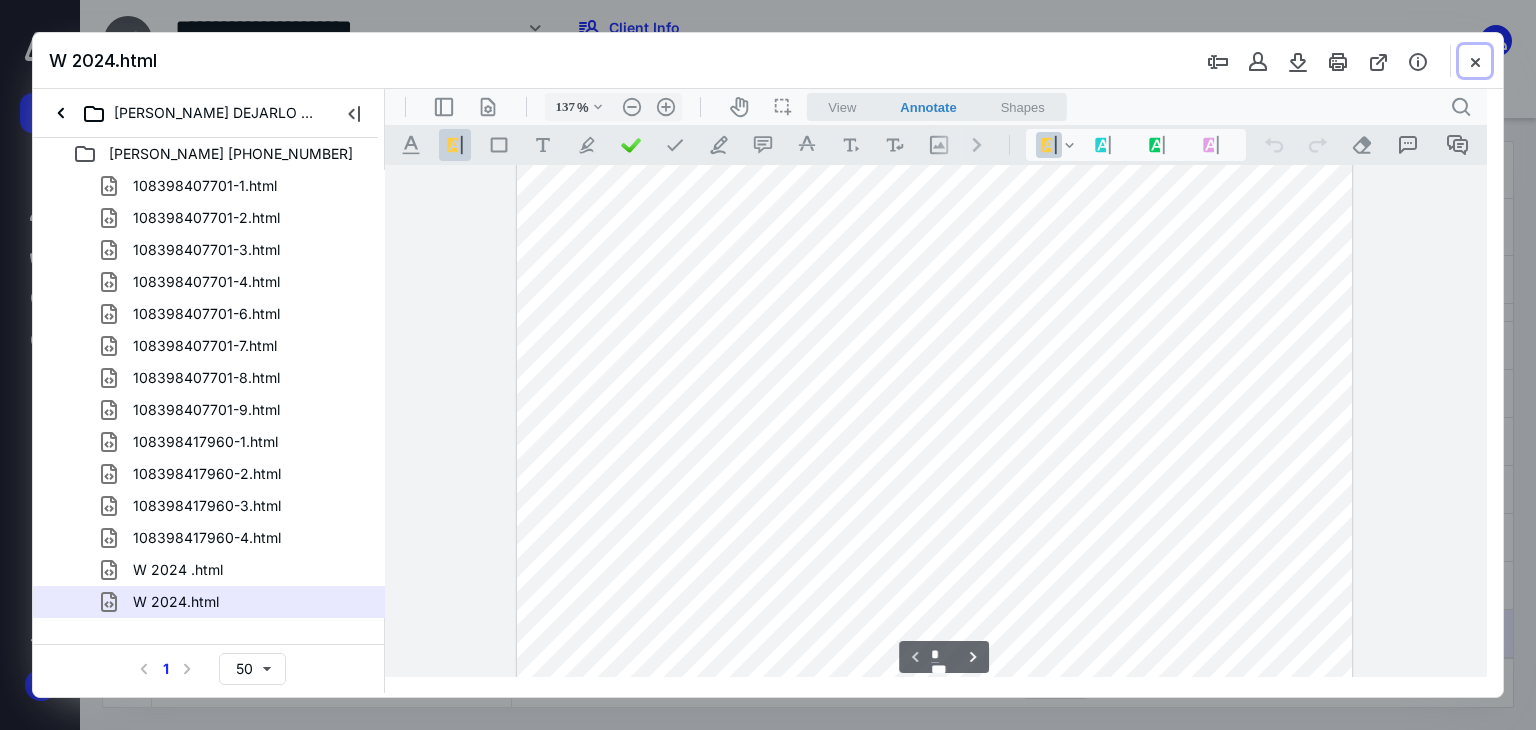 drag, startPoint x: 1460, startPoint y: 73, endPoint x: 1425, endPoint y: 85, distance: 37 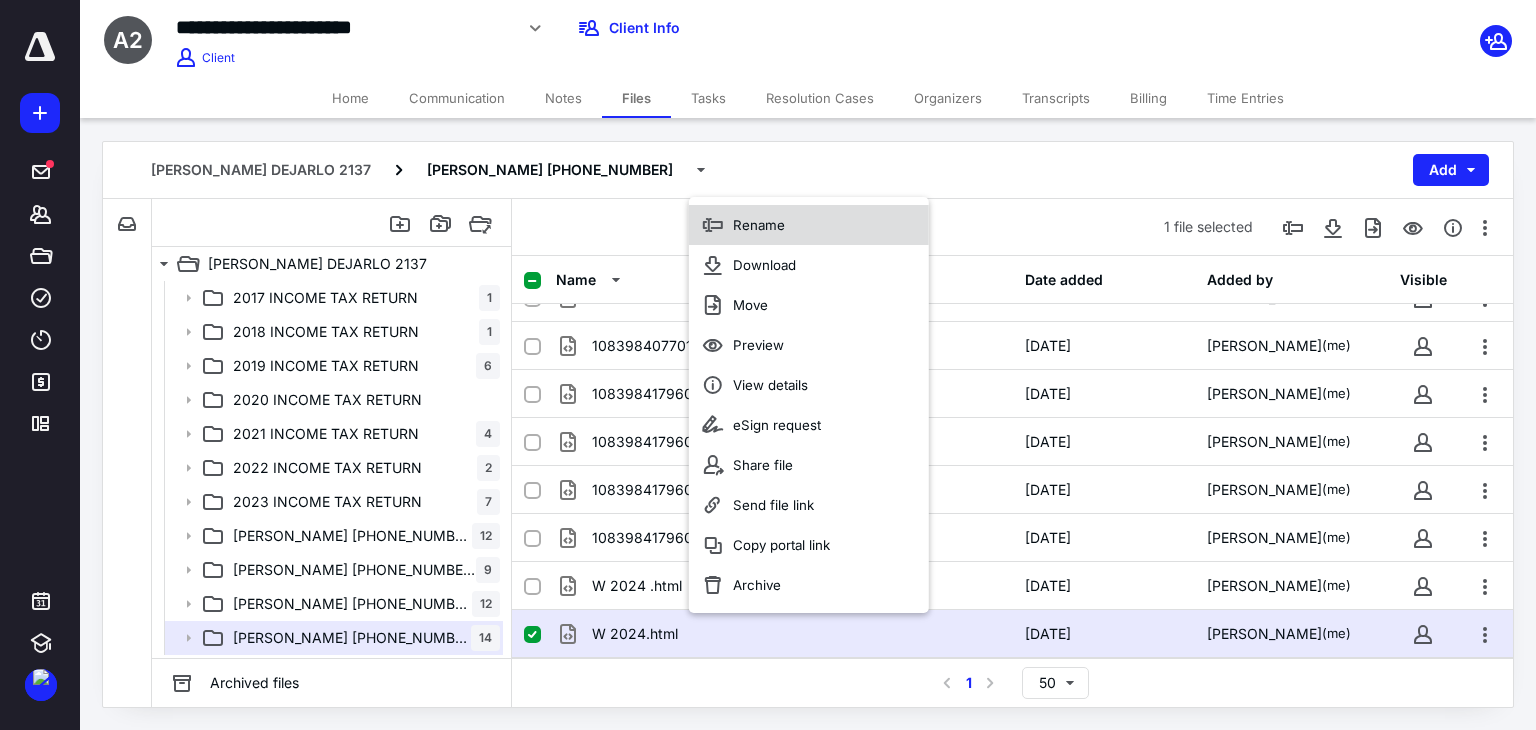 click on "Rename" at bounding box center [759, 225] 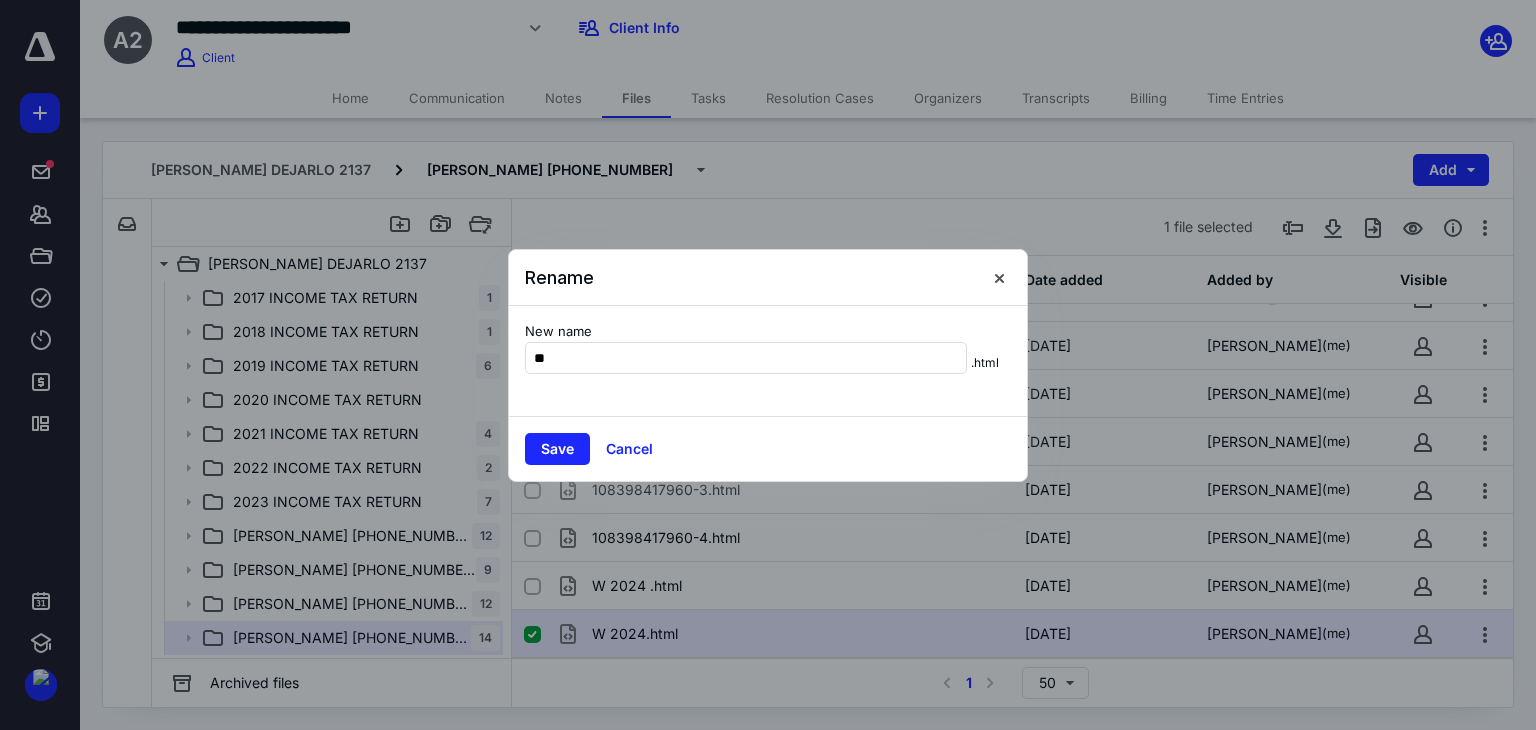 type on "******" 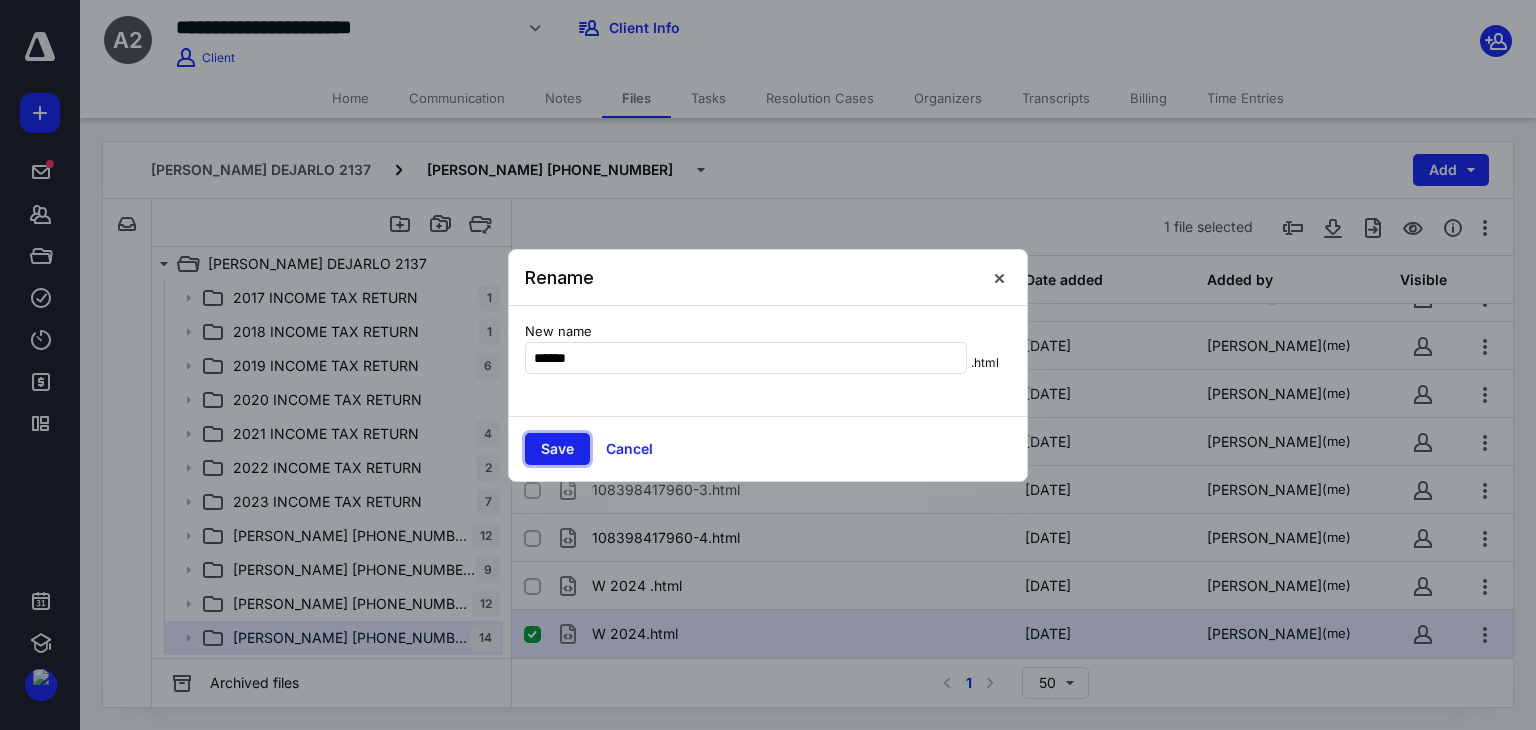 click on "Save" at bounding box center [557, 449] 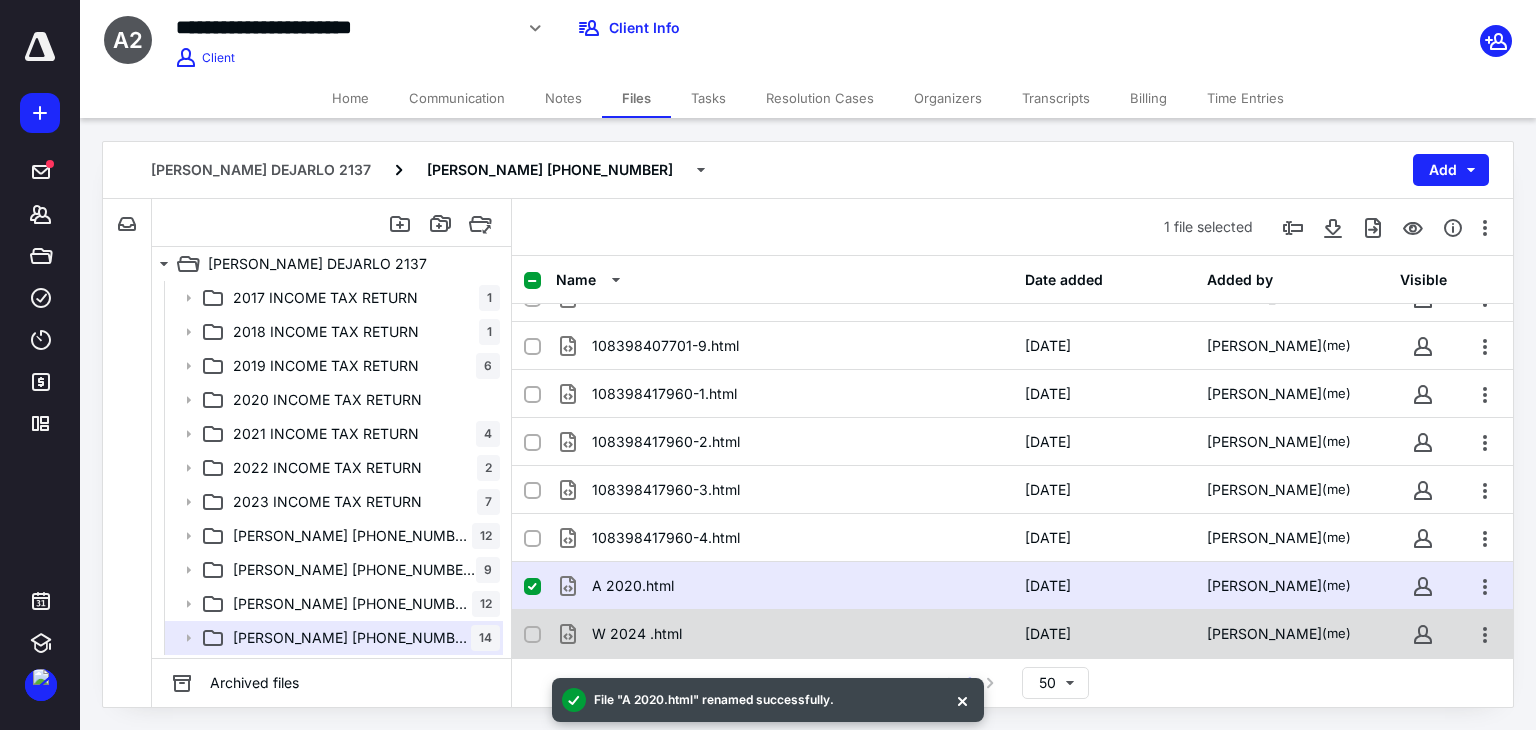 click on "W 2024 .html" at bounding box center [637, 634] 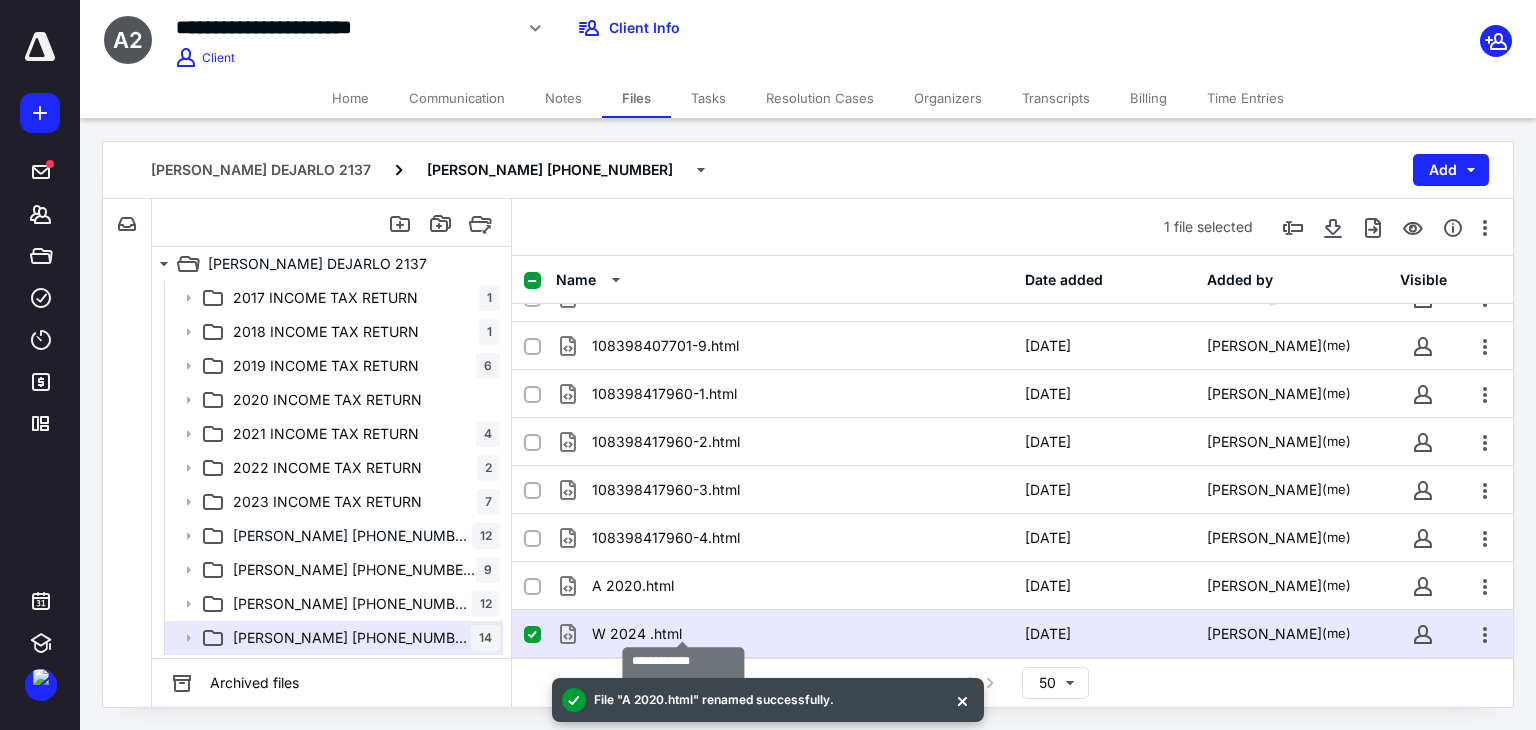 click on "W 2024 .html" at bounding box center (637, 634) 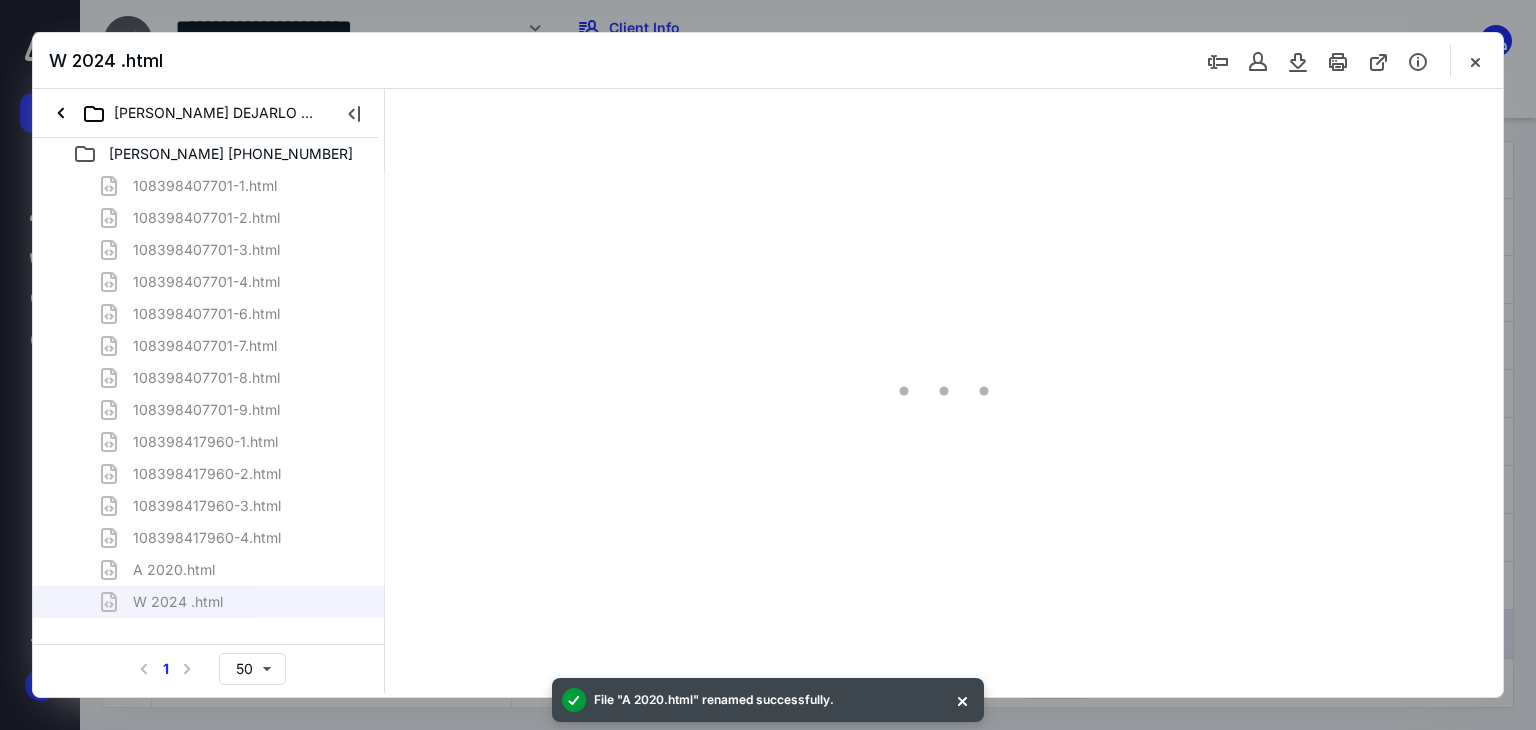 scroll, scrollTop: 0, scrollLeft: 0, axis: both 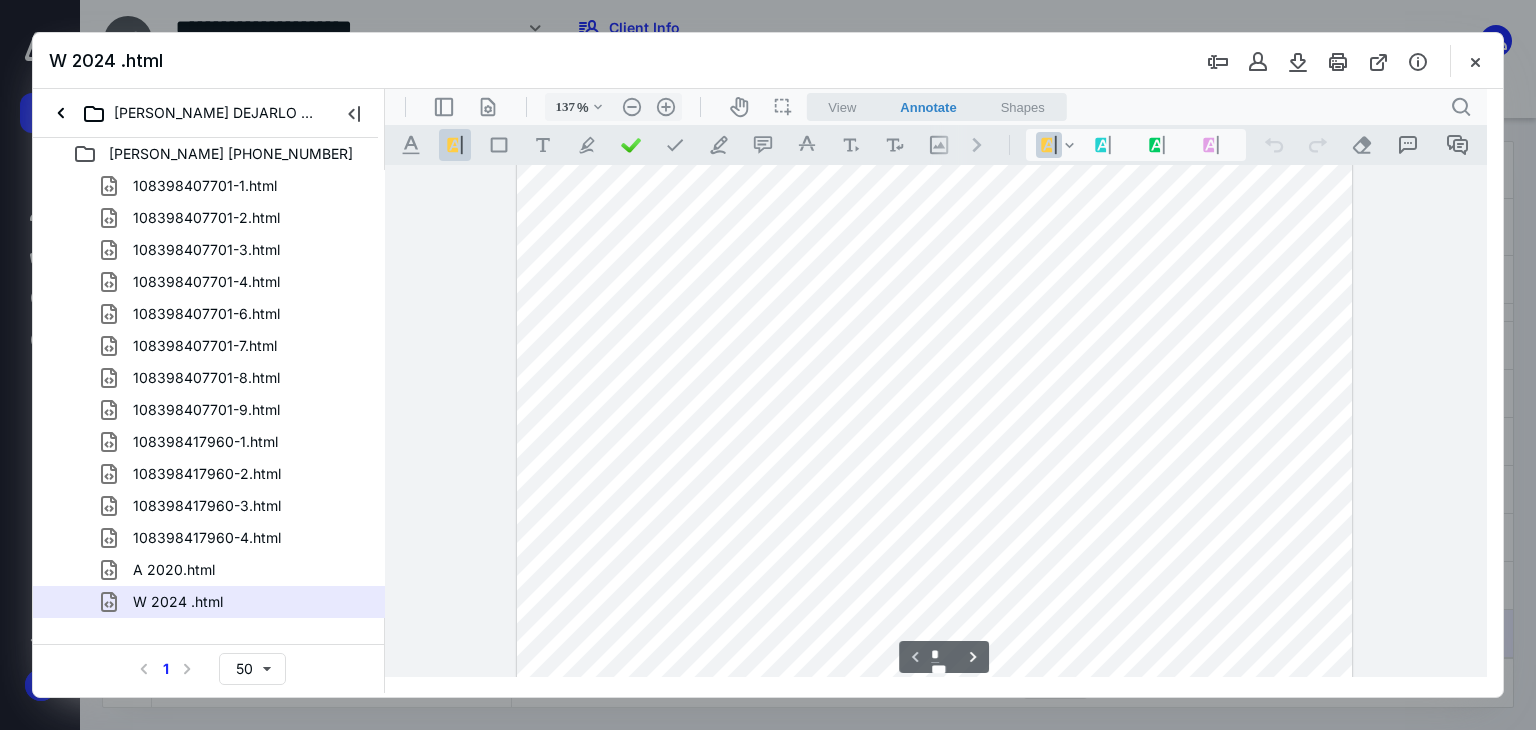 type on "162" 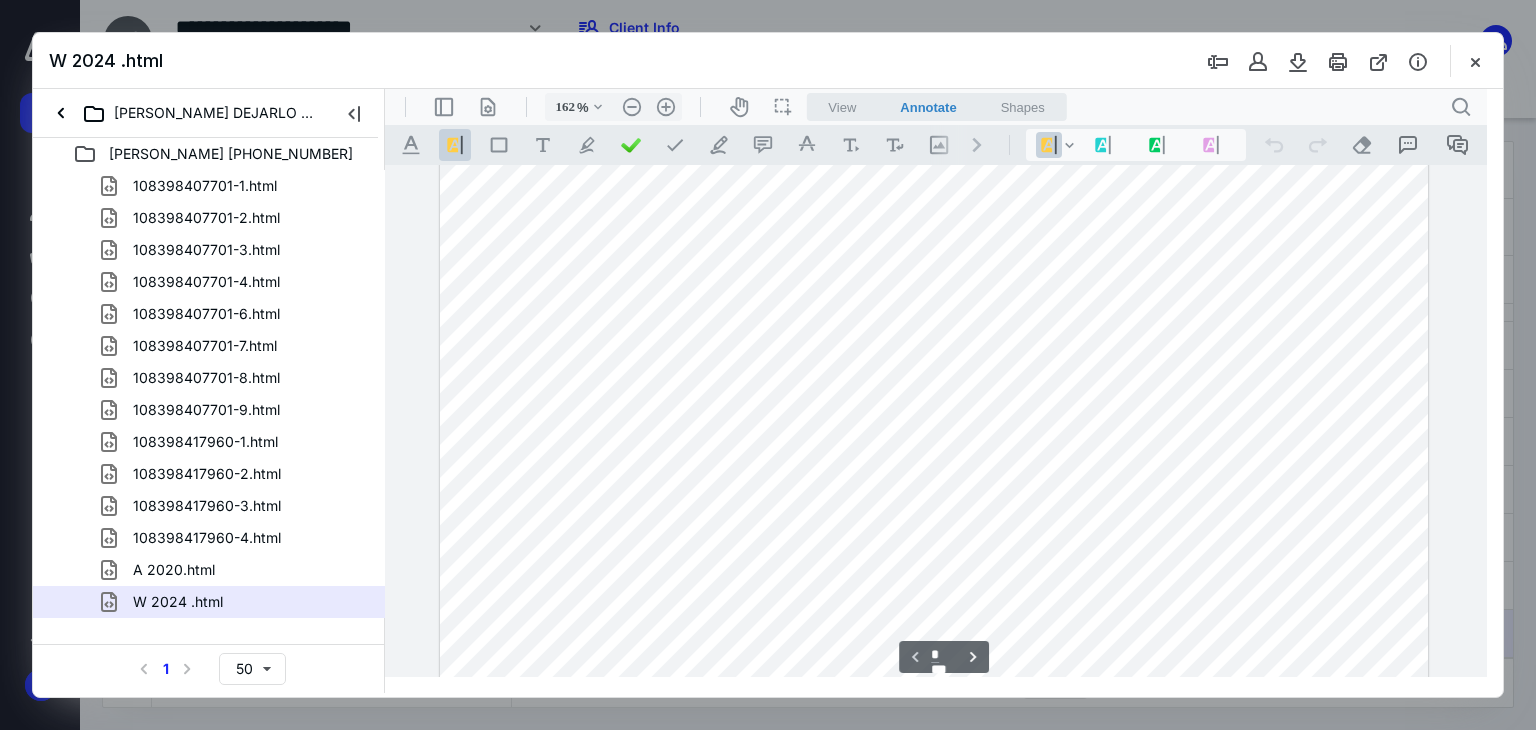 scroll, scrollTop: 652, scrollLeft: 0, axis: vertical 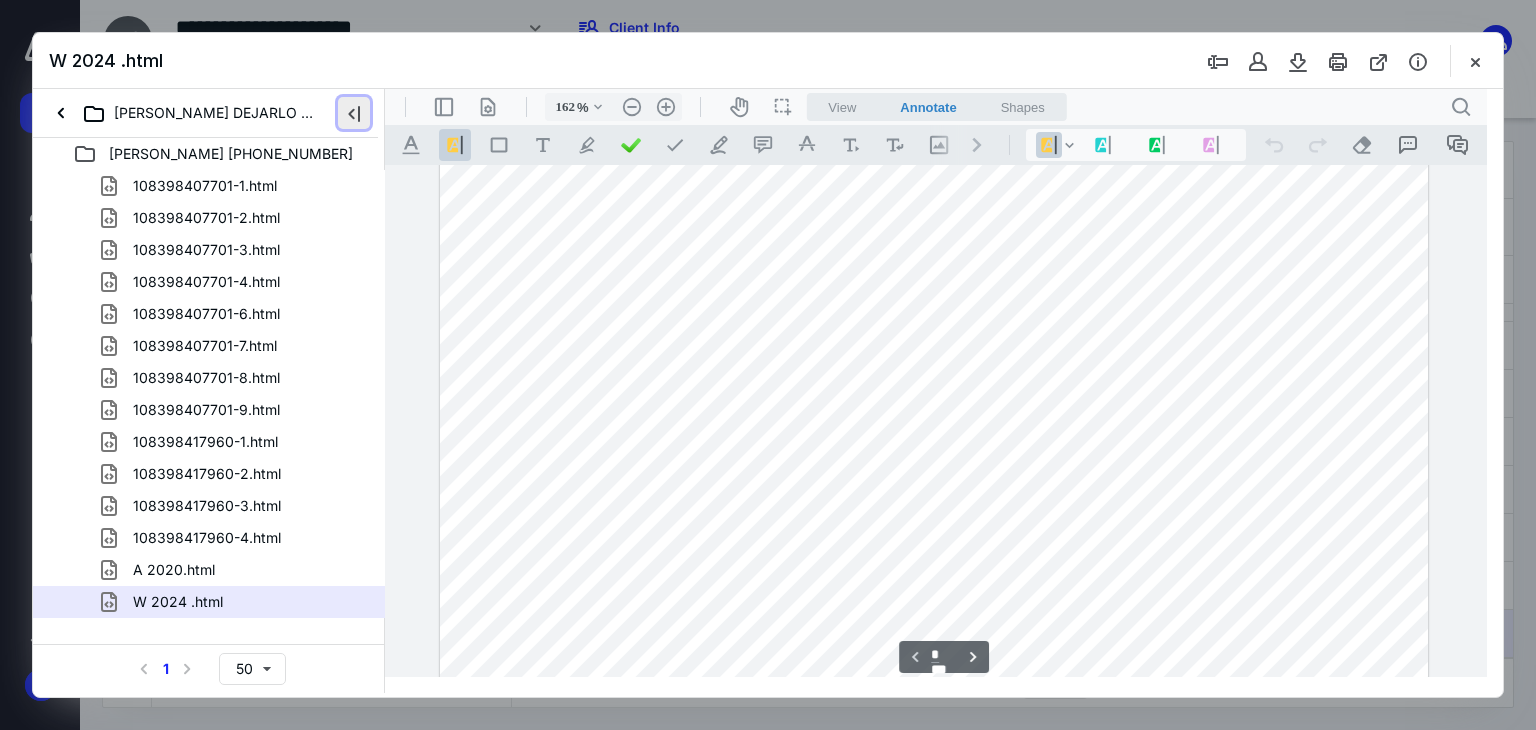 click at bounding box center [354, 113] 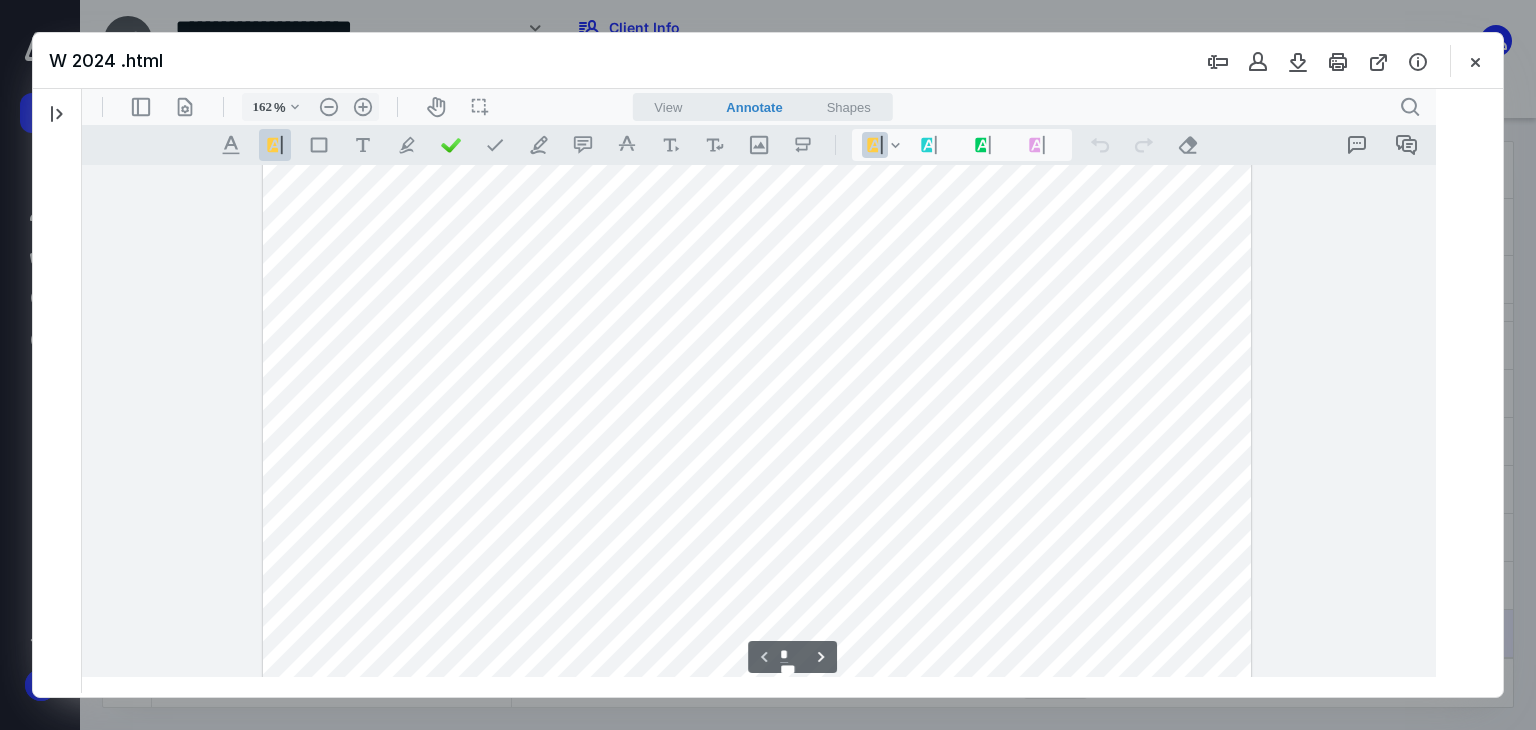 type 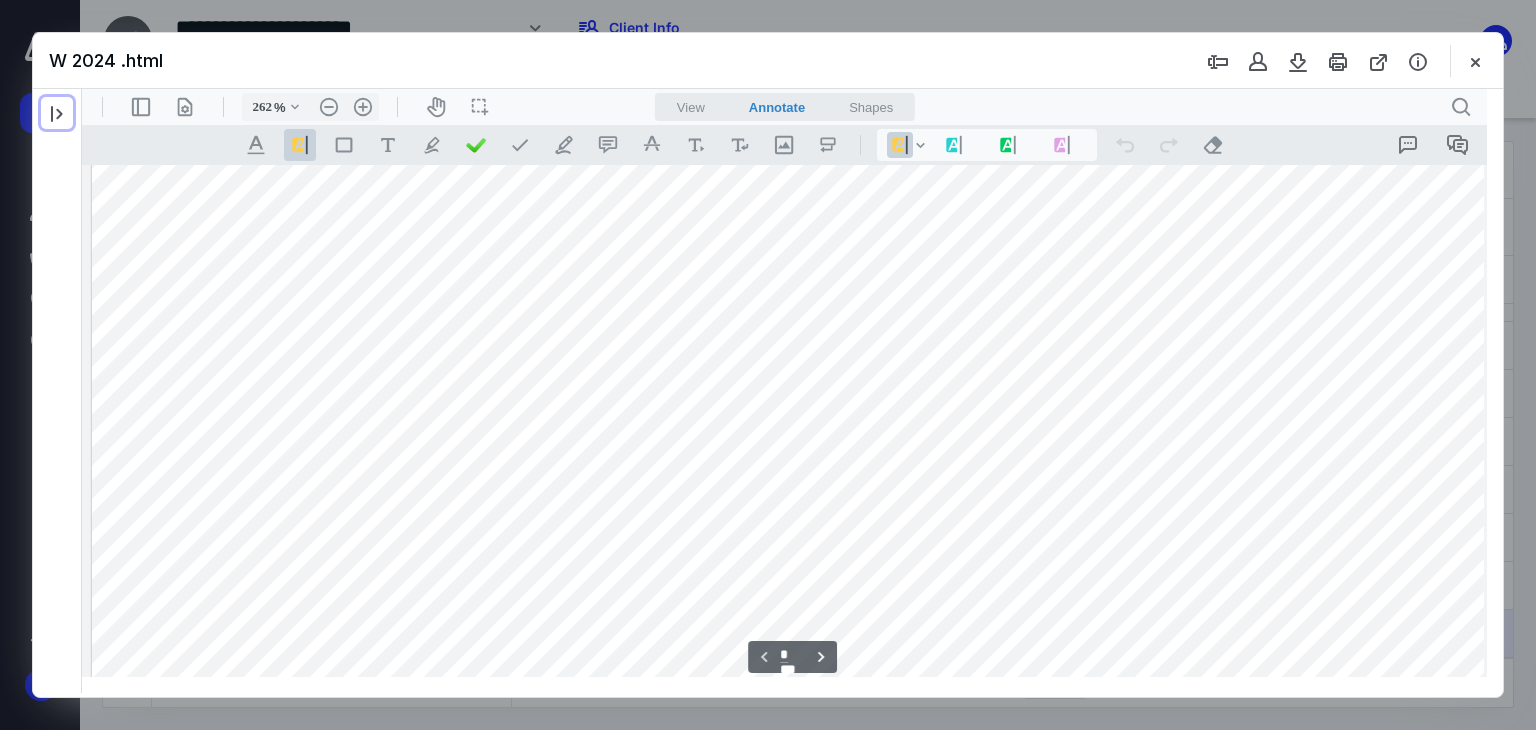 scroll, scrollTop: 1269, scrollLeft: 72, axis: both 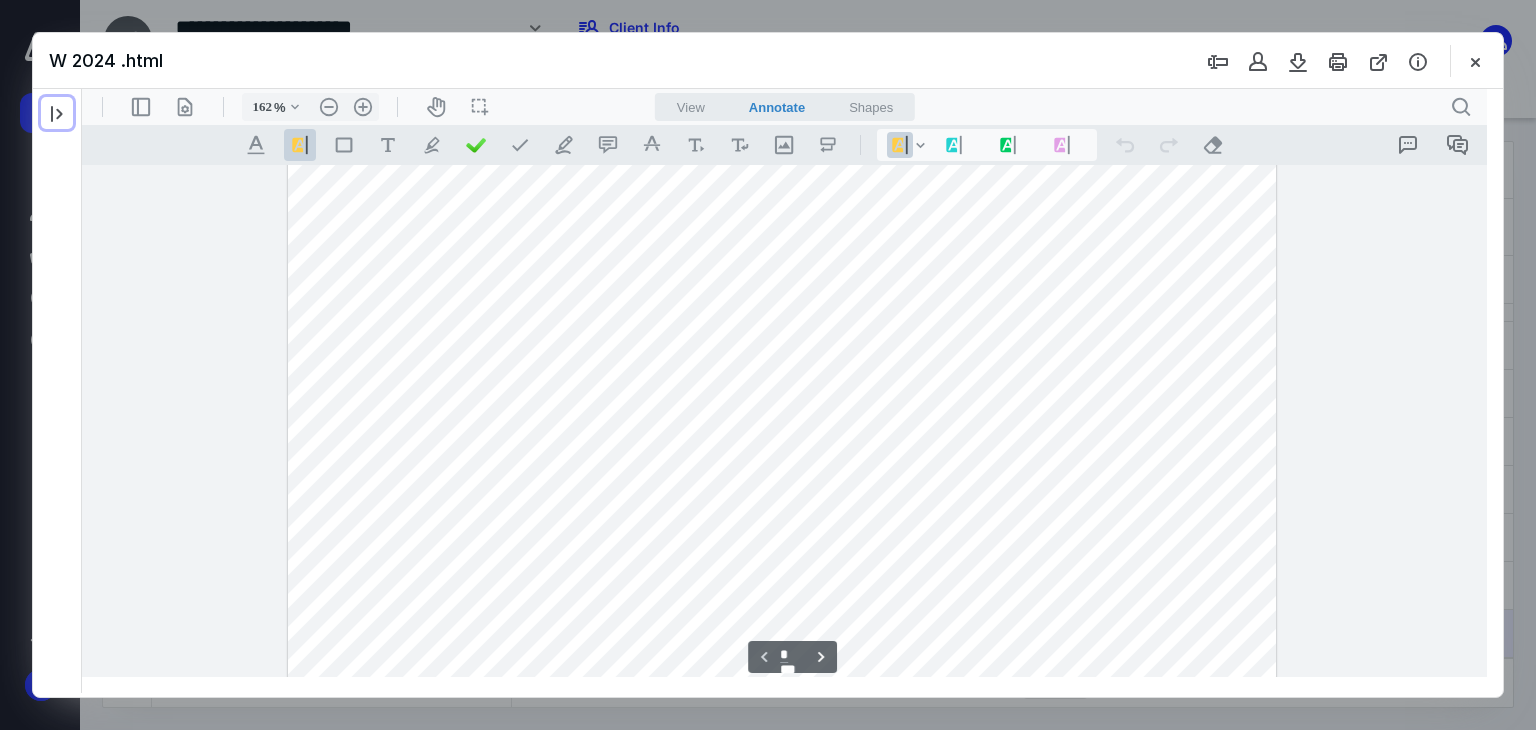 type on "212" 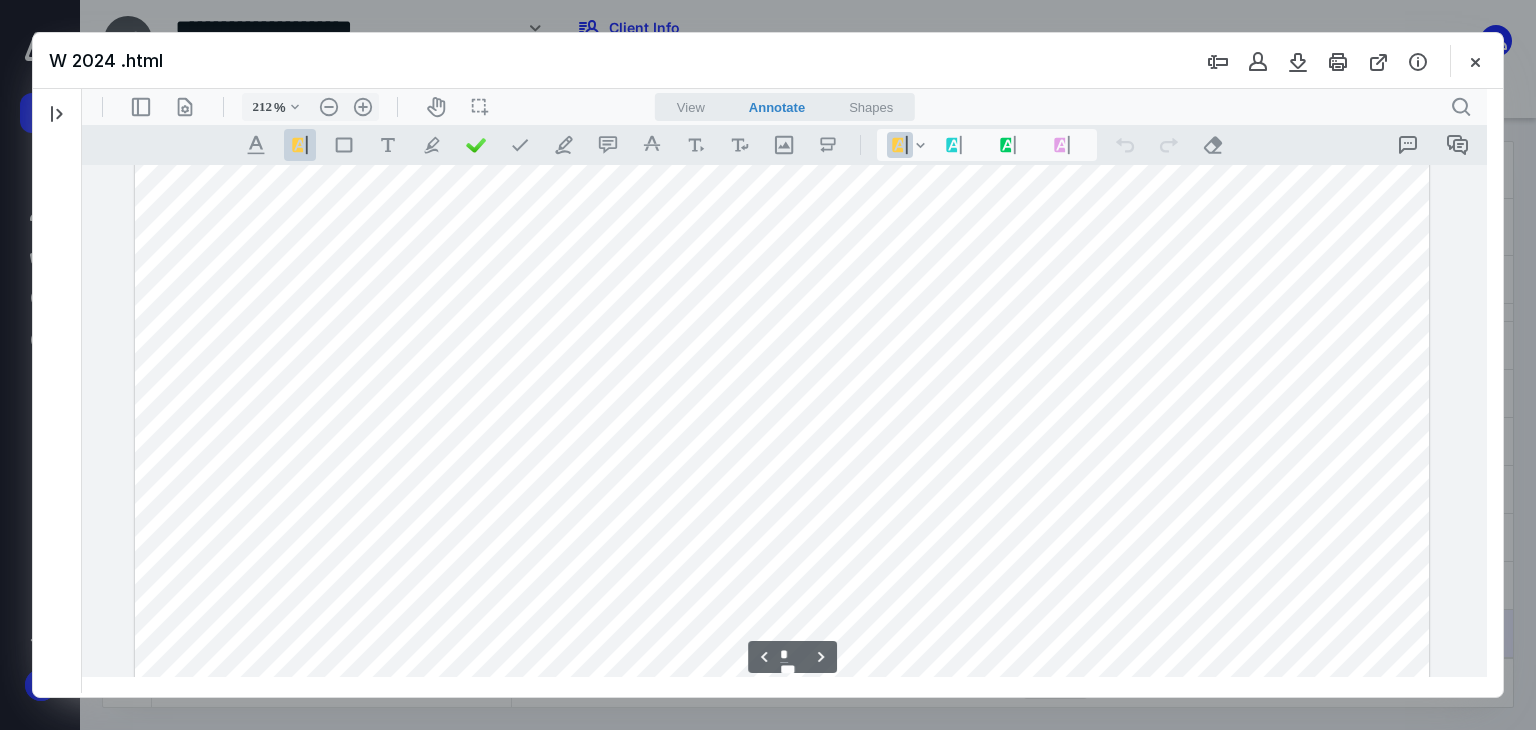 scroll, scrollTop: 2560, scrollLeft: 0, axis: vertical 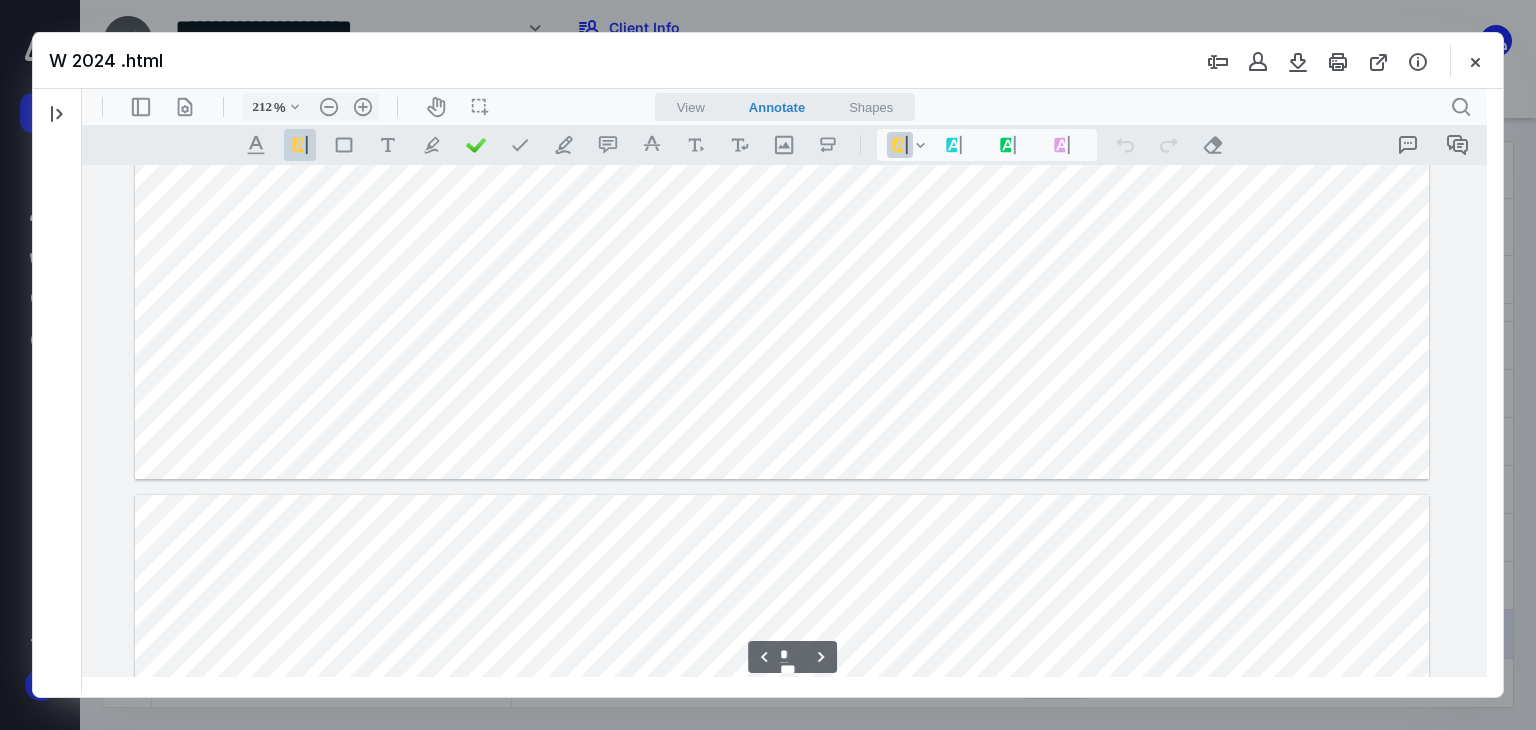 type on "*" 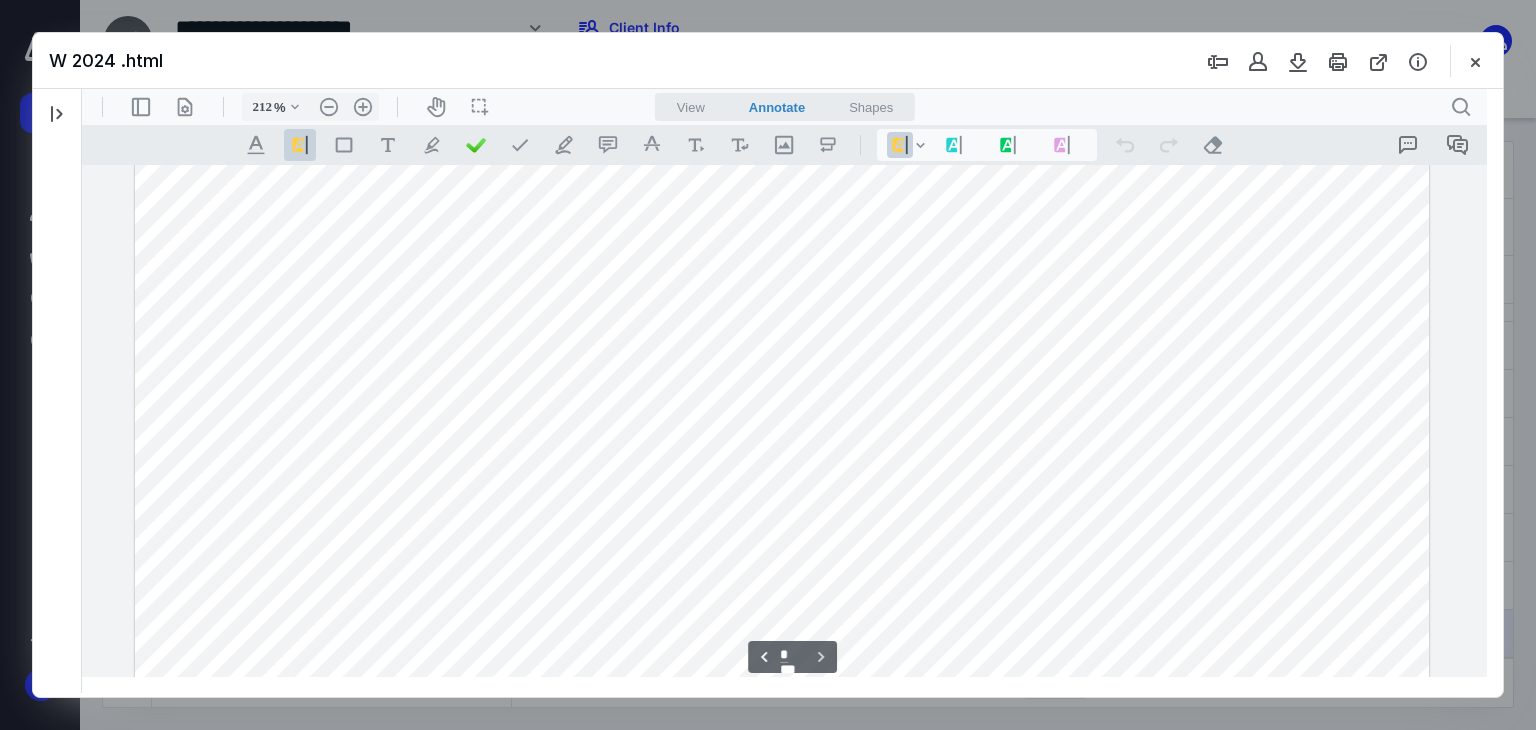 scroll, scrollTop: 3560, scrollLeft: 0, axis: vertical 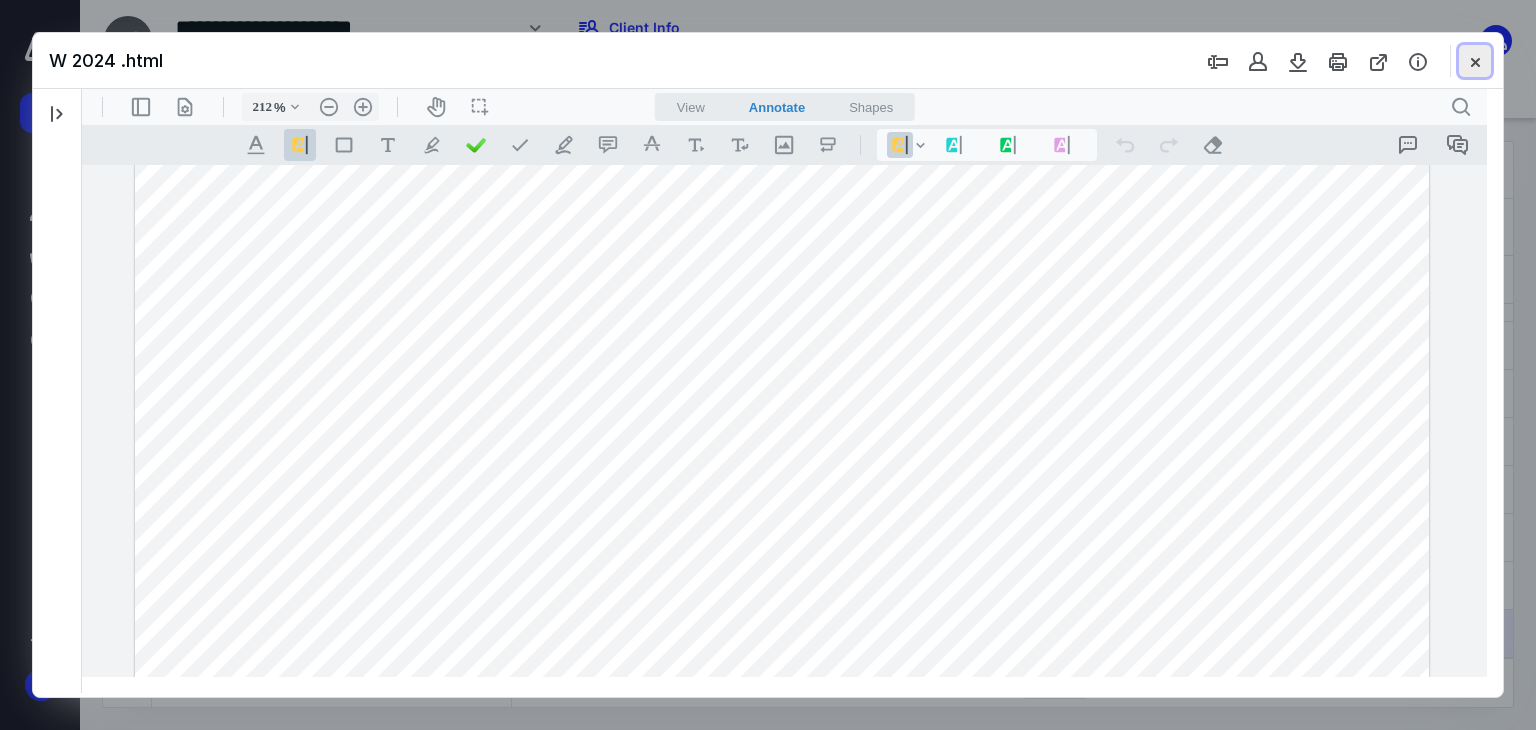 click at bounding box center (1475, 61) 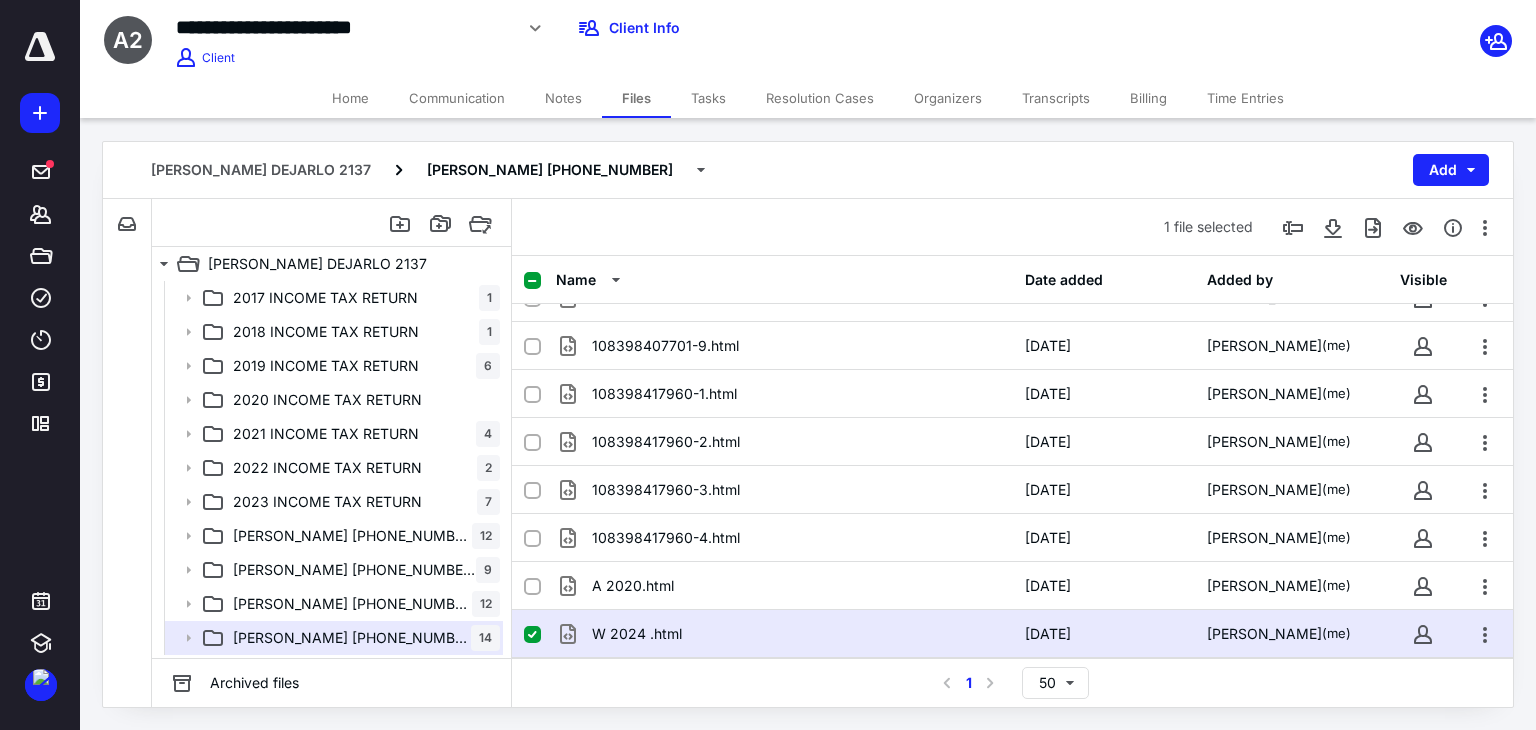 click on "Notes" at bounding box center [563, 98] 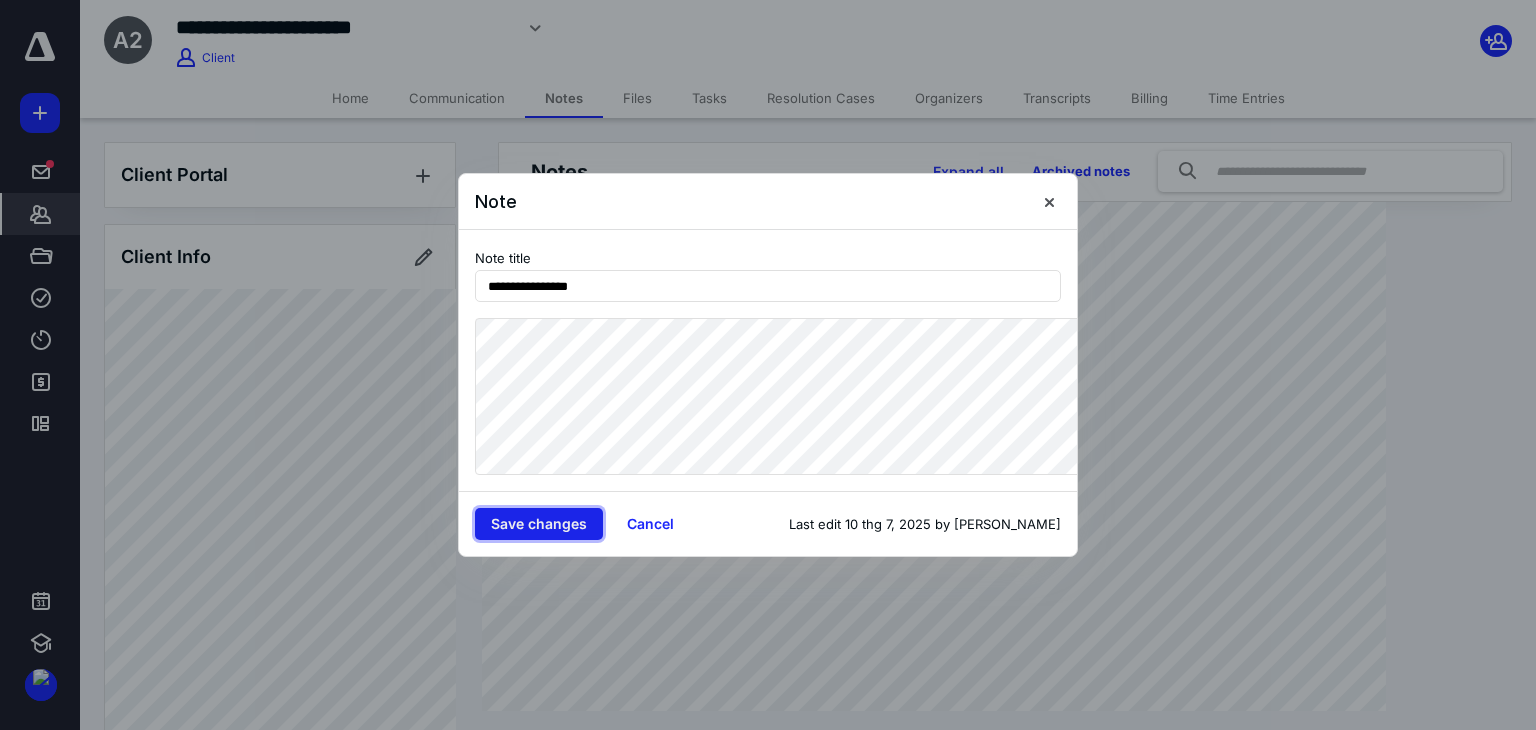 click on "Save changes" at bounding box center (539, 524) 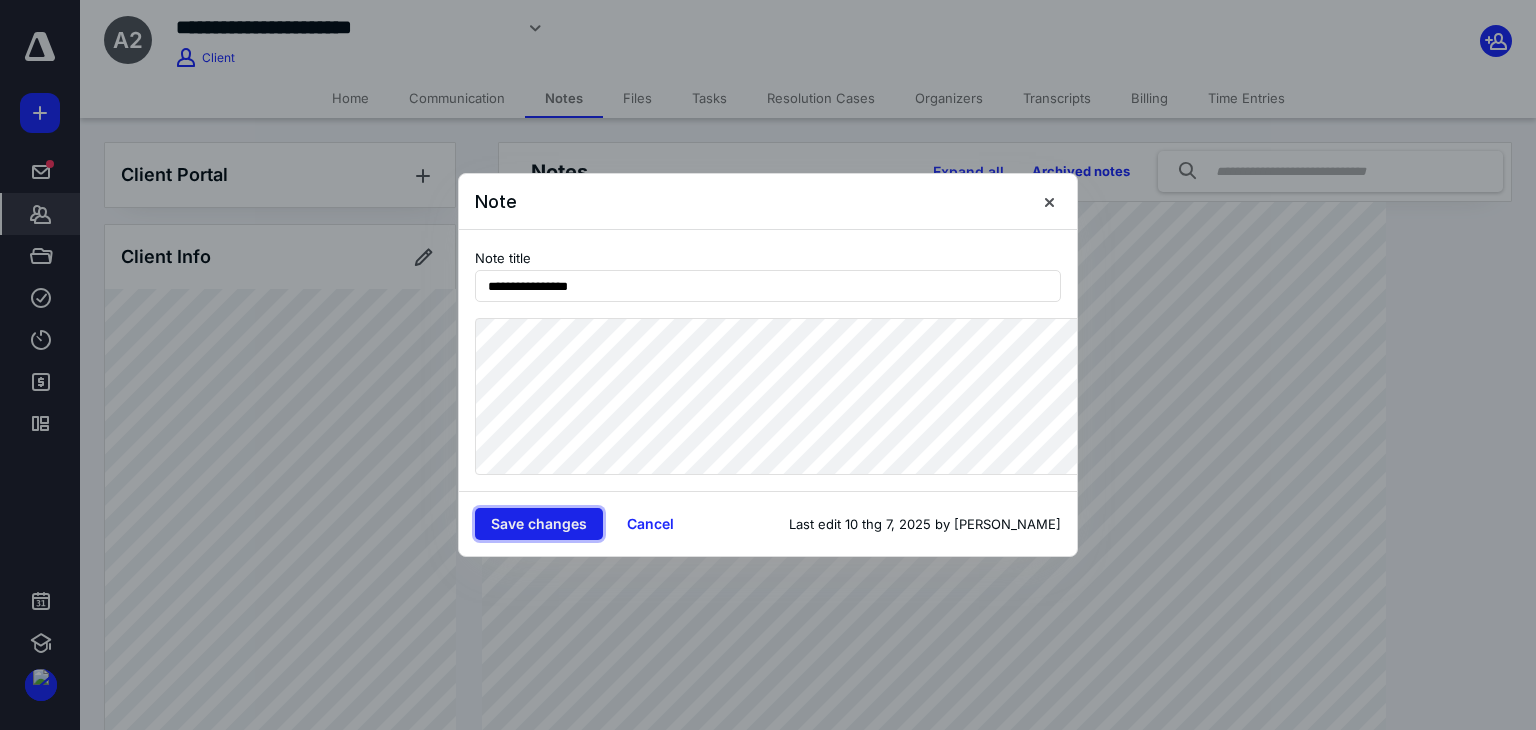 click on "Save changes" at bounding box center [539, 524] 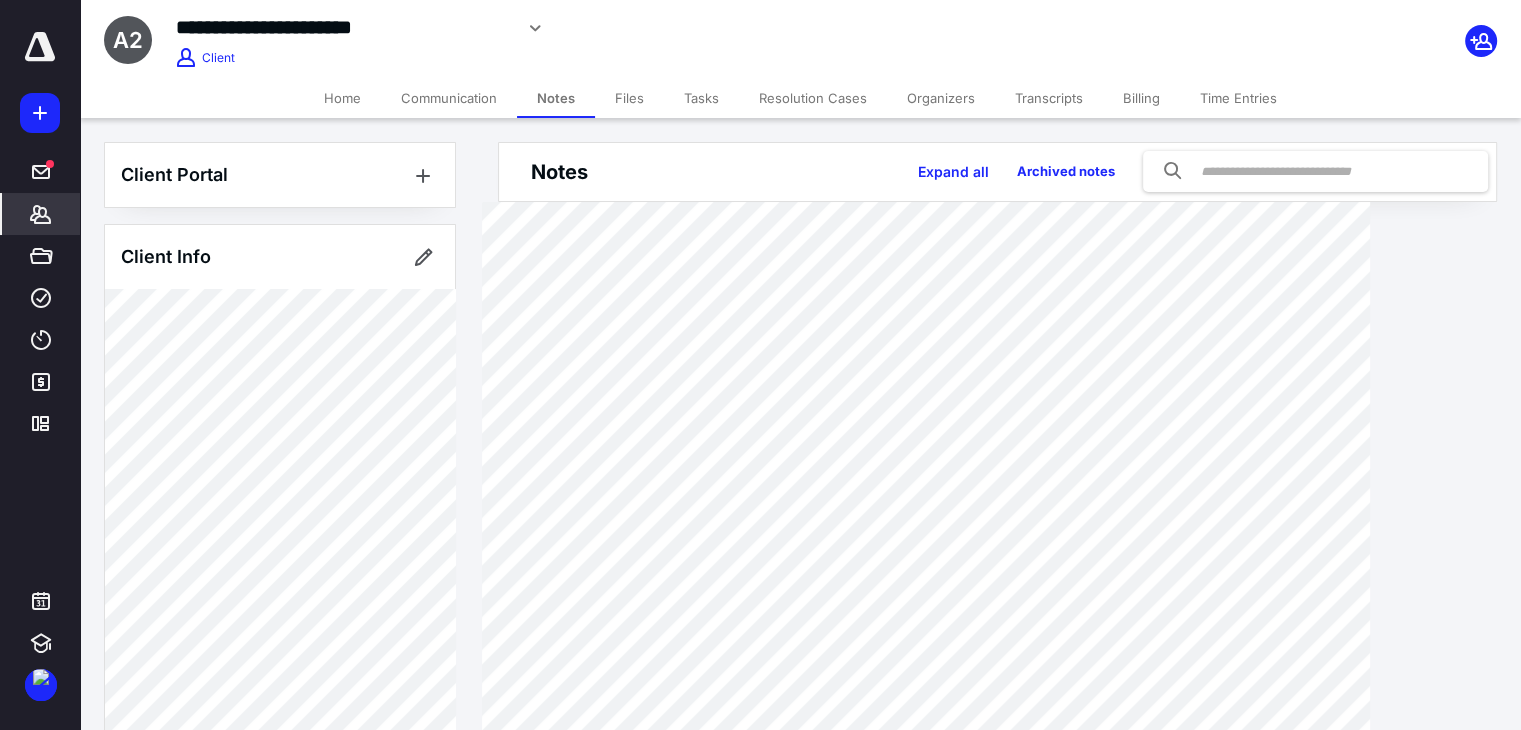 click on "Files" at bounding box center [629, 98] 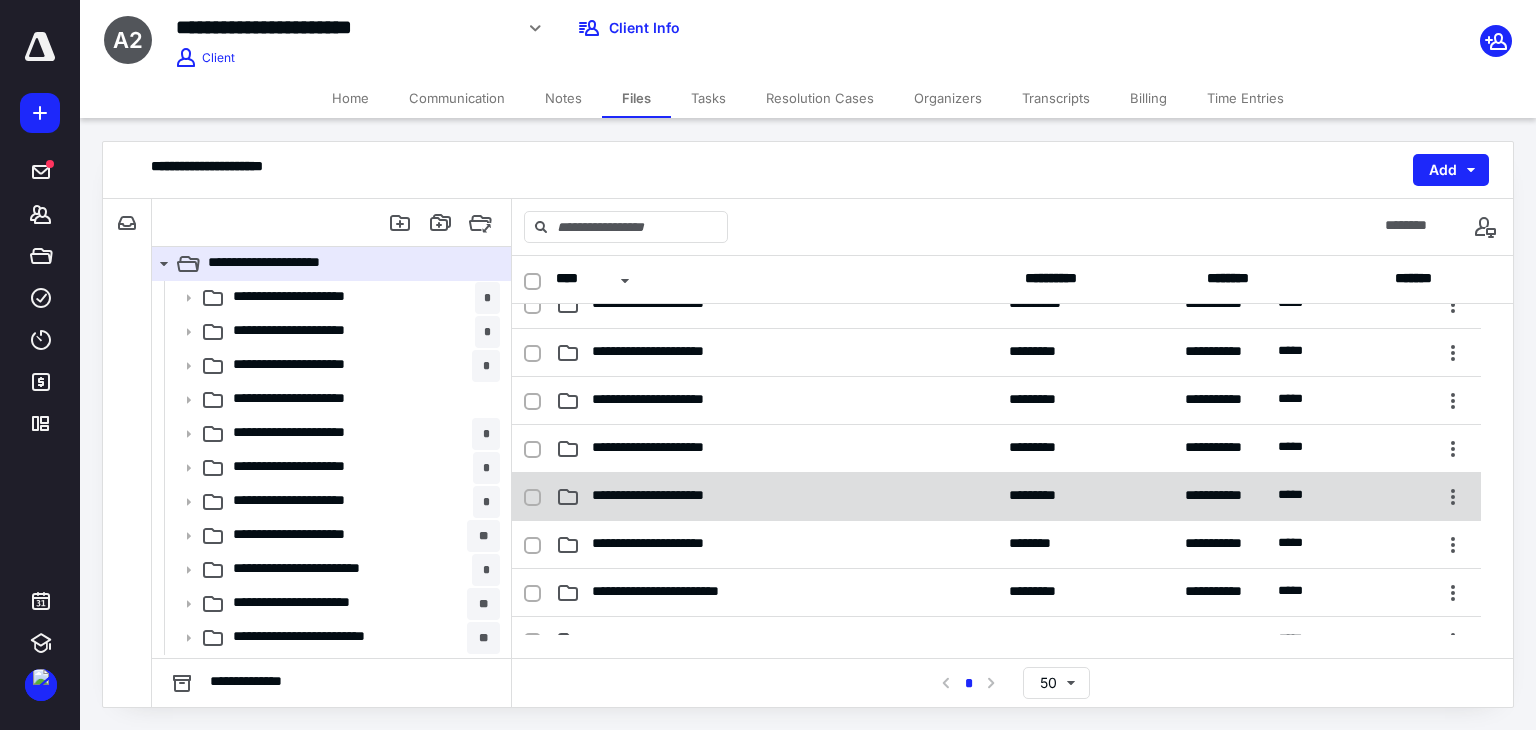 scroll, scrollTop: 500, scrollLeft: 0, axis: vertical 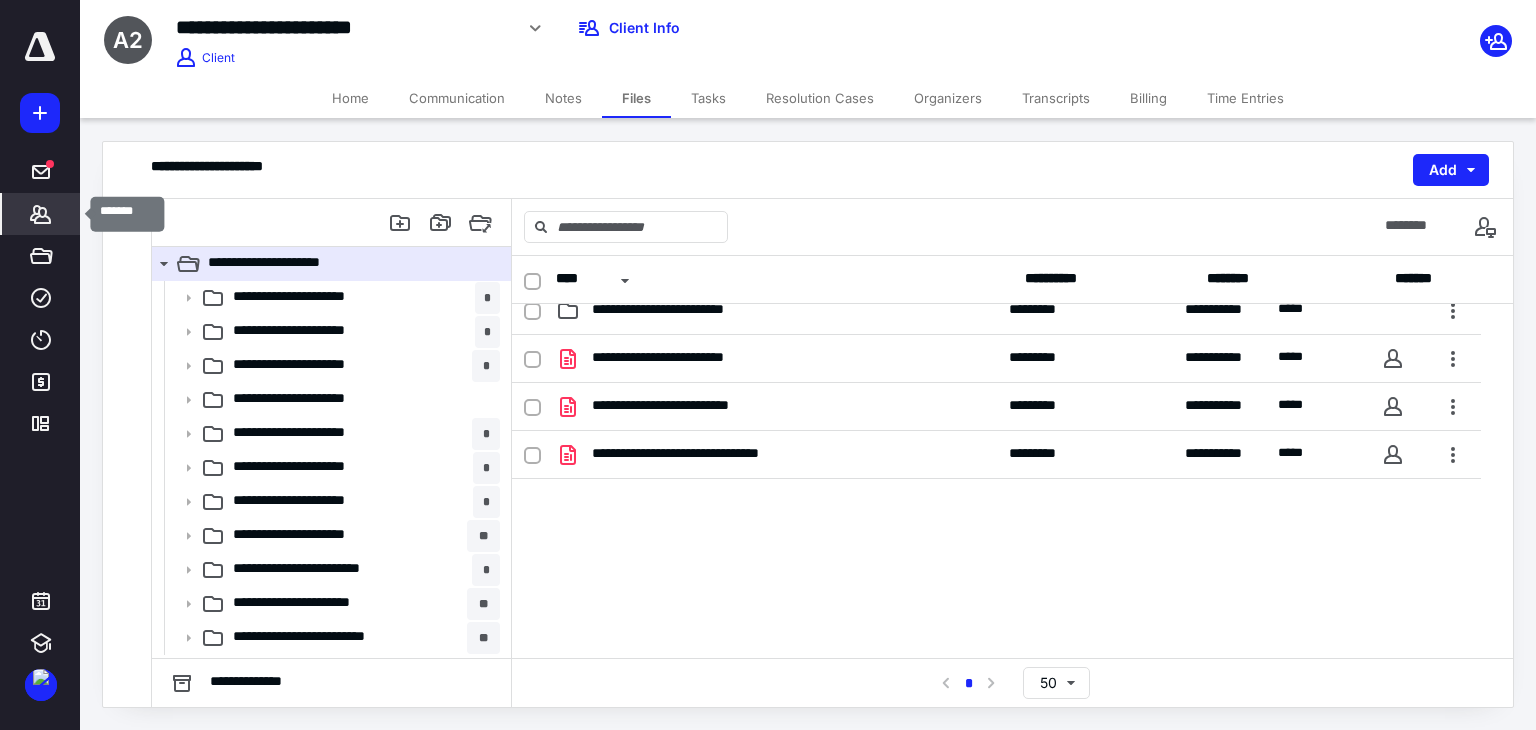 click 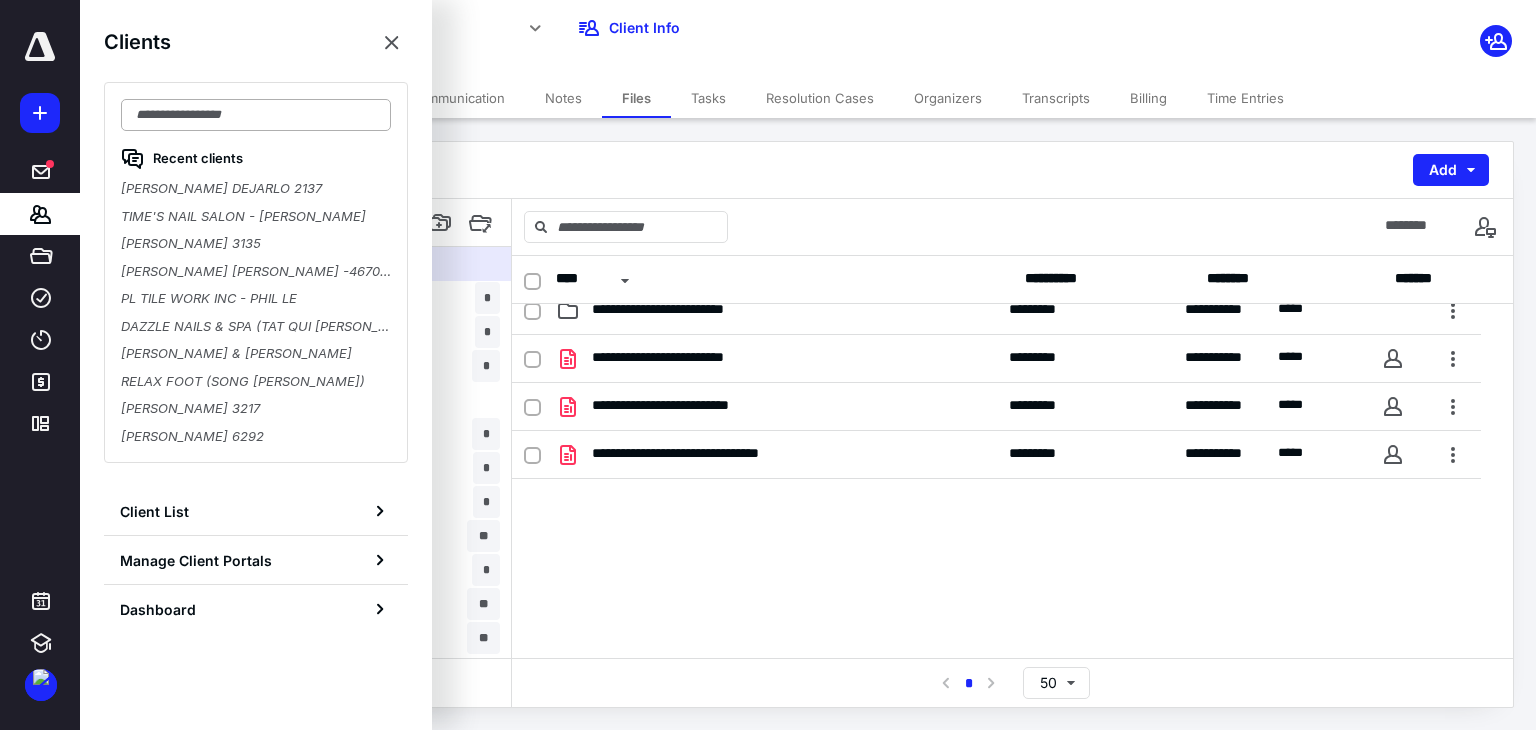 click at bounding box center [256, 115] 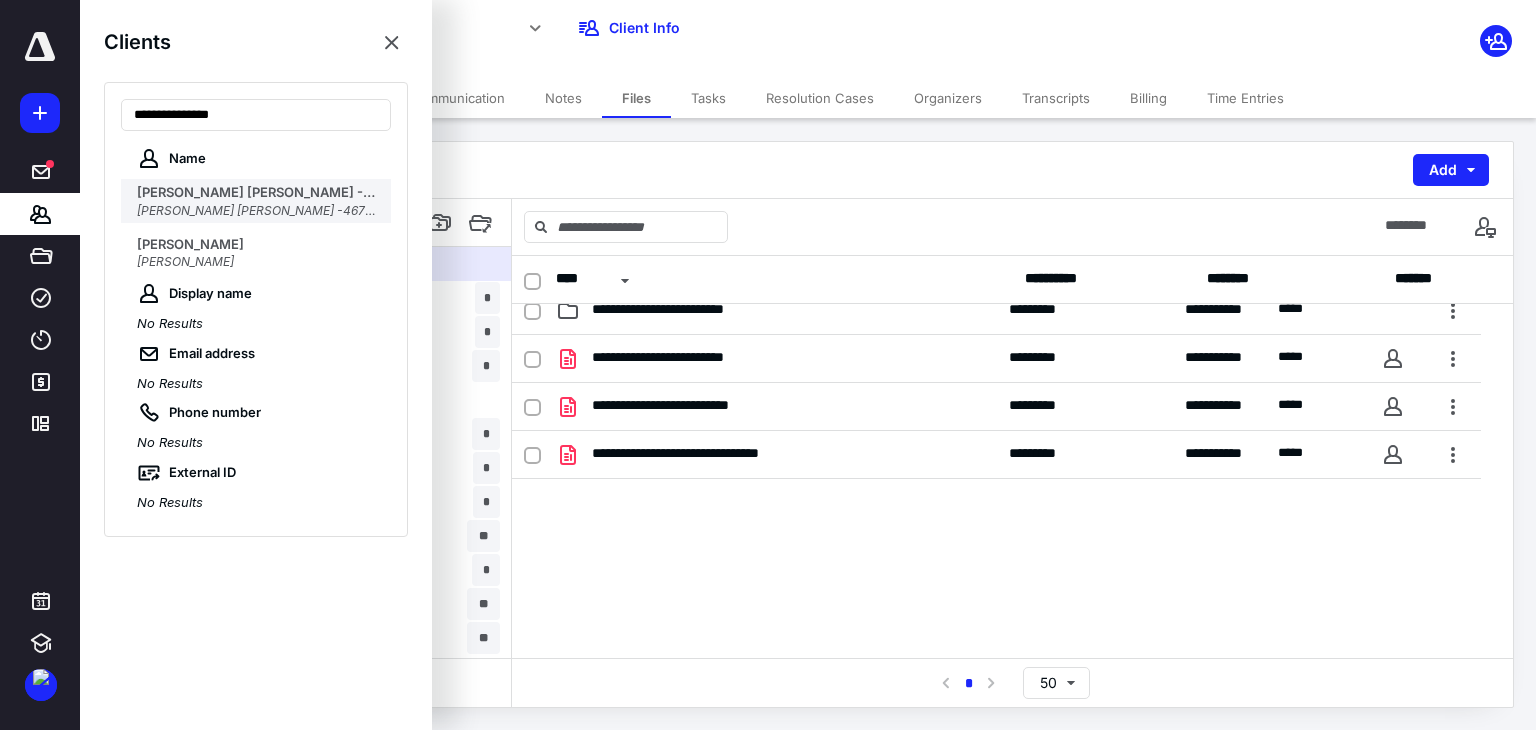 type on "**********" 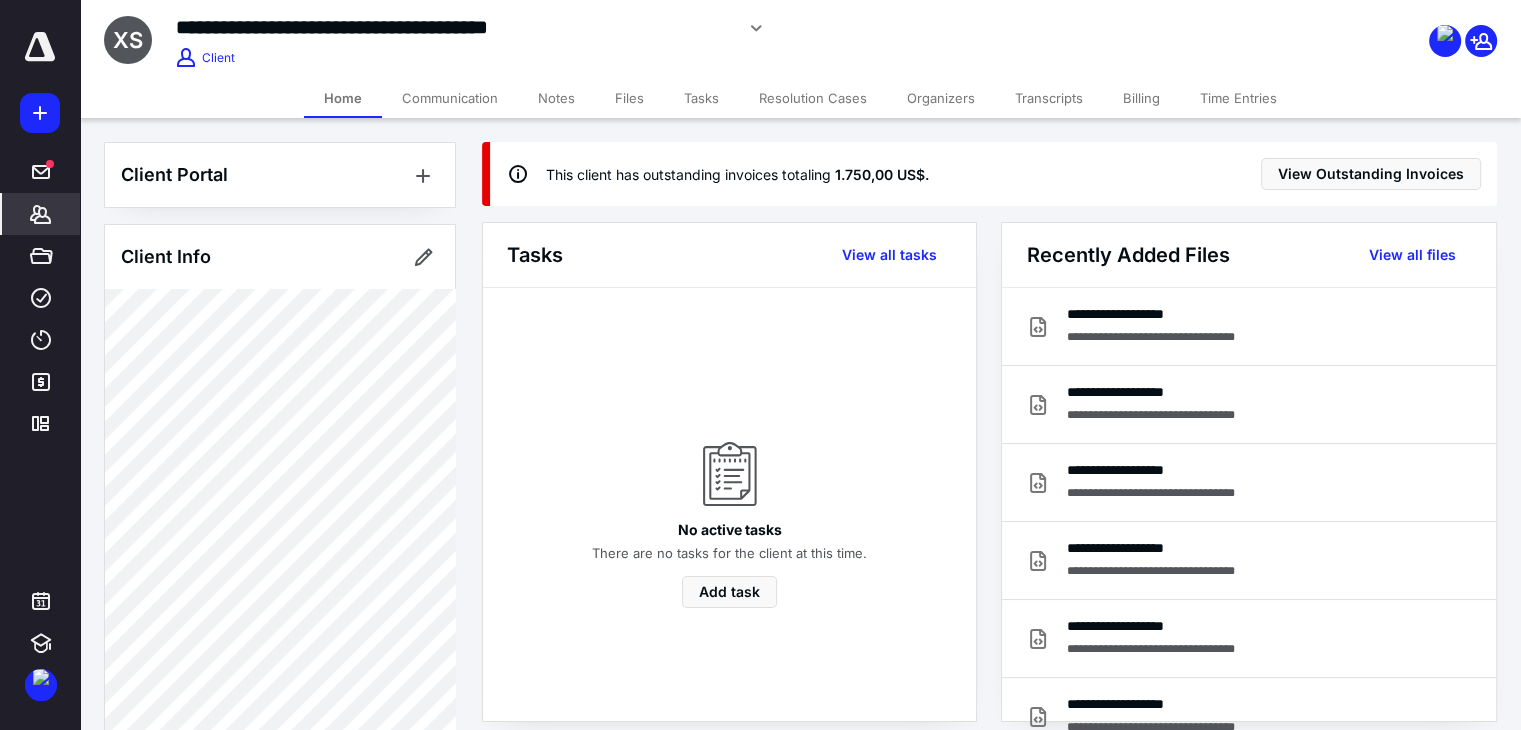 click on "Files" at bounding box center [629, 98] 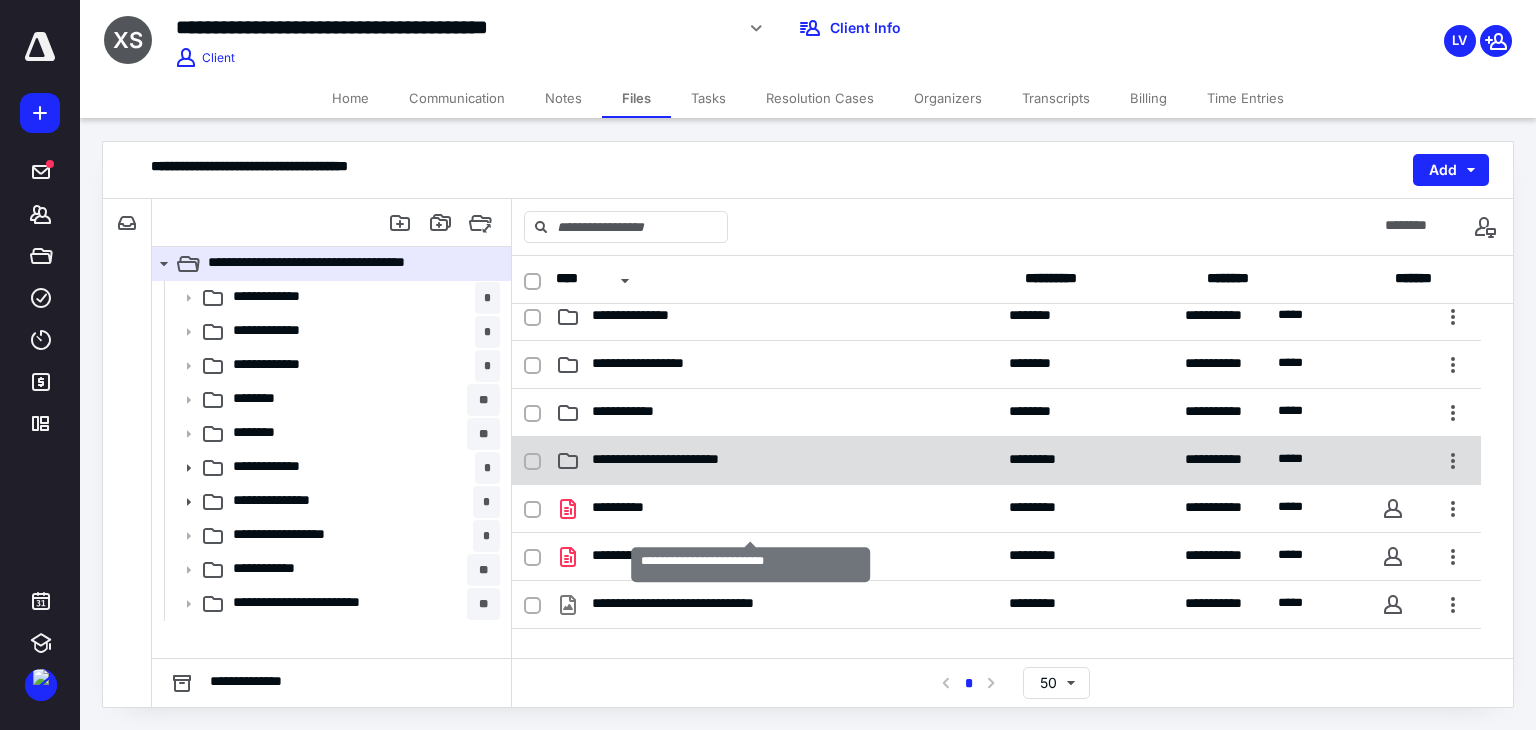 scroll, scrollTop: 264, scrollLeft: 0, axis: vertical 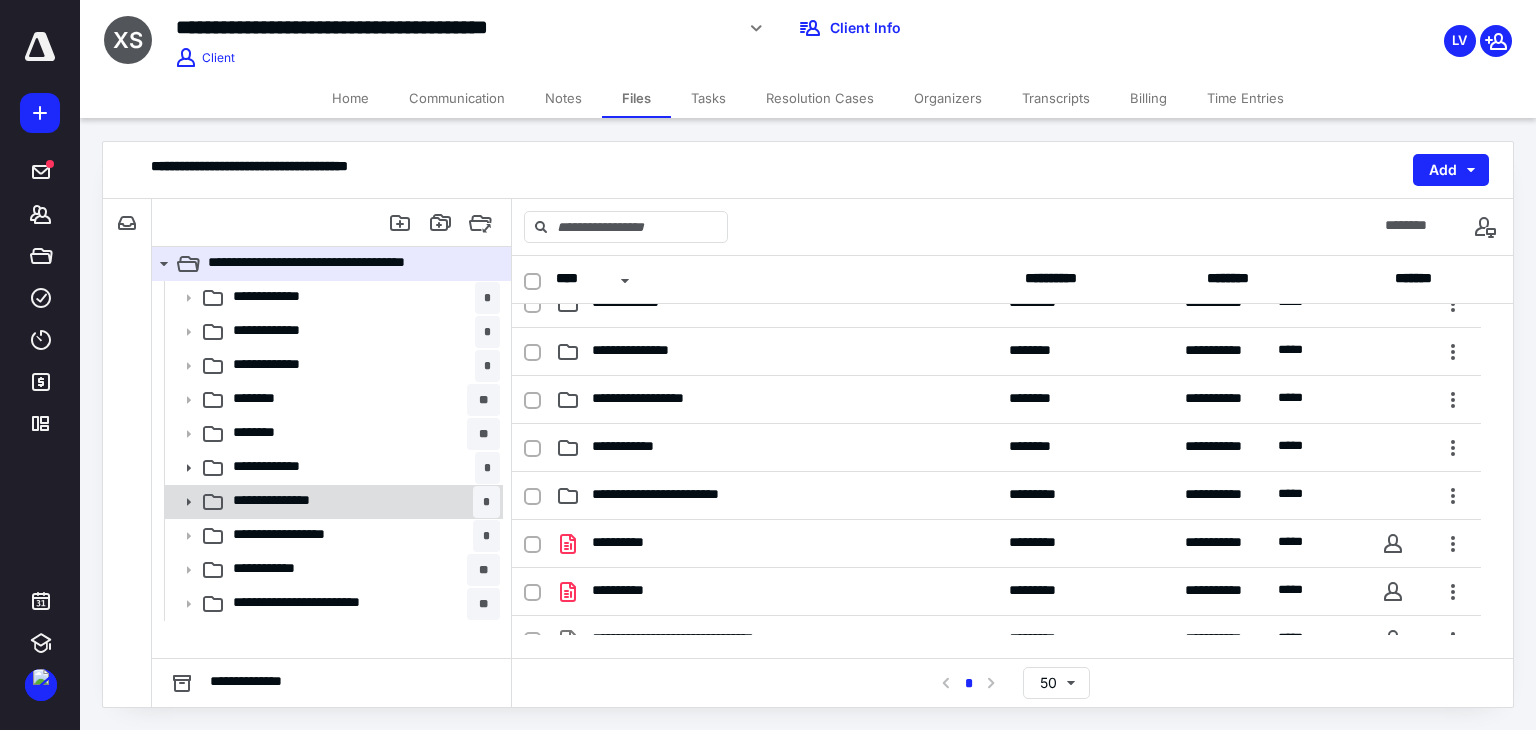 click on "**********" at bounding box center (311, 502) 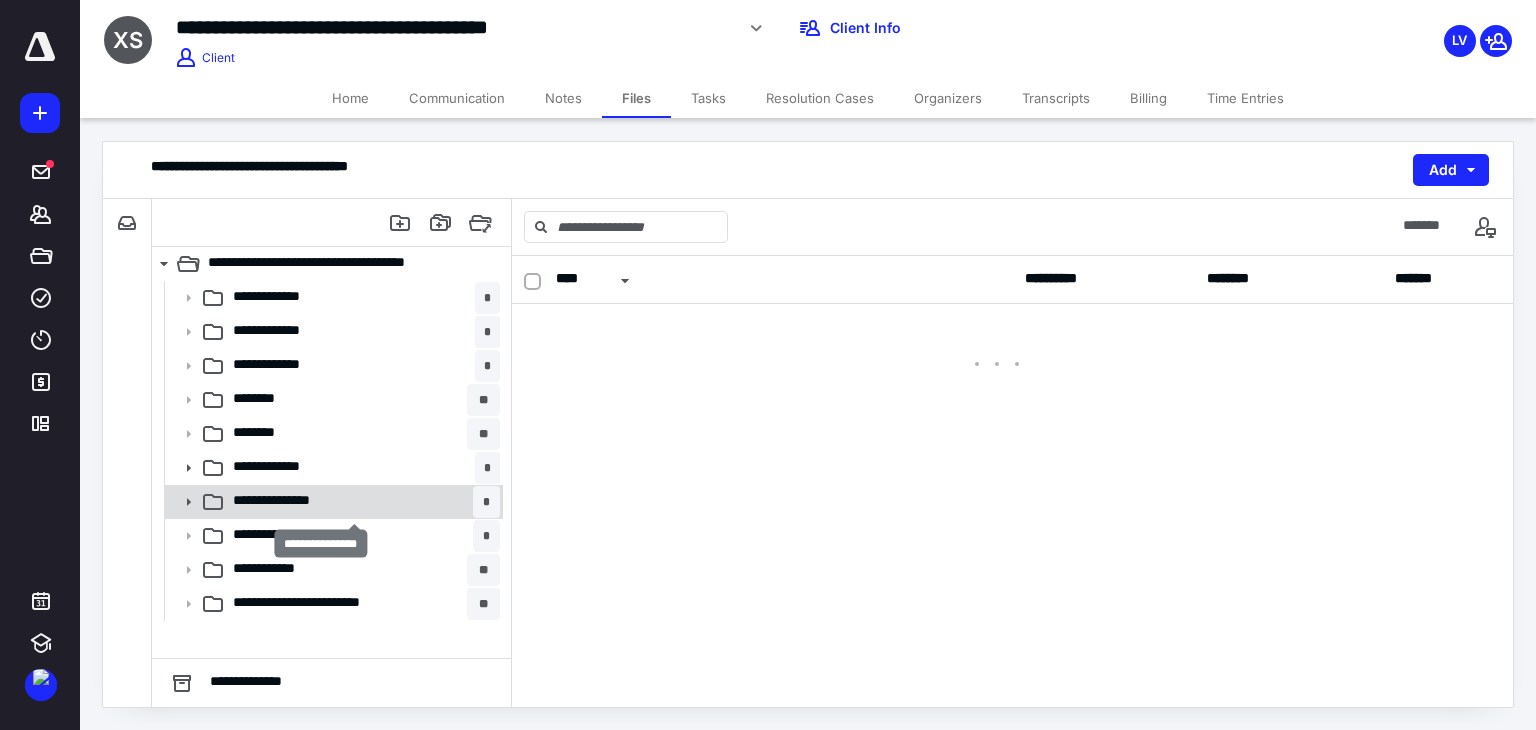 scroll, scrollTop: 0, scrollLeft: 0, axis: both 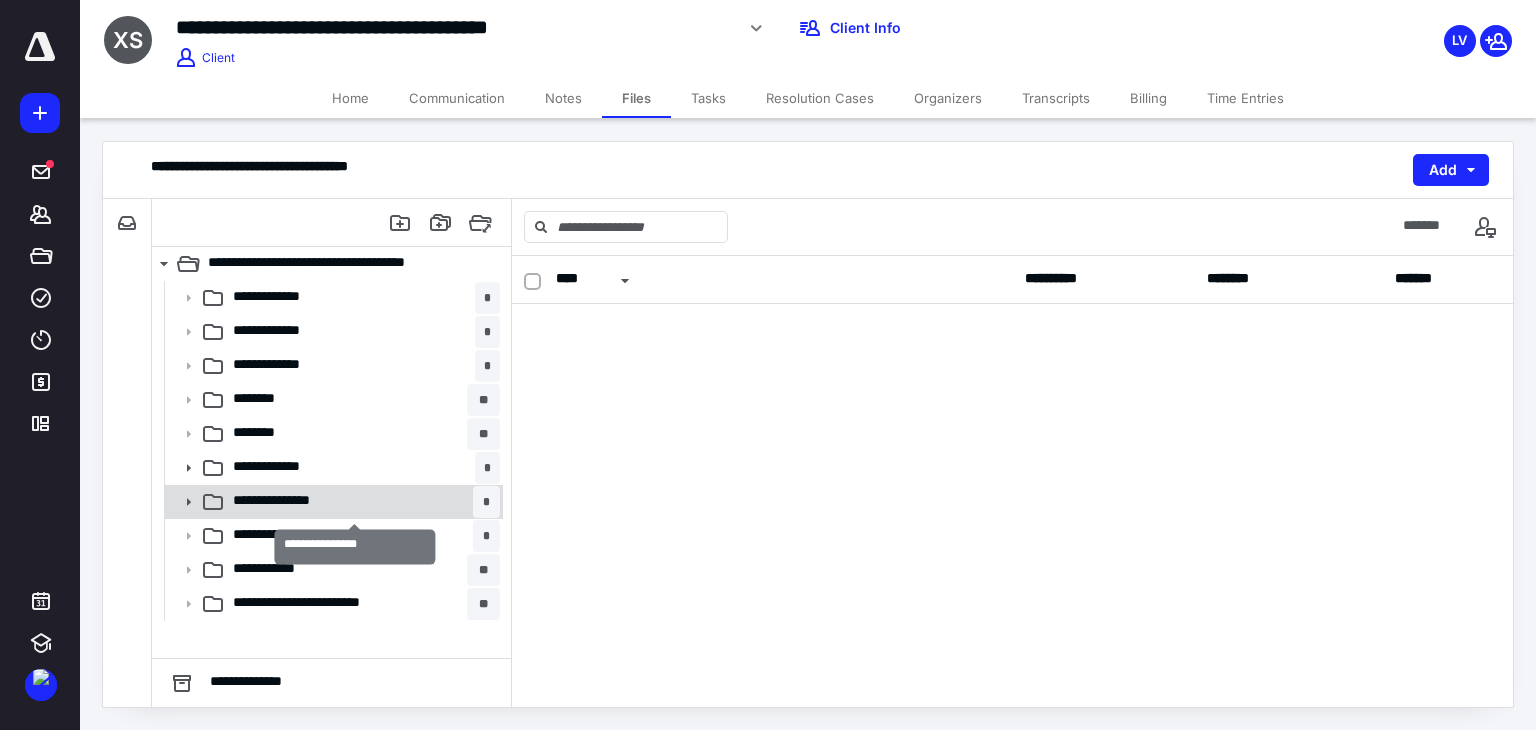 click on "**********" at bounding box center [311, 502] 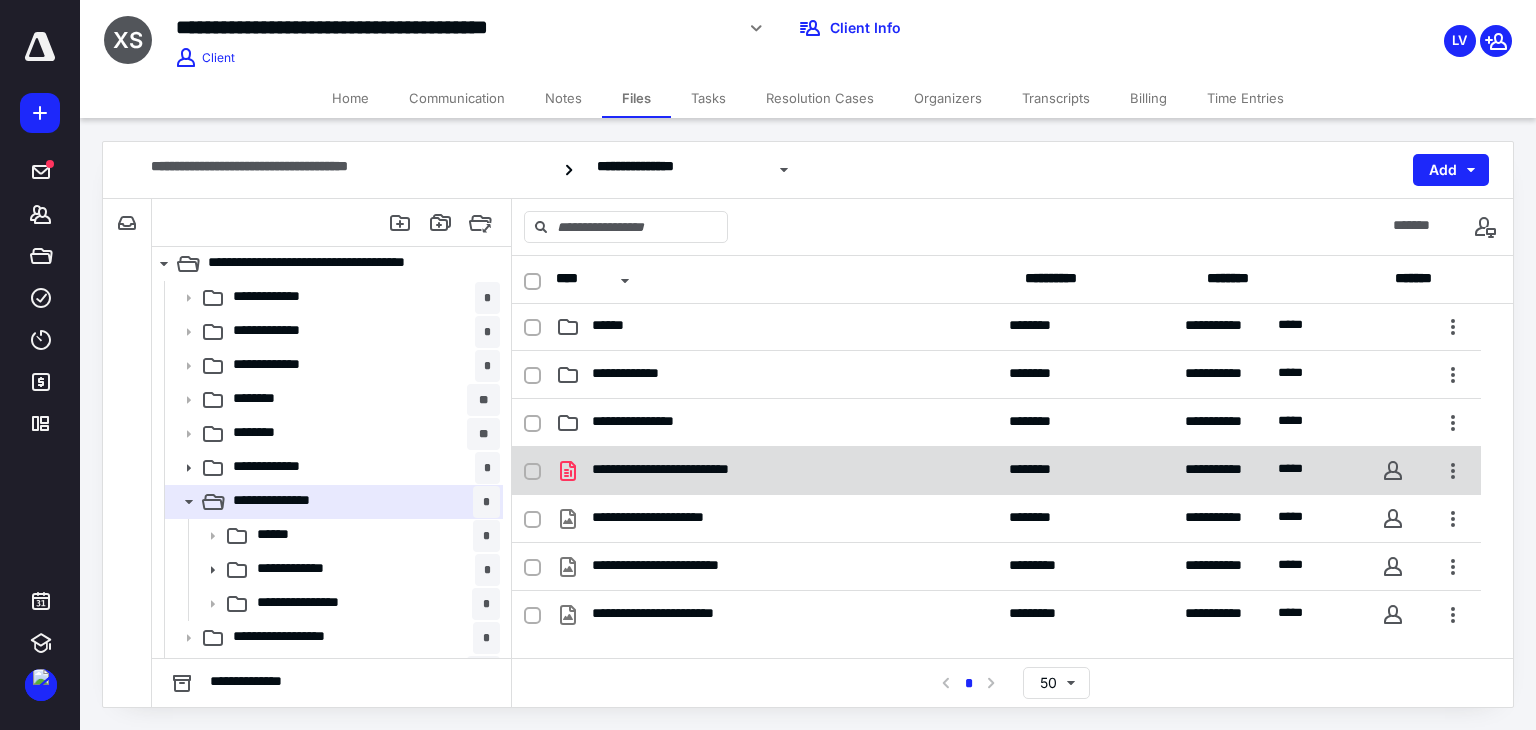 scroll, scrollTop: 0, scrollLeft: 0, axis: both 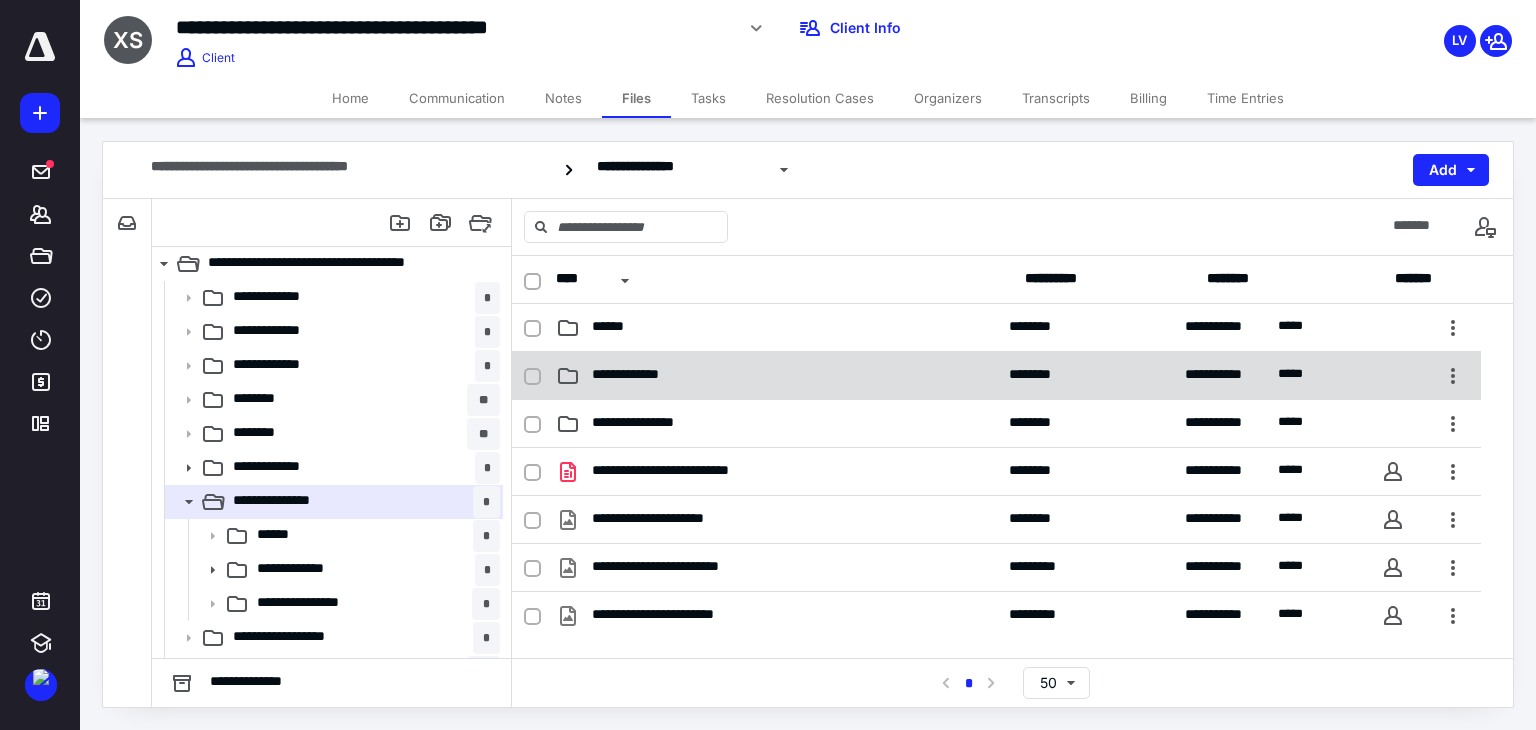 click on "**********" at bounding box center [661, 376] 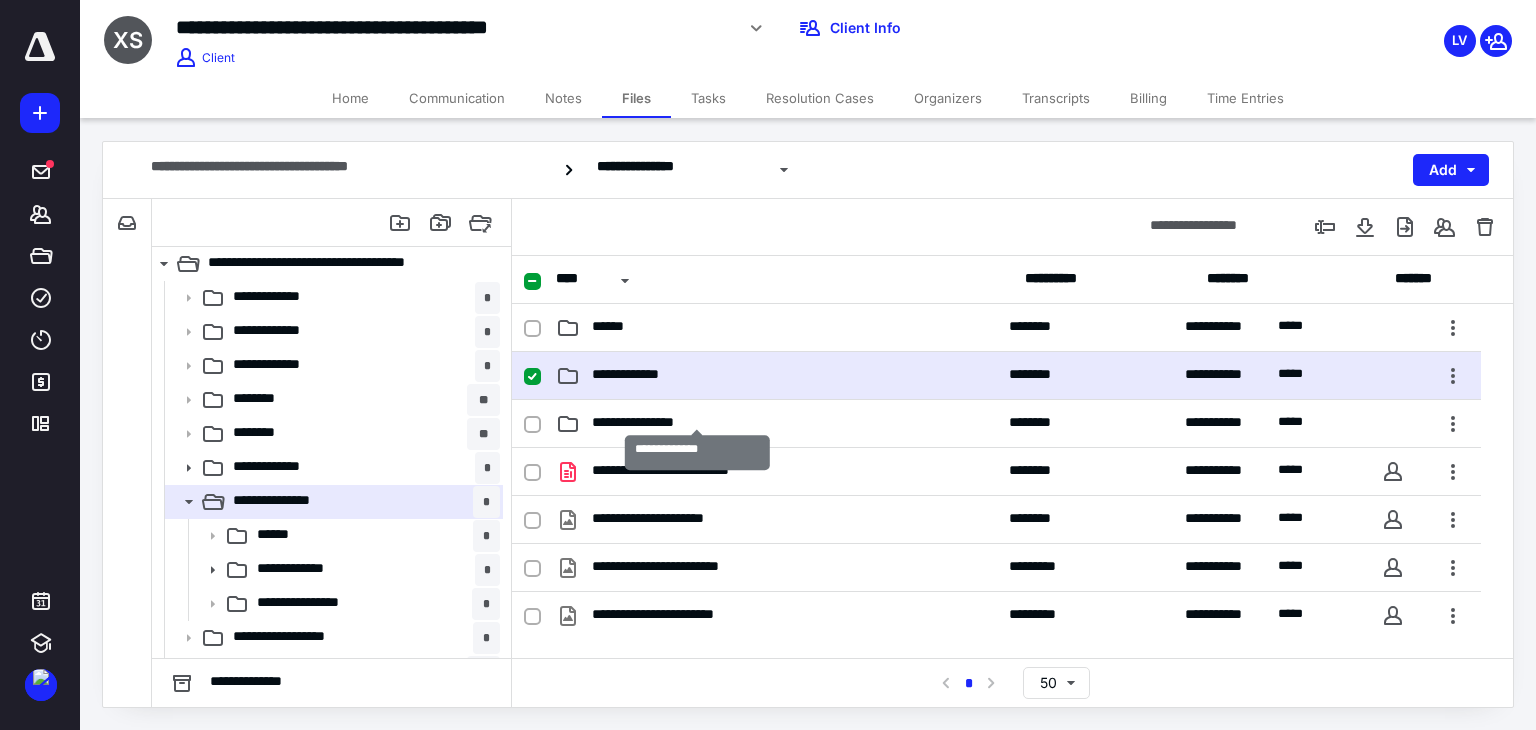 click on "**********" at bounding box center [661, 376] 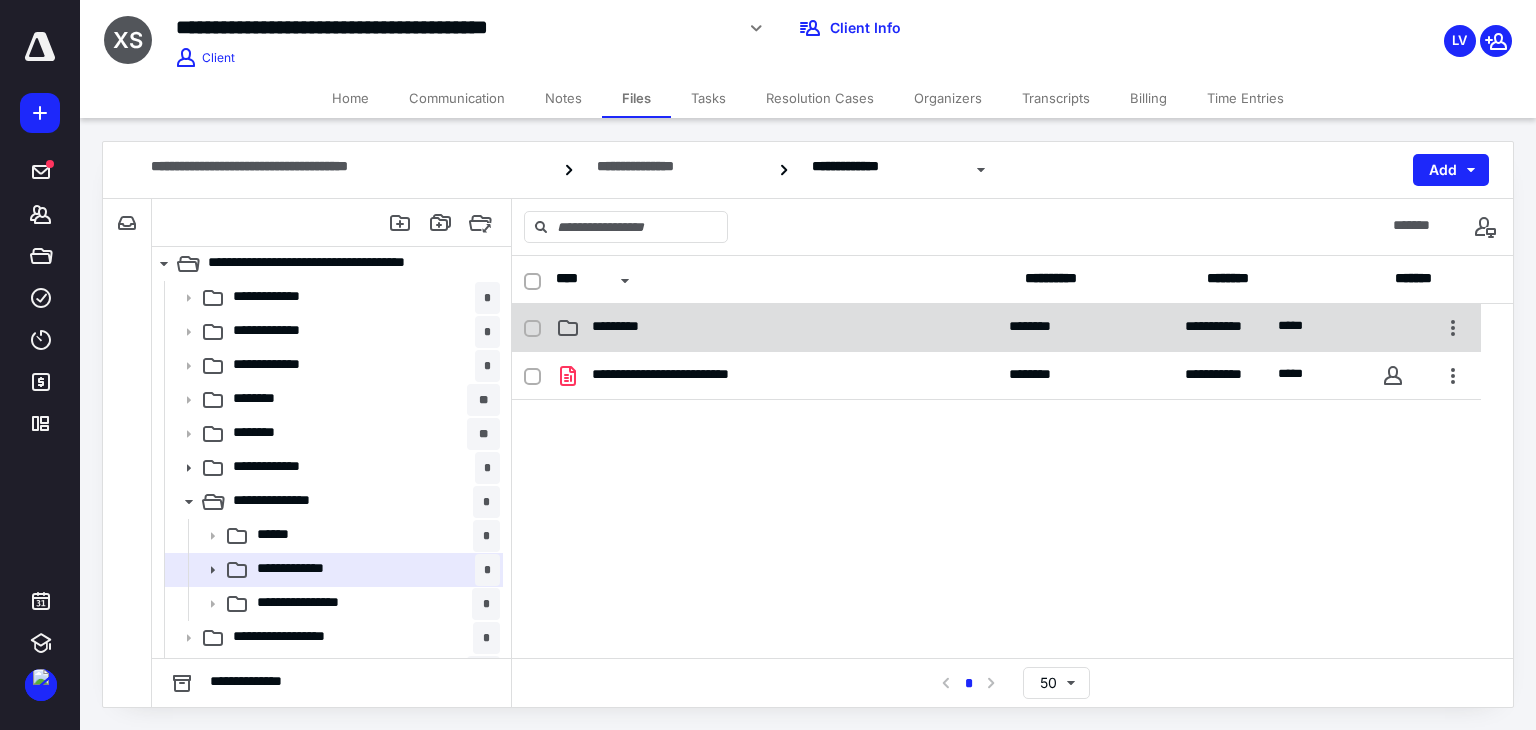 click on "*********" at bounding box center (644, 328) 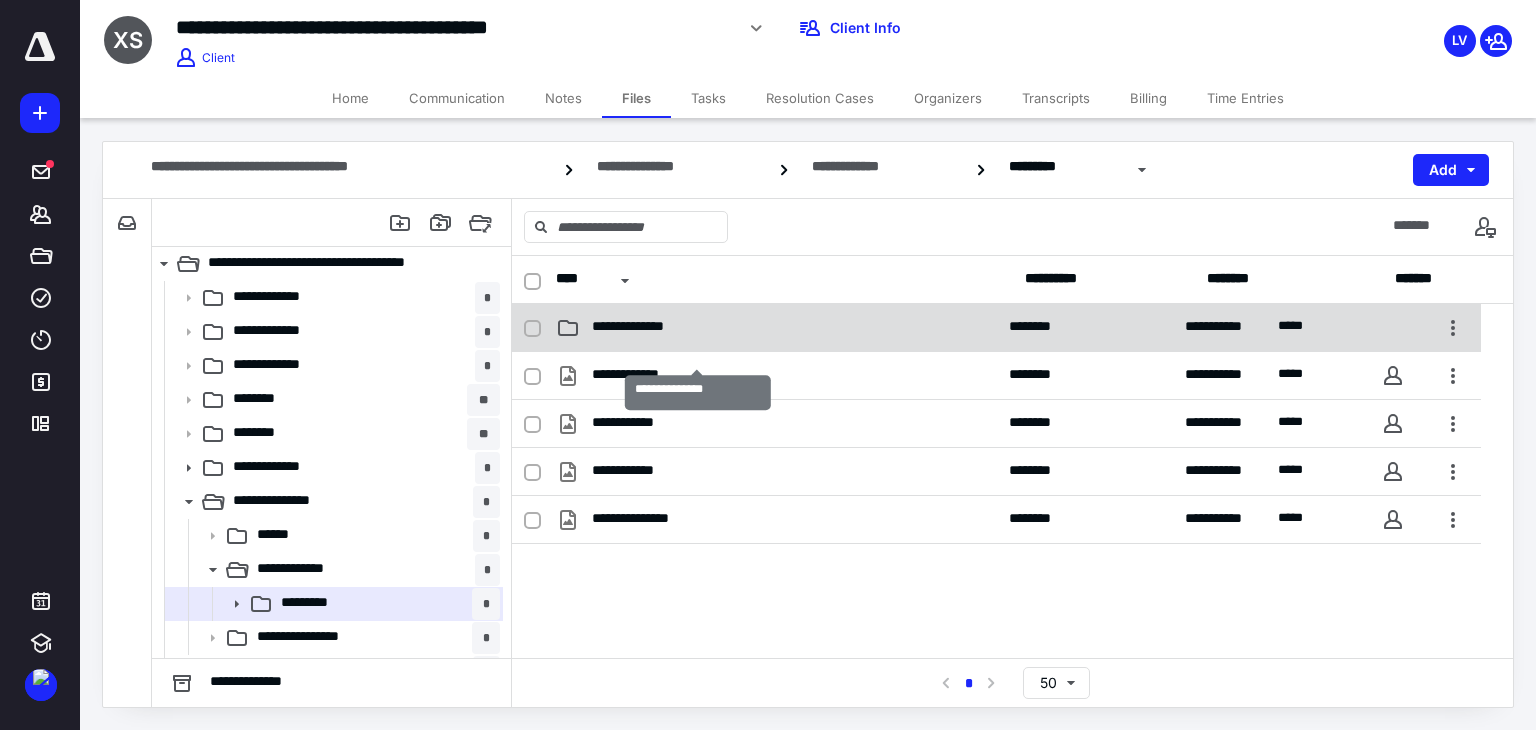 click on "**********" at bounding box center [662, 328] 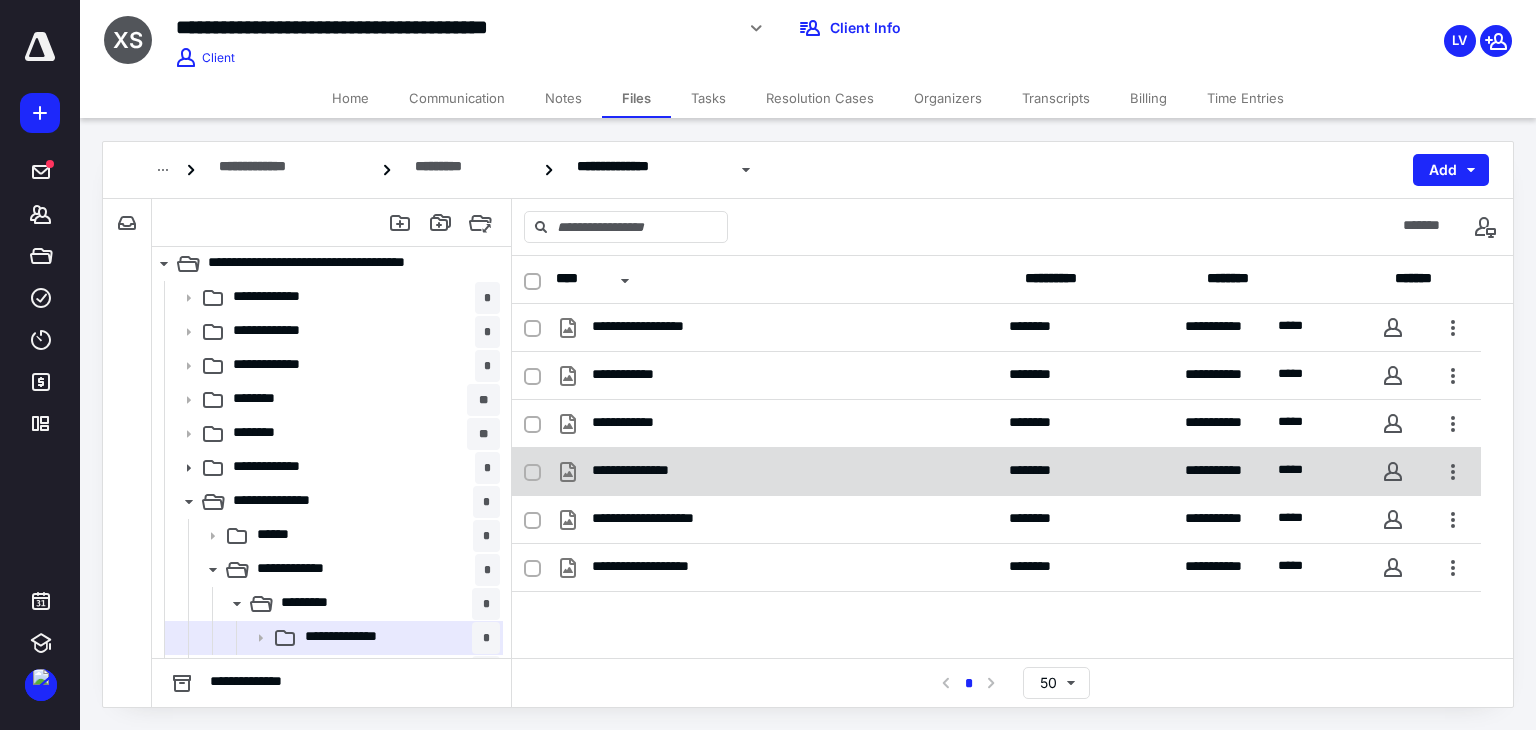 scroll, scrollTop: 25, scrollLeft: 0, axis: vertical 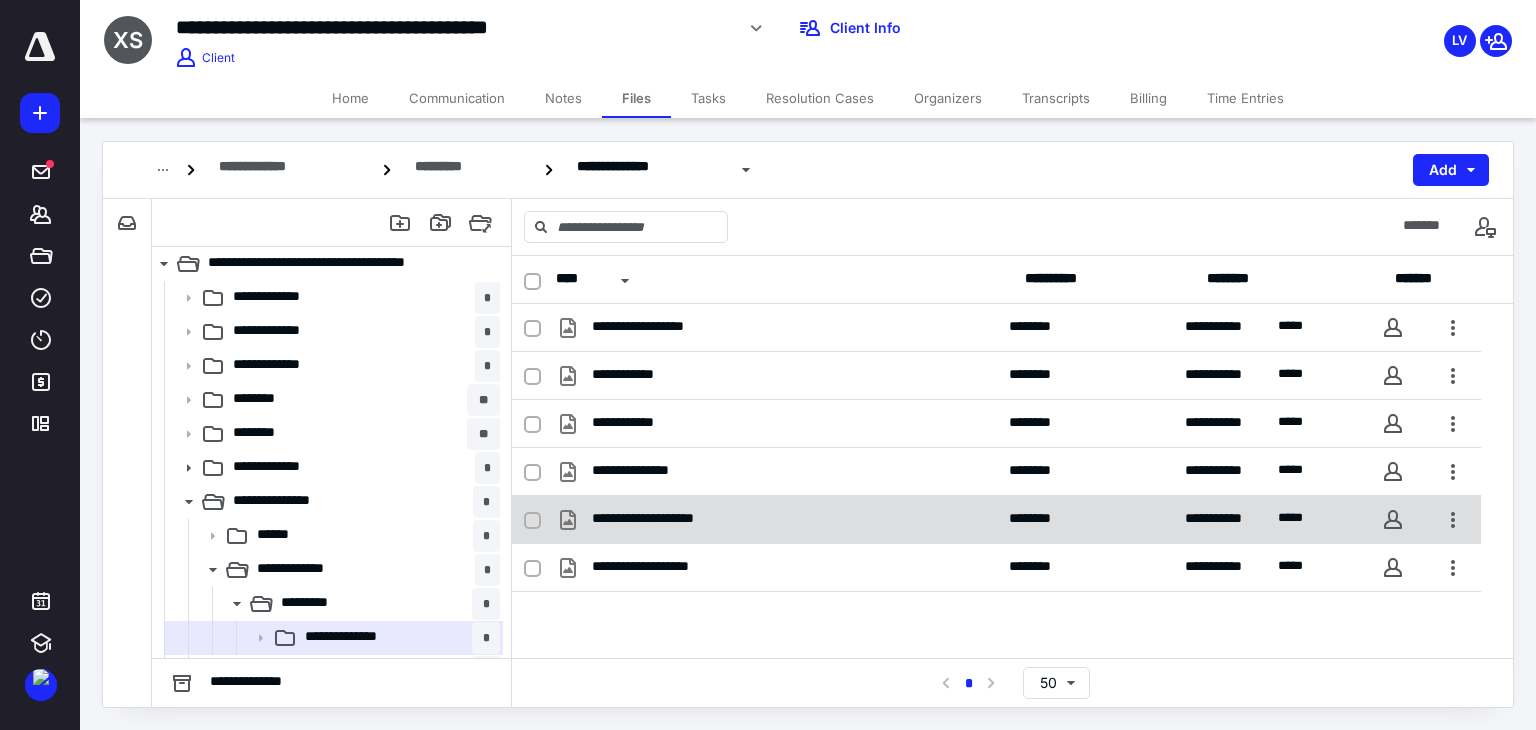 click on "**********" at bounding box center [693, 520] 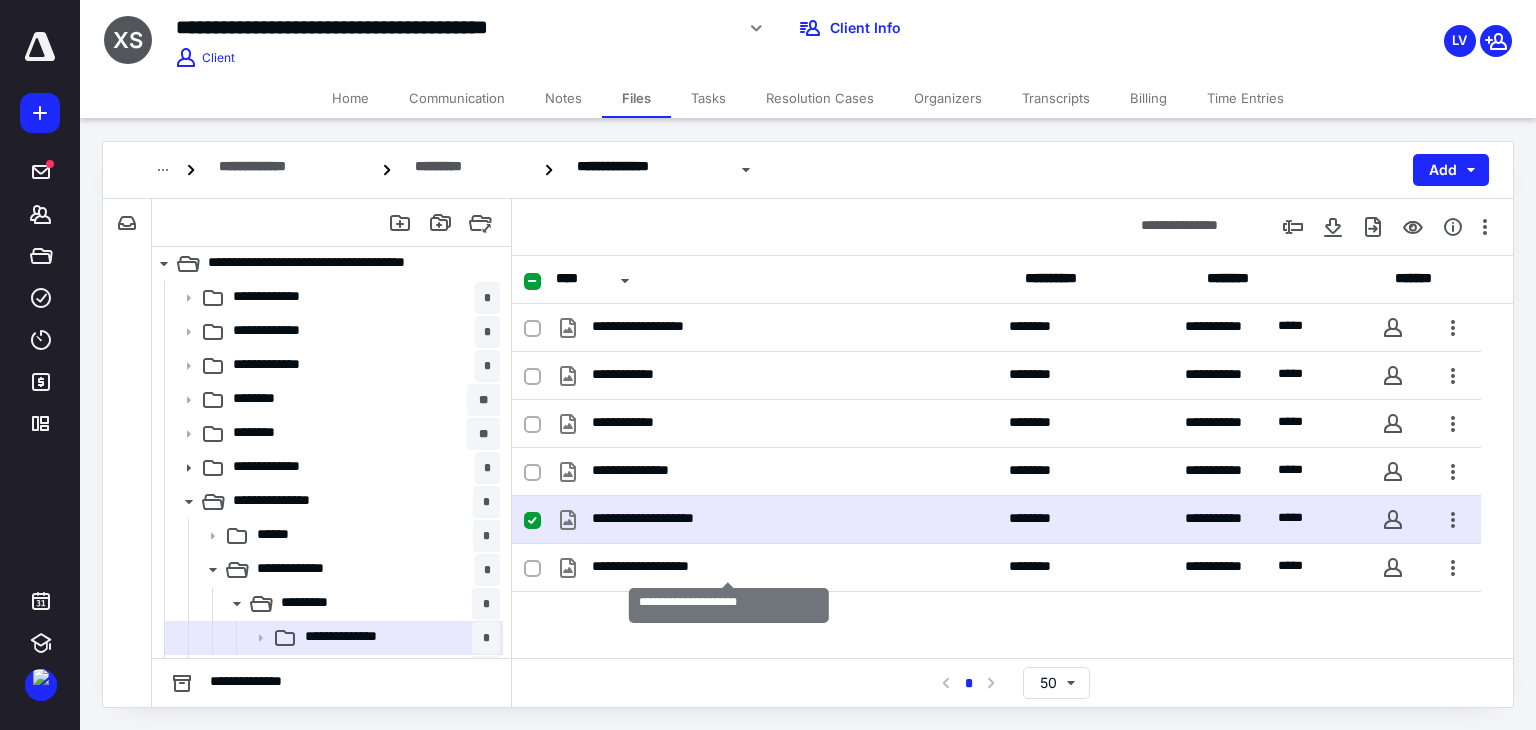 click on "**********" at bounding box center [693, 520] 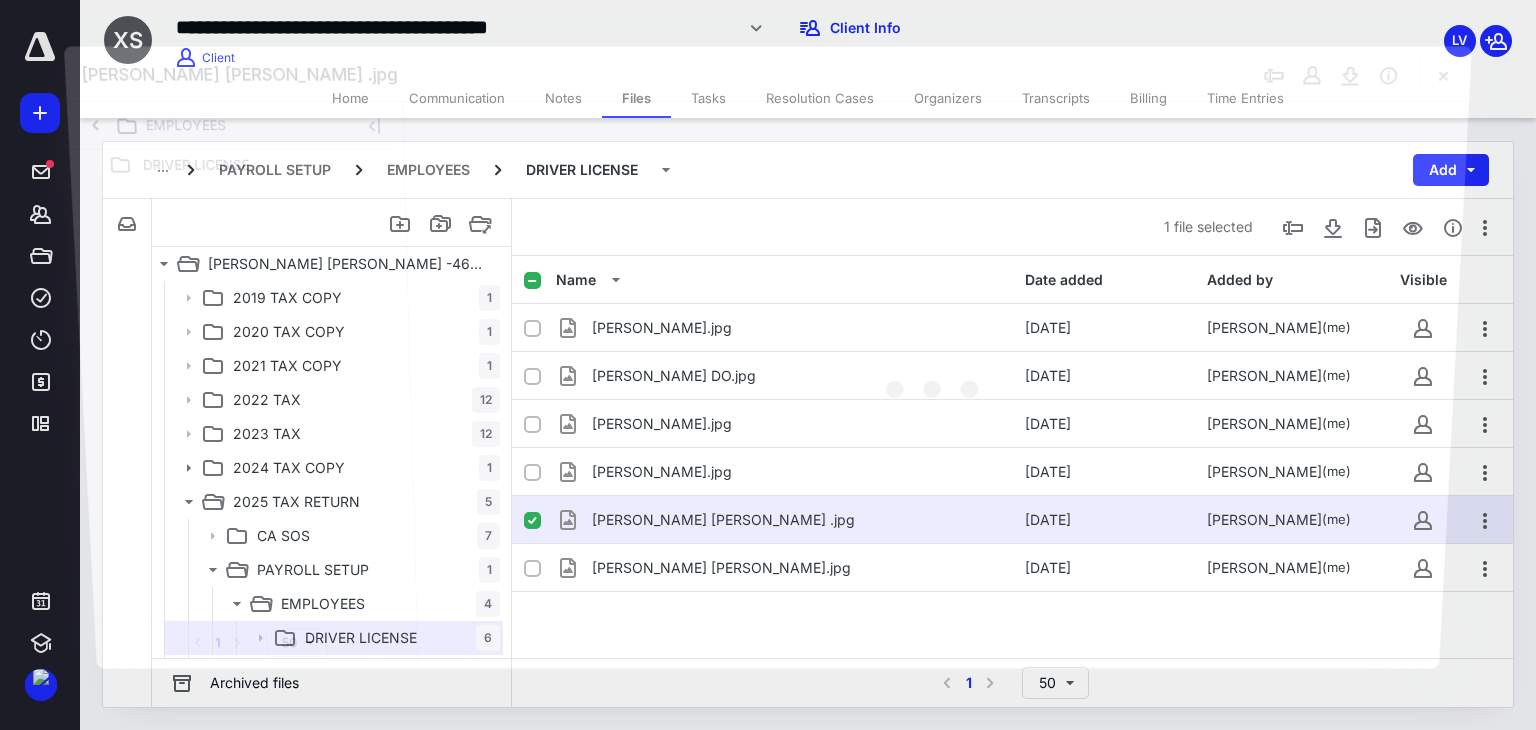 scroll, scrollTop: 25, scrollLeft: 0, axis: vertical 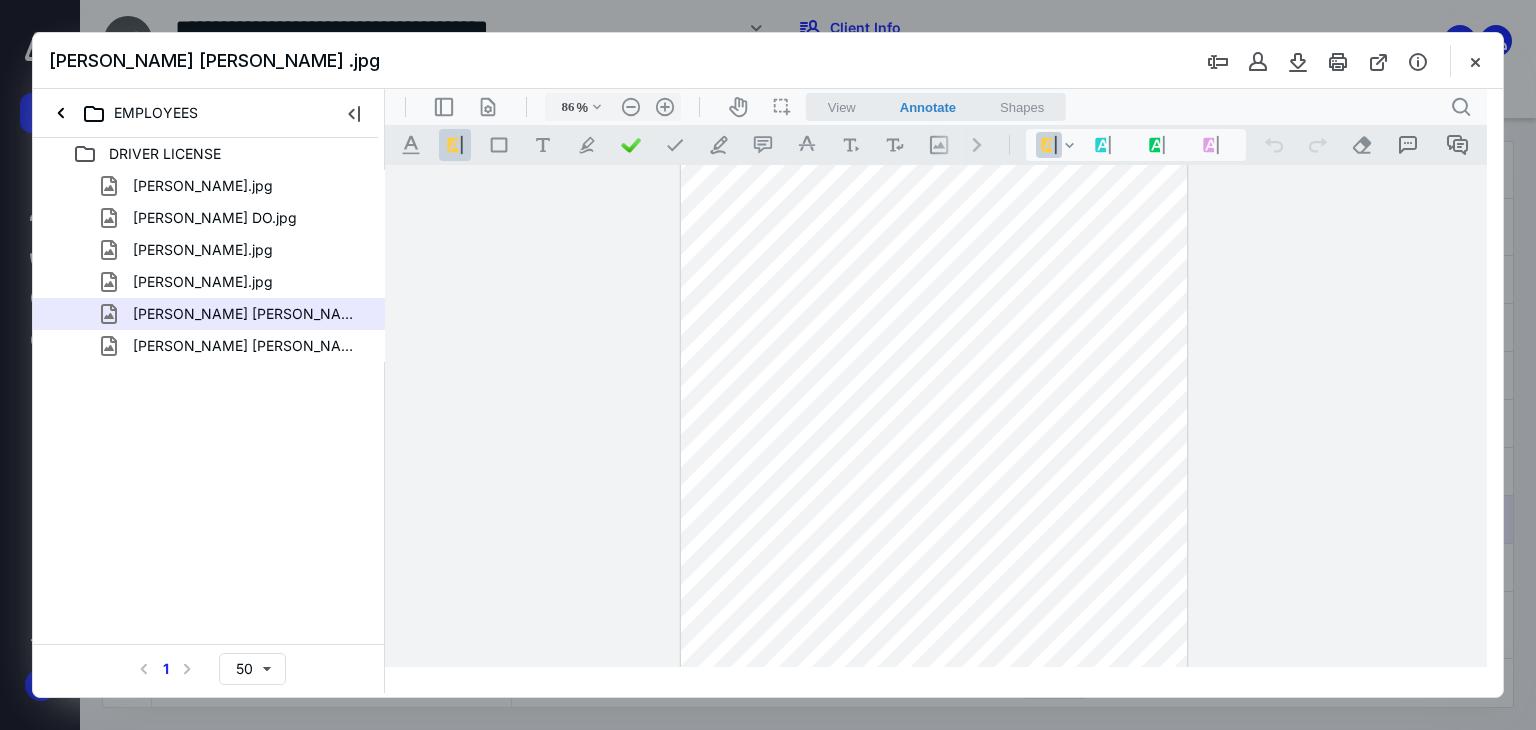 type on "111" 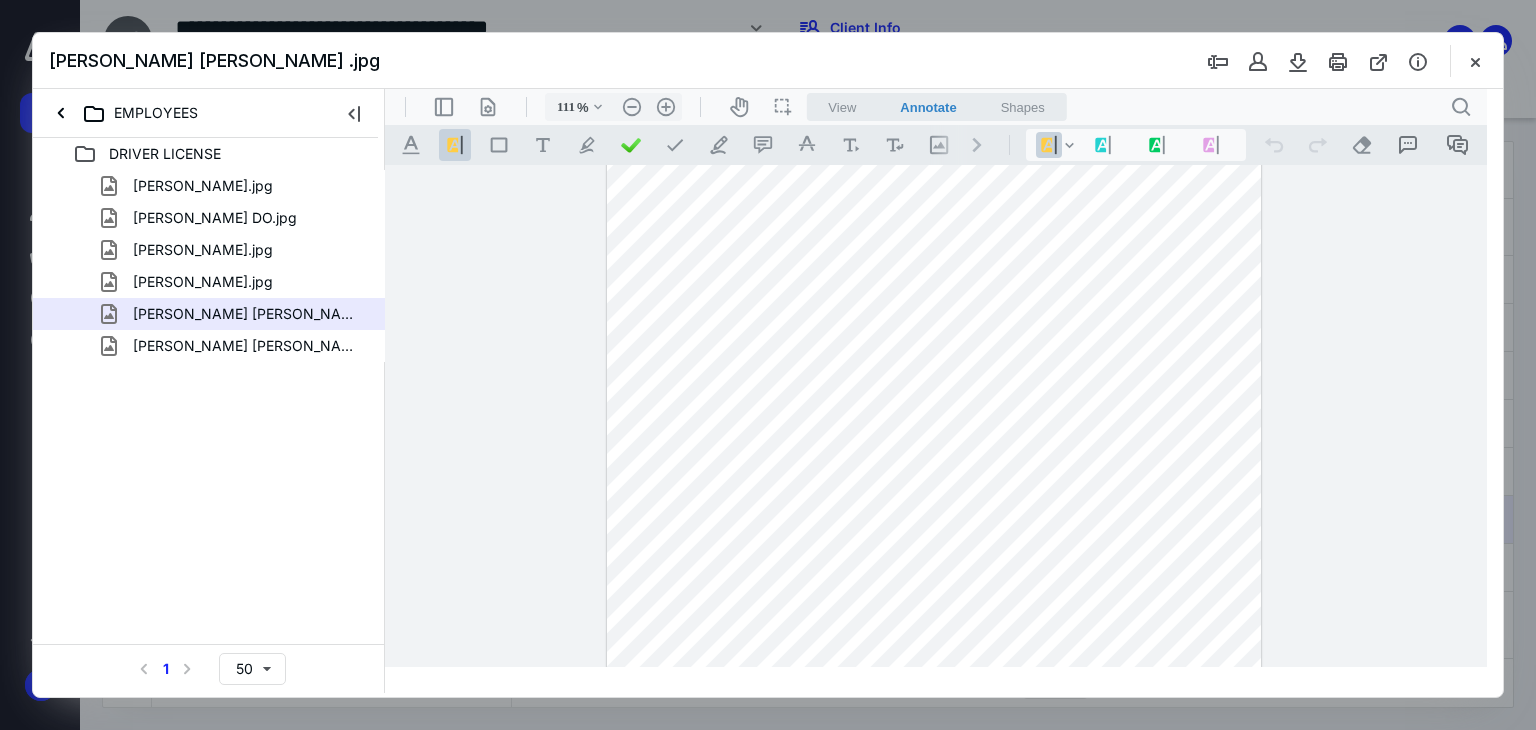 scroll, scrollTop: 137, scrollLeft: 0, axis: vertical 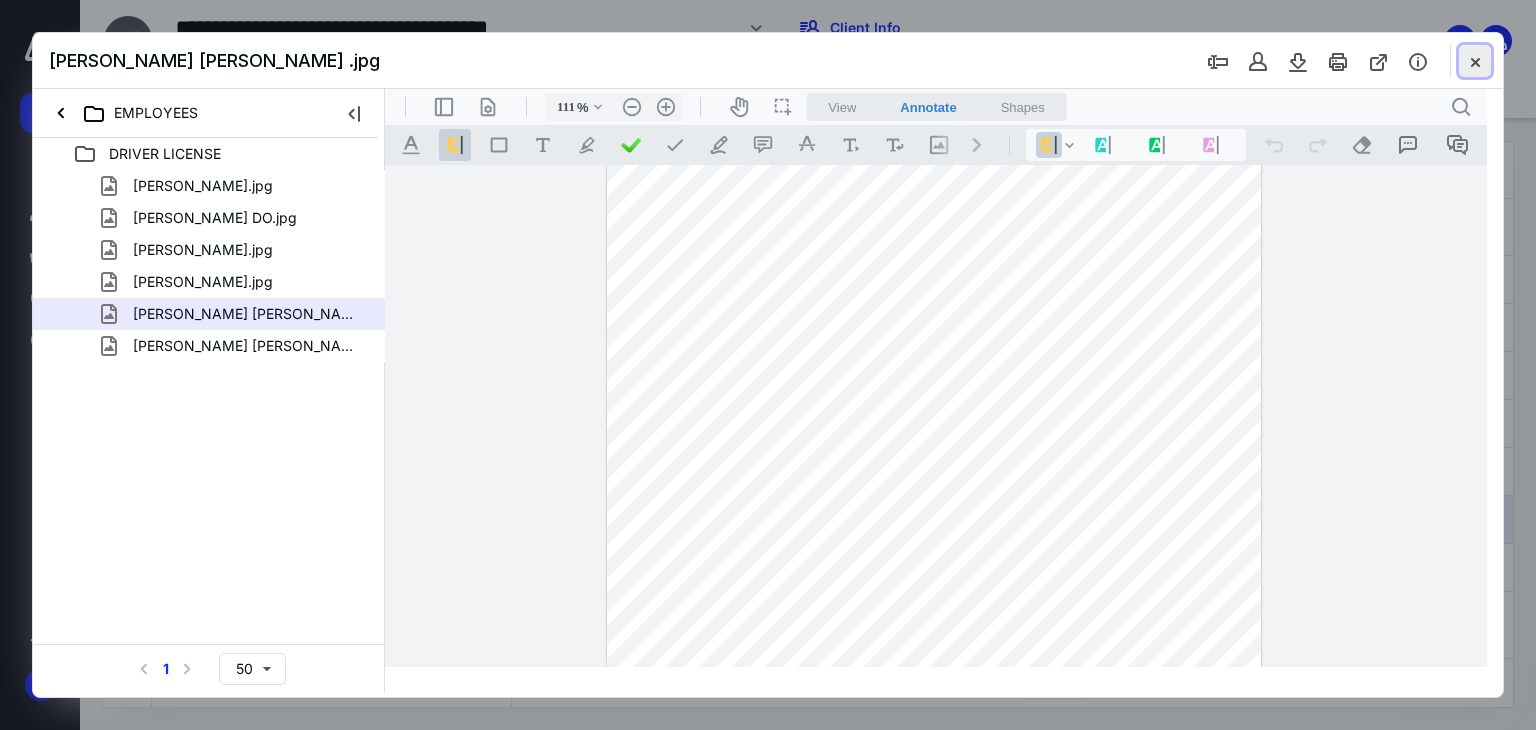 click at bounding box center [1475, 61] 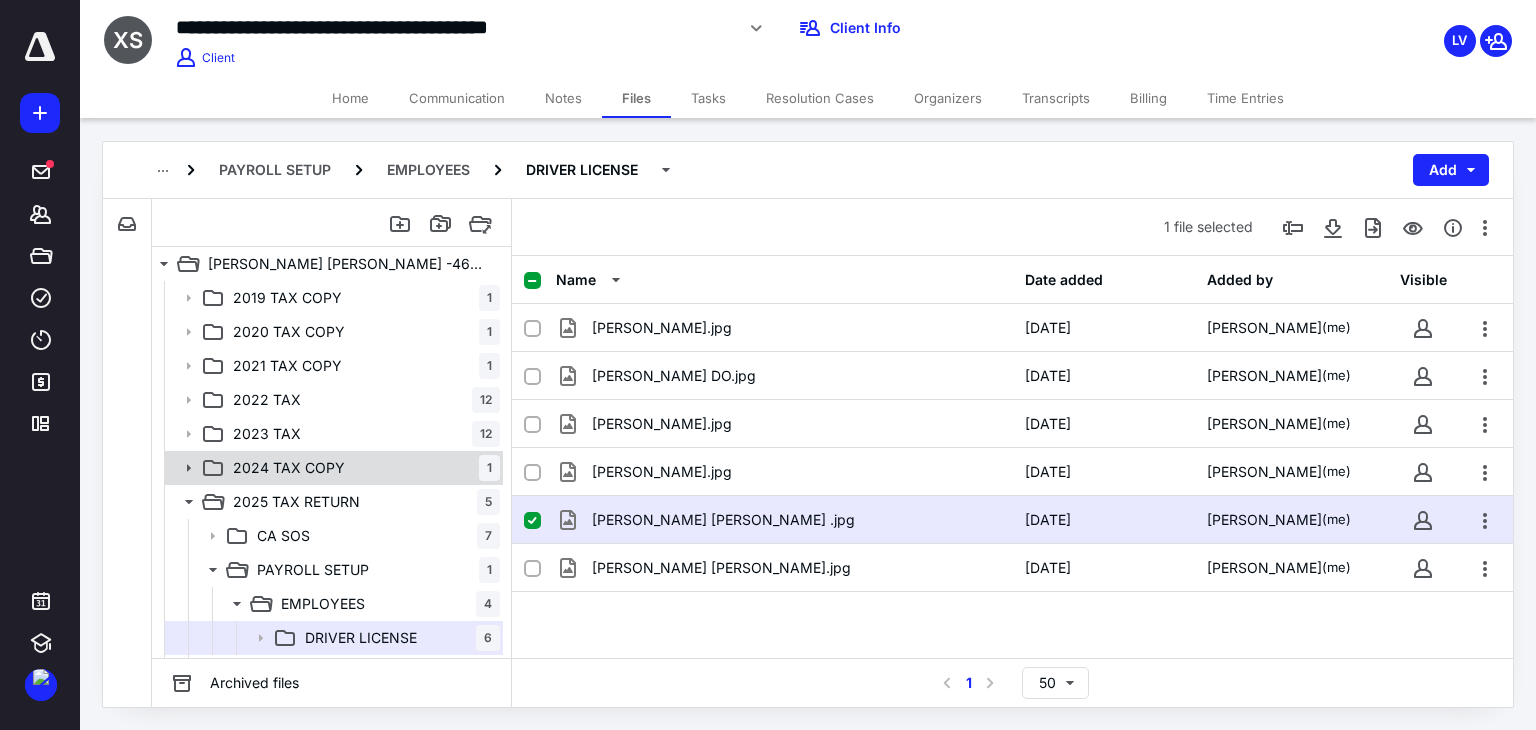 click on "2024 TAX COPY 1" at bounding box center (362, 468) 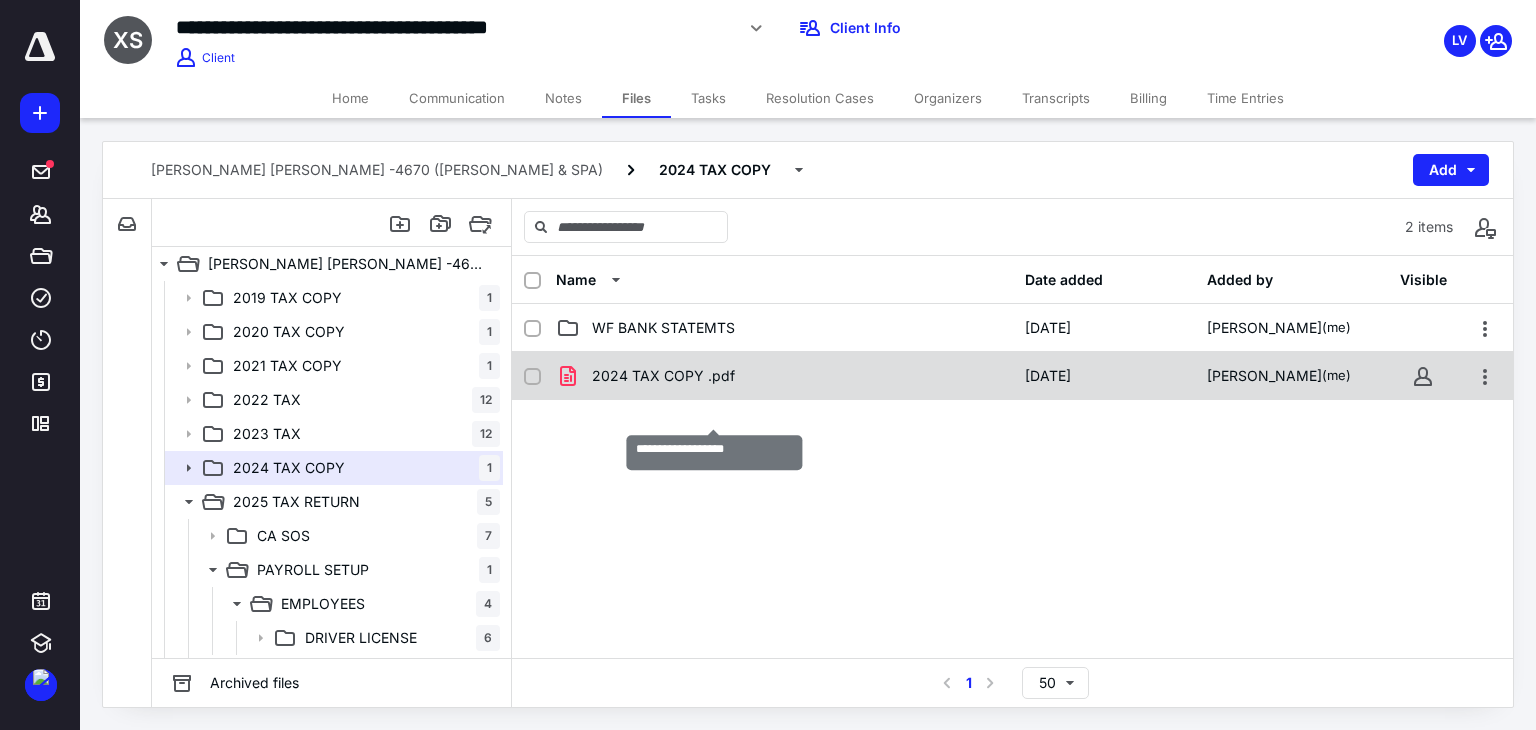 click on "2024 TAX COPY .pdf" at bounding box center [663, 376] 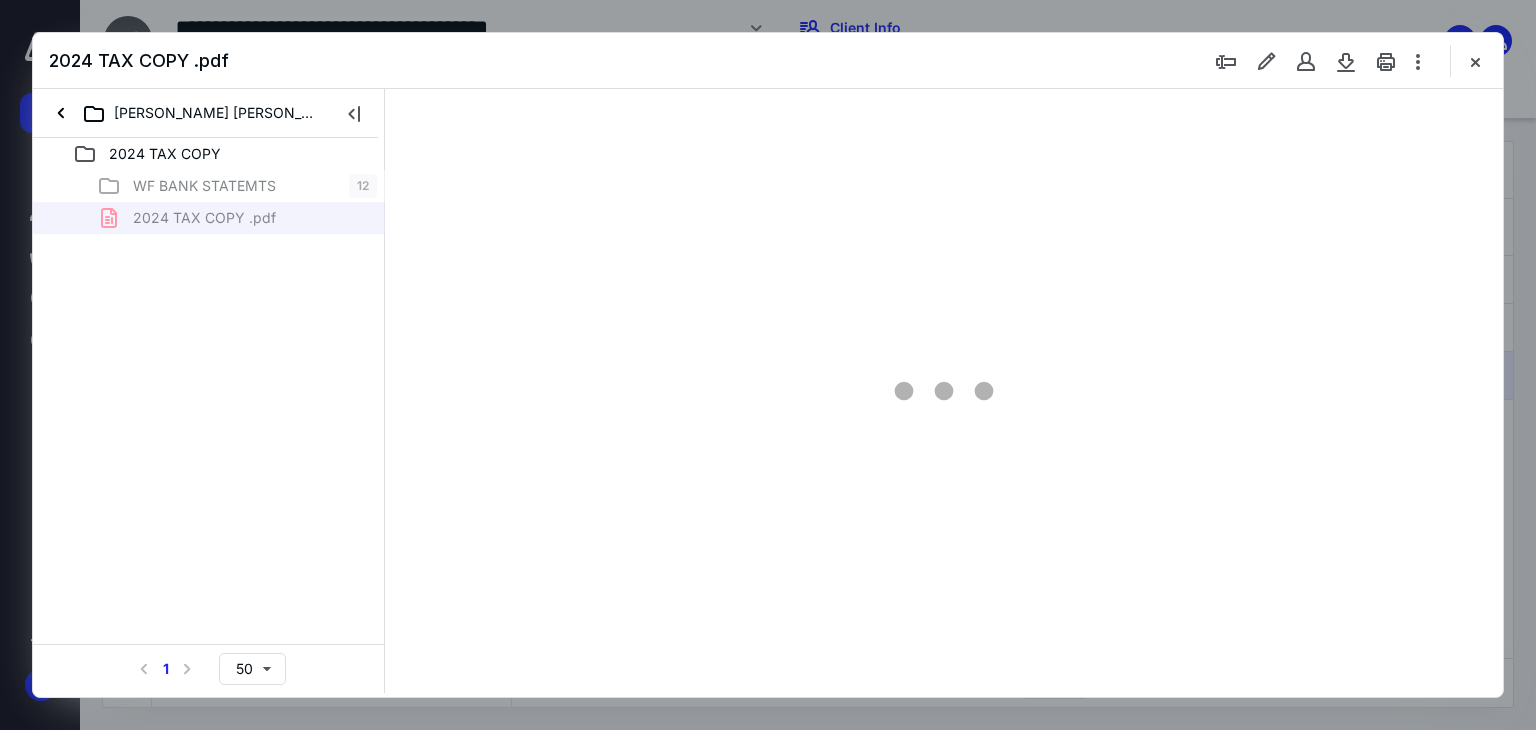 scroll, scrollTop: 0, scrollLeft: 0, axis: both 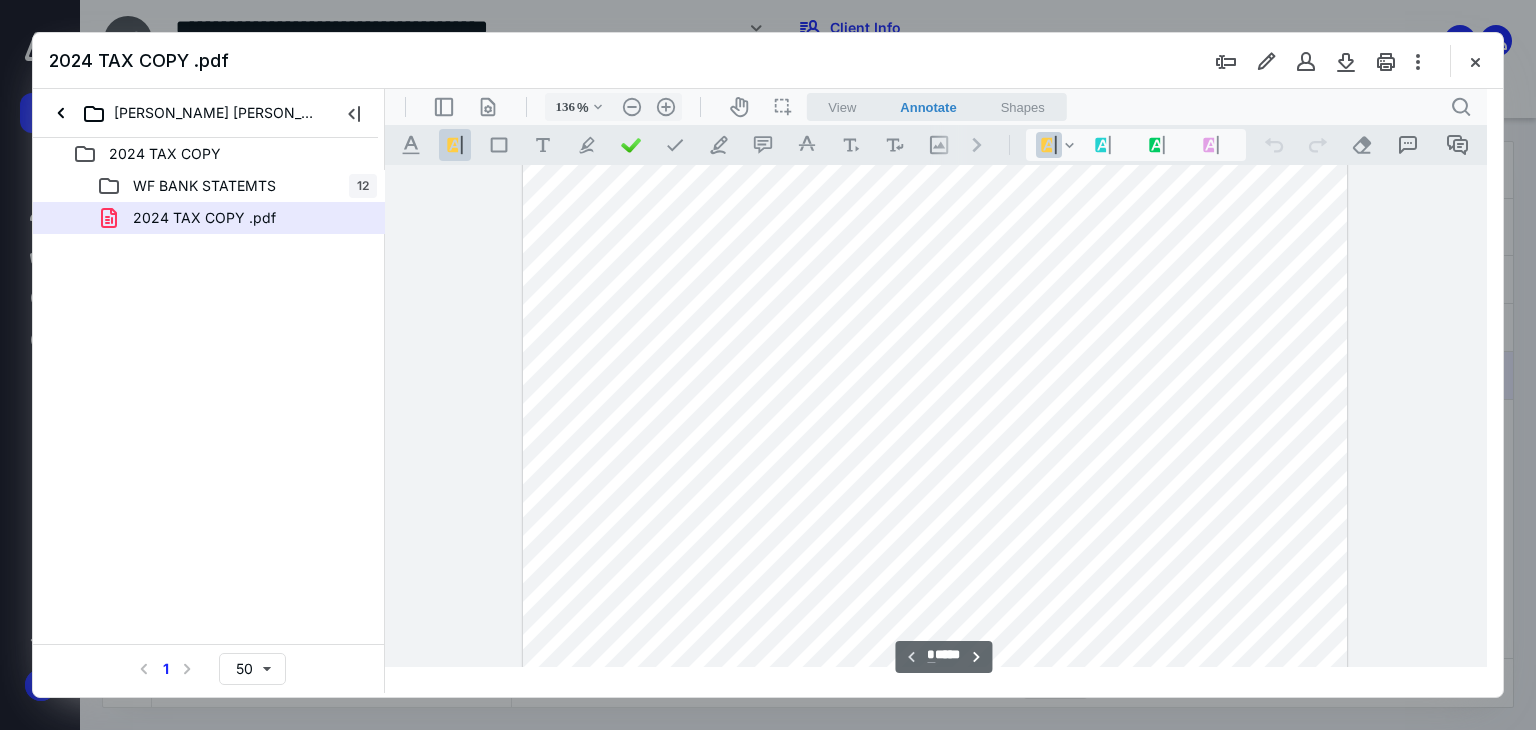 type on "161" 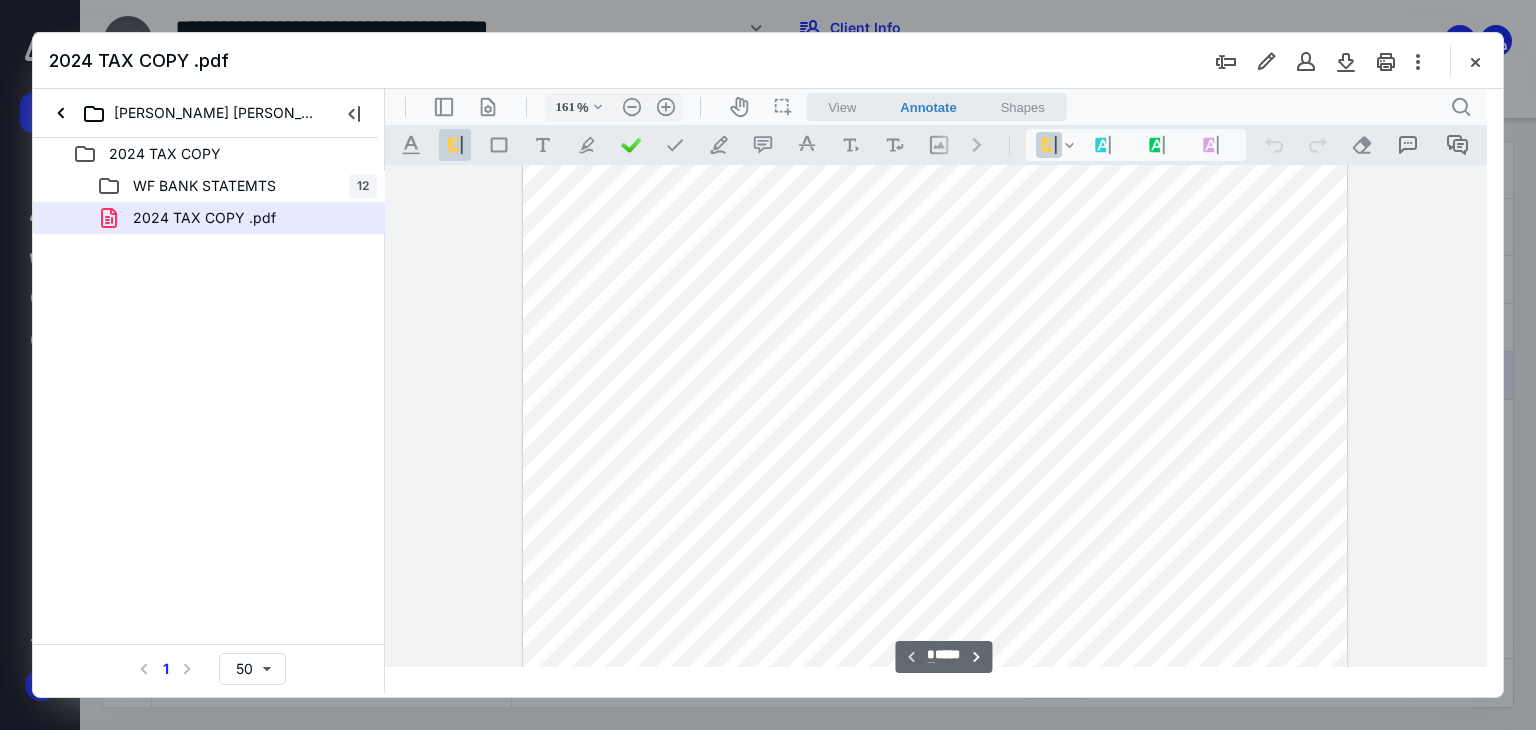 scroll, scrollTop: 113, scrollLeft: 0, axis: vertical 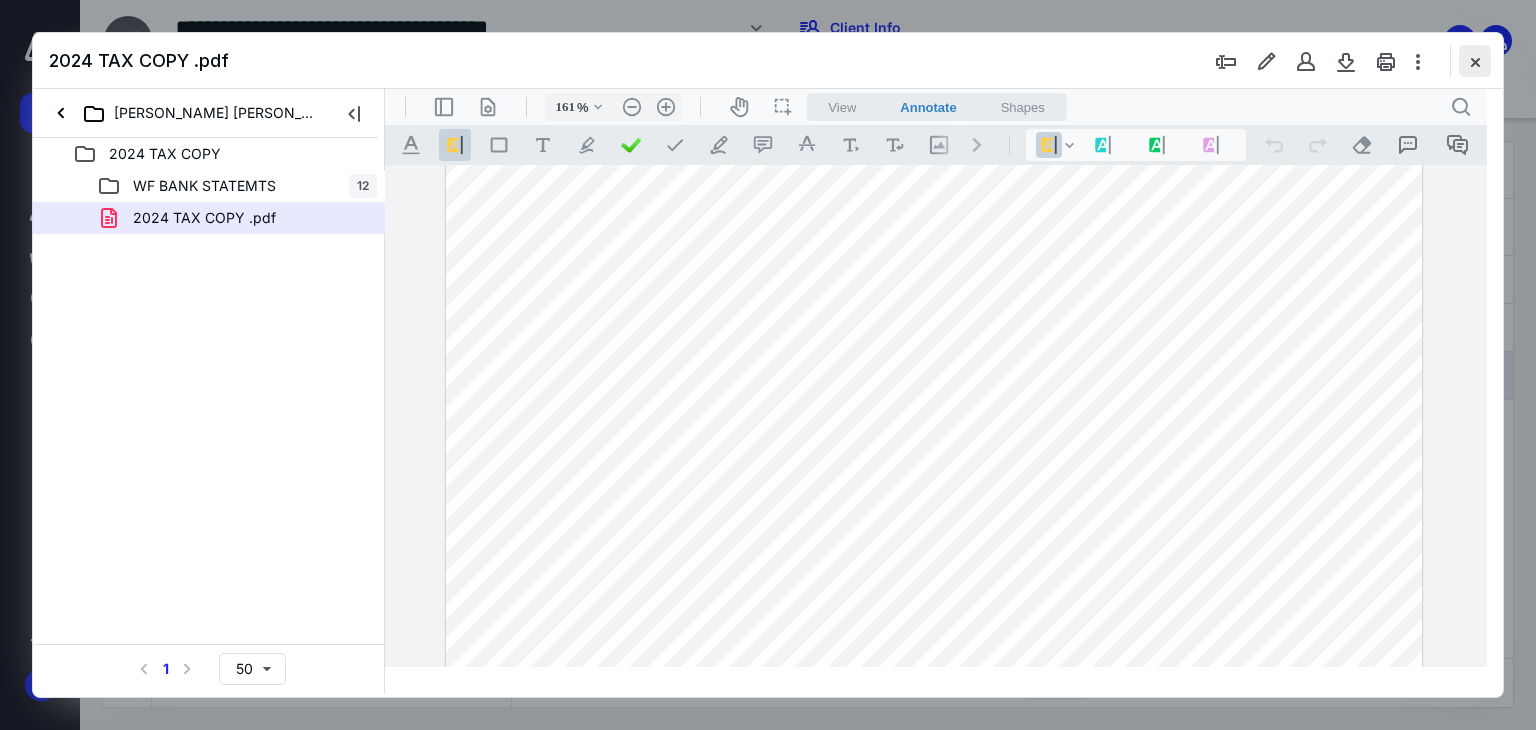 click at bounding box center (1475, 61) 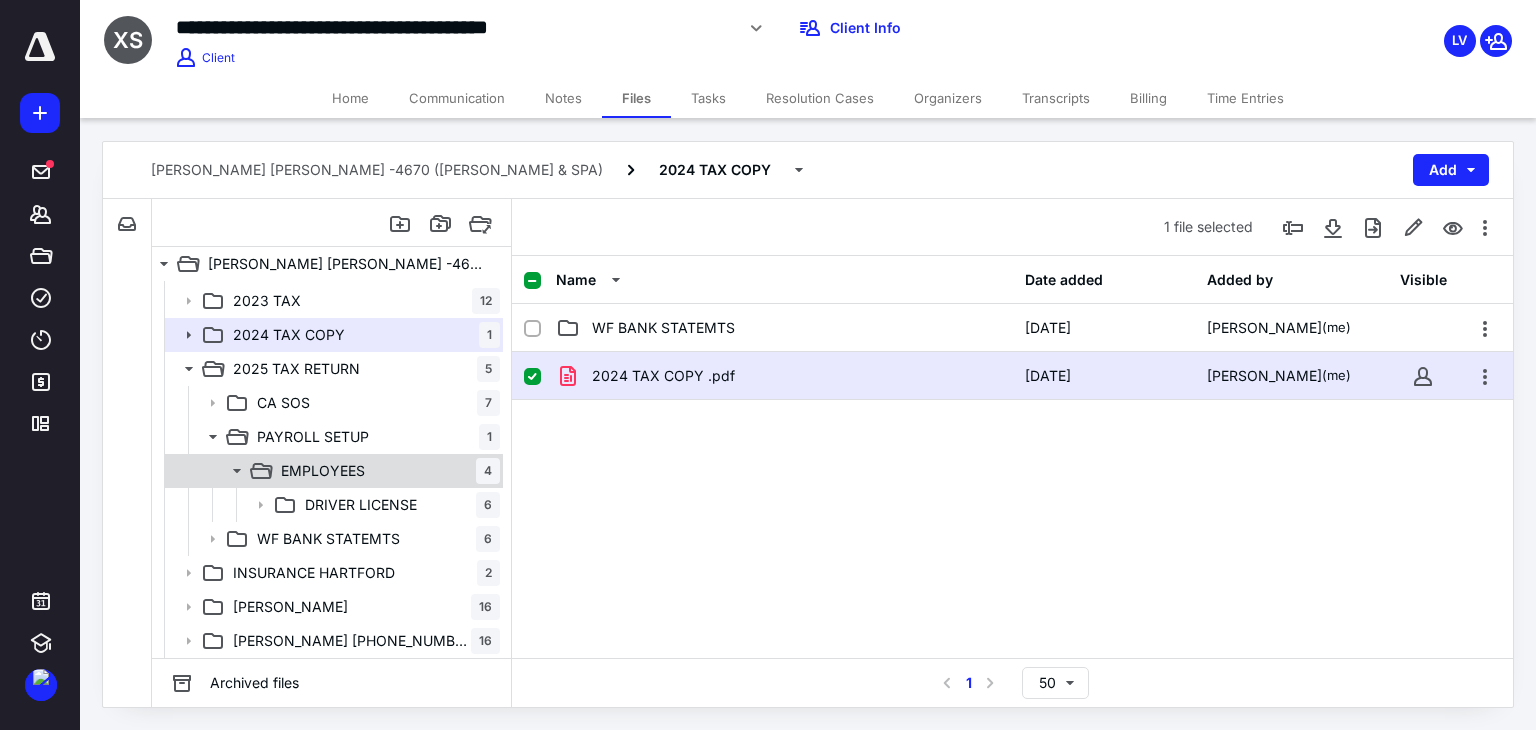 scroll, scrollTop: 143, scrollLeft: 0, axis: vertical 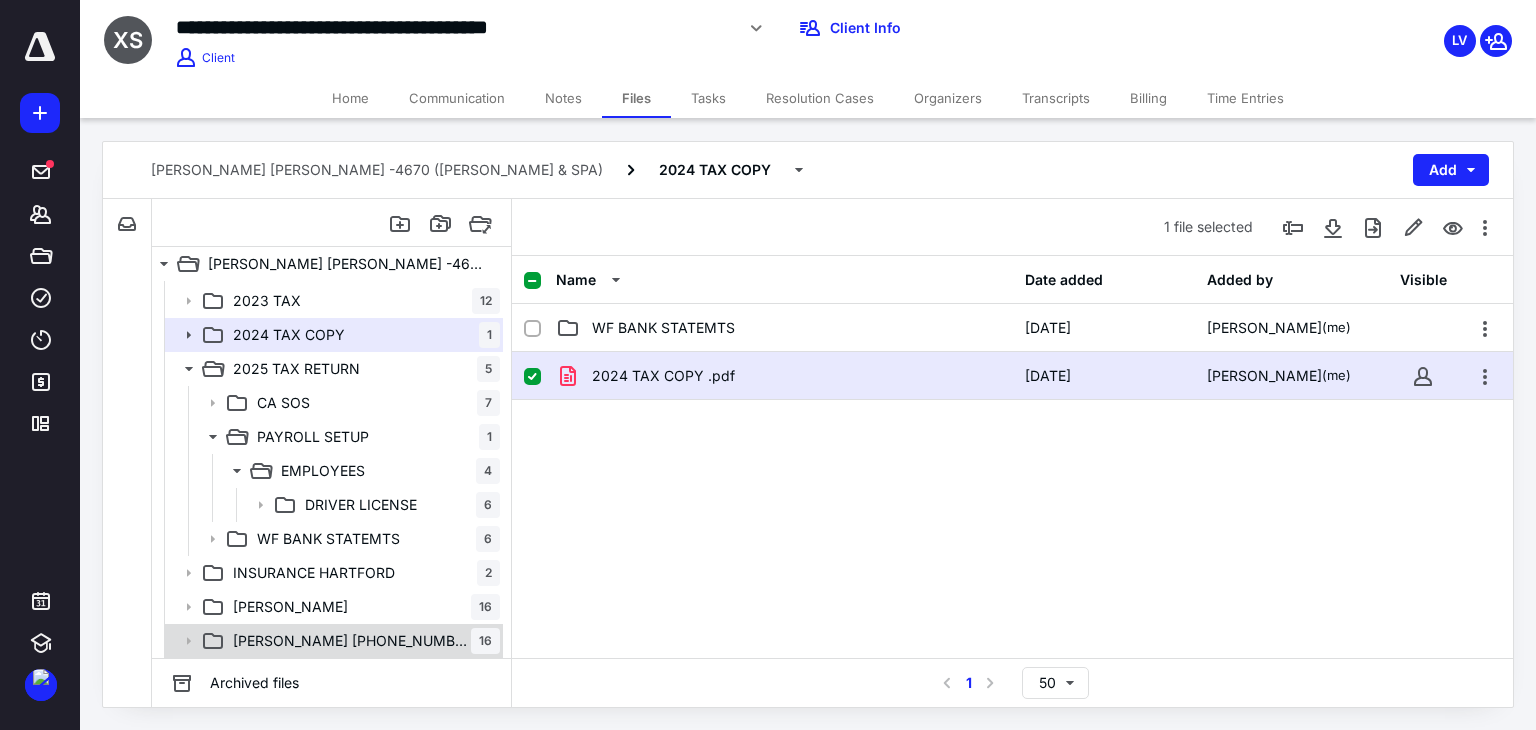 click on "[PERSON_NAME] [PHONE_NUMBER]" at bounding box center [352, 641] 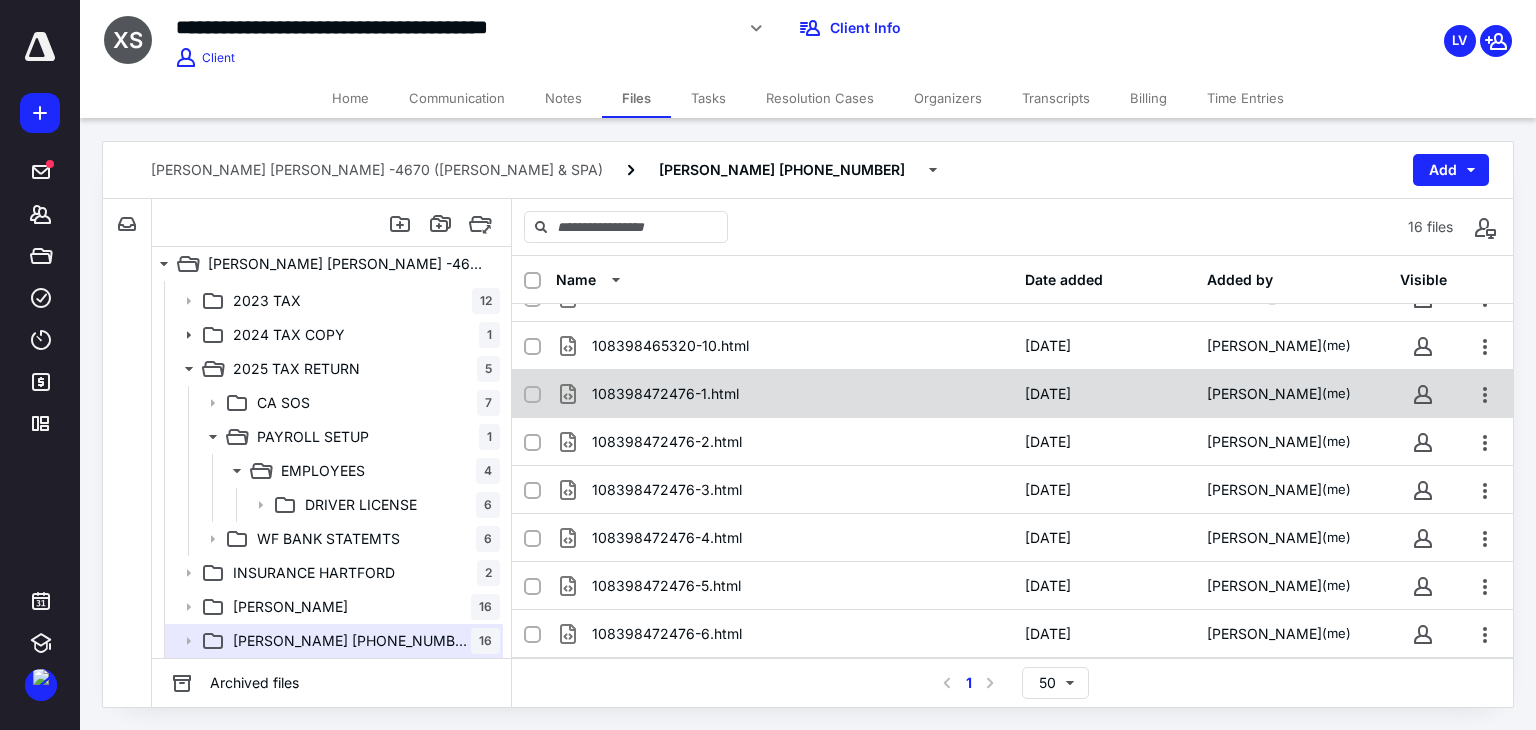 scroll, scrollTop: 621, scrollLeft: 0, axis: vertical 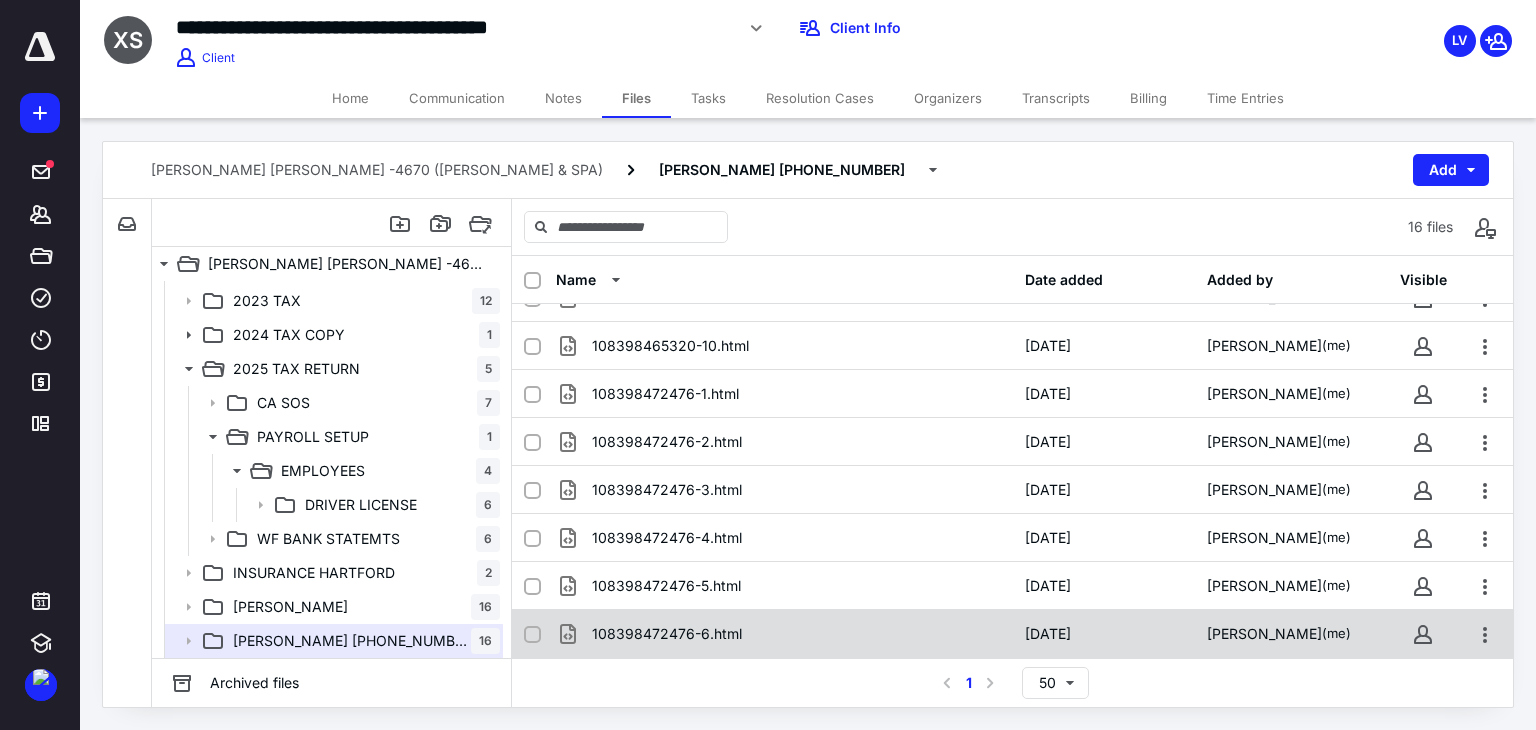 click on "108398472476-6.html" at bounding box center [667, 634] 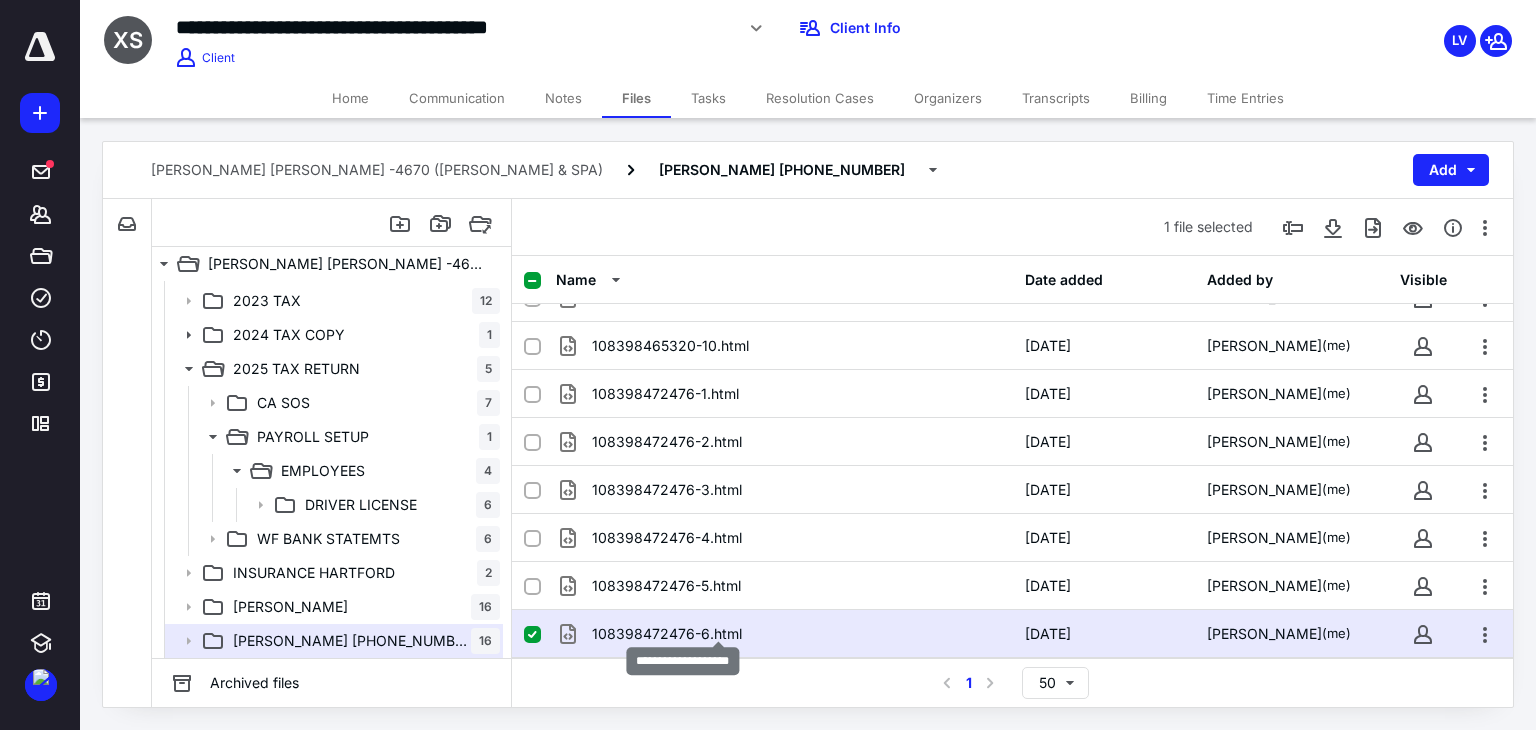 checkbox on "true" 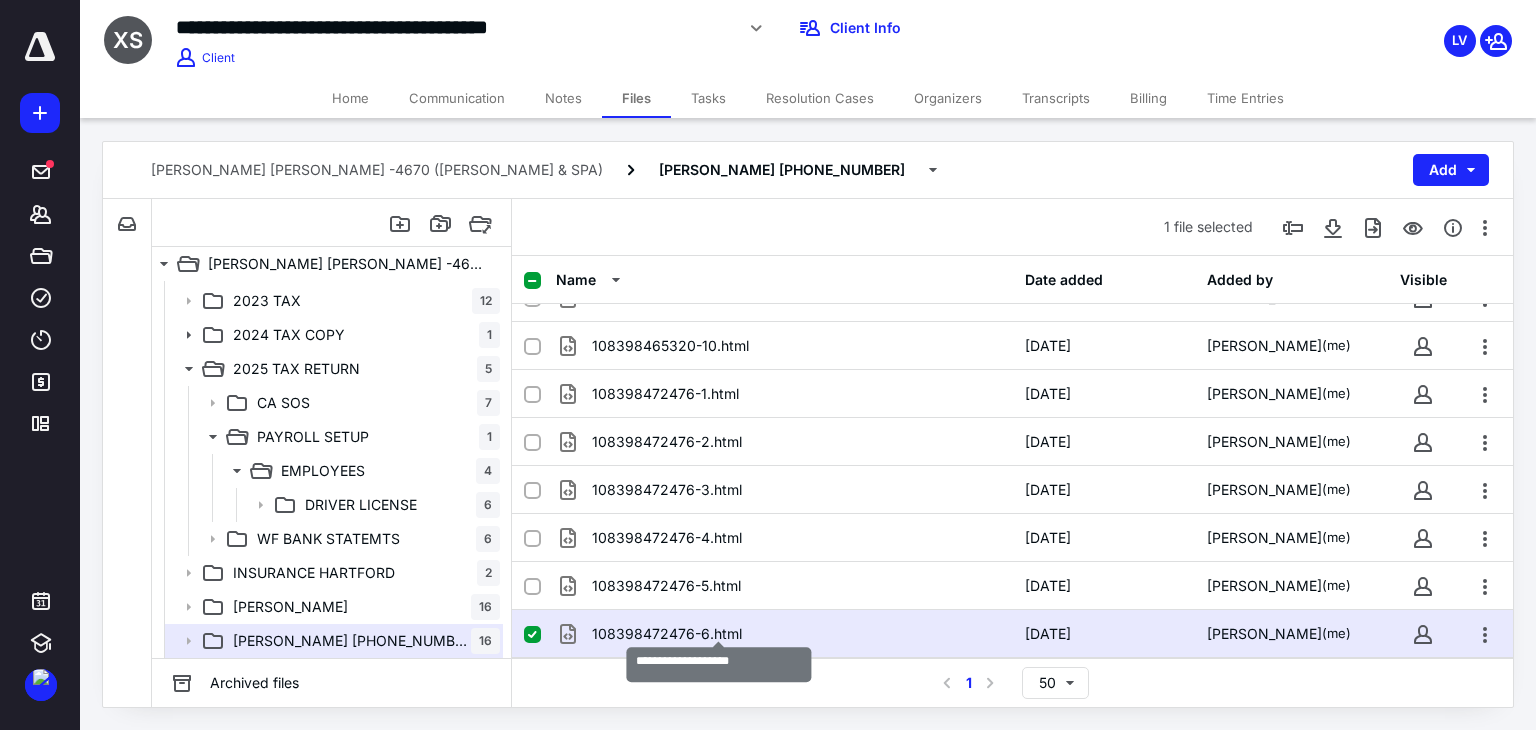click on "108398472476-6.html" at bounding box center (667, 634) 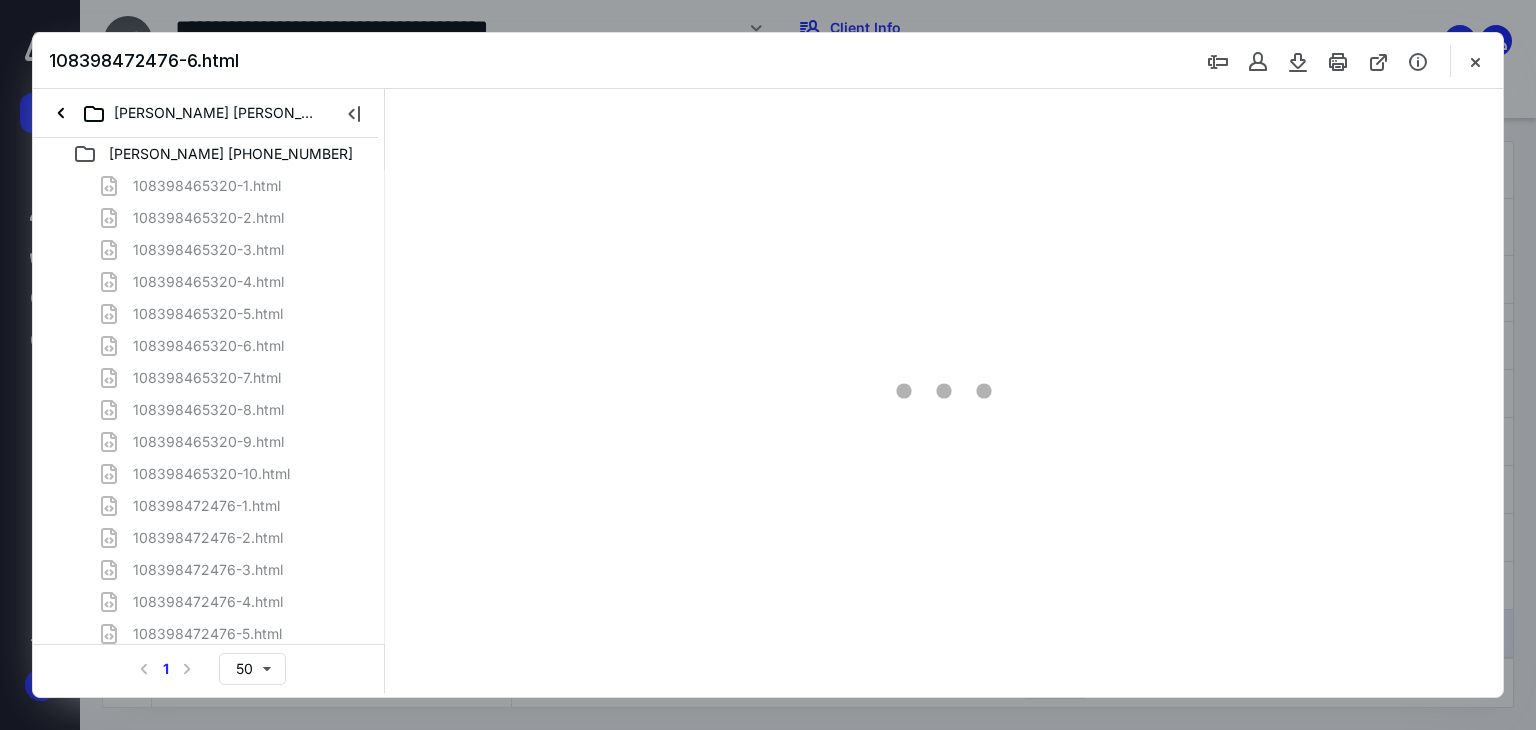 scroll, scrollTop: 0, scrollLeft: 0, axis: both 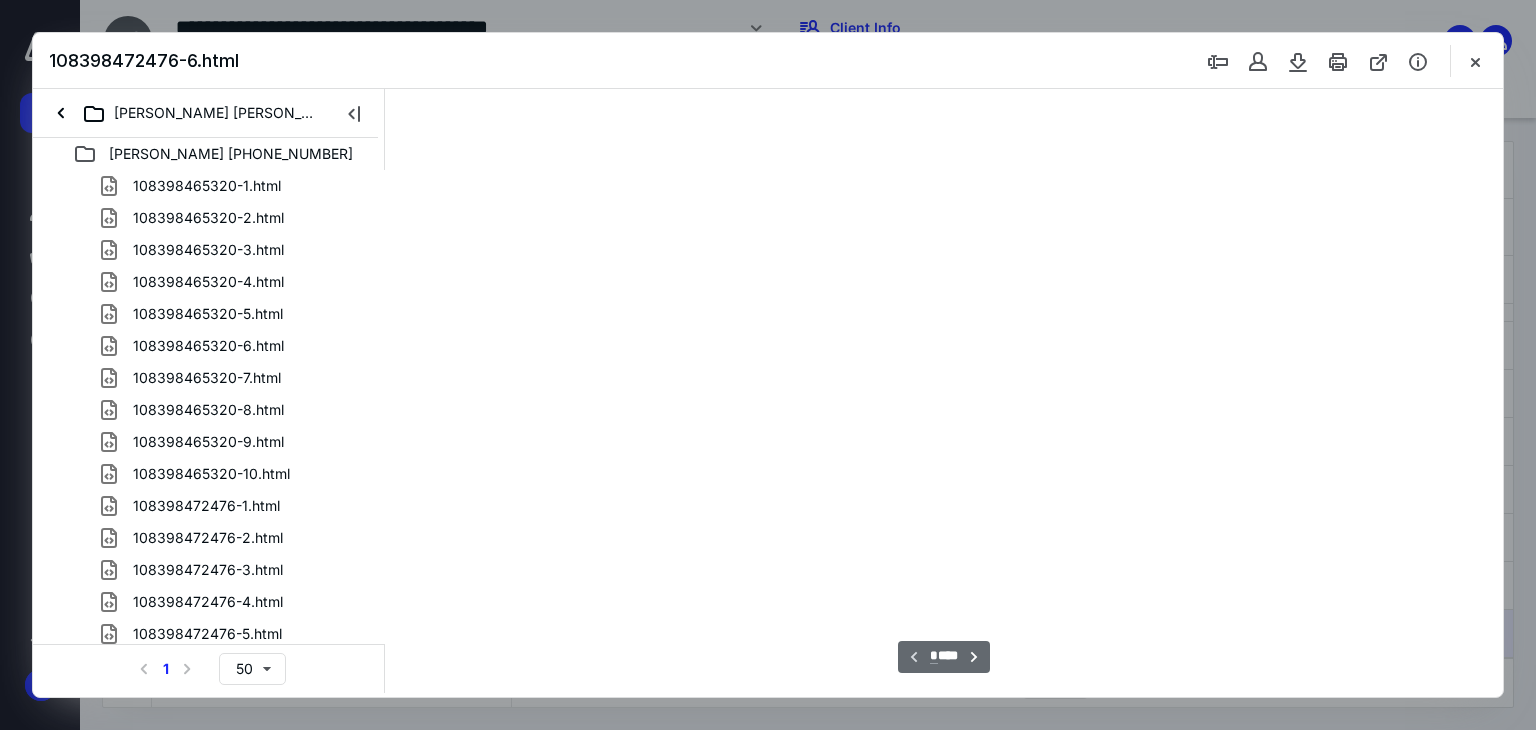 type on "64" 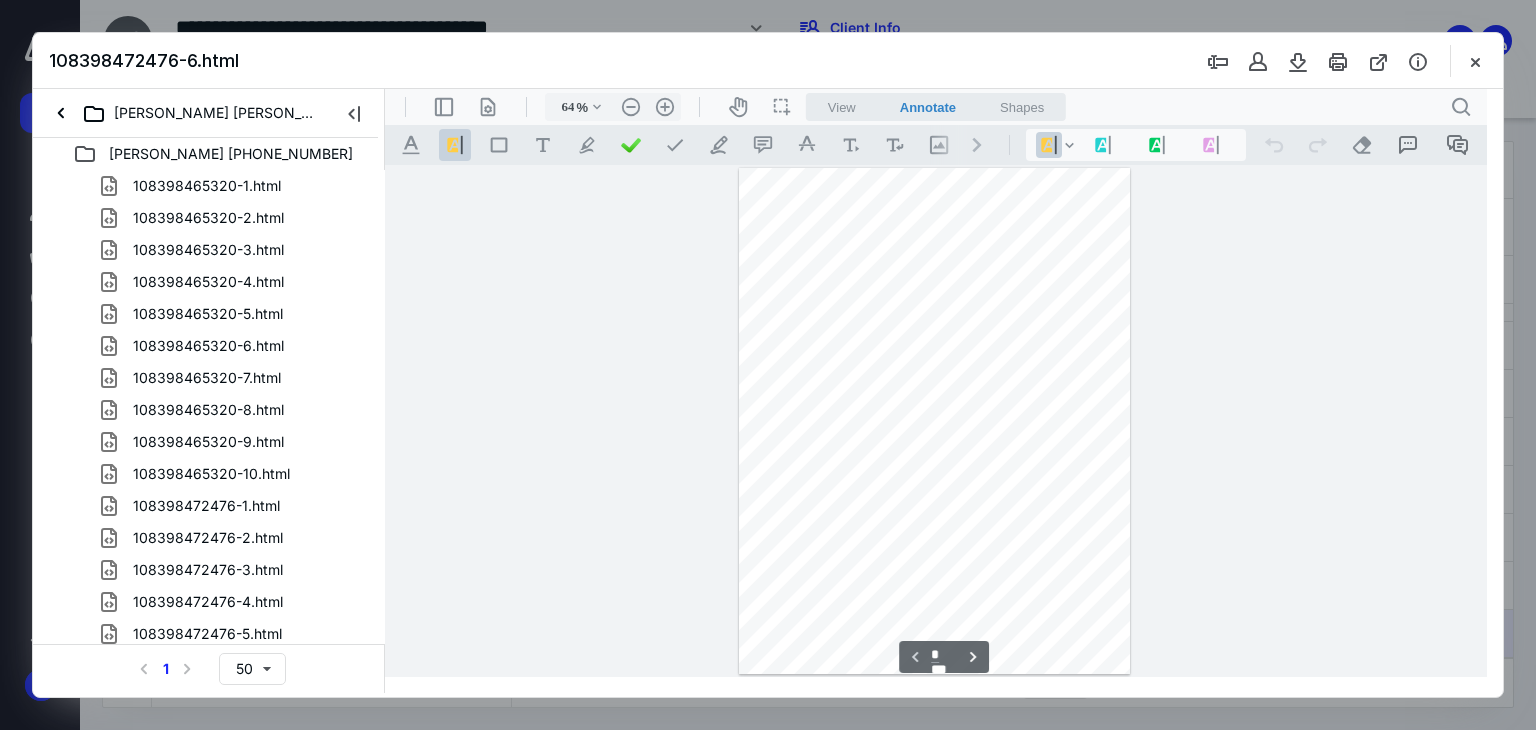 scroll, scrollTop: 79, scrollLeft: 0, axis: vertical 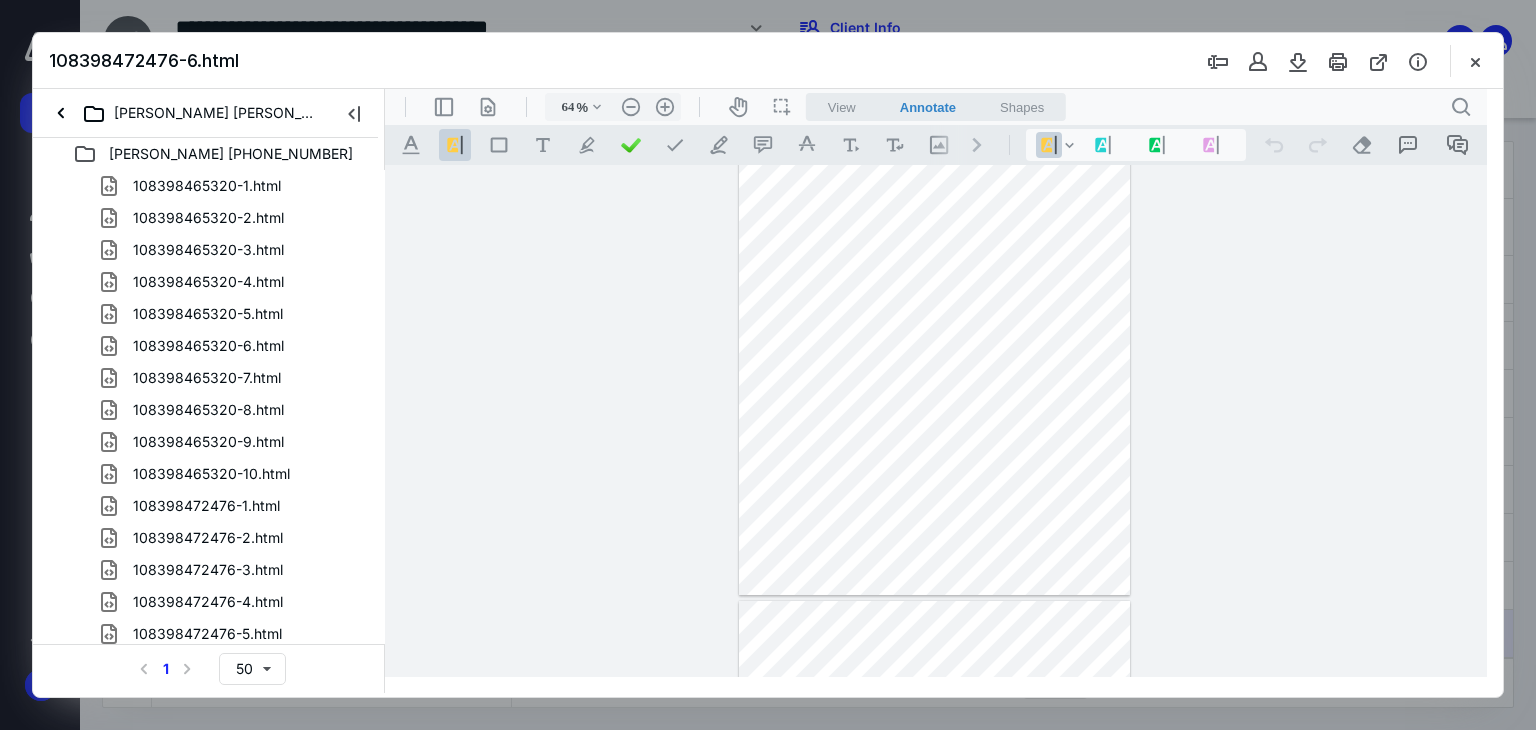 drag, startPoint x: 1462, startPoint y: 76, endPoint x: 611, endPoint y: 311, distance: 882.8511 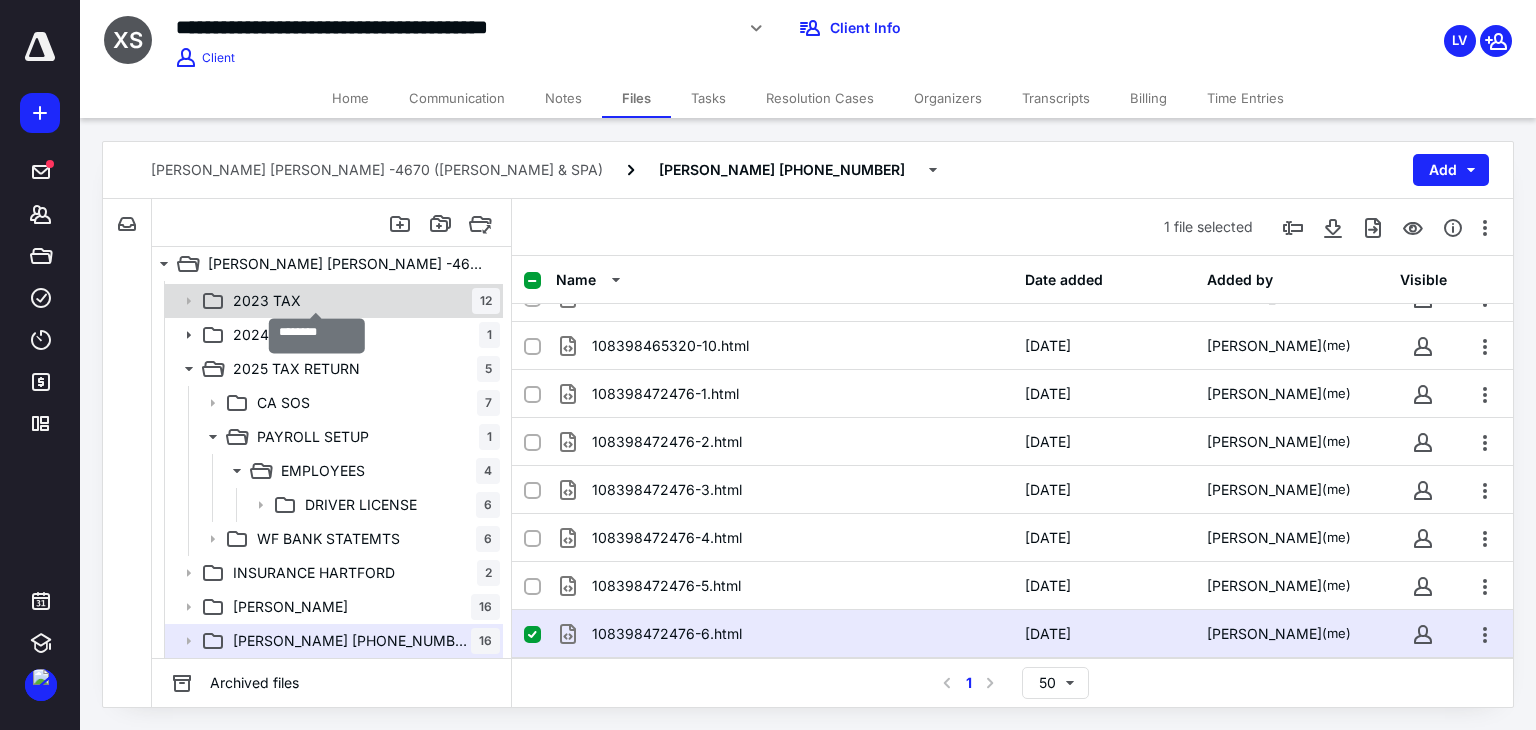 click on "2023 TAX" at bounding box center [267, 301] 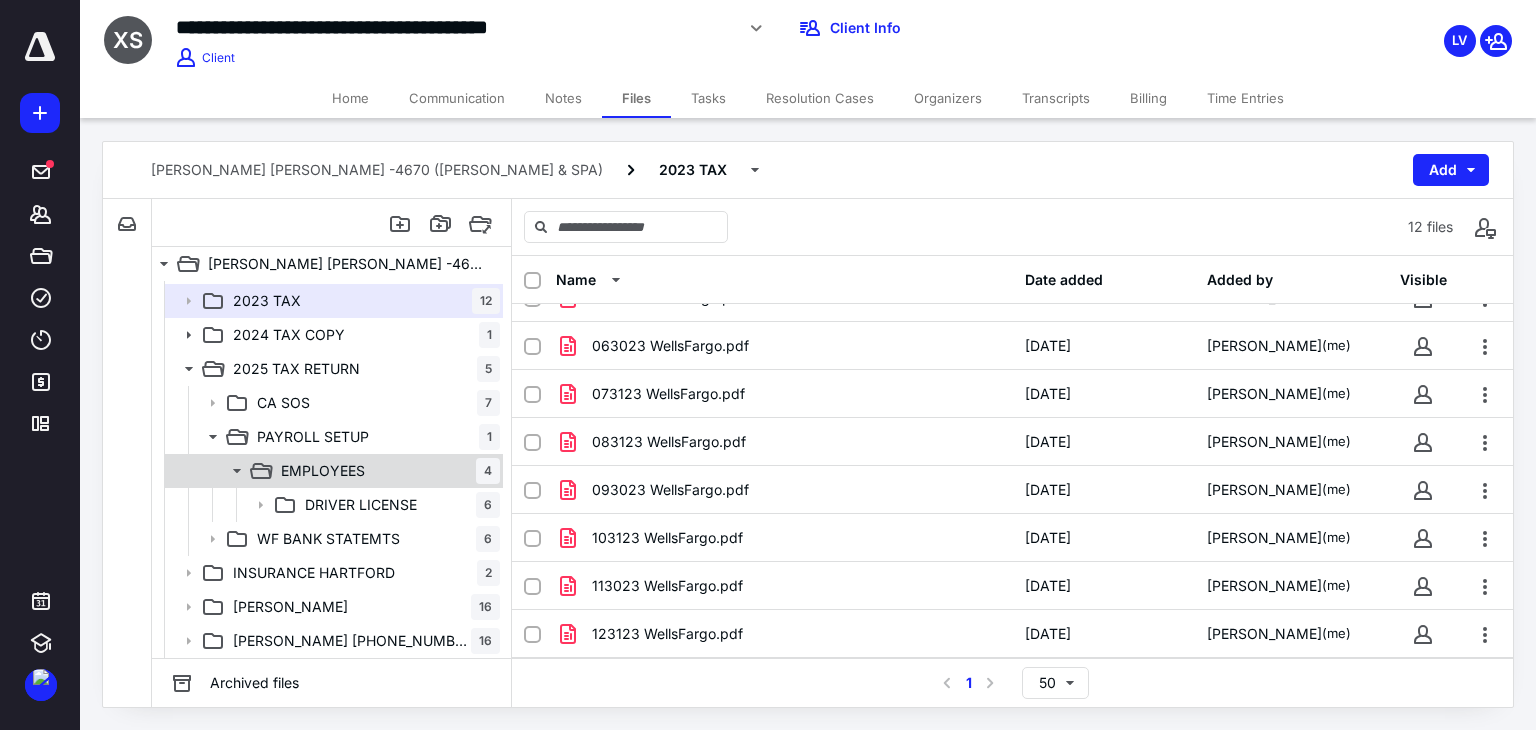 scroll, scrollTop: 83, scrollLeft: 0, axis: vertical 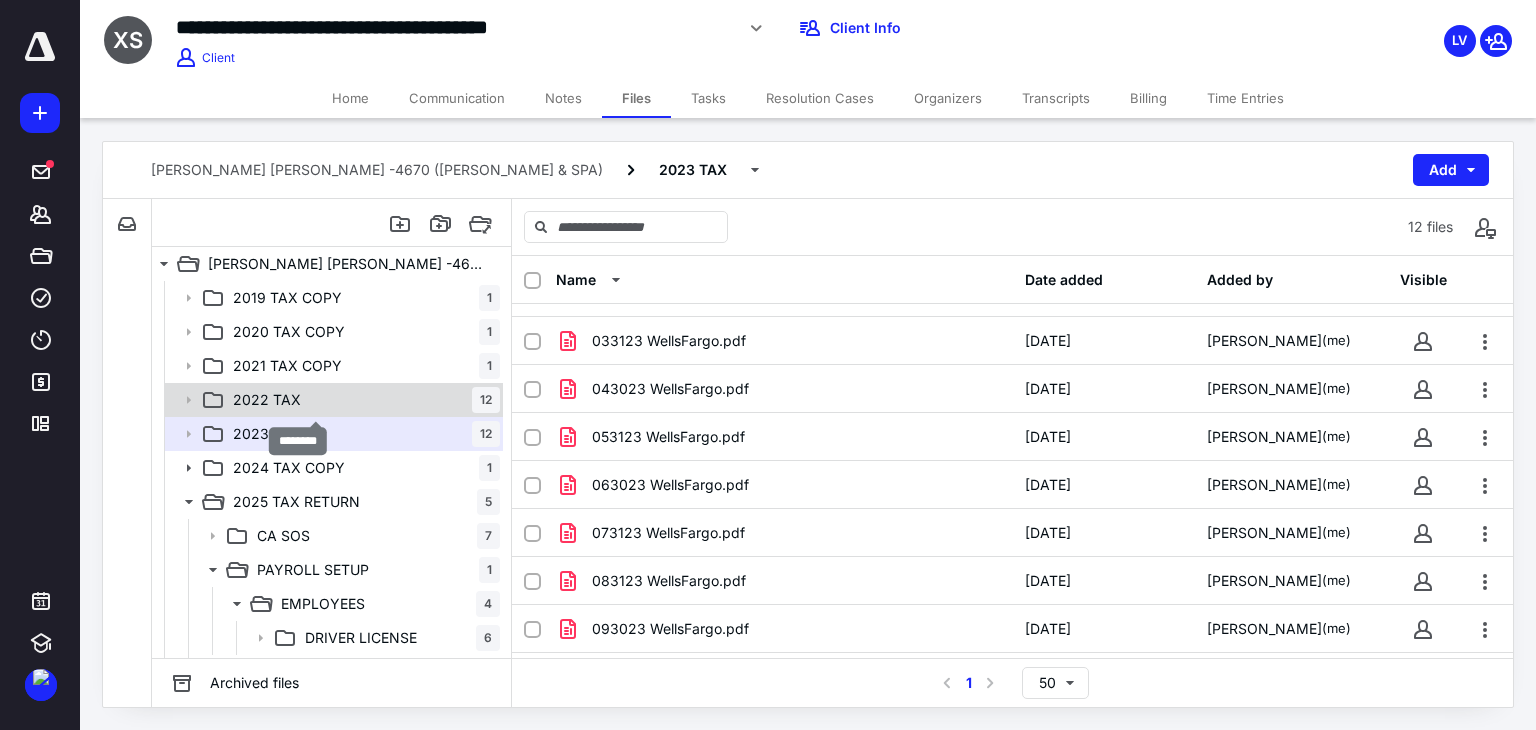 click on "2022 TAX" at bounding box center [267, 400] 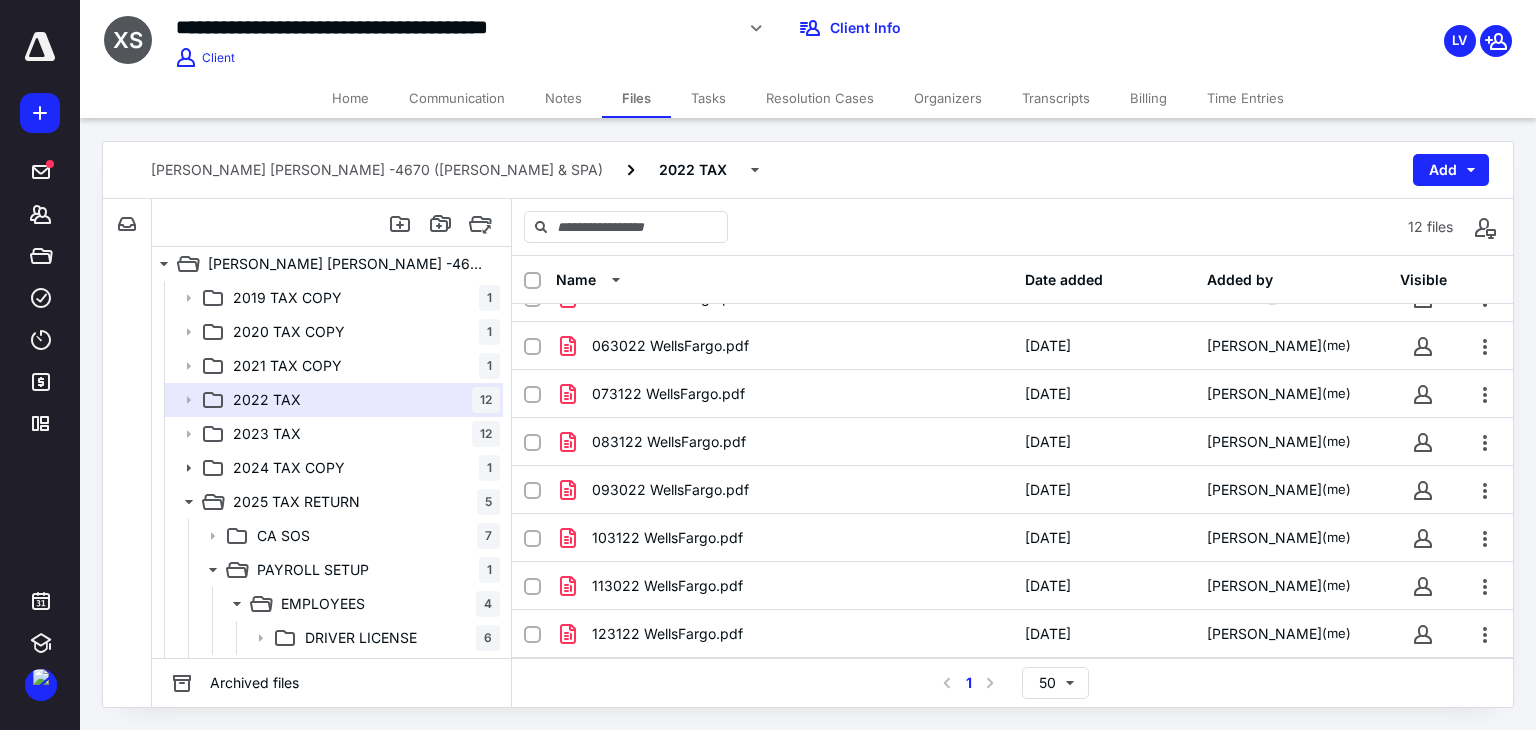 scroll, scrollTop: 383, scrollLeft: 0, axis: vertical 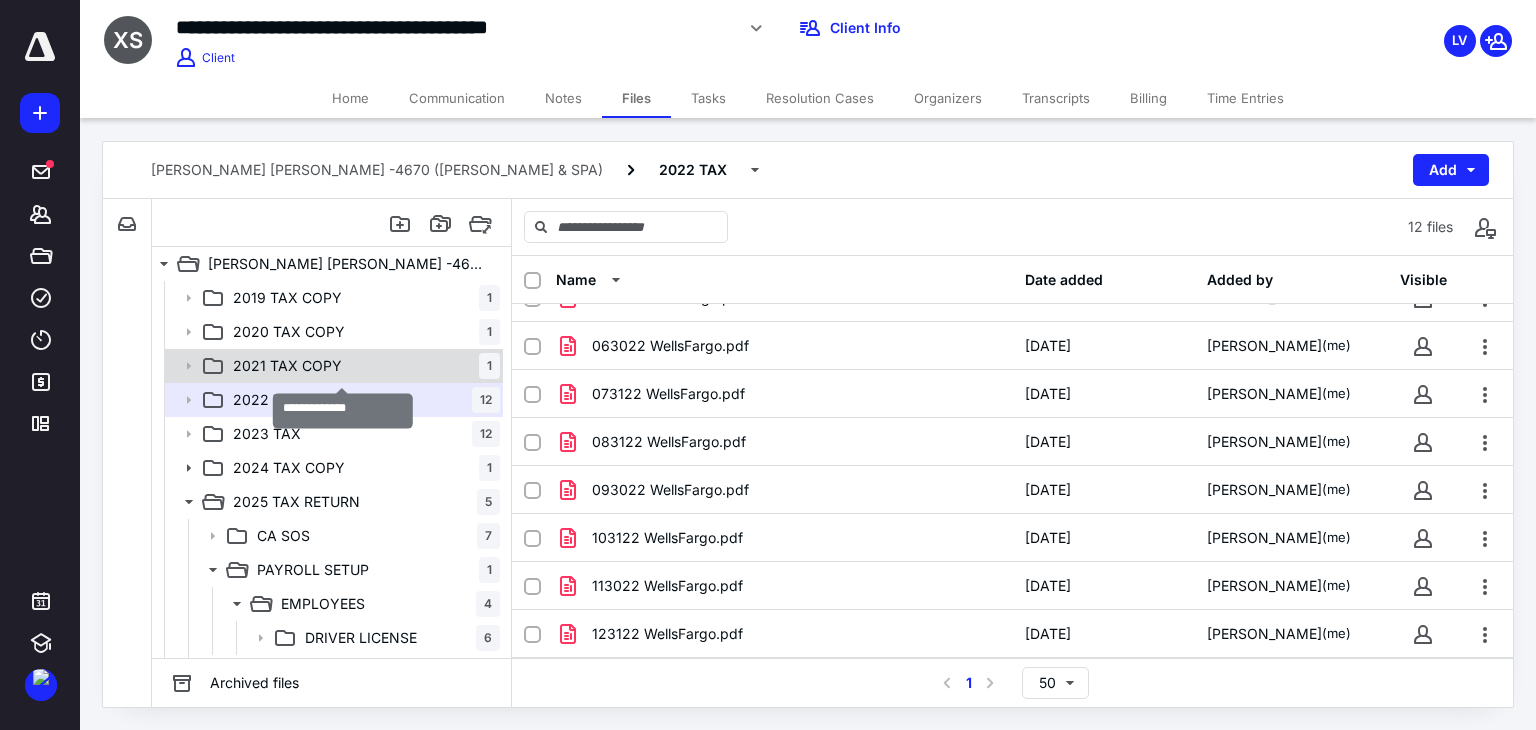 click on "2021 TAX COPY" at bounding box center [287, 366] 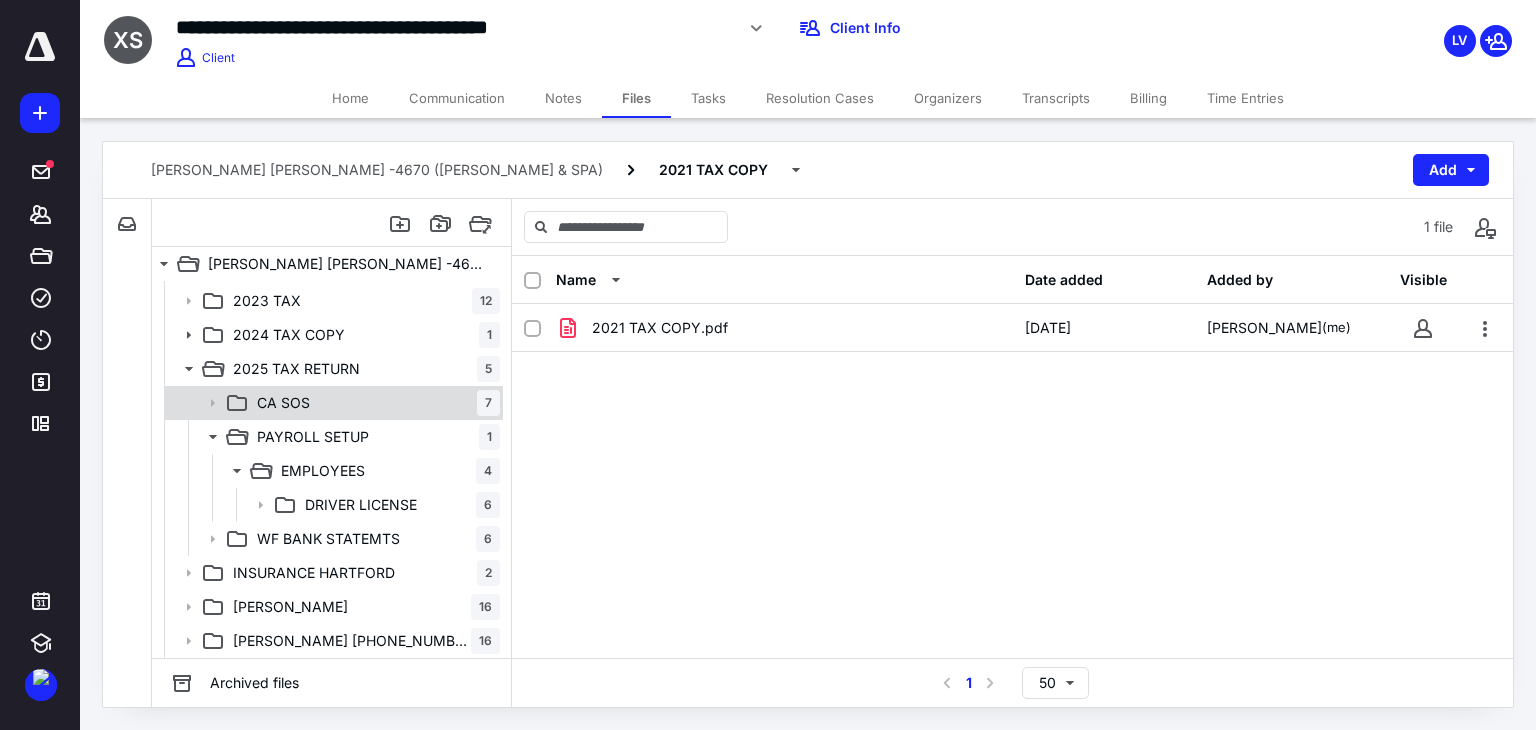 scroll, scrollTop: 143, scrollLeft: 0, axis: vertical 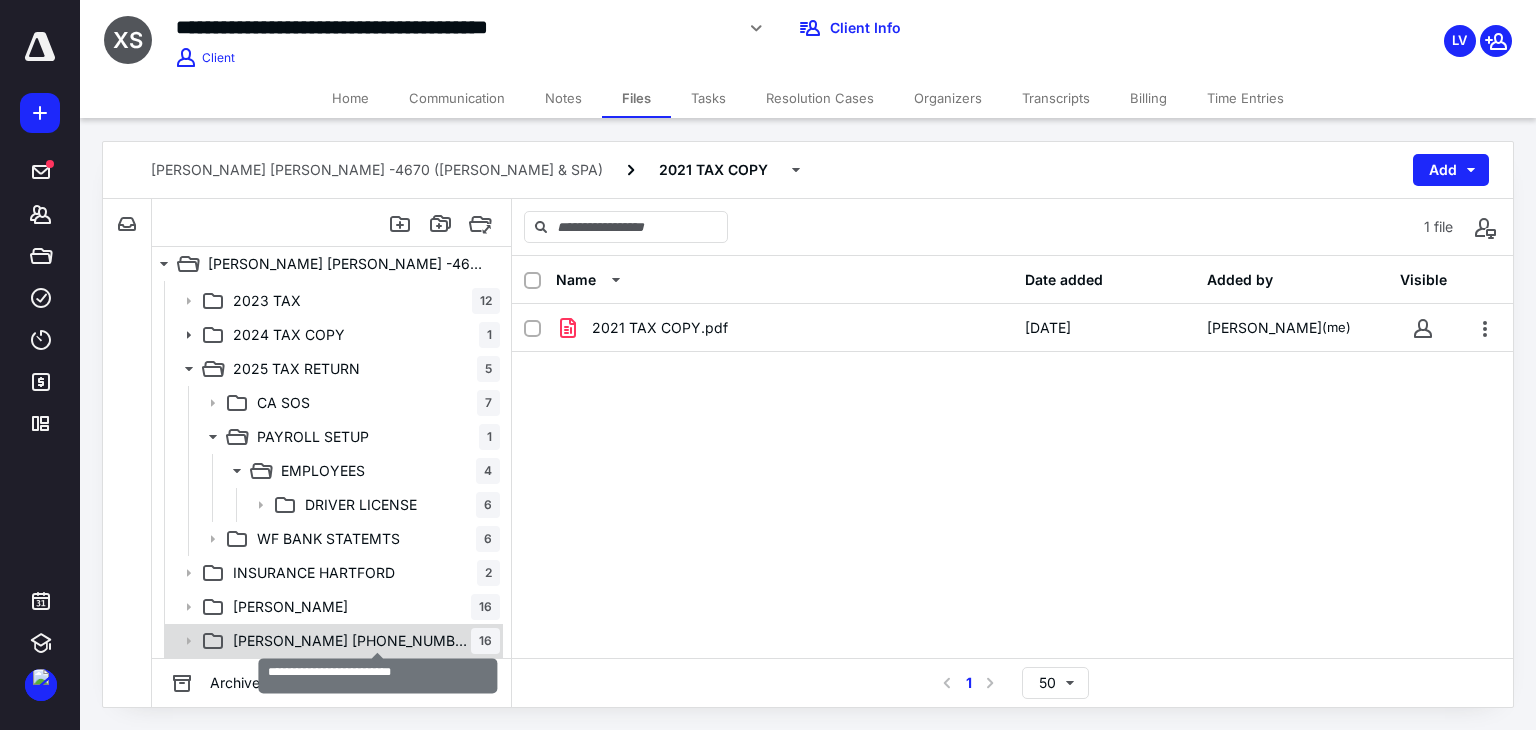 click on "[PERSON_NAME] [PHONE_NUMBER]" at bounding box center [352, 641] 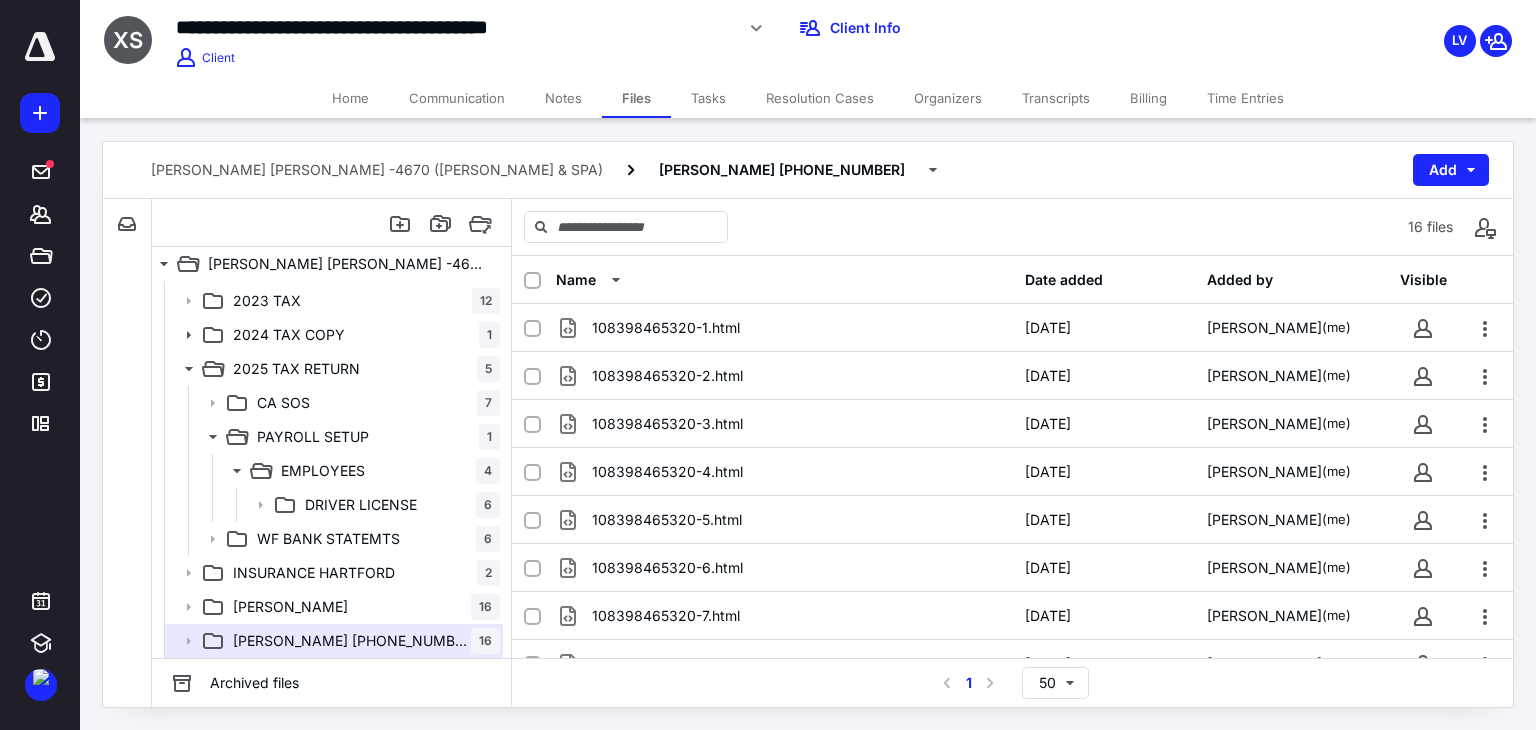 click on "[PERSON_NAME] [PERSON_NAME] -4670 ([PERSON_NAME] & SPA) XUAN W-T-A [PHONE_NUMBER]   Add" at bounding box center [808, 170] 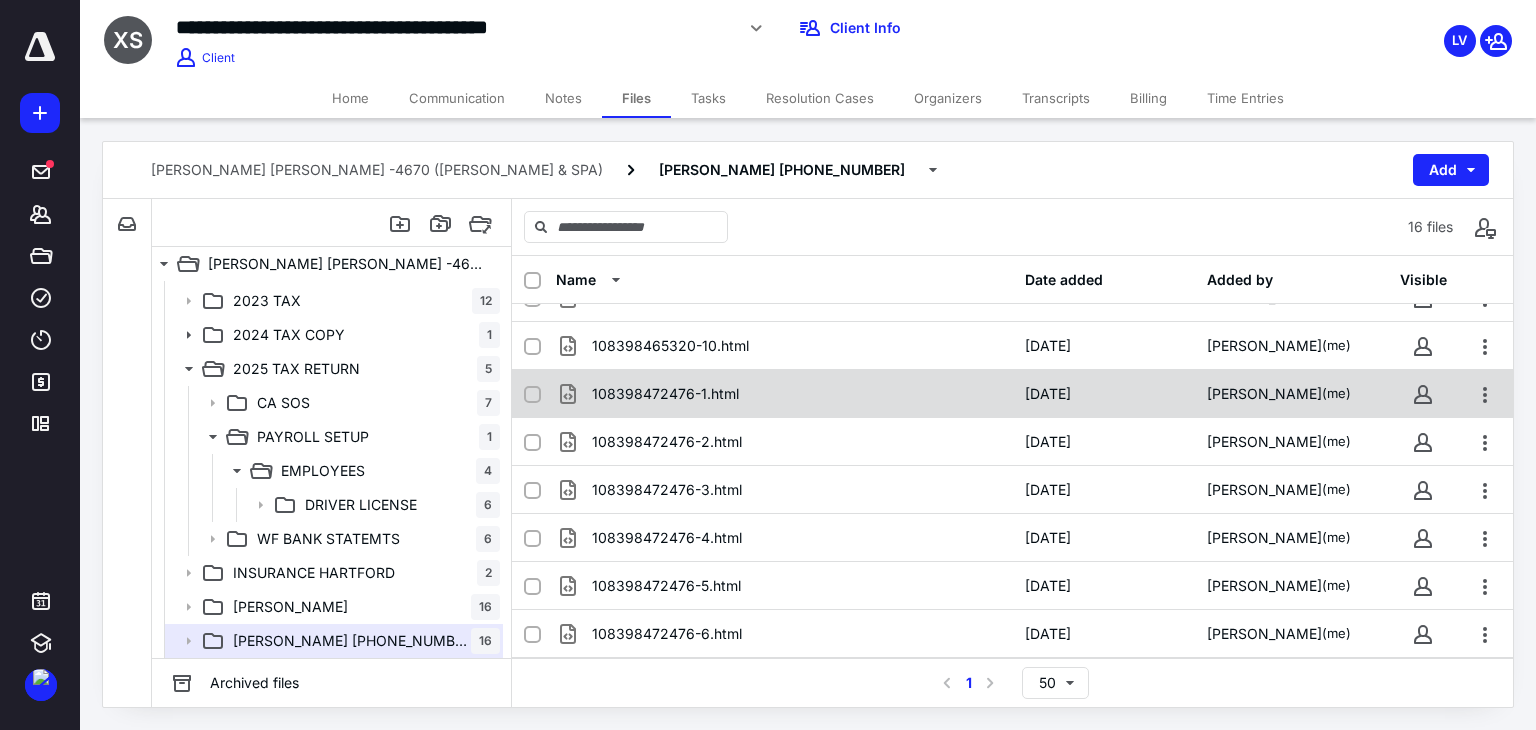 scroll, scrollTop: 621, scrollLeft: 0, axis: vertical 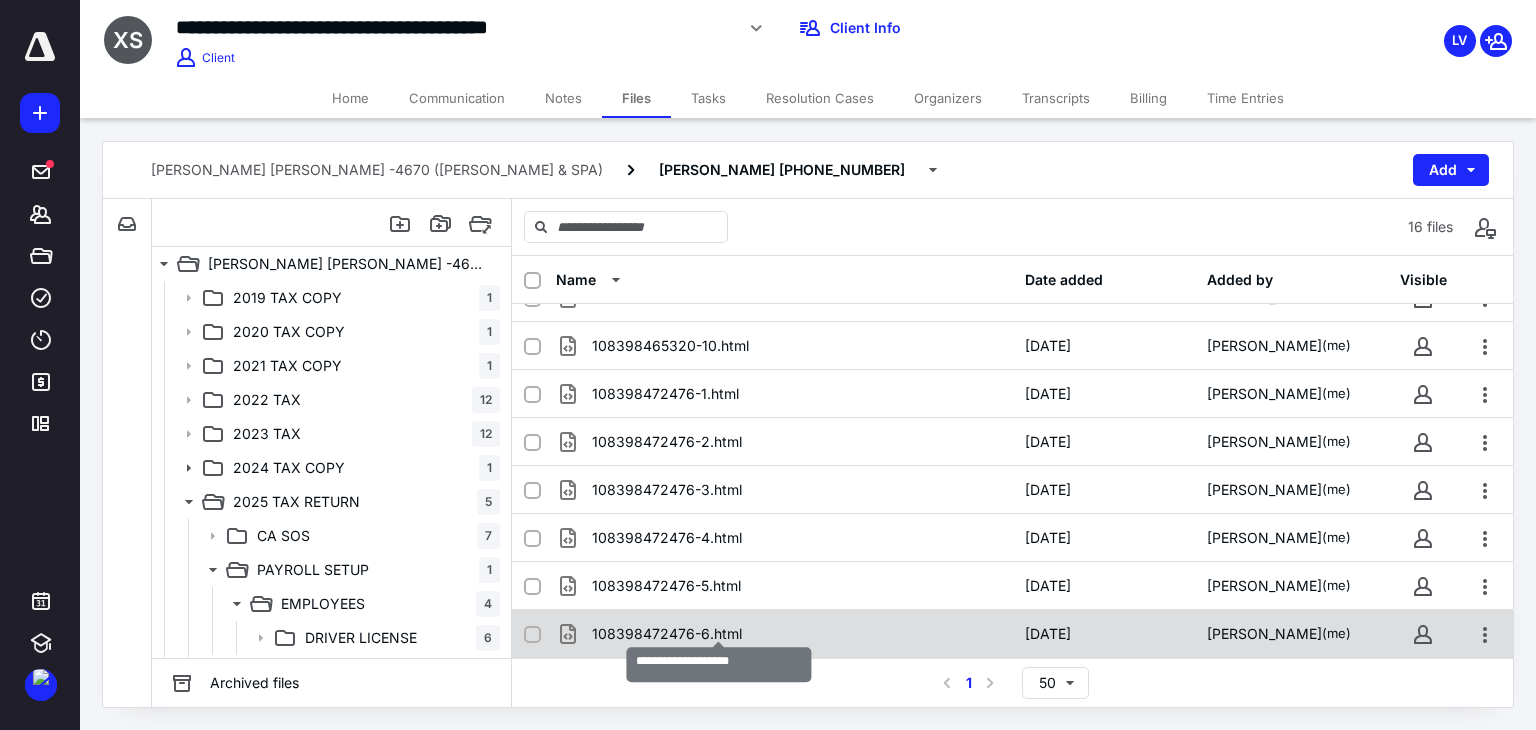 click on "108398472476-6.html" at bounding box center [667, 634] 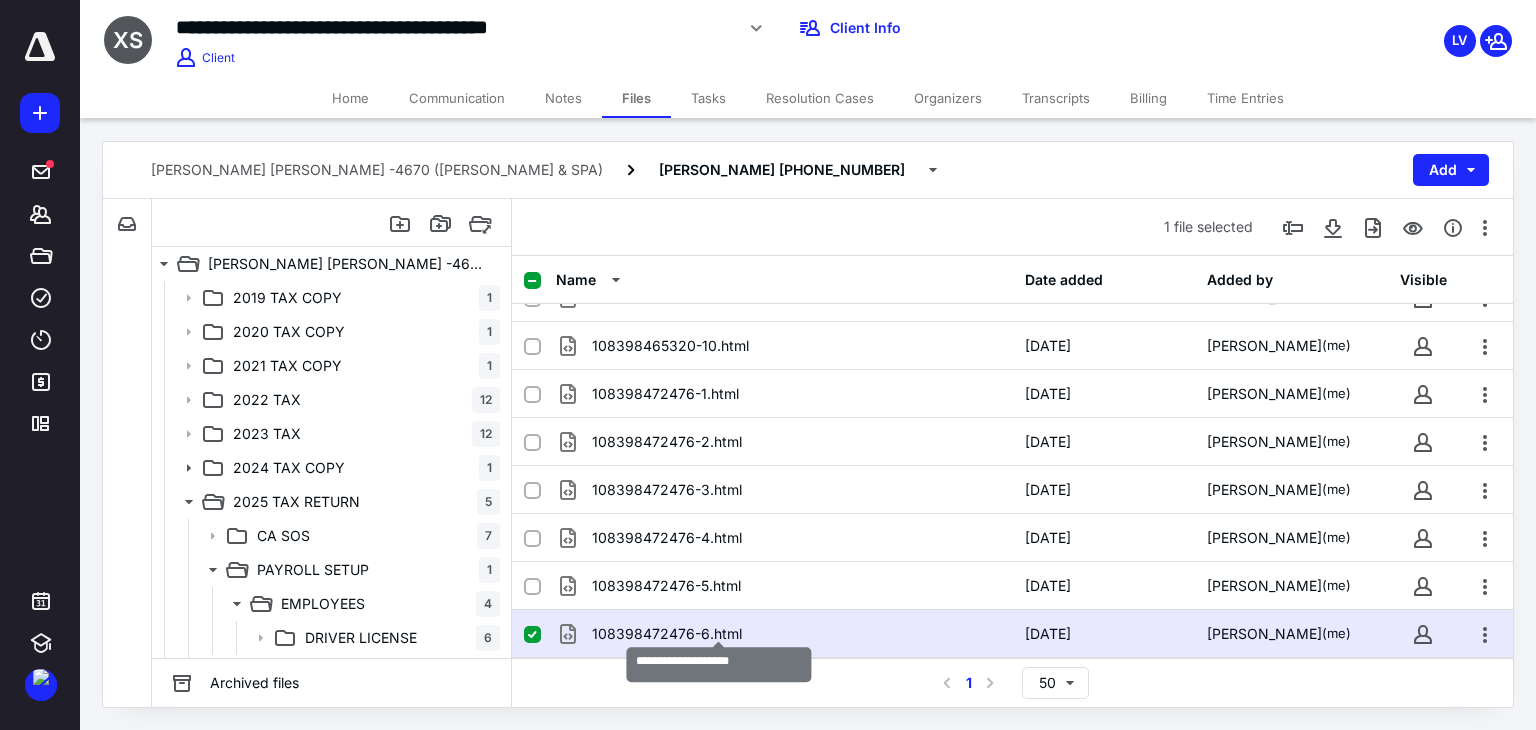 click on "108398472476-6.html" at bounding box center (667, 634) 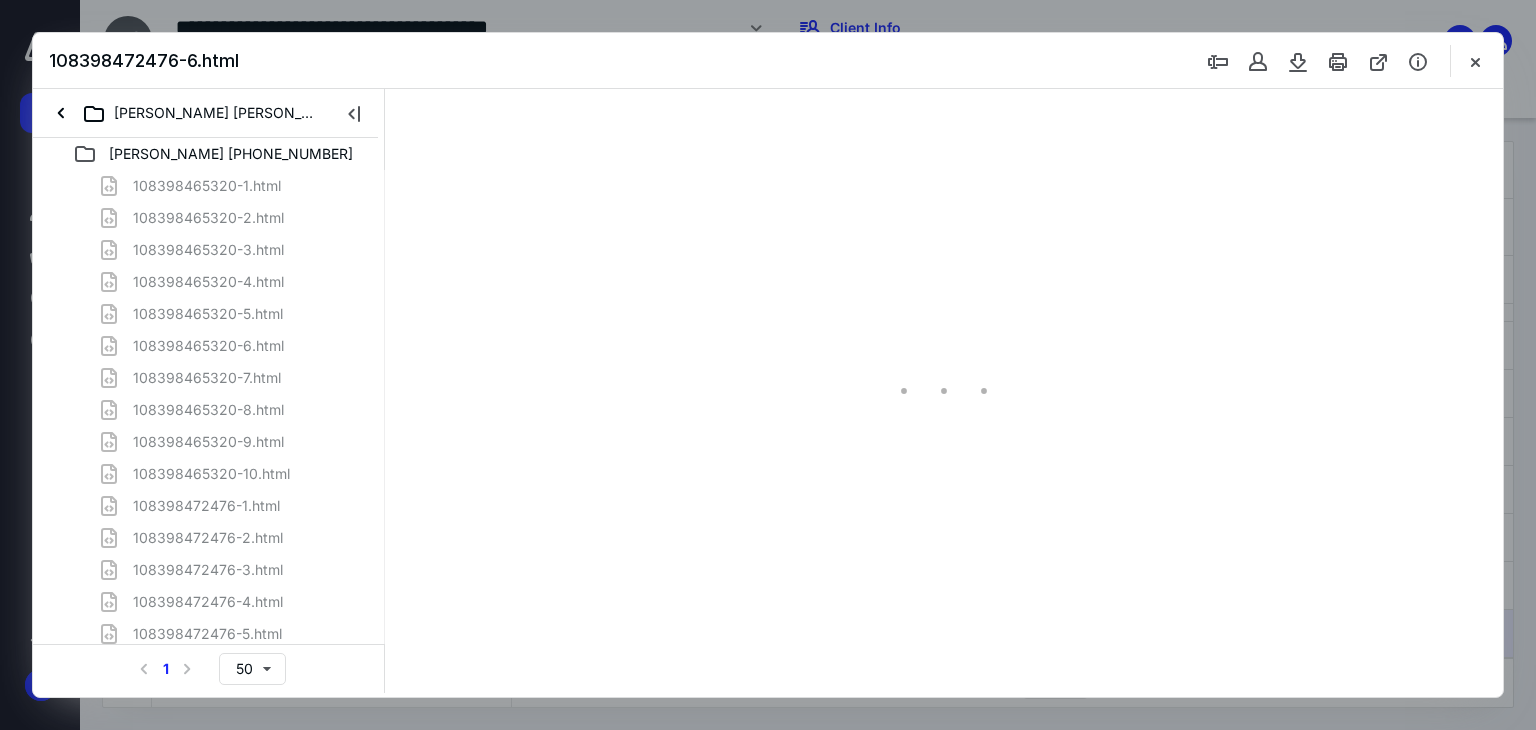 scroll, scrollTop: 0, scrollLeft: 0, axis: both 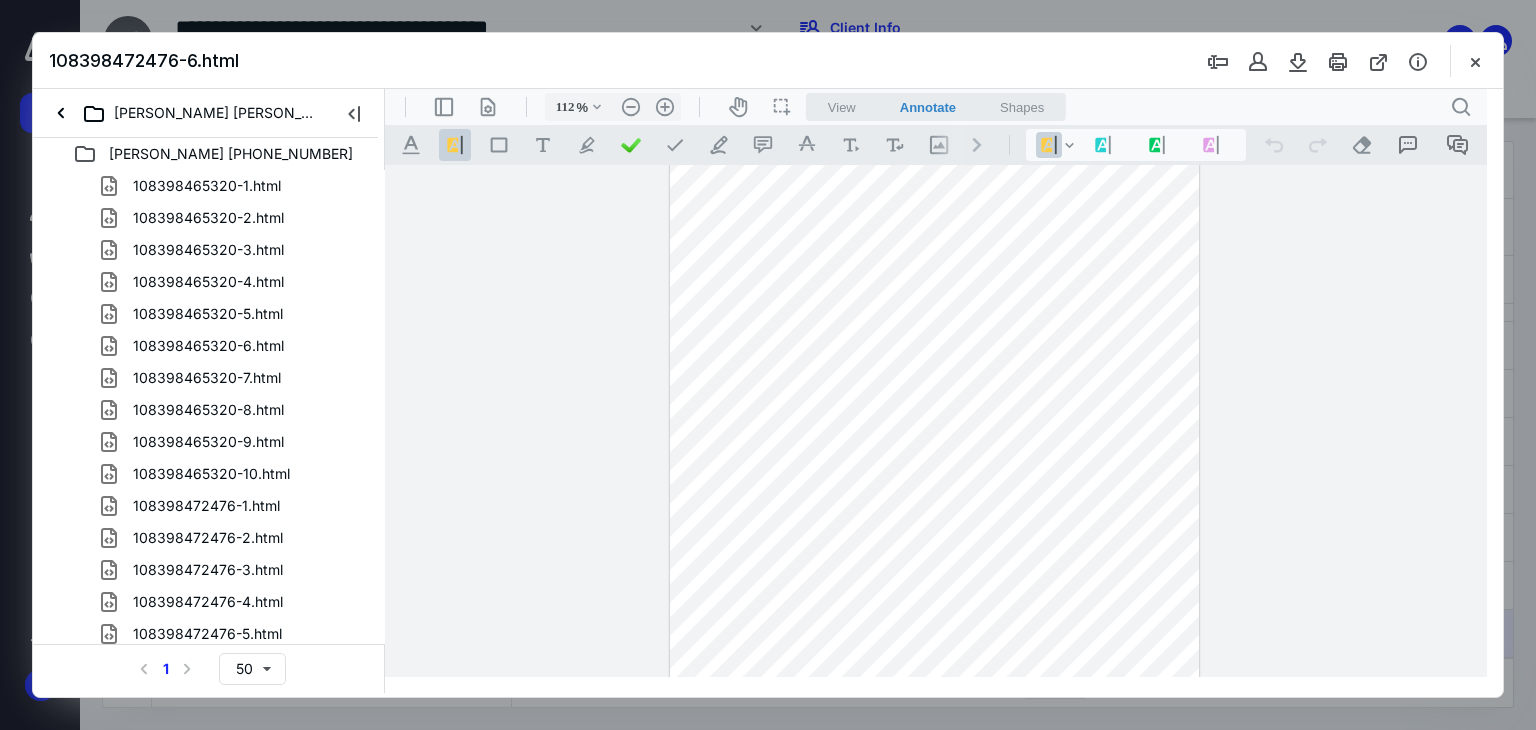 type on "137" 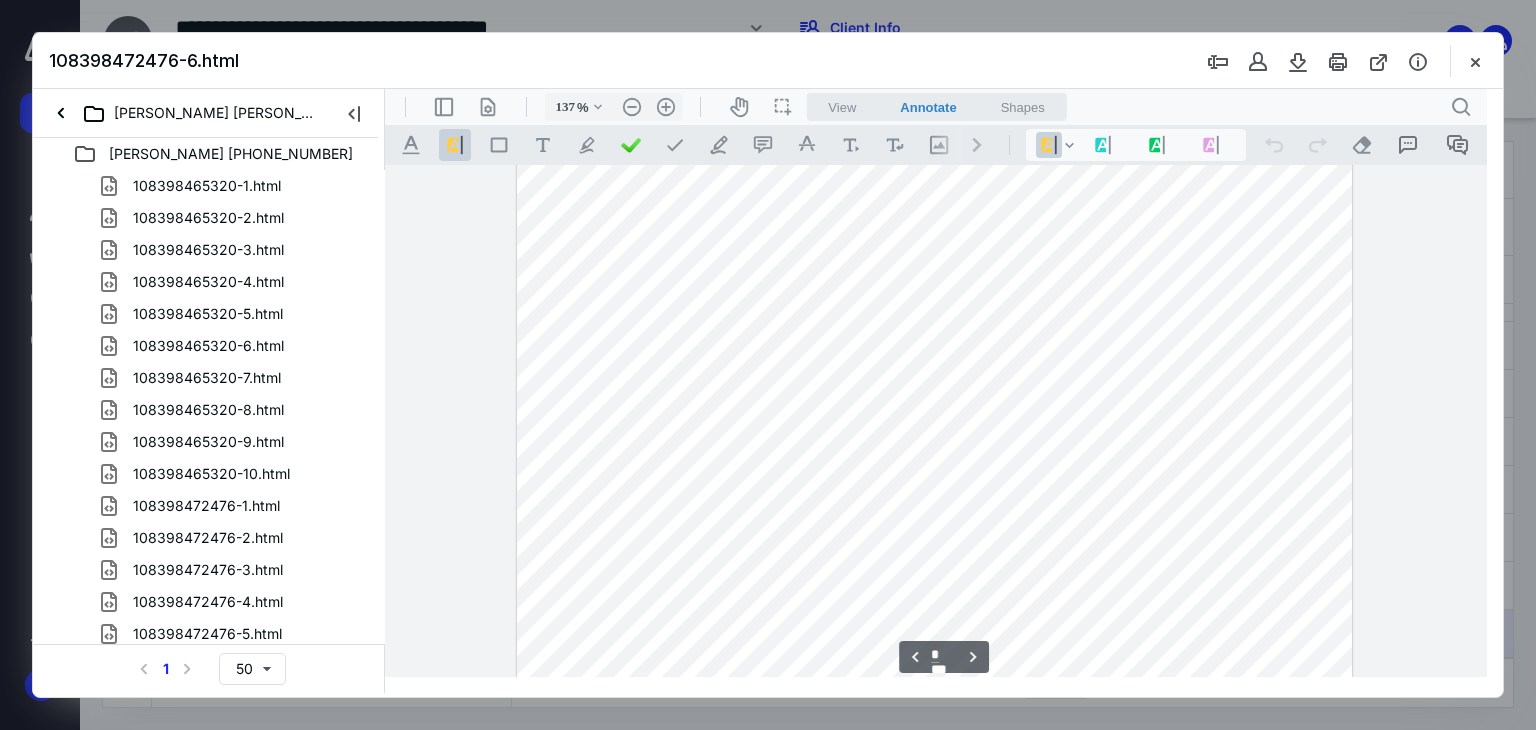 scroll, scrollTop: 2256, scrollLeft: 0, axis: vertical 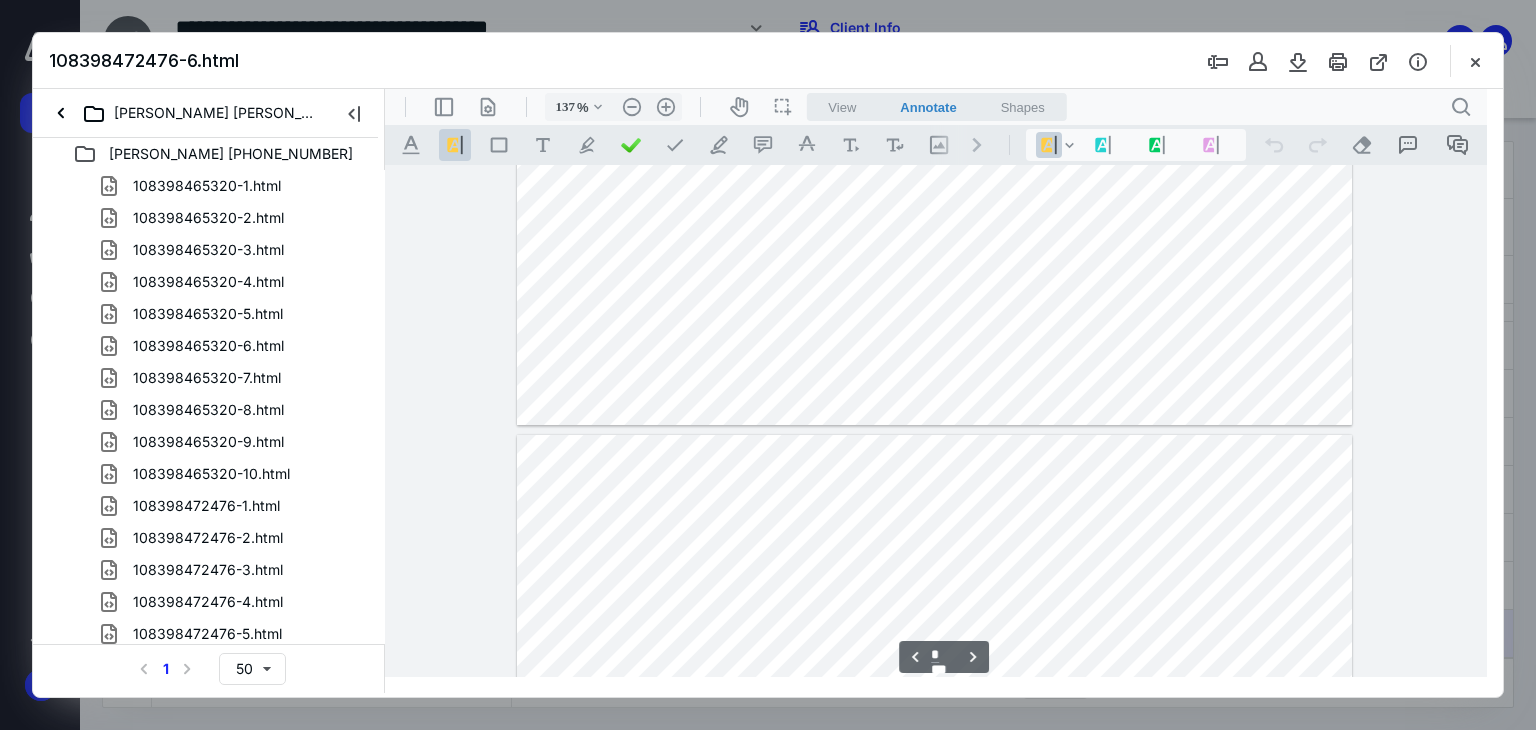 type on "*" 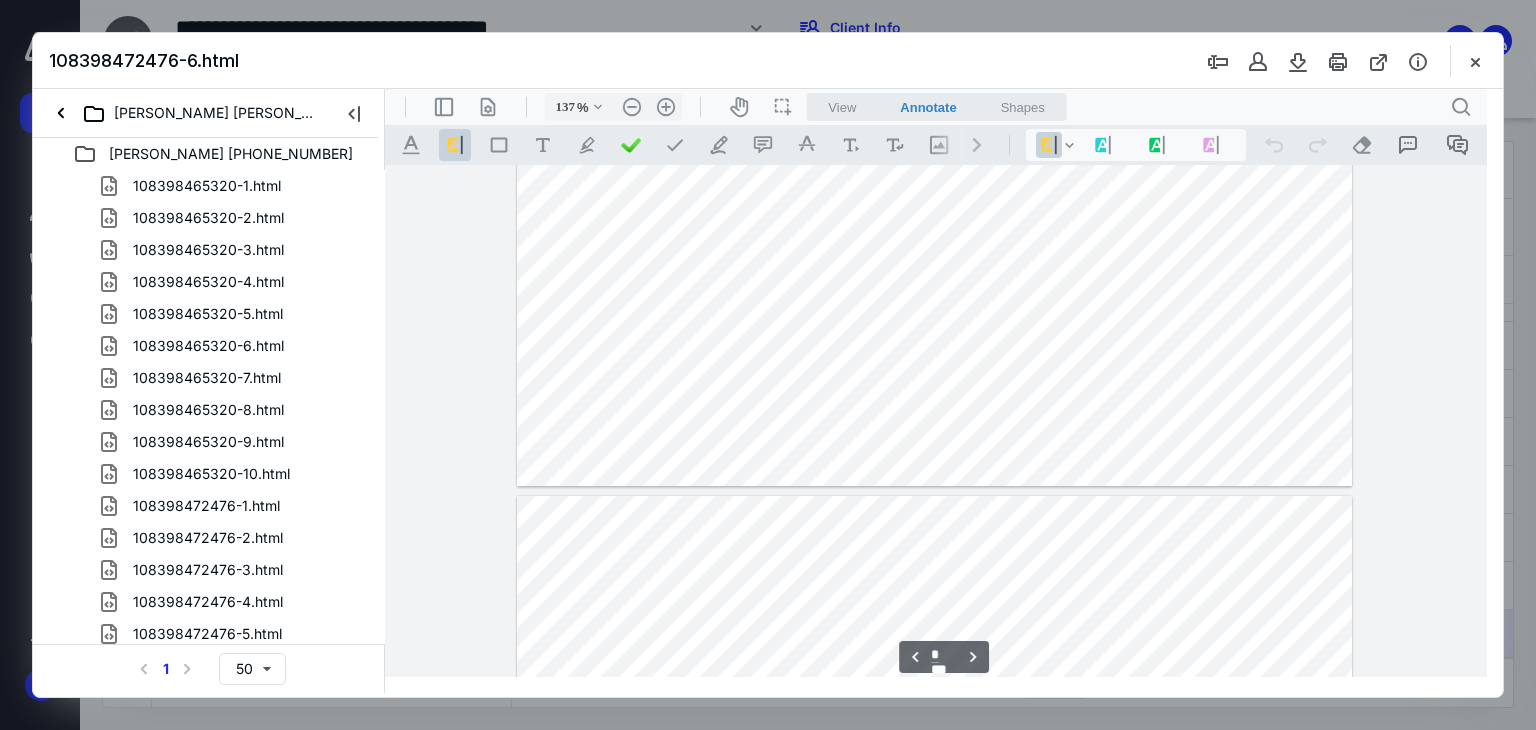 scroll, scrollTop: 1456, scrollLeft: 0, axis: vertical 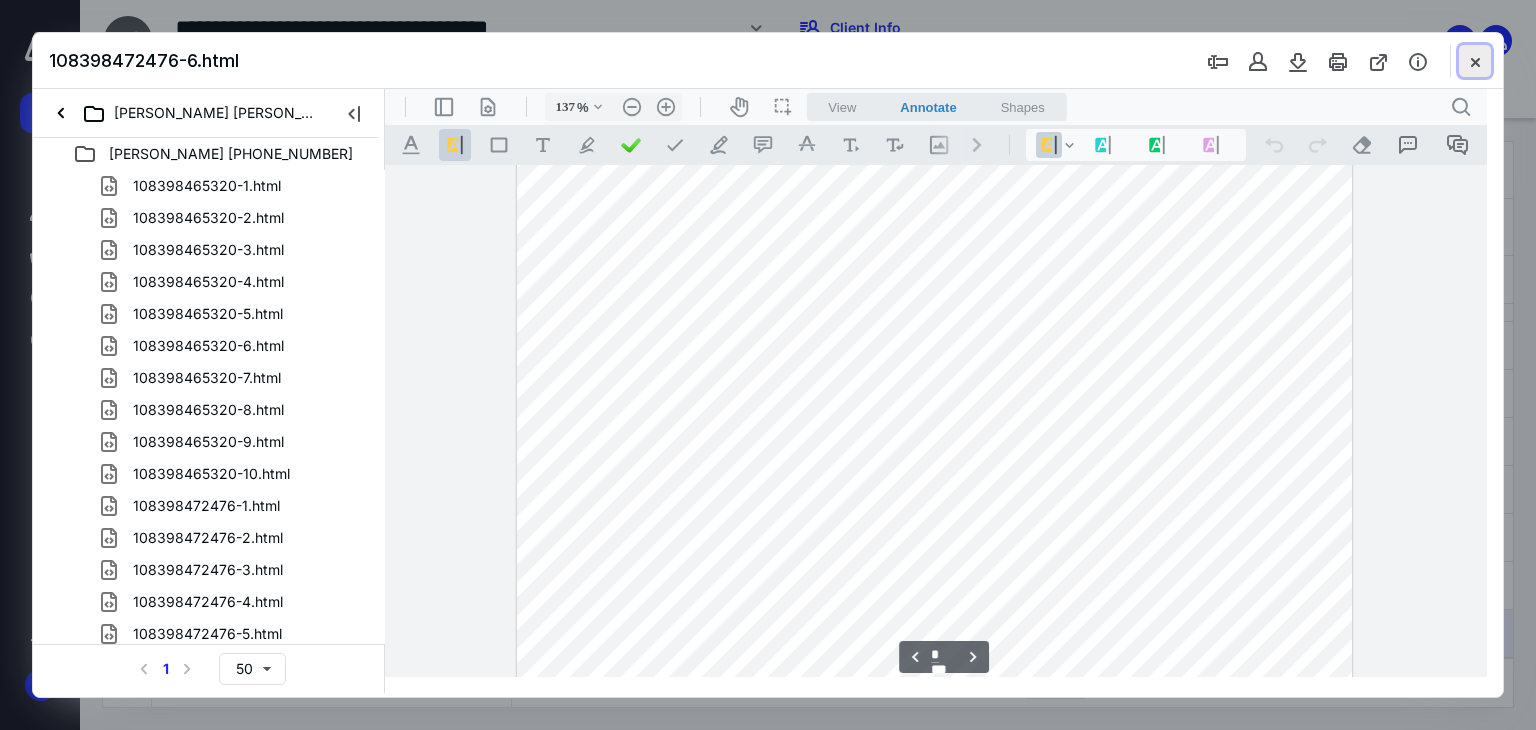 click at bounding box center [1475, 61] 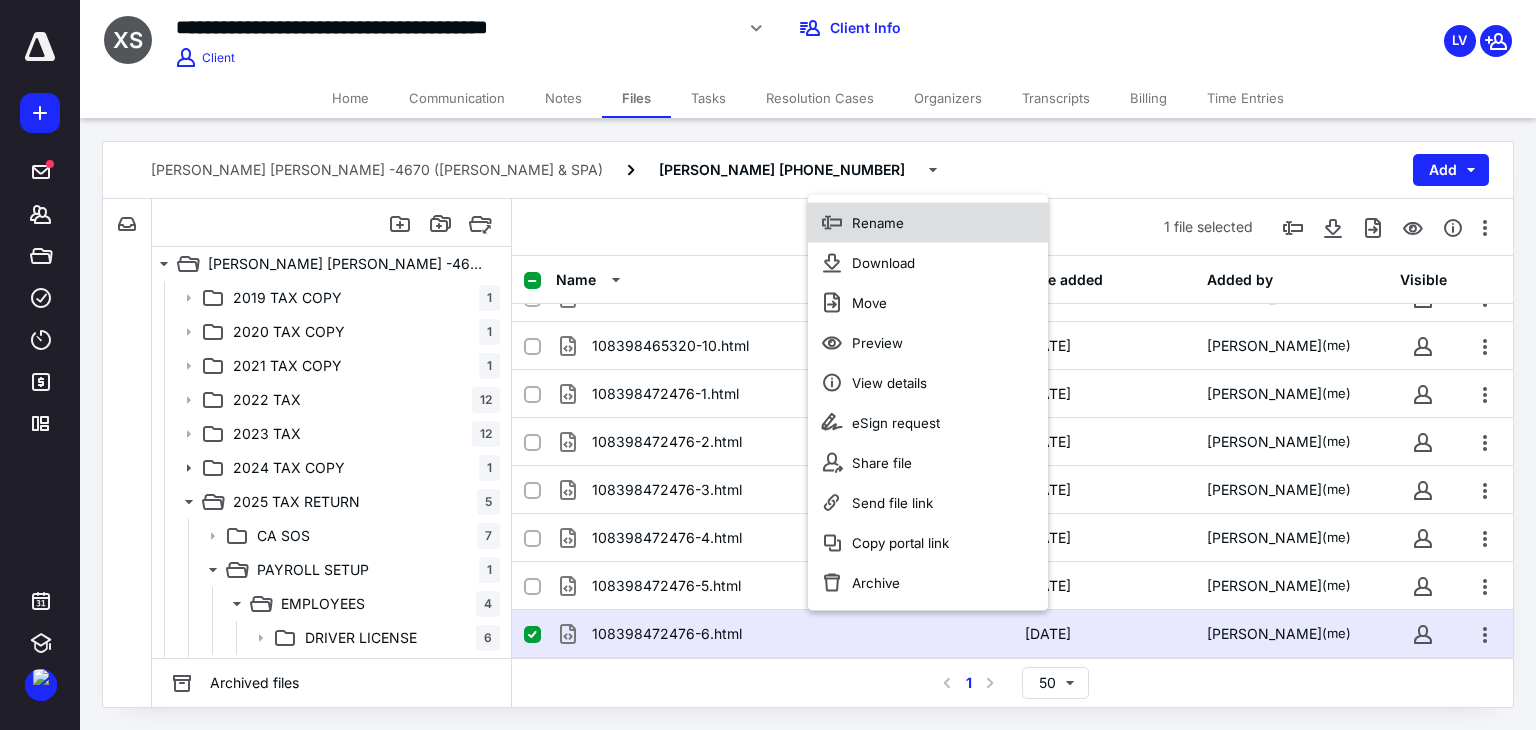 click on "Rename" at bounding box center [878, 222] 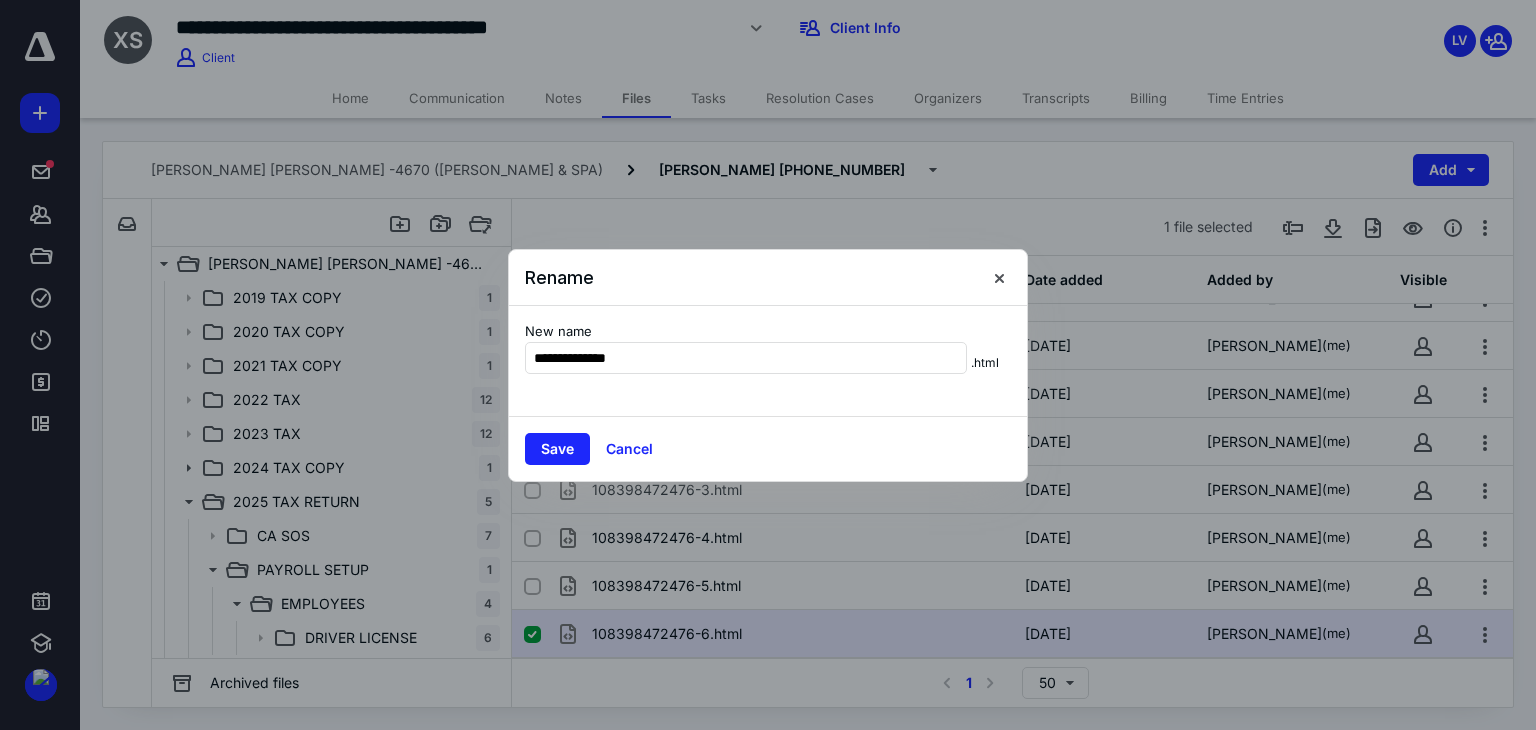 type on "*" 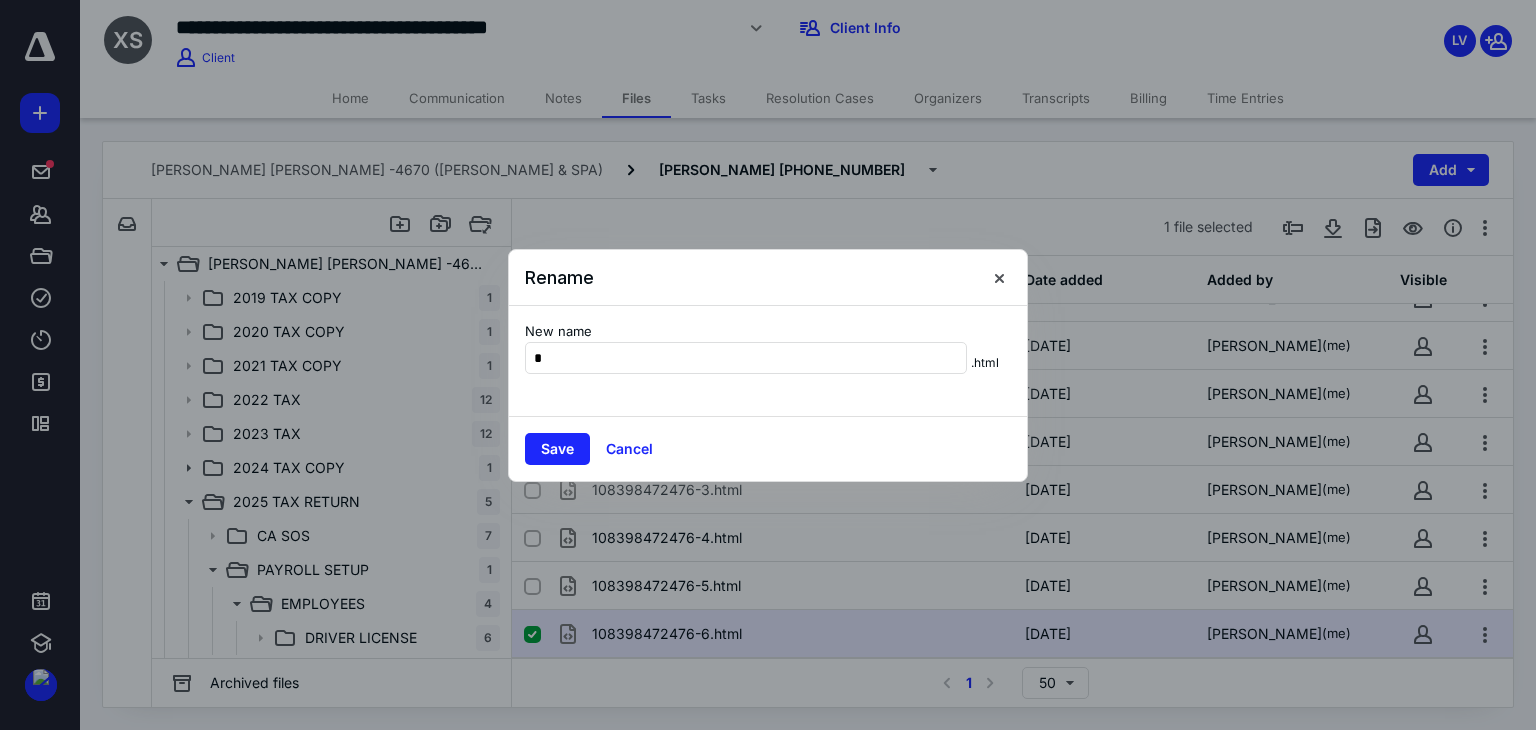 type on "******" 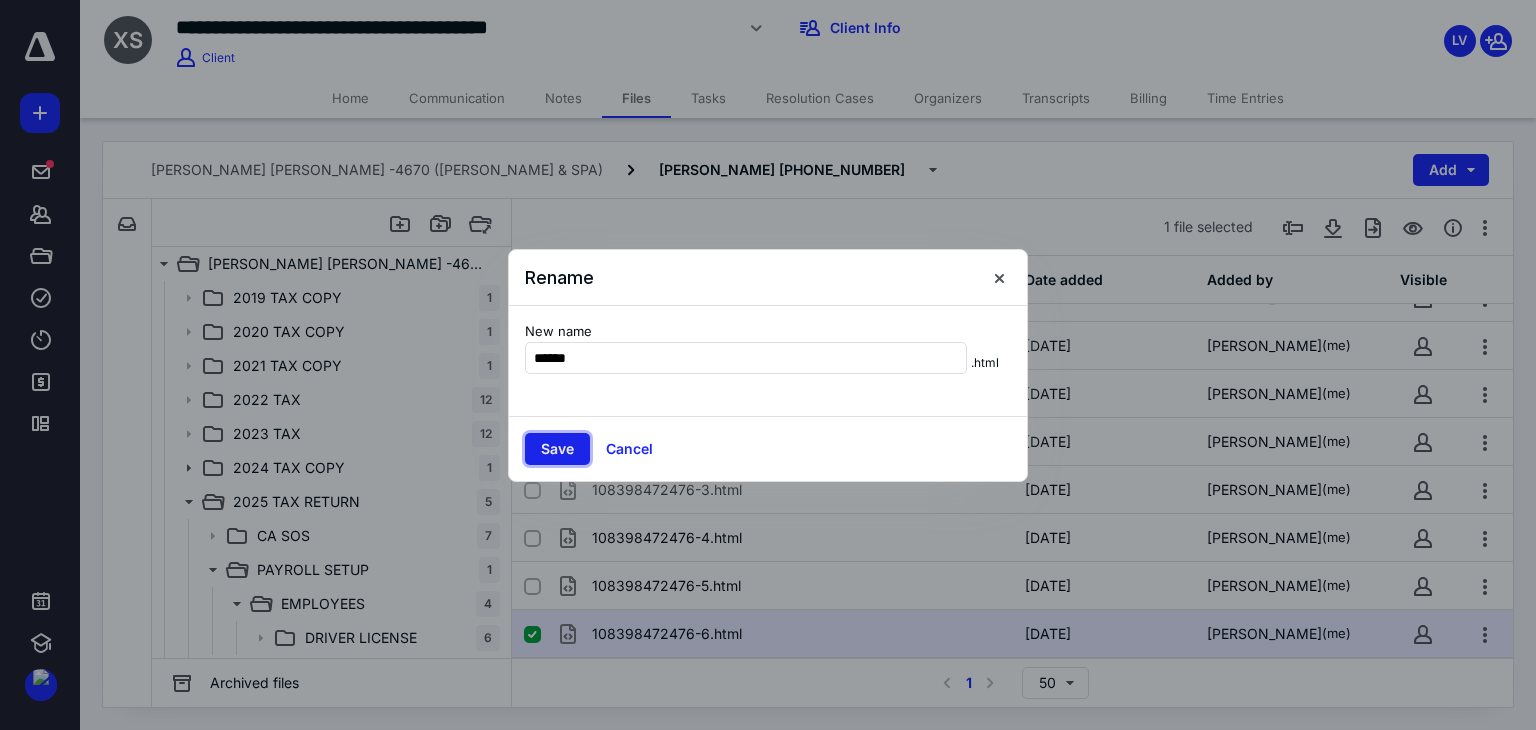 click on "Save" at bounding box center (557, 449) 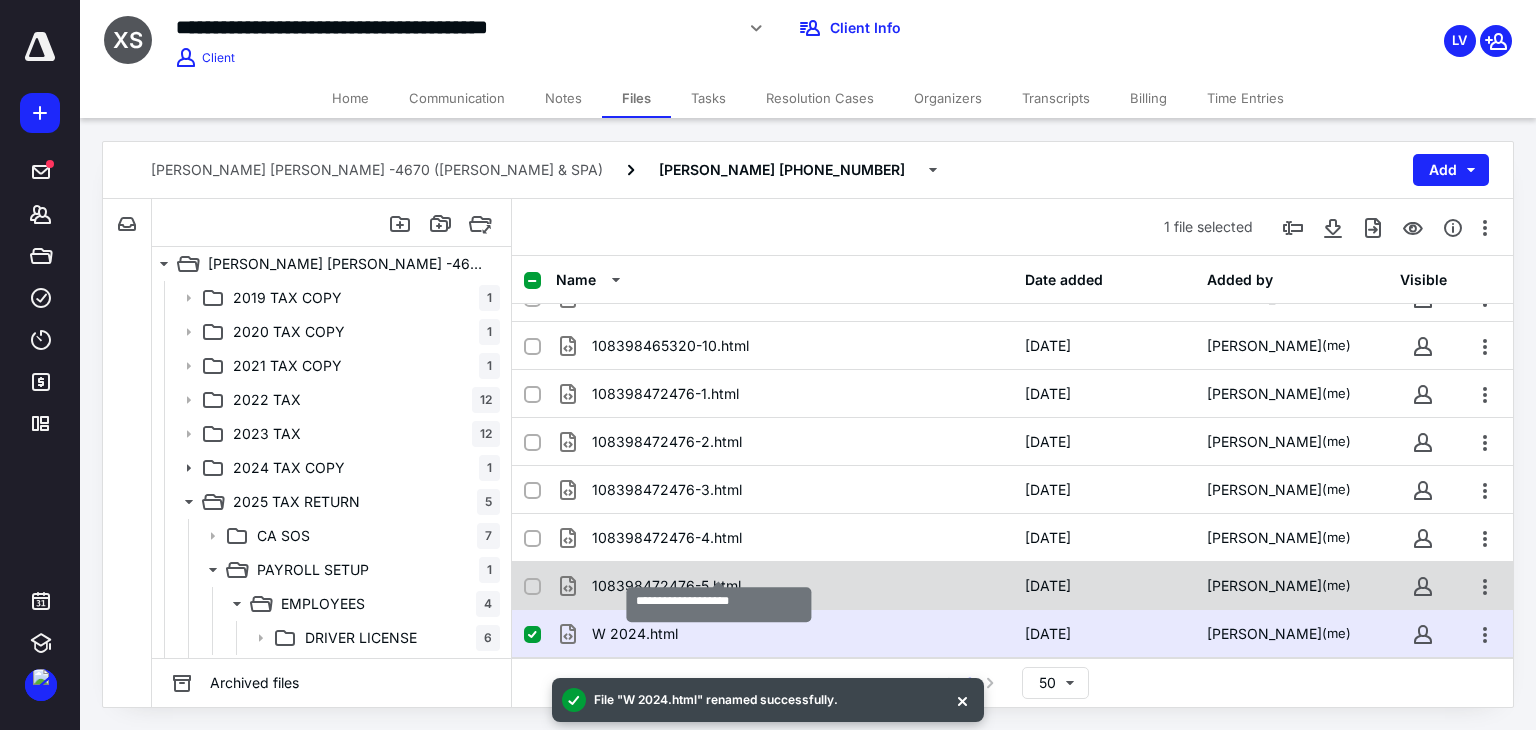 checkbox on "true" 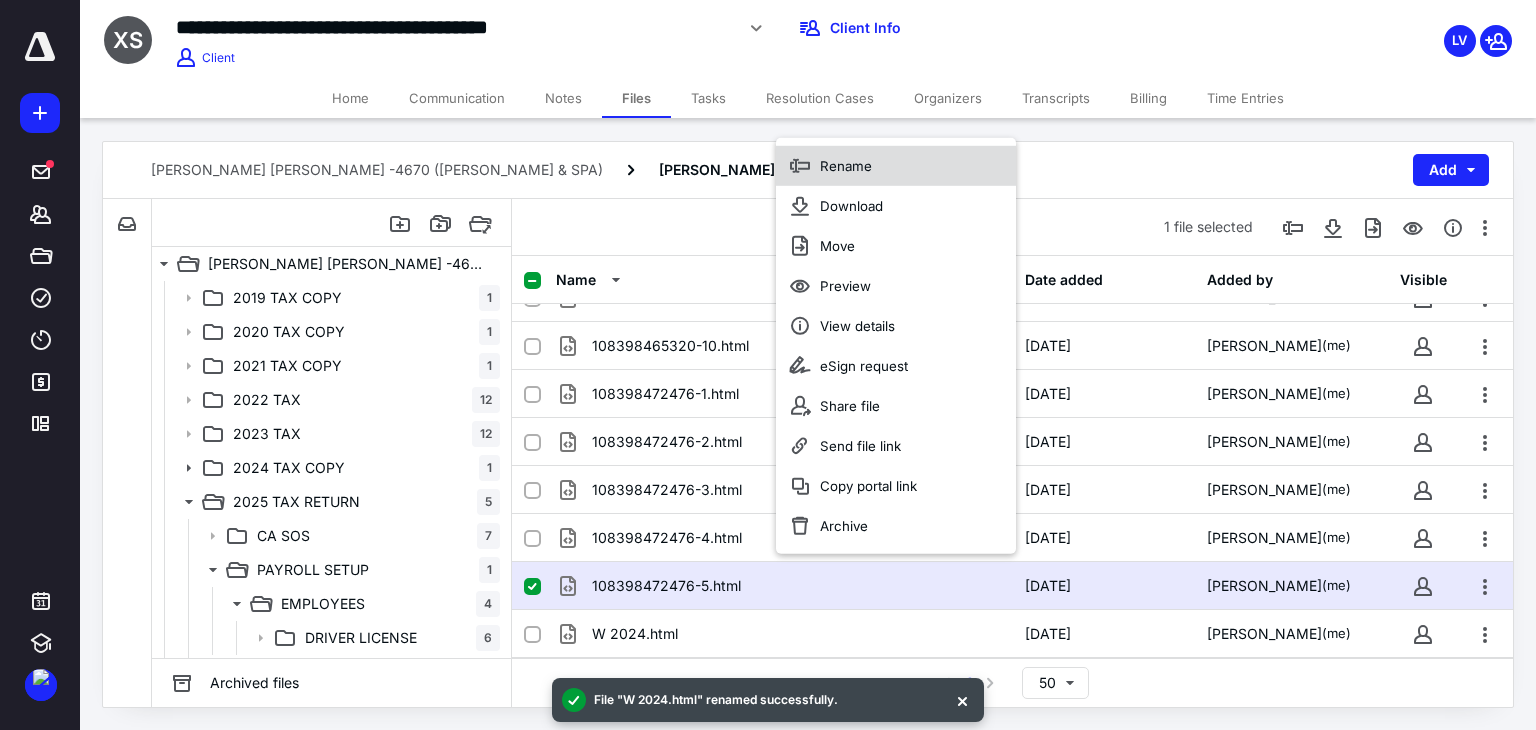 click on "Rename" at bounding box center (846, 165) 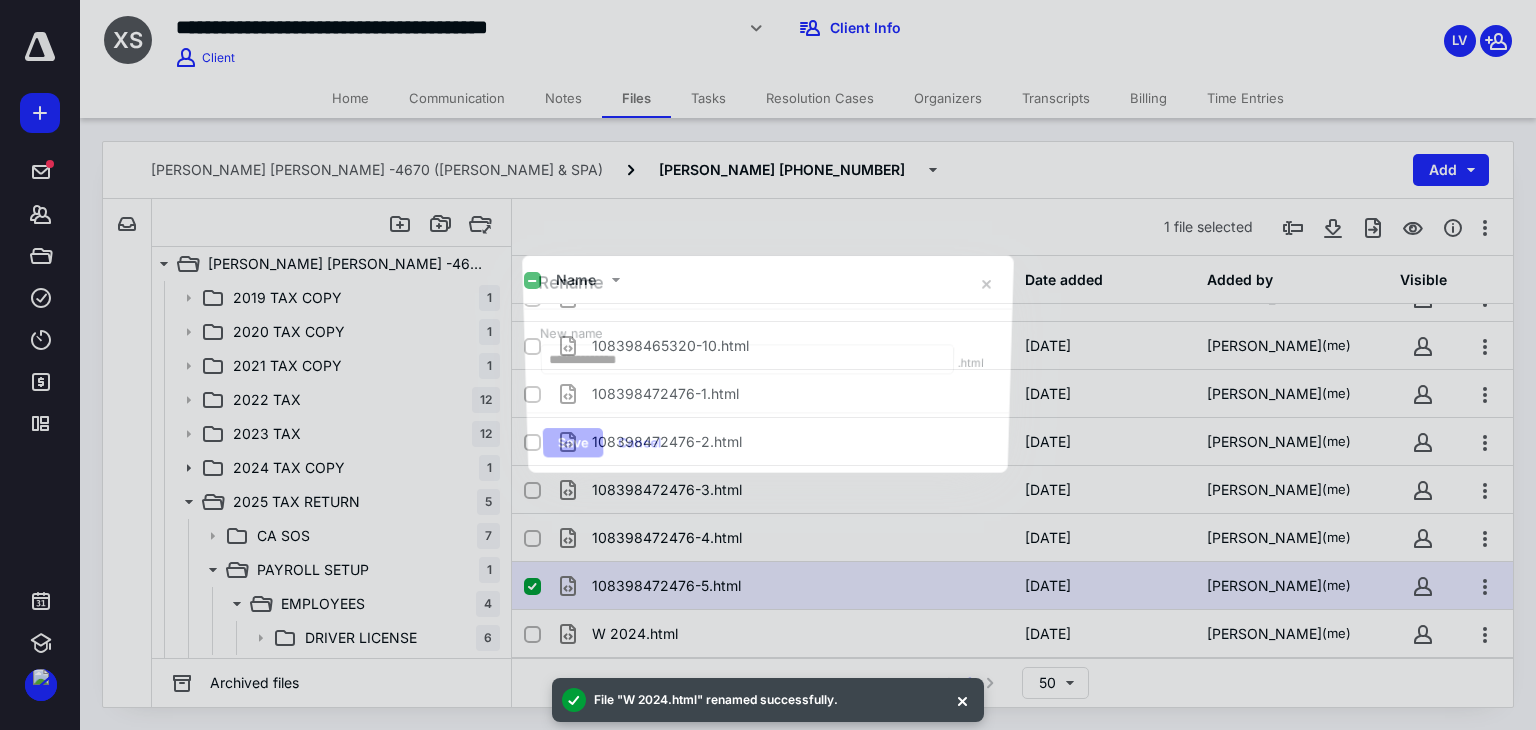 type on "*" 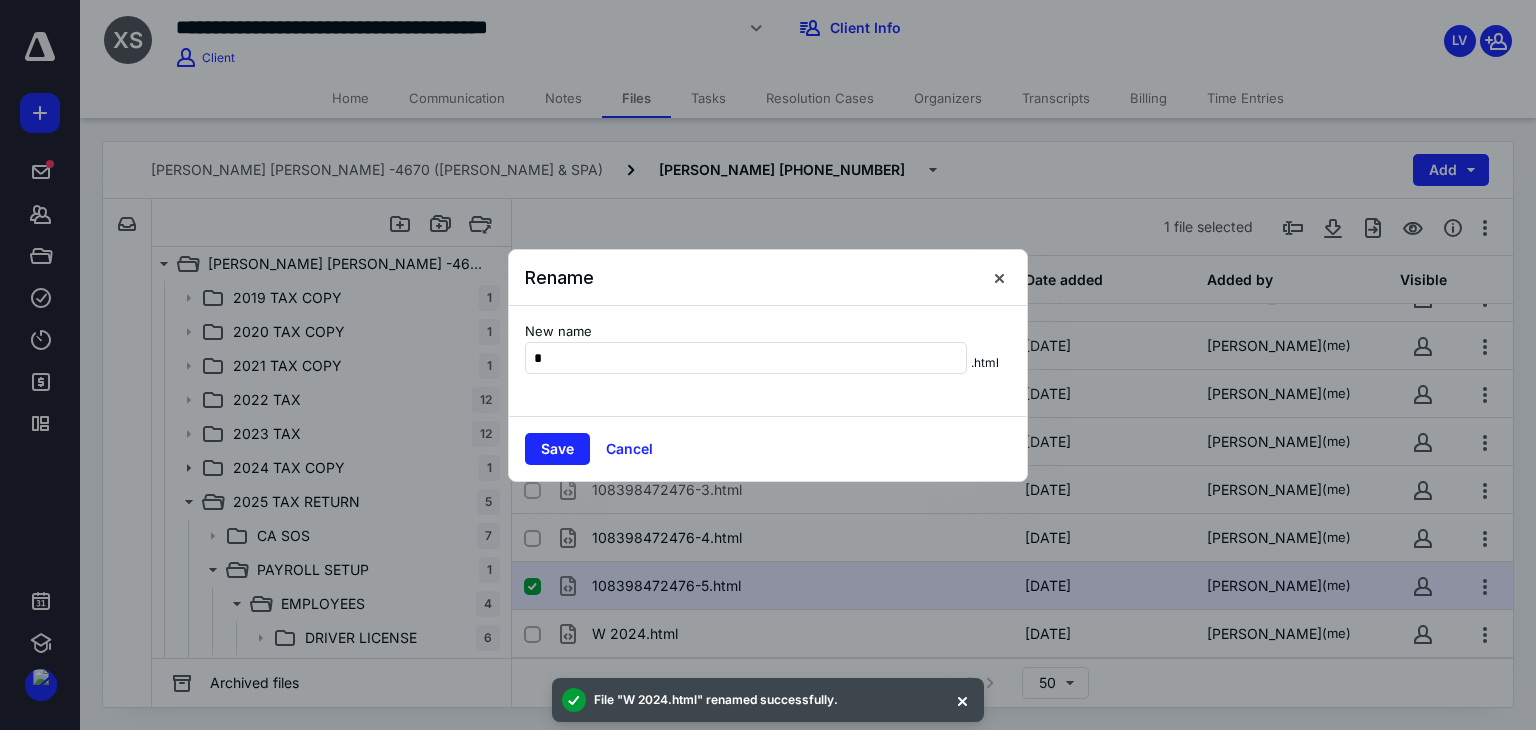 type on "******" 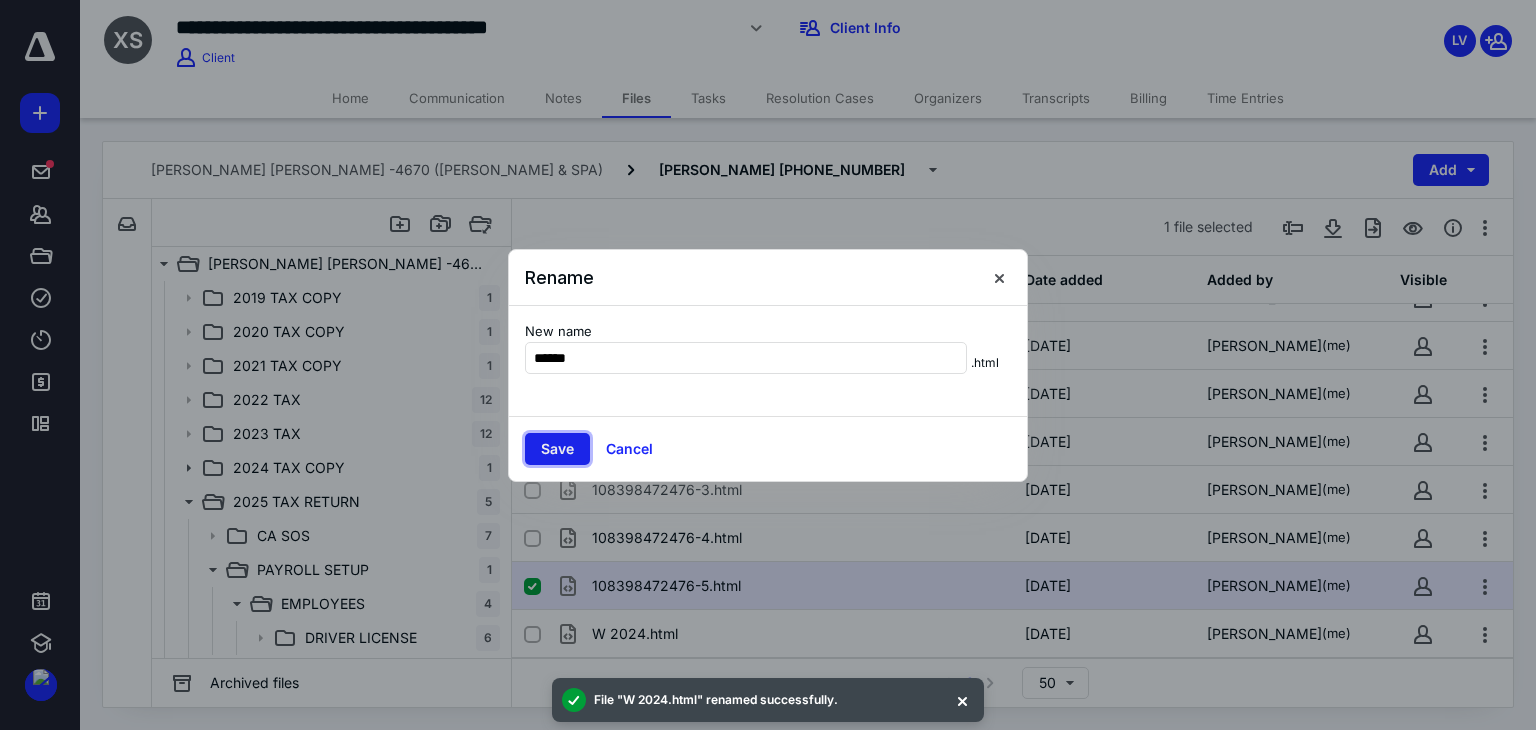 click on "Save" at bounding box center [557, 449] 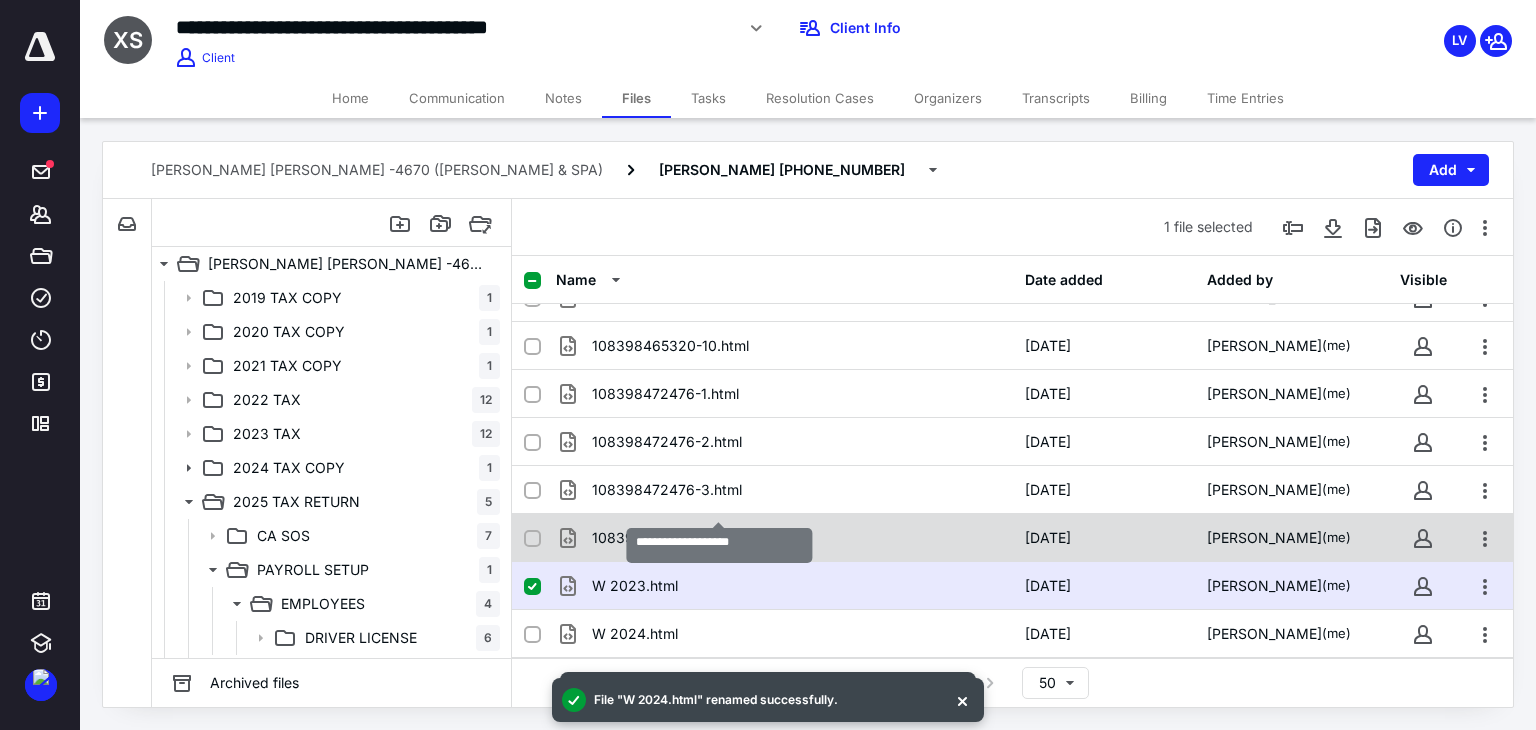 checkbox on "true" 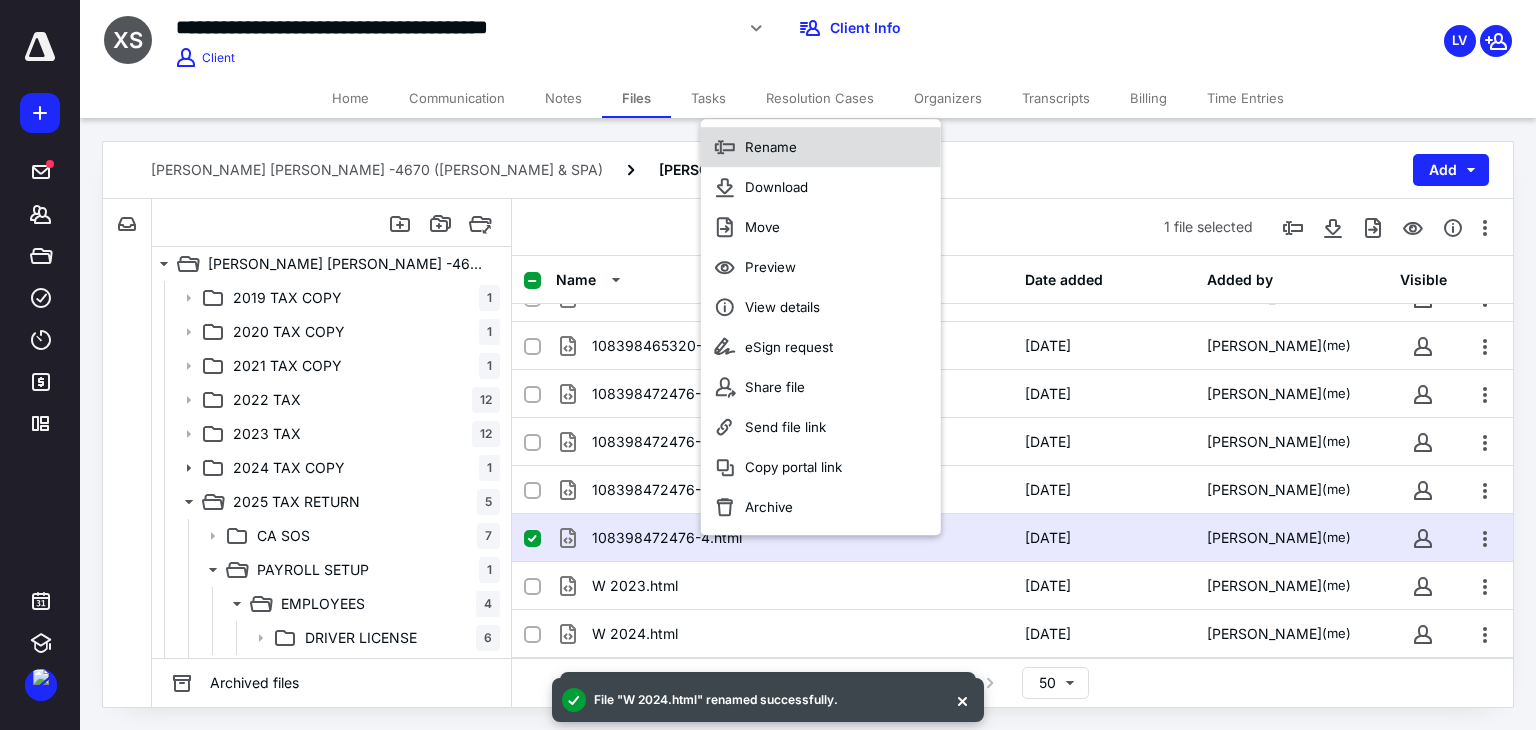 click on "Rename" at bounding box center [771, 147] 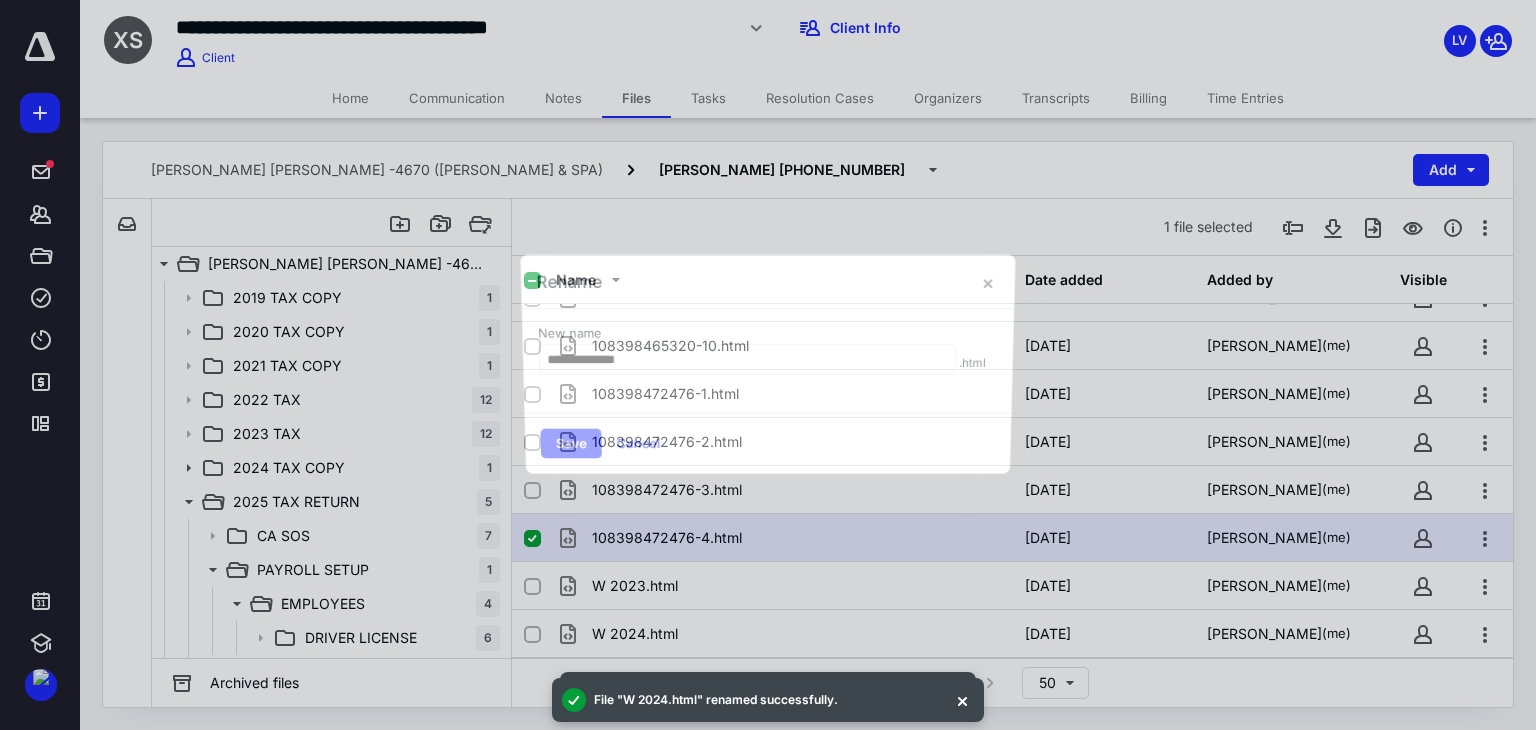 type on "*" 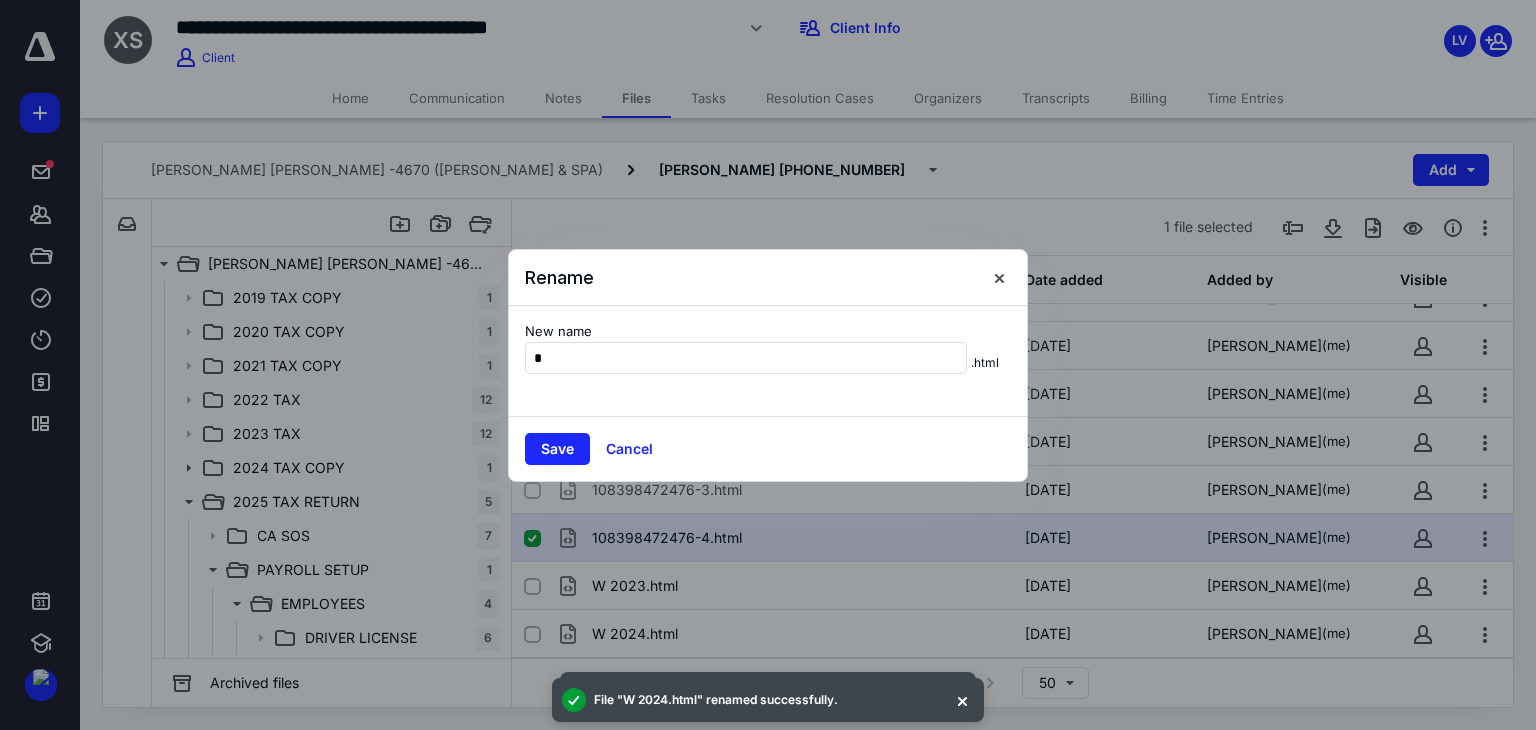 type on "******" 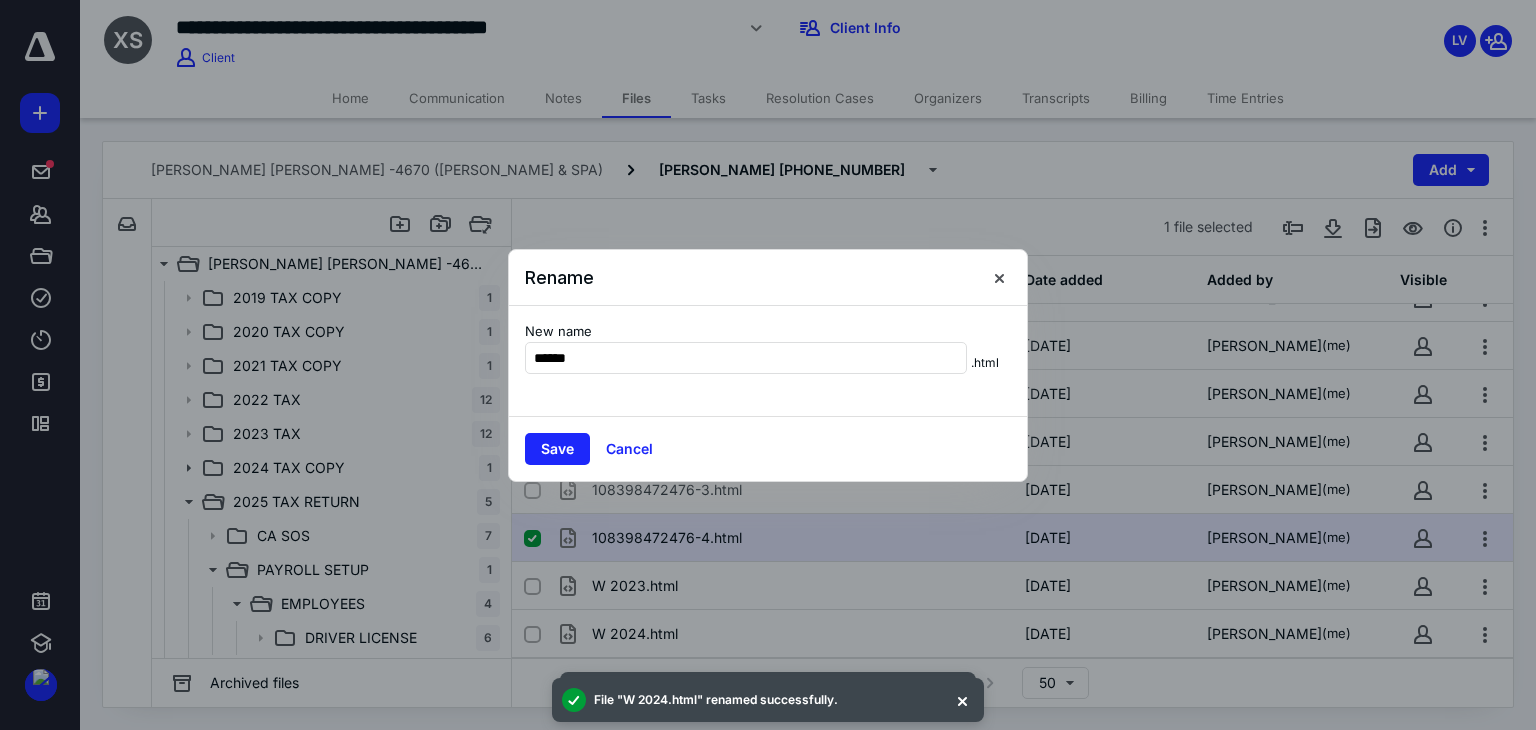 click on "Save Cancel" at bounding box center (768, 448) 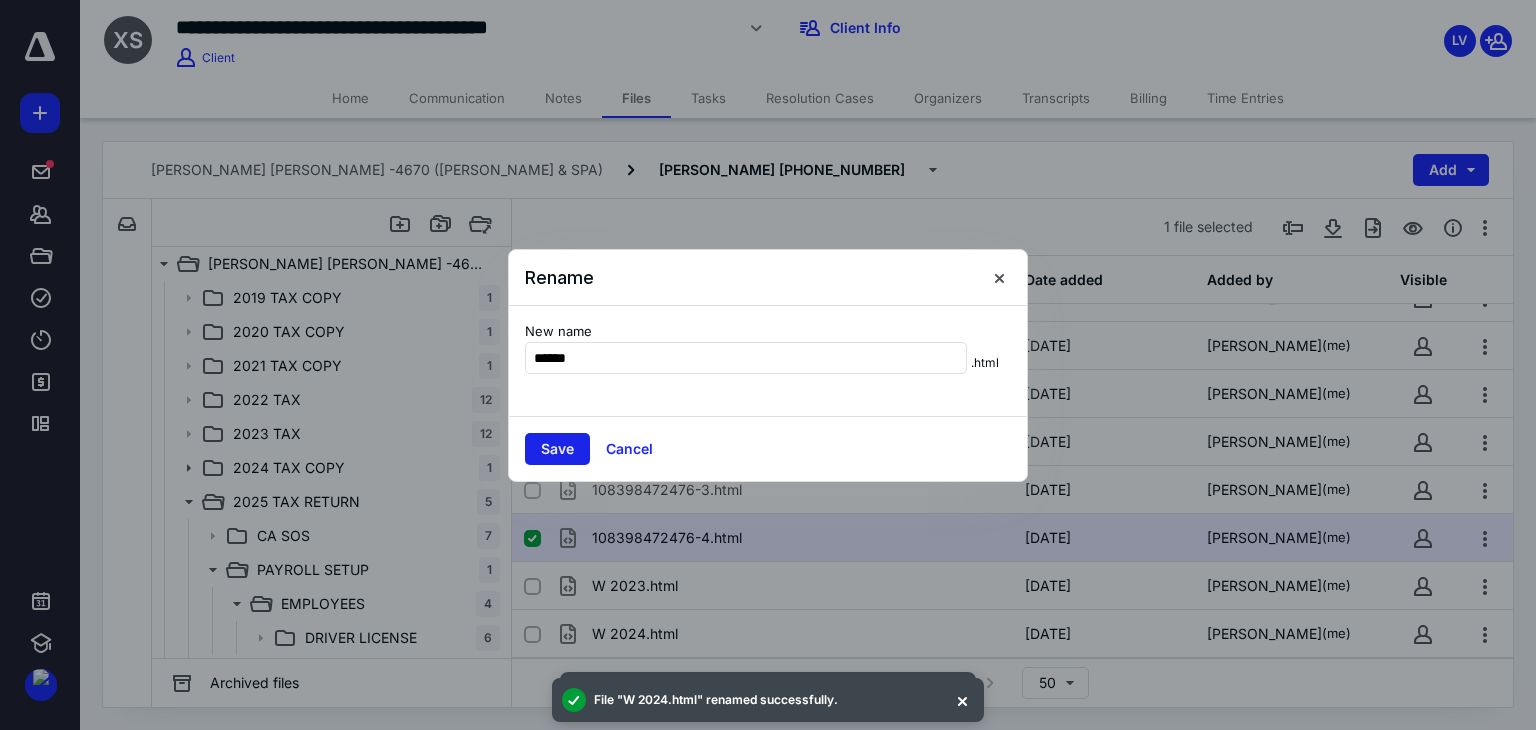 click on "Save" at bounding box center (557, 449) 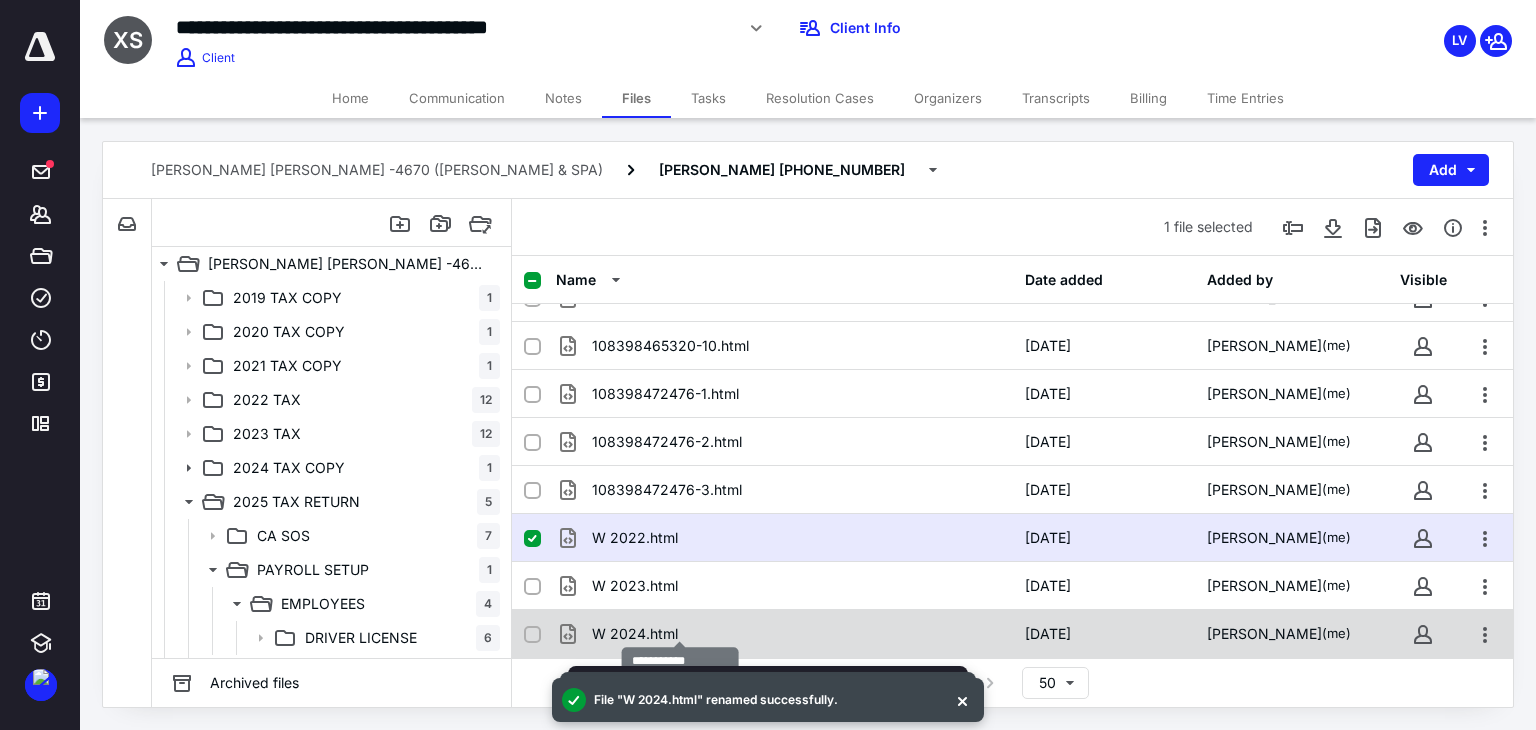 click on "W 2024.html" at bounding box center [635, 634] 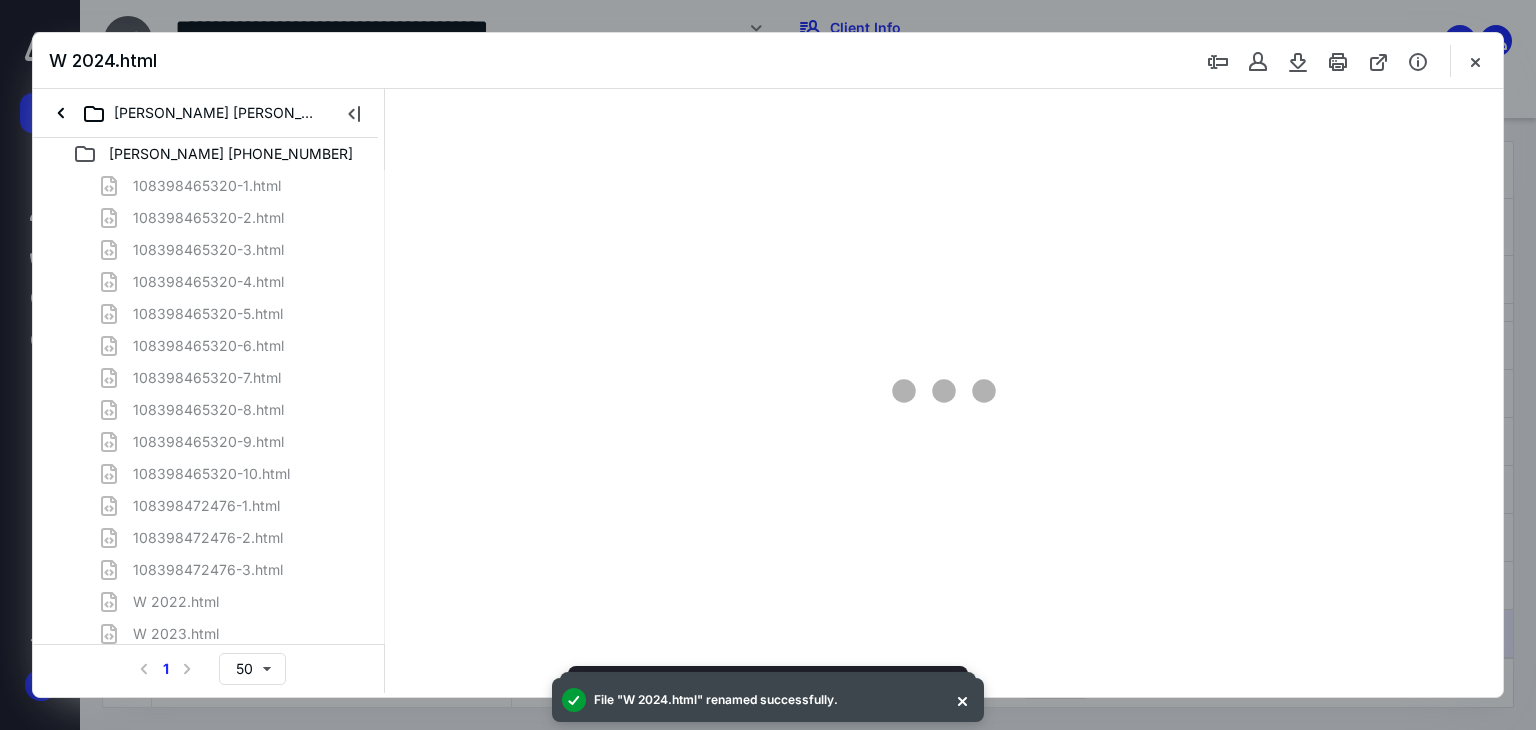 scroll, scrollTop: 0, scrollLeft: 0, axis: both 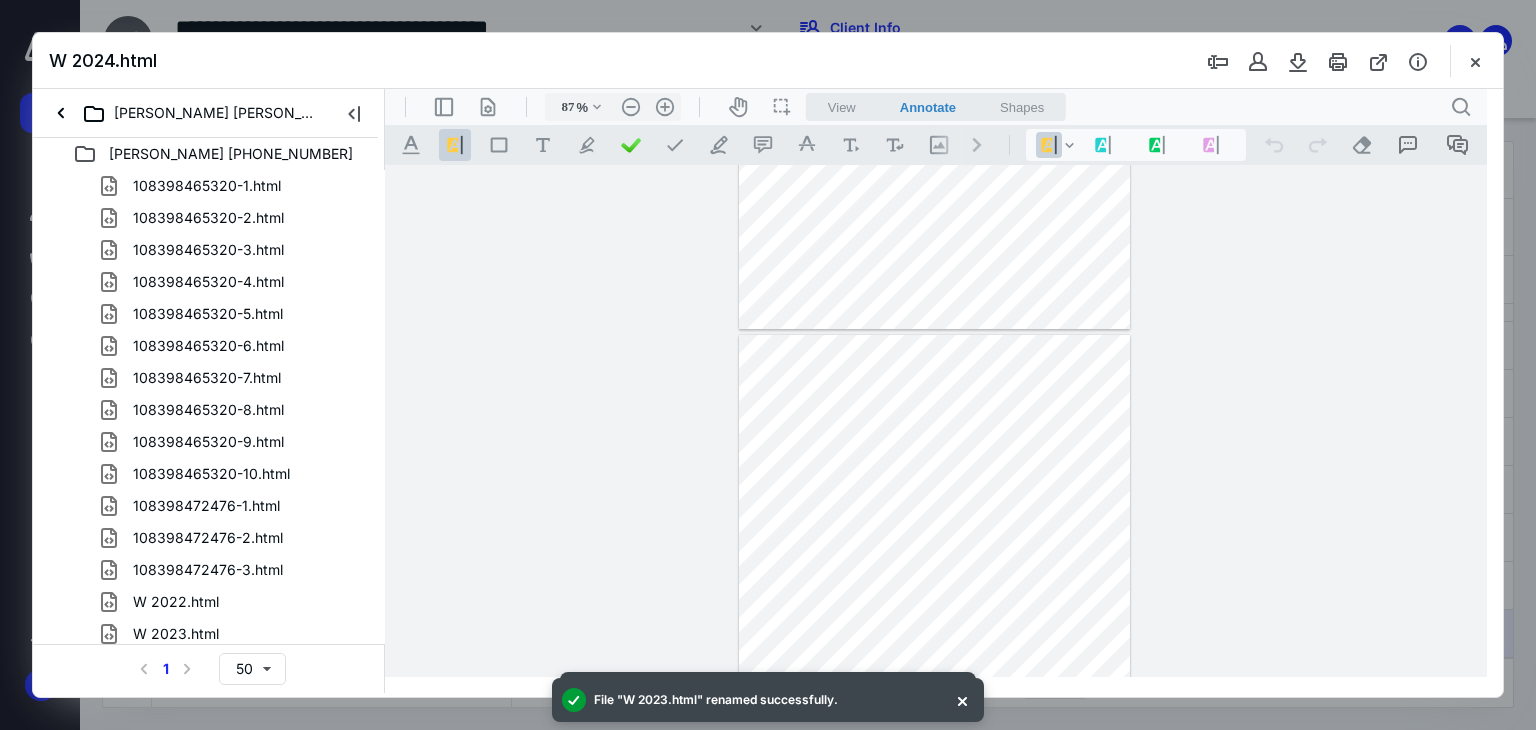 type on "112" 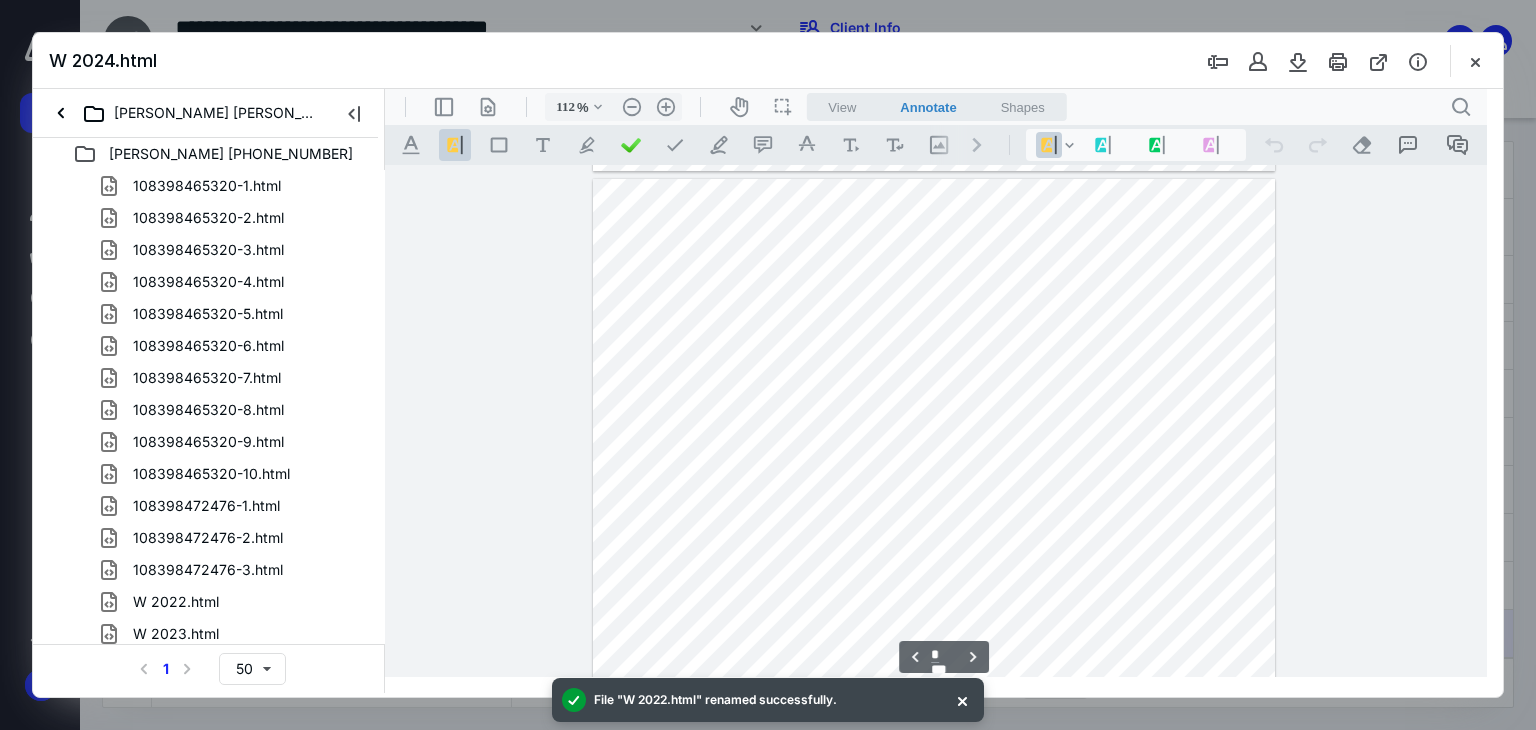 scroll, scrollTop: 1100, scrollLeft: 0, axis: vertical 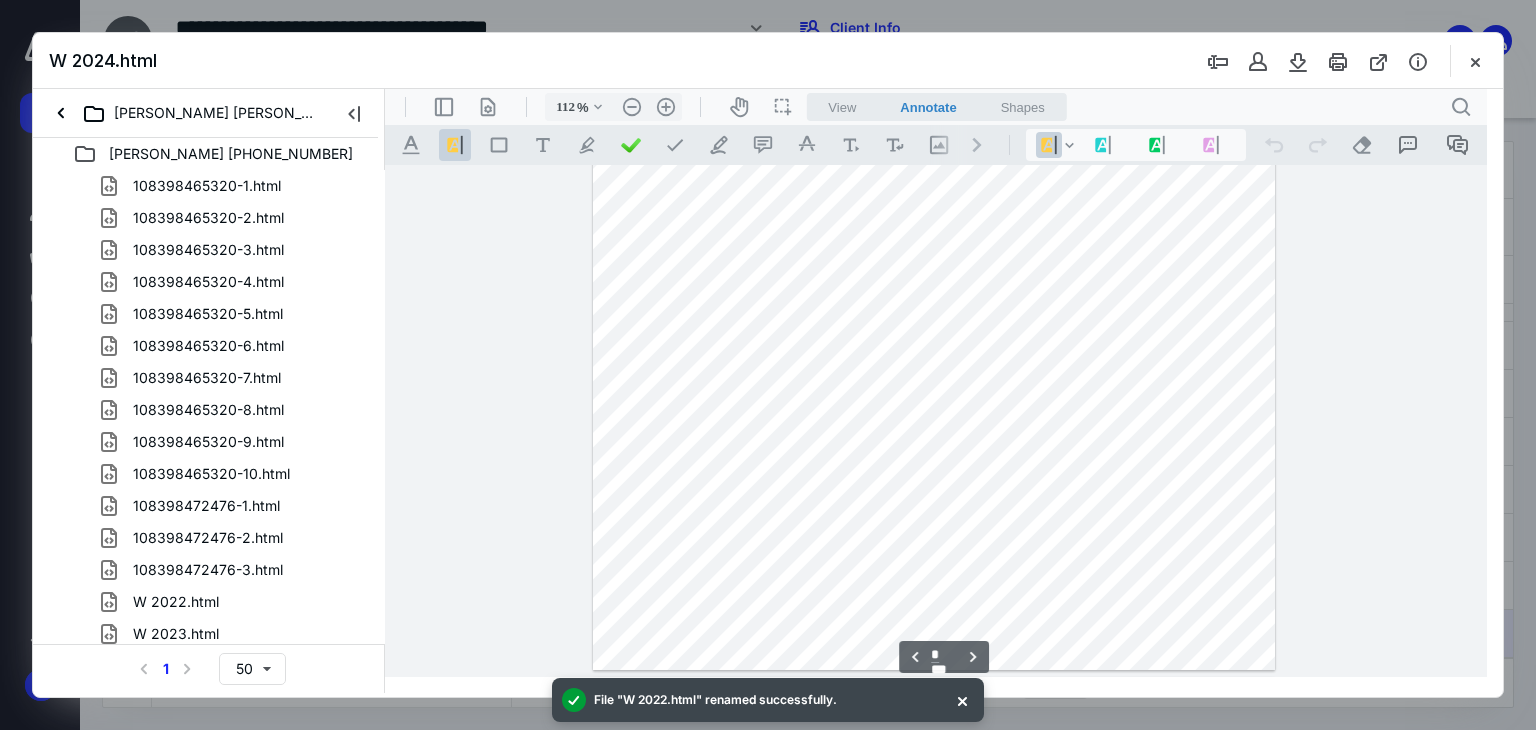 type on "*" 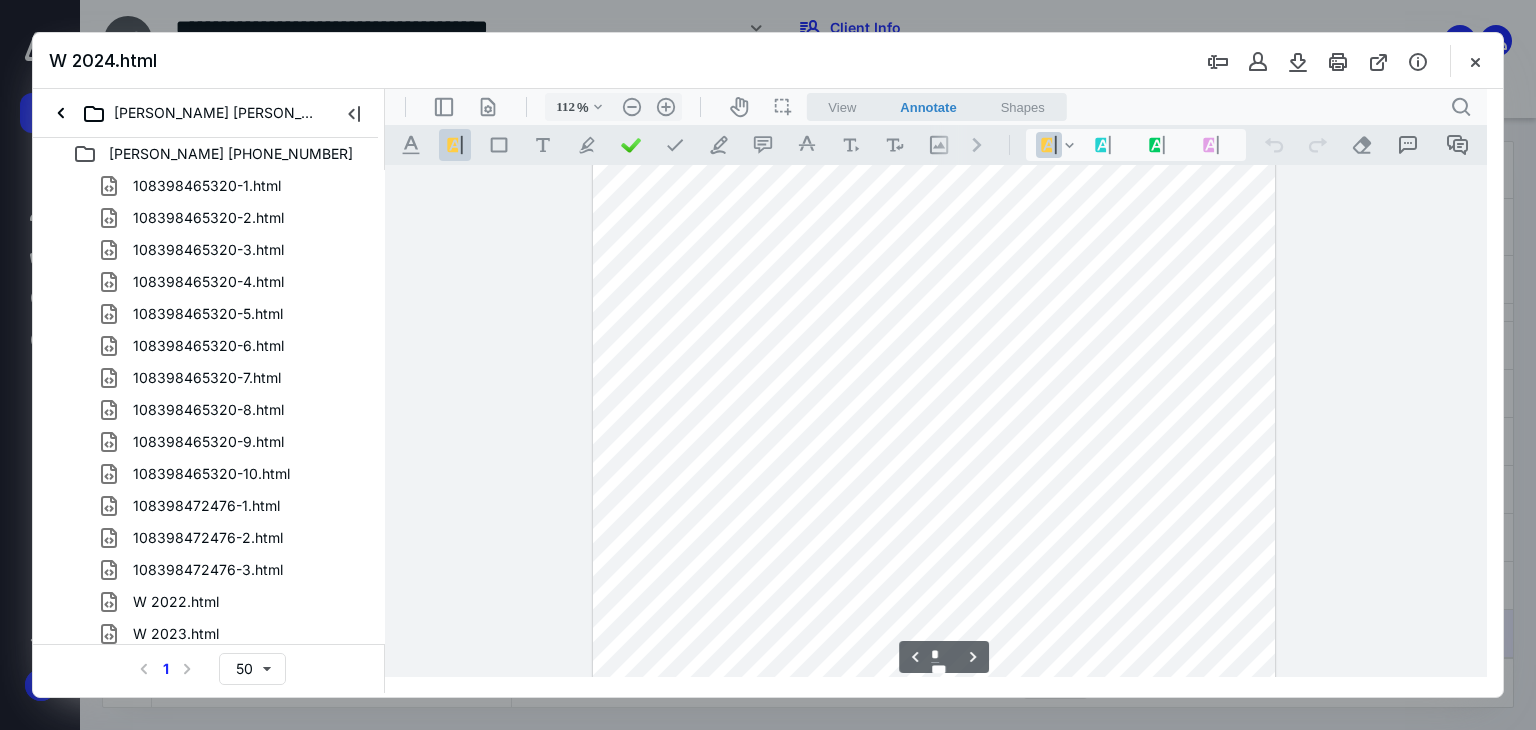 scroll, scrollTop: 1900, scrollLeft: 0, axis: vertical 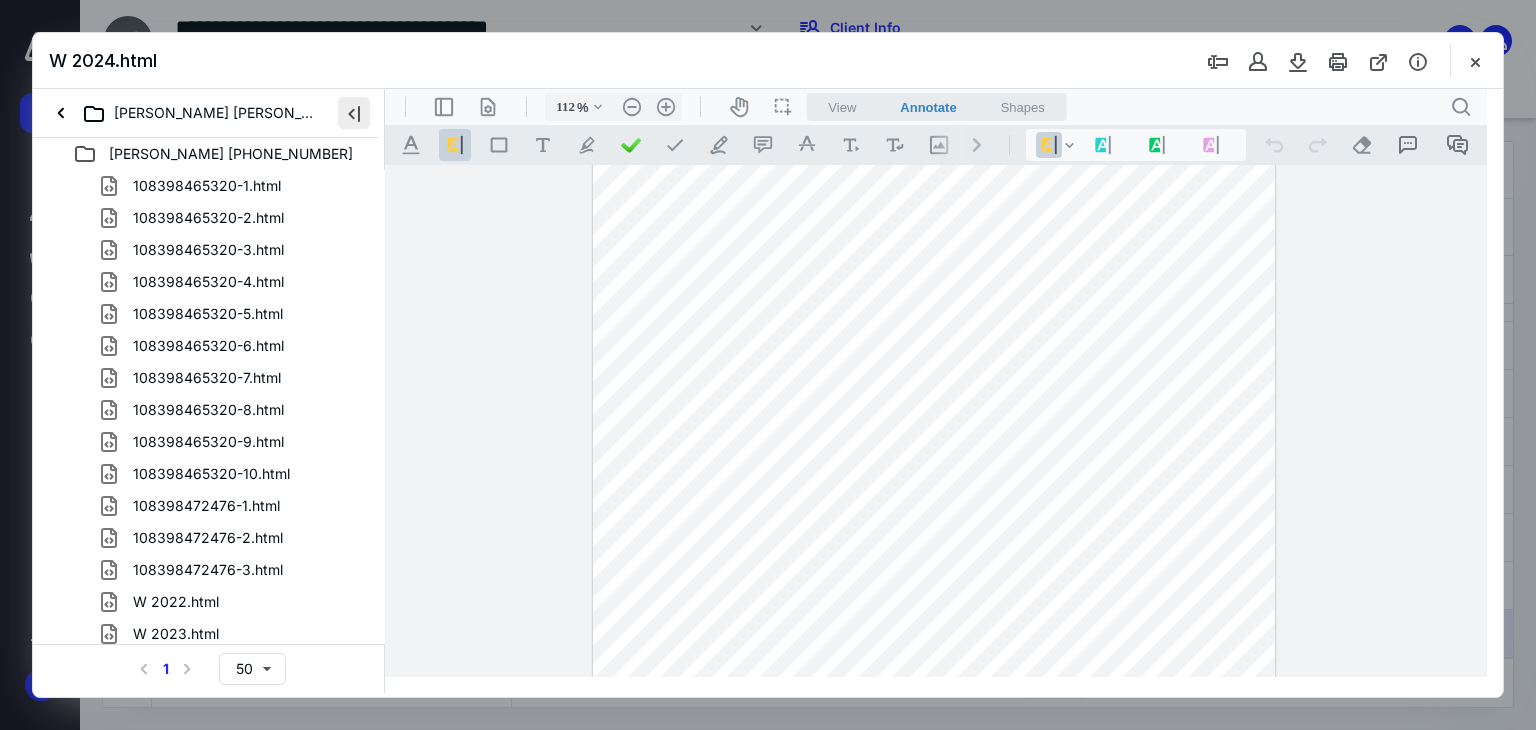 click at bounding box center (354, 113) 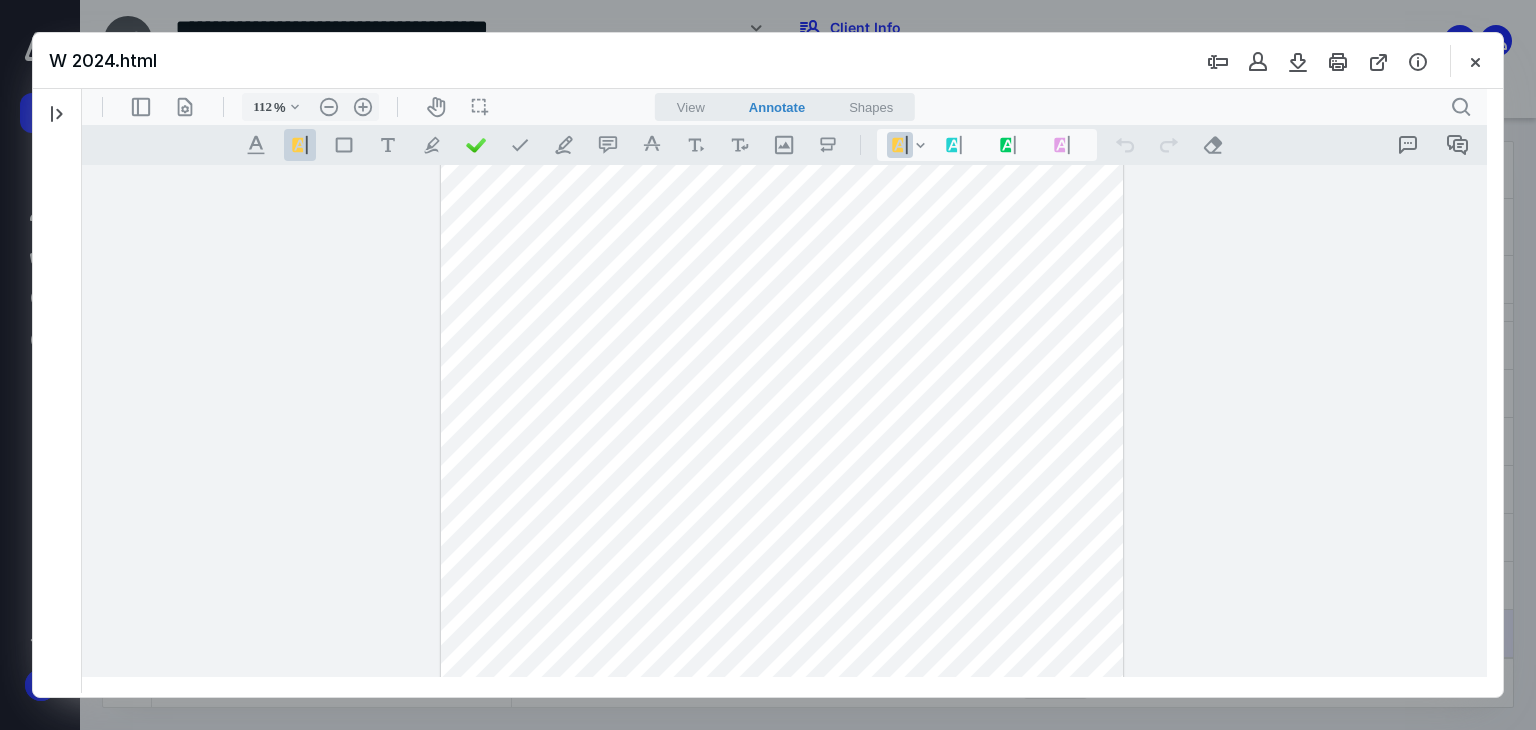 click on "View" at bounding box center (691, 107) 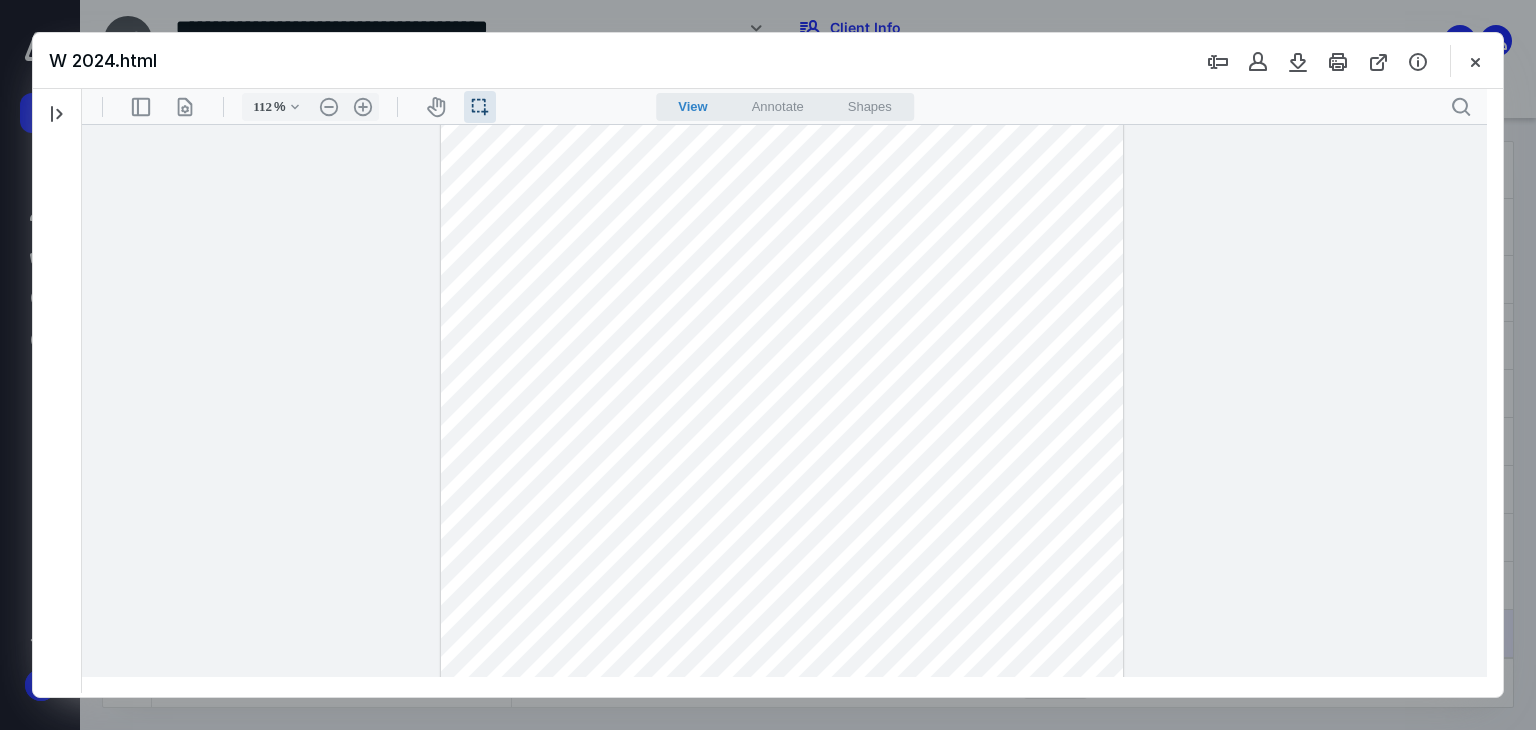 type 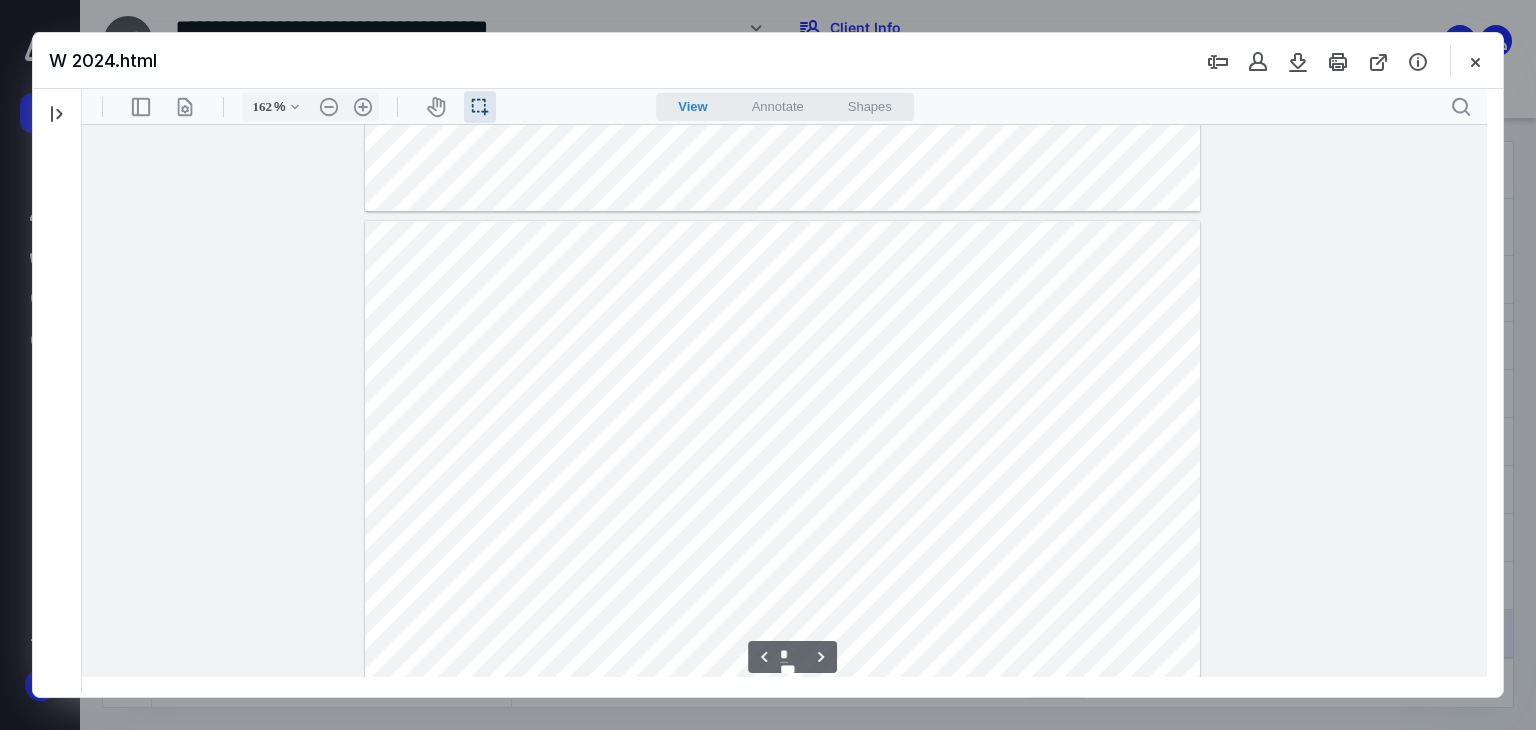 type on "212" 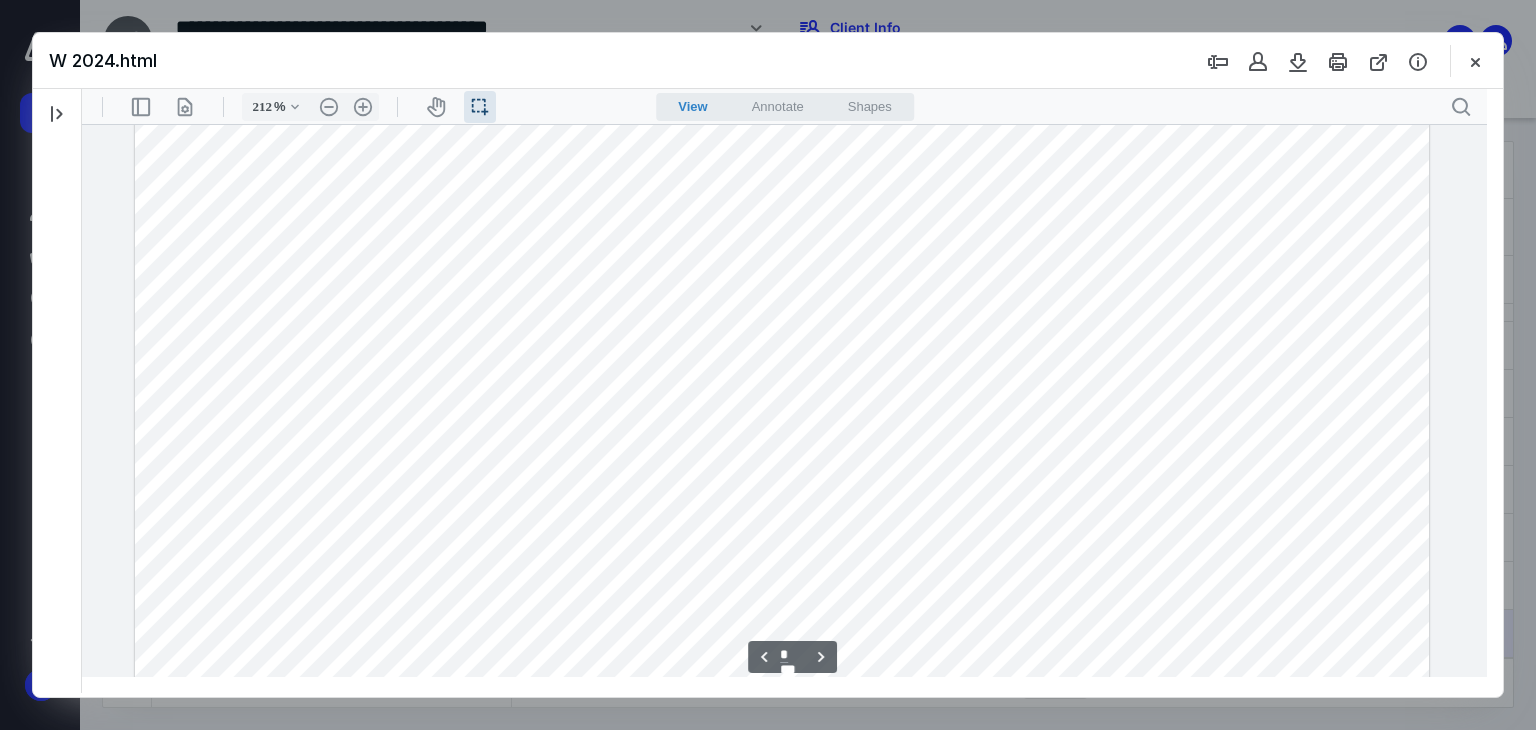 scroll, scrollTop: 3564, scrollLeft: 0, axis: vertical 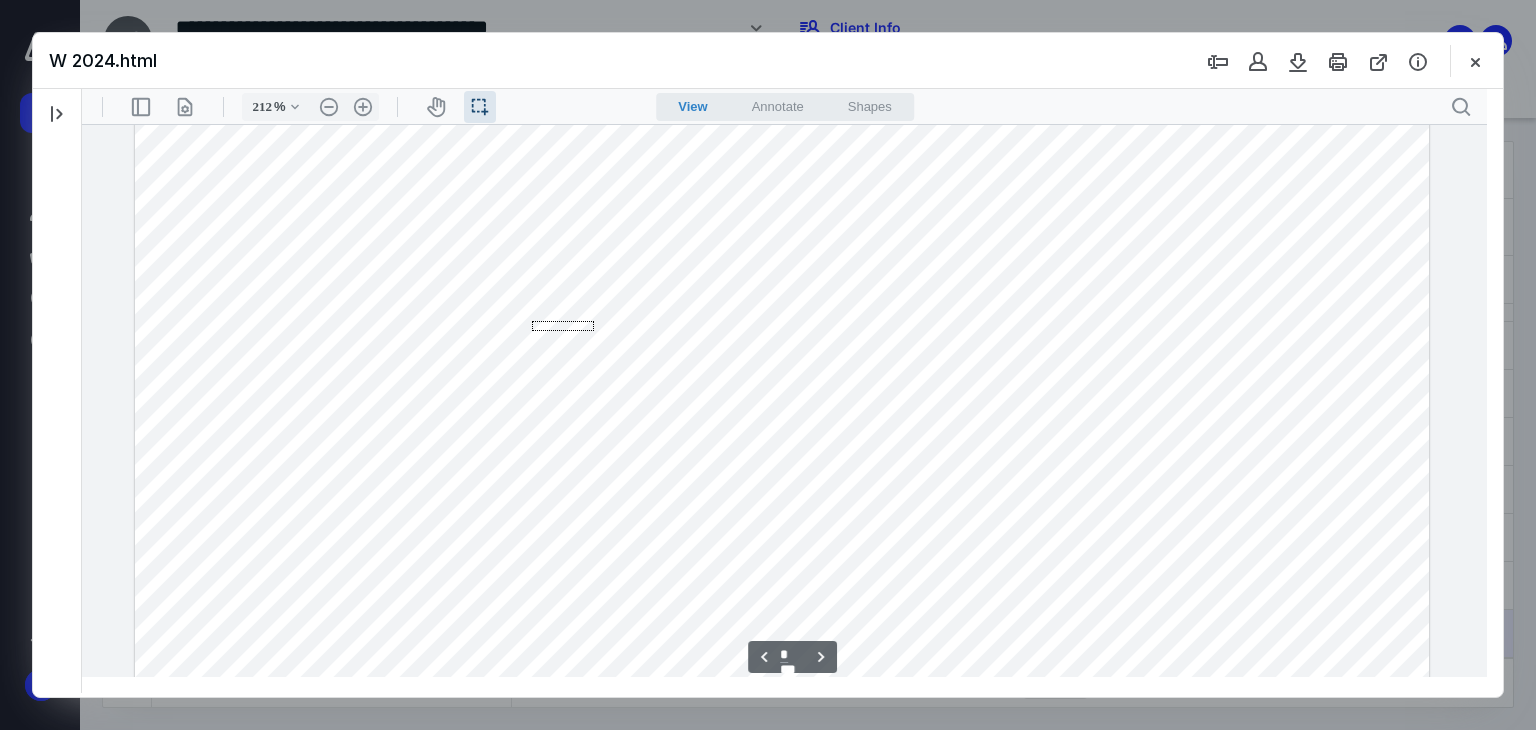 drag, startPoint x: 589, startPoint y: 321, endPoint x: 532, endPoint y: 331, distance: 57.870544 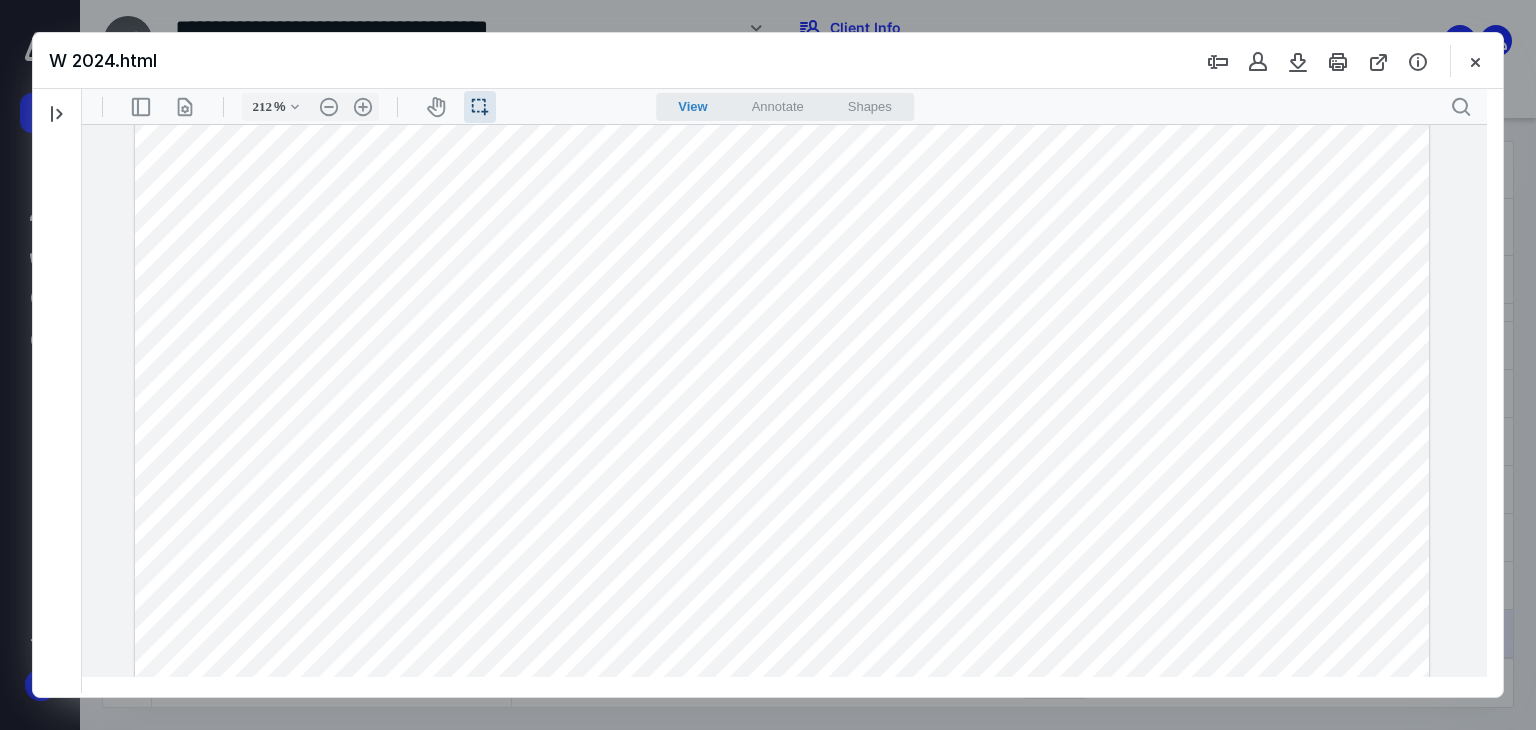 drag, startPoint x: 590, startPoint y: 324, endPoint x: 242, endPoint y: 332, distance: 348.09195 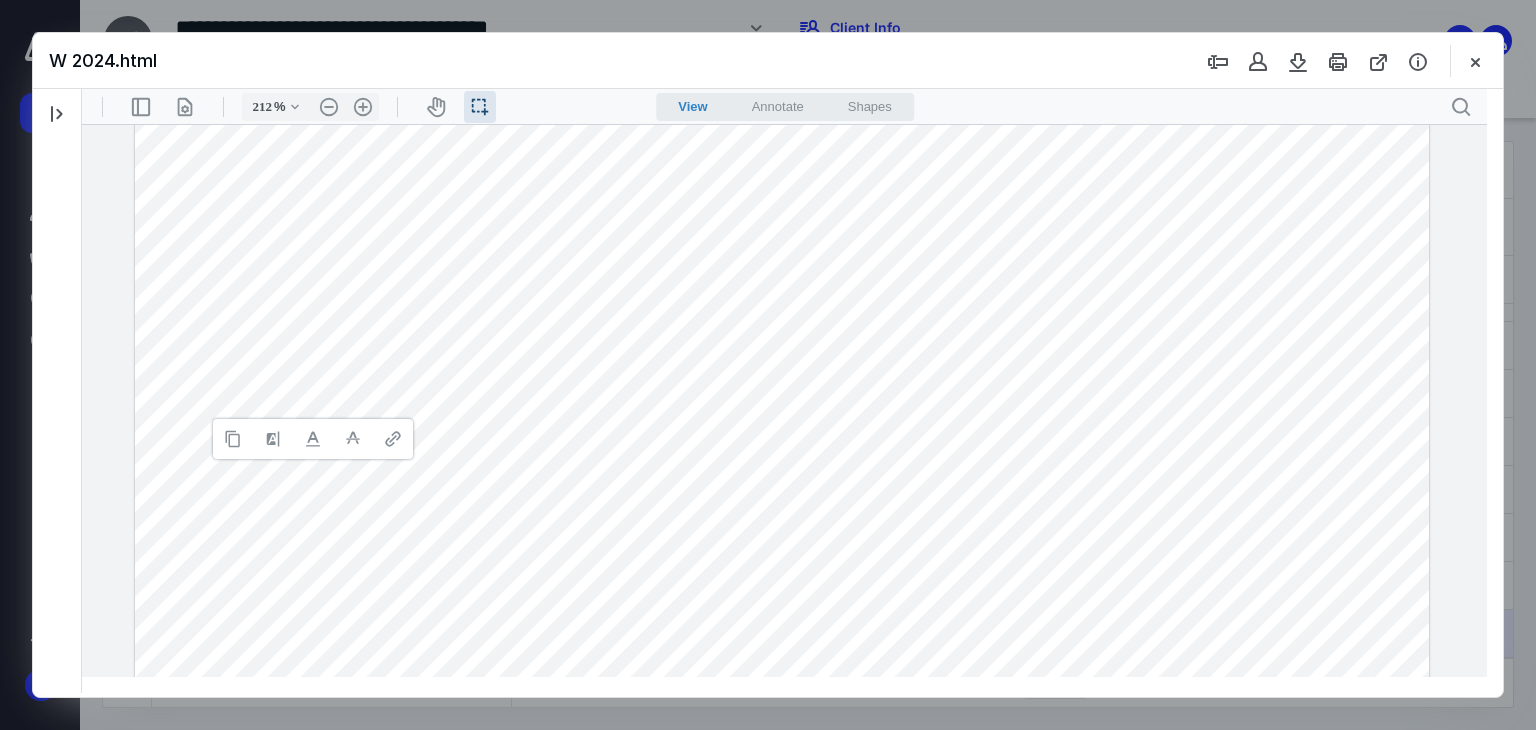 type 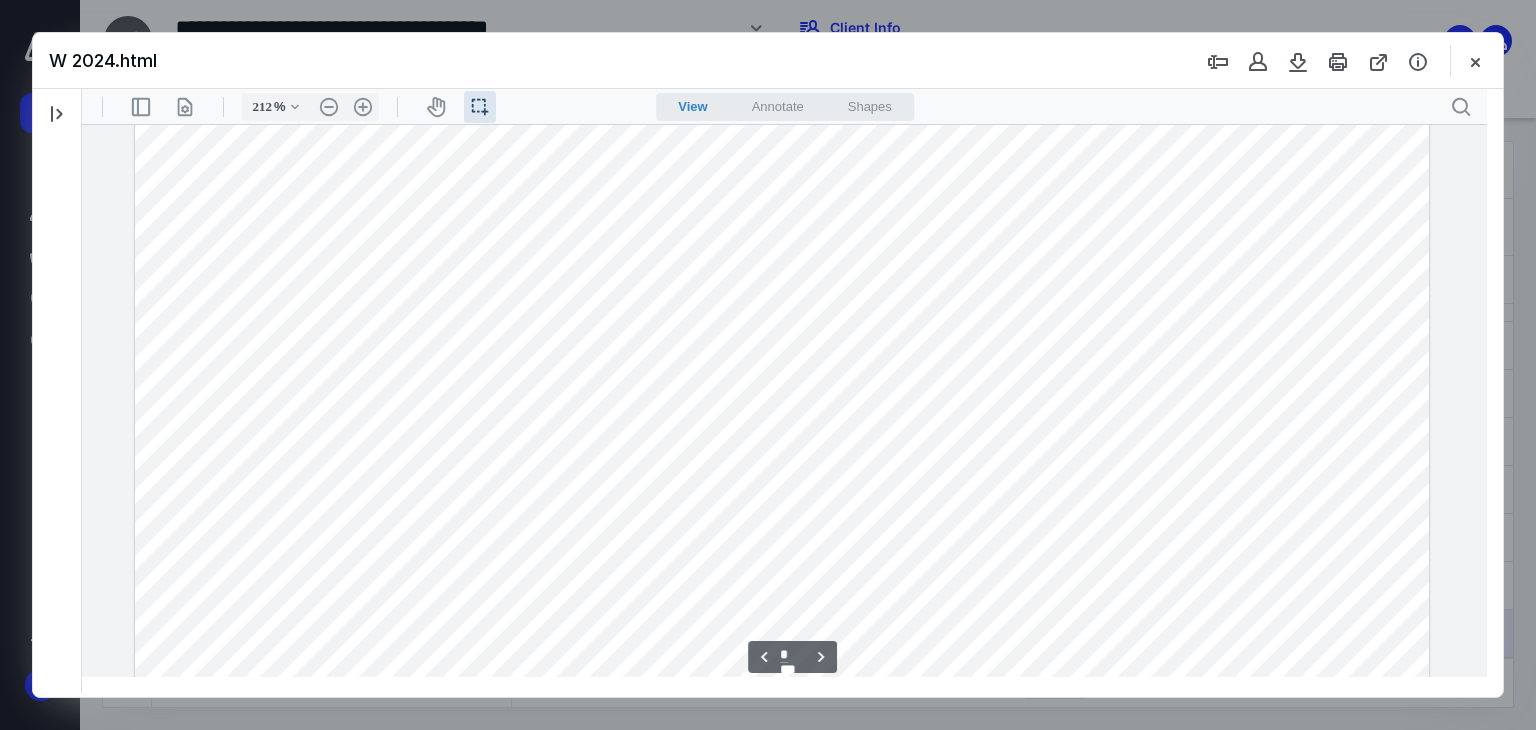 scroll, scrollTop: 3264, scrollLeft: 0, axis: vertical 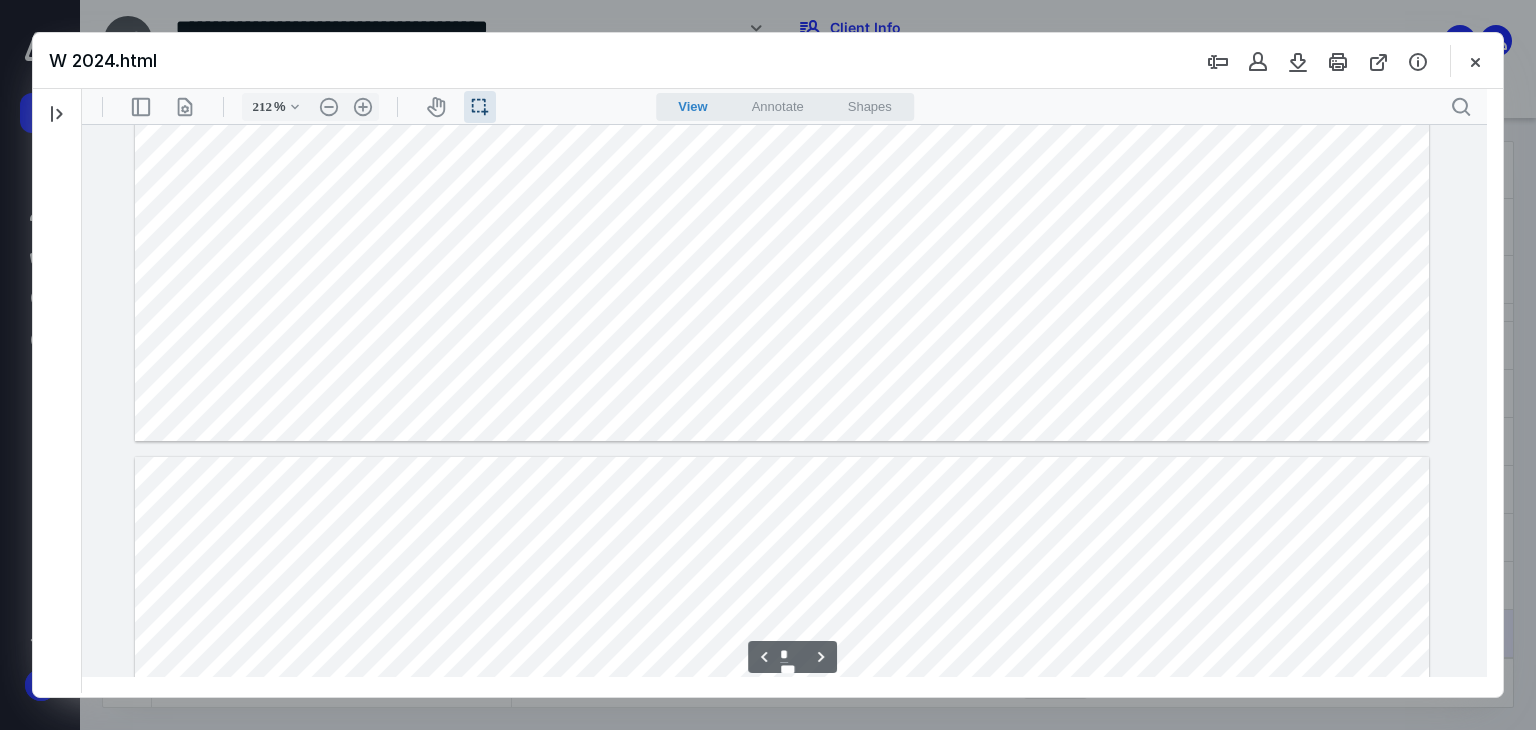 type on "*" 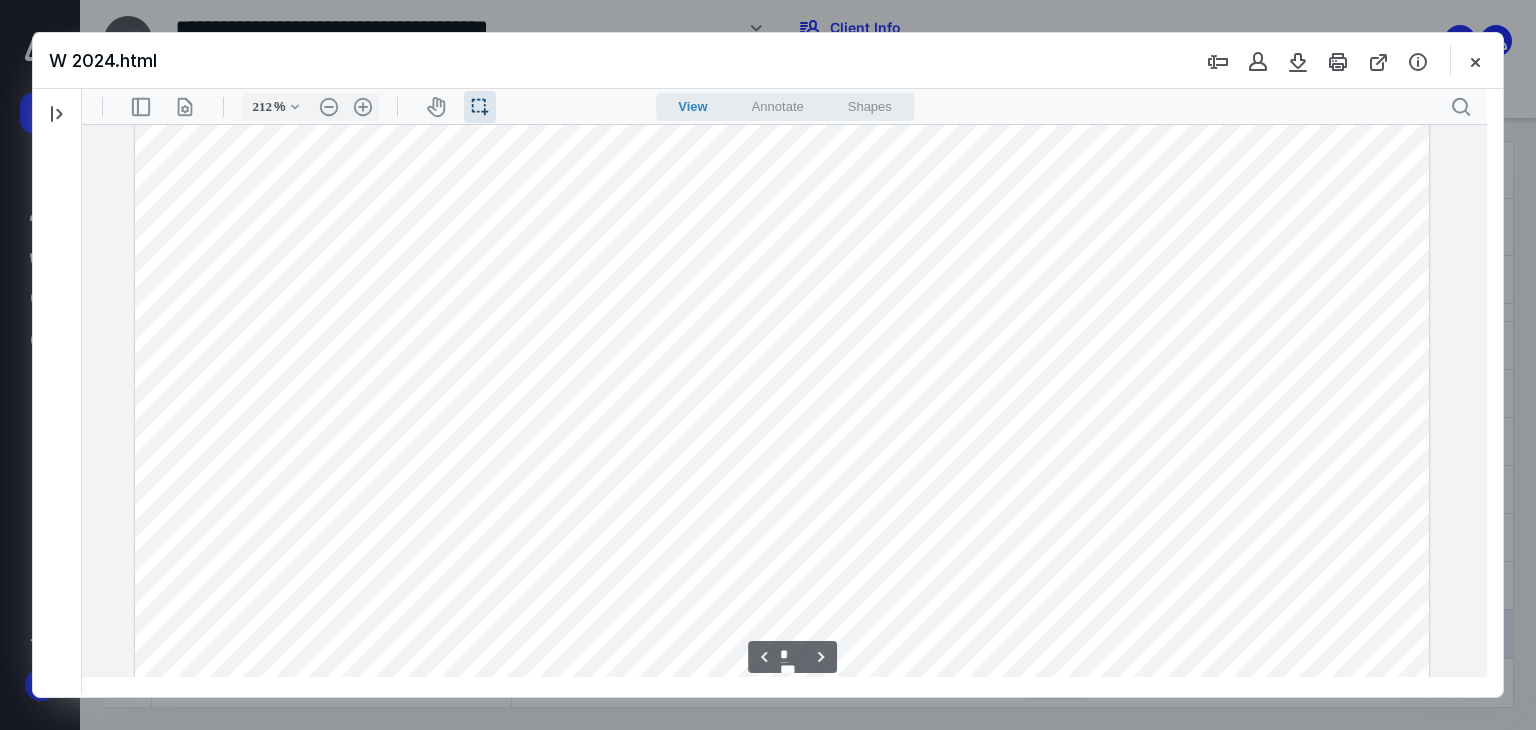 scroll, scrollTop: 1764, scrollLeft: 0, axis: vertical 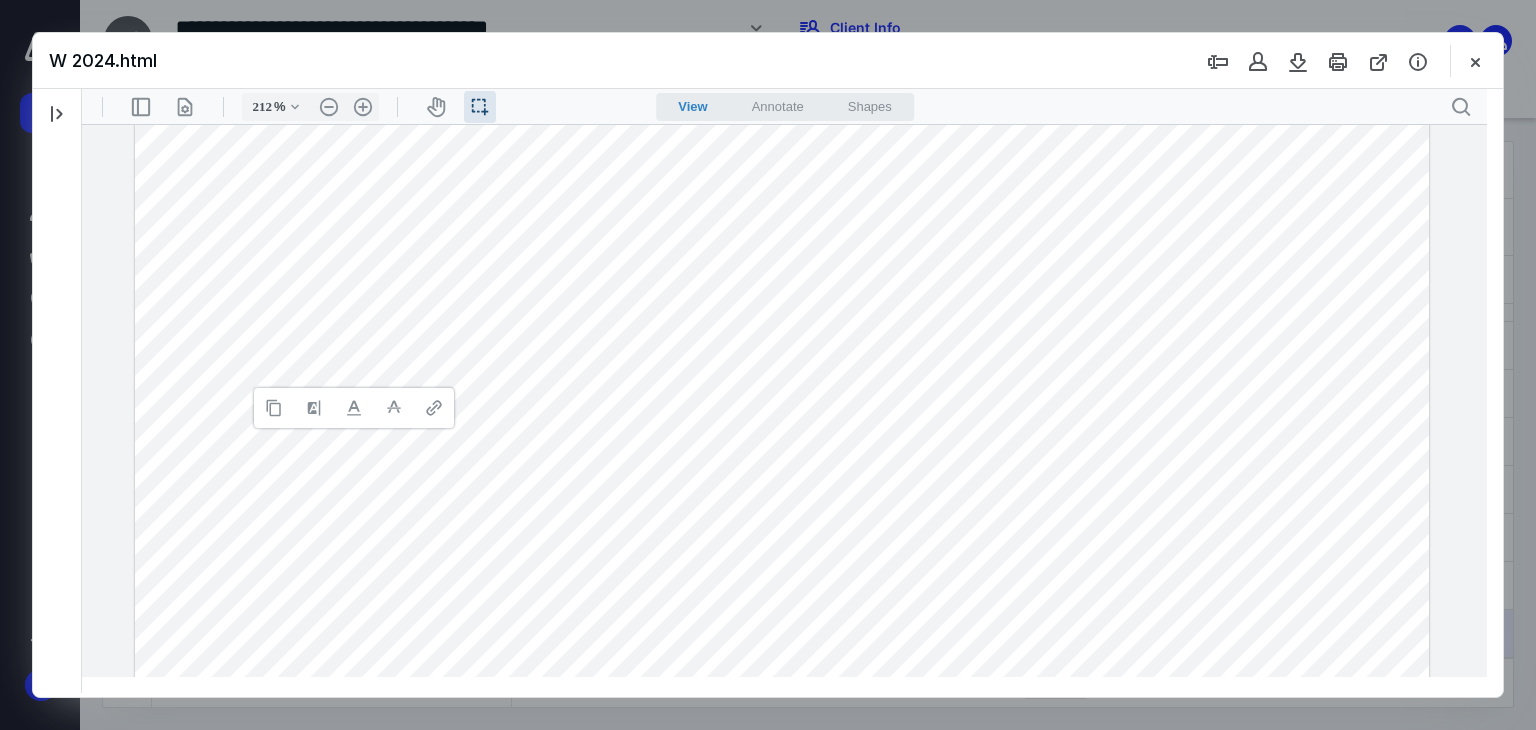 type 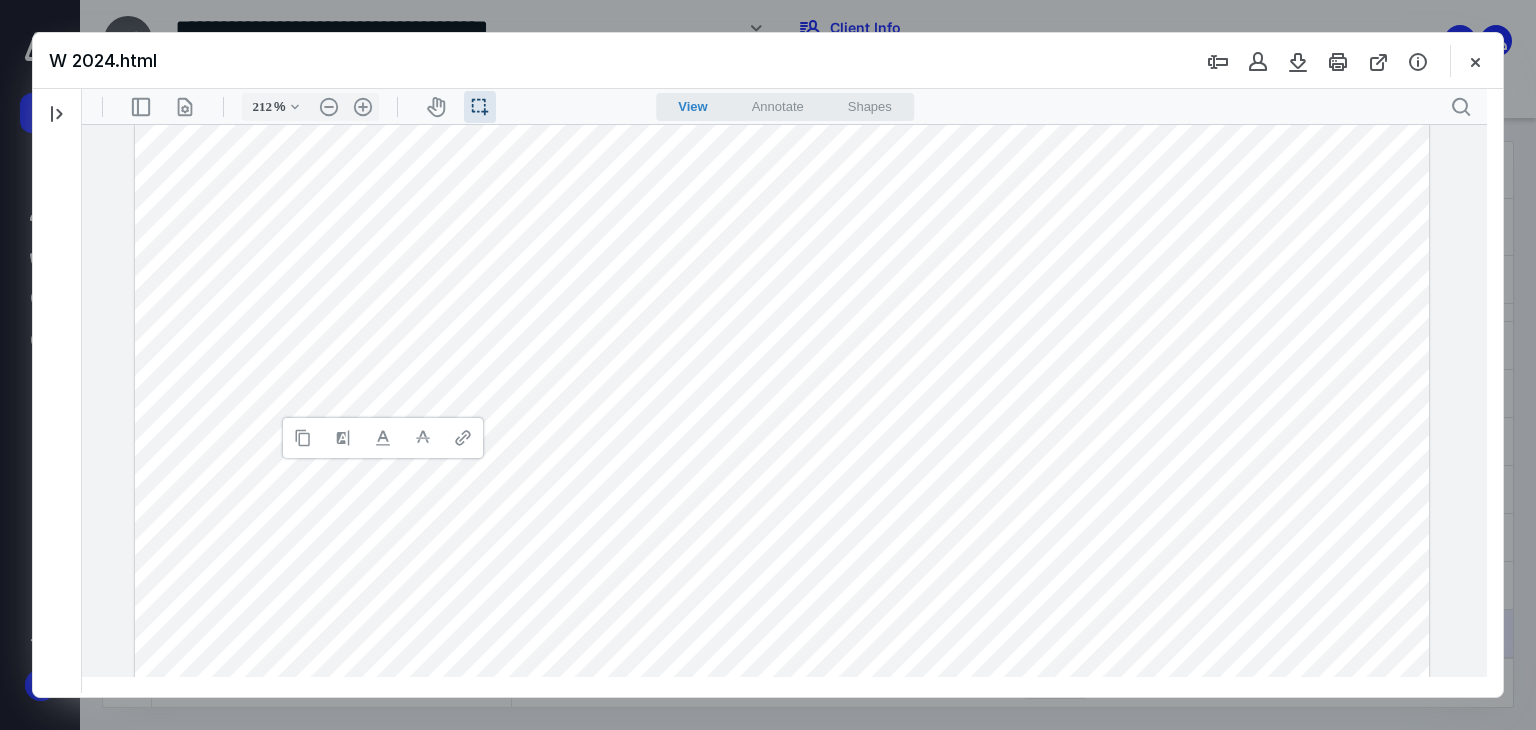 type 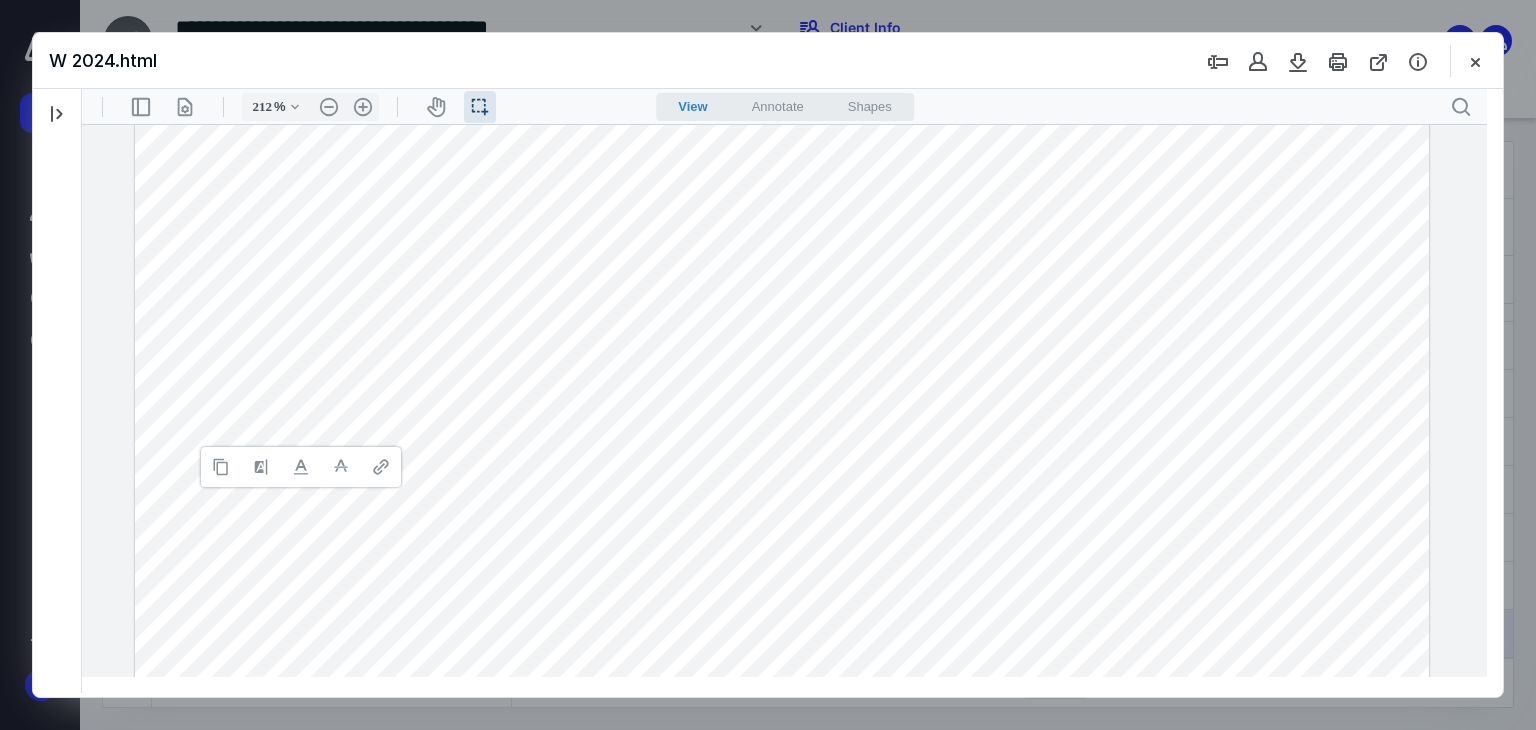 type 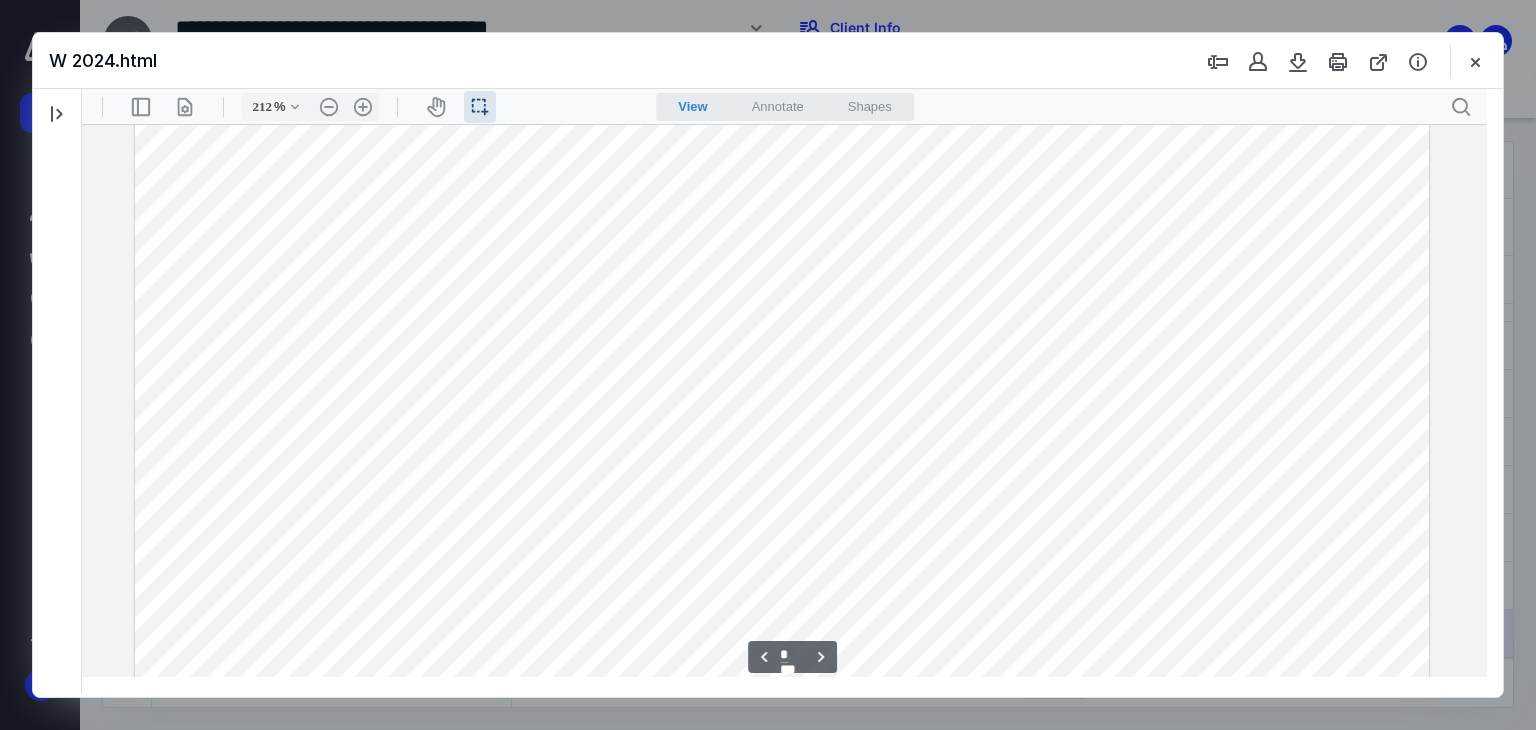 scroll, scrollTop: 2164, scrollLeft: 0, axis: vertical 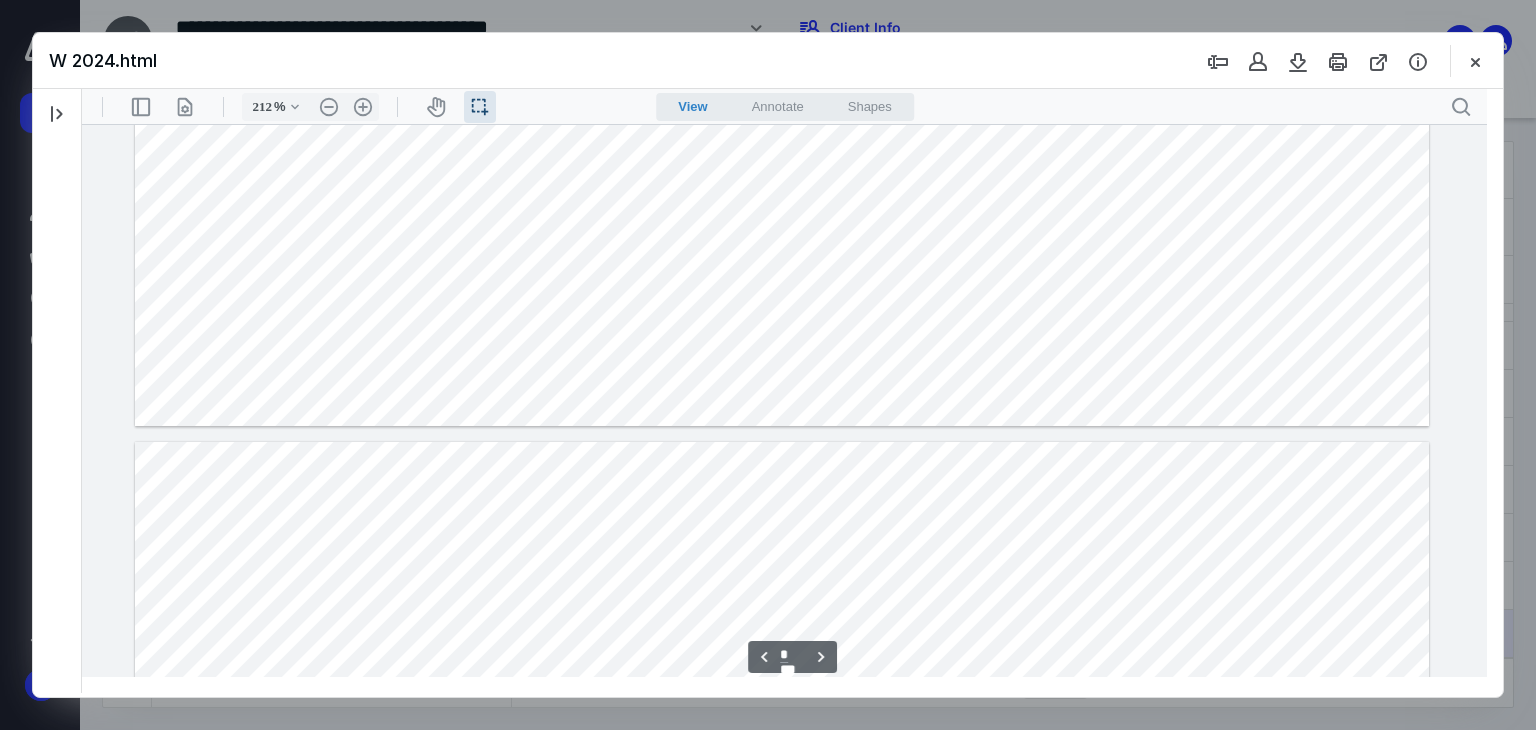 type on "*" 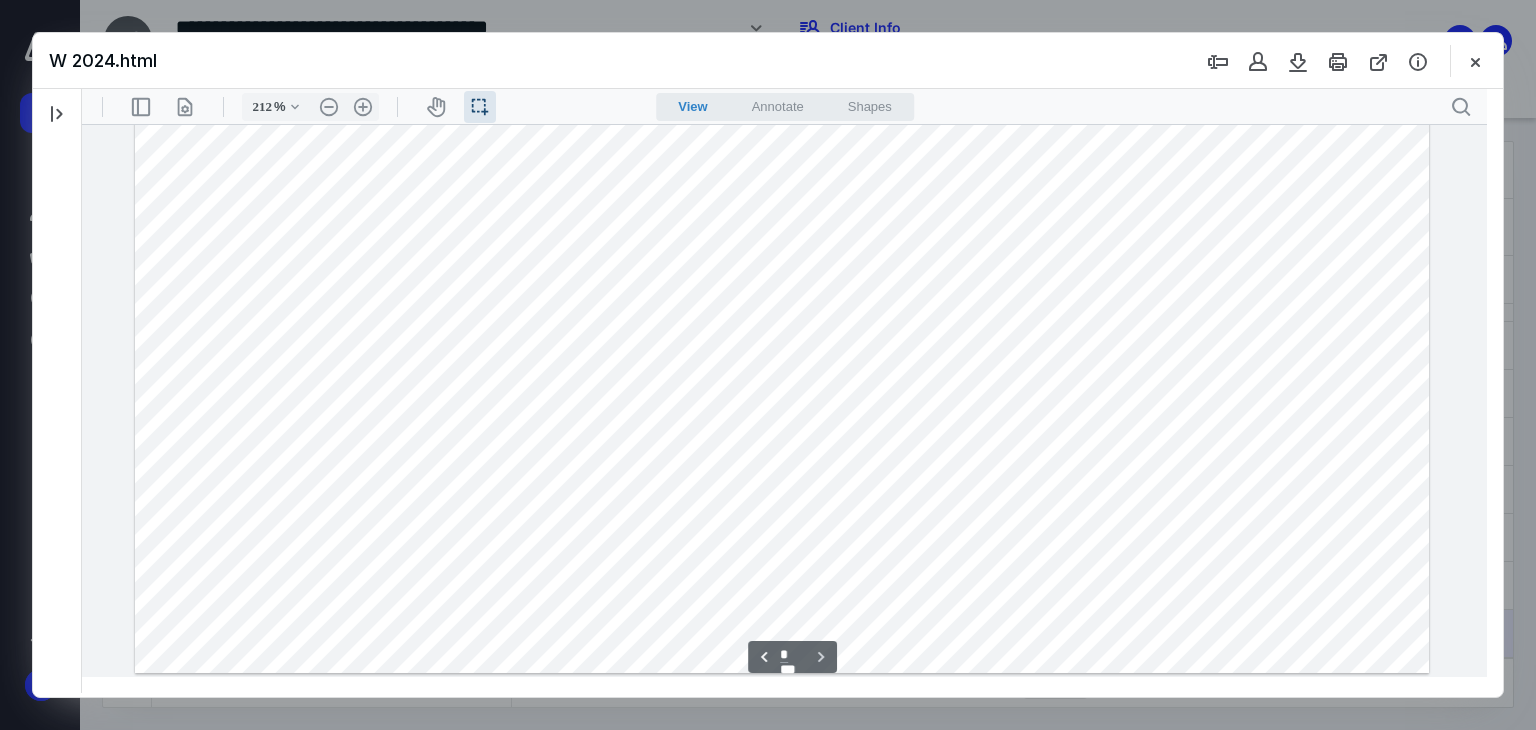 scroll, scrollTop: 6212, scrollLeft: 0, axis: vertical 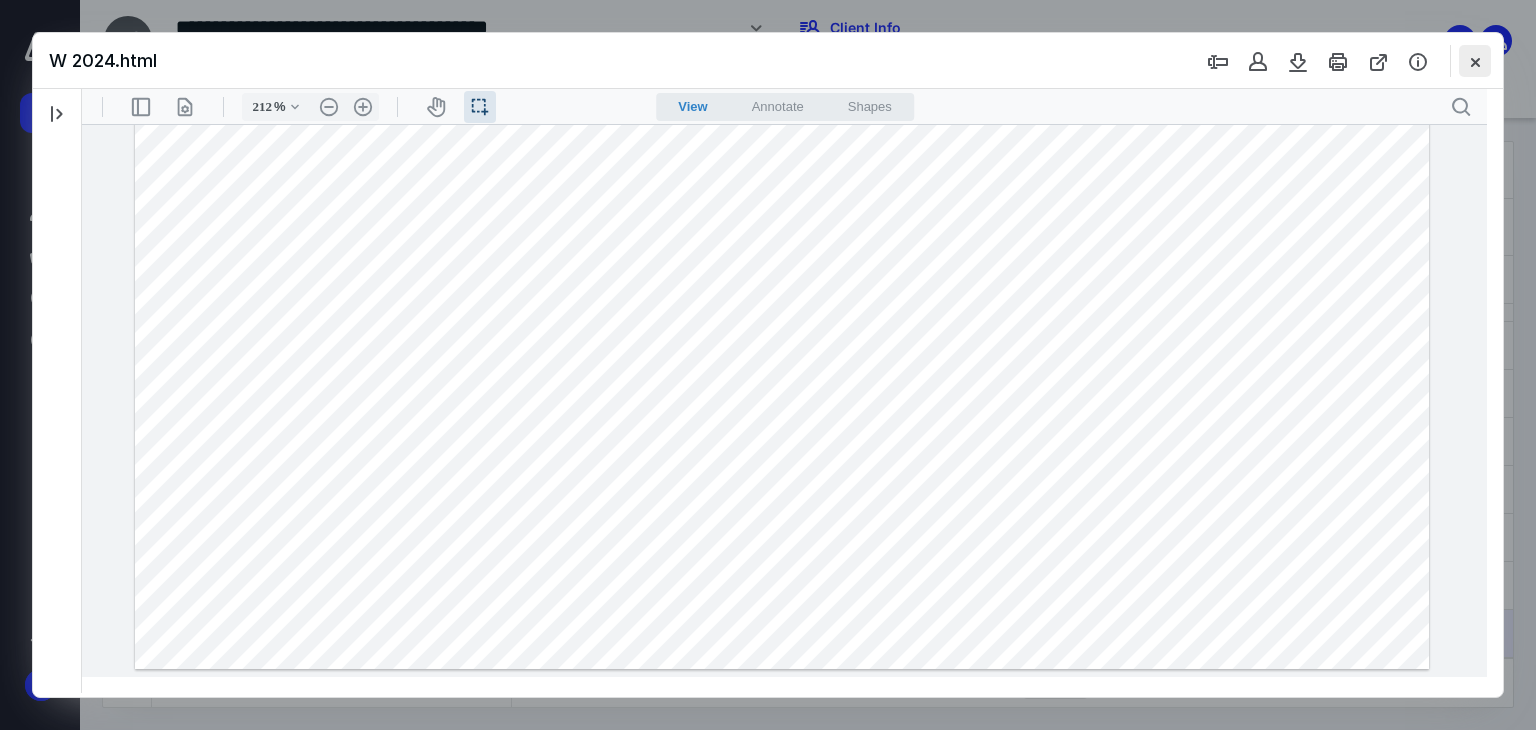 click at bounding box center [1475, 61] 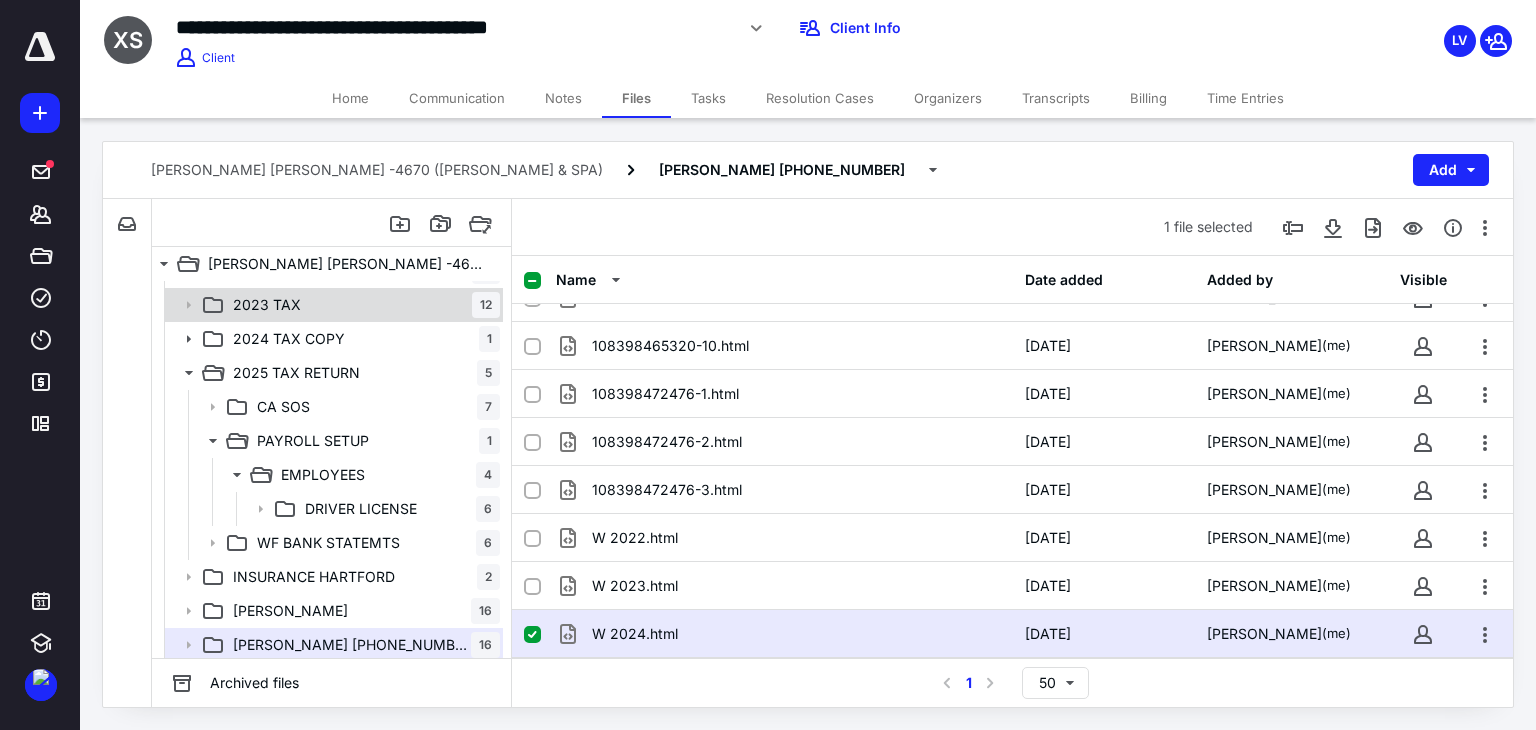 scroll, scrollTop: 143, scrollLeft: 0, axis: vertical 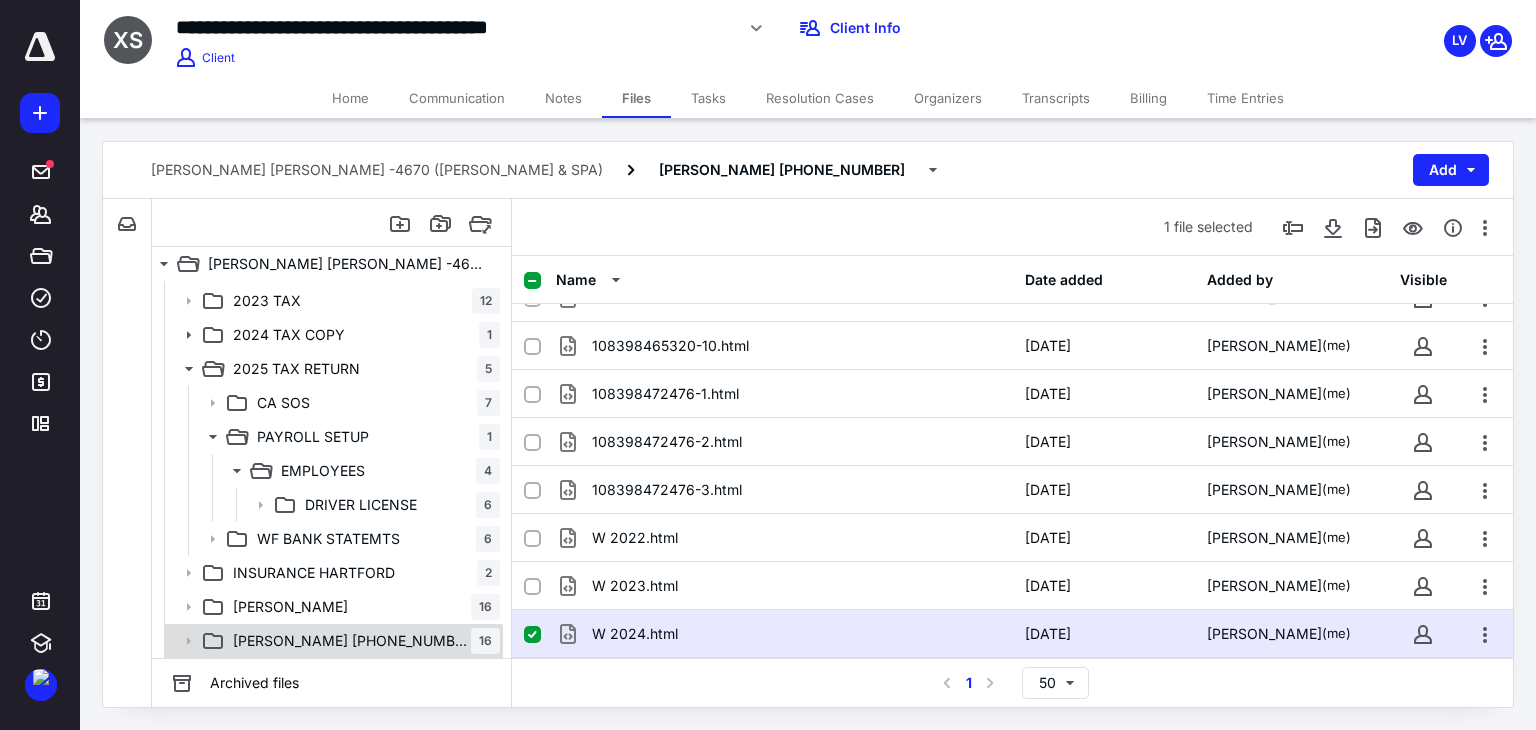 click on "[PERSON_NAME] [PHONE_NUMBER]" at bounding box center [352, 641] 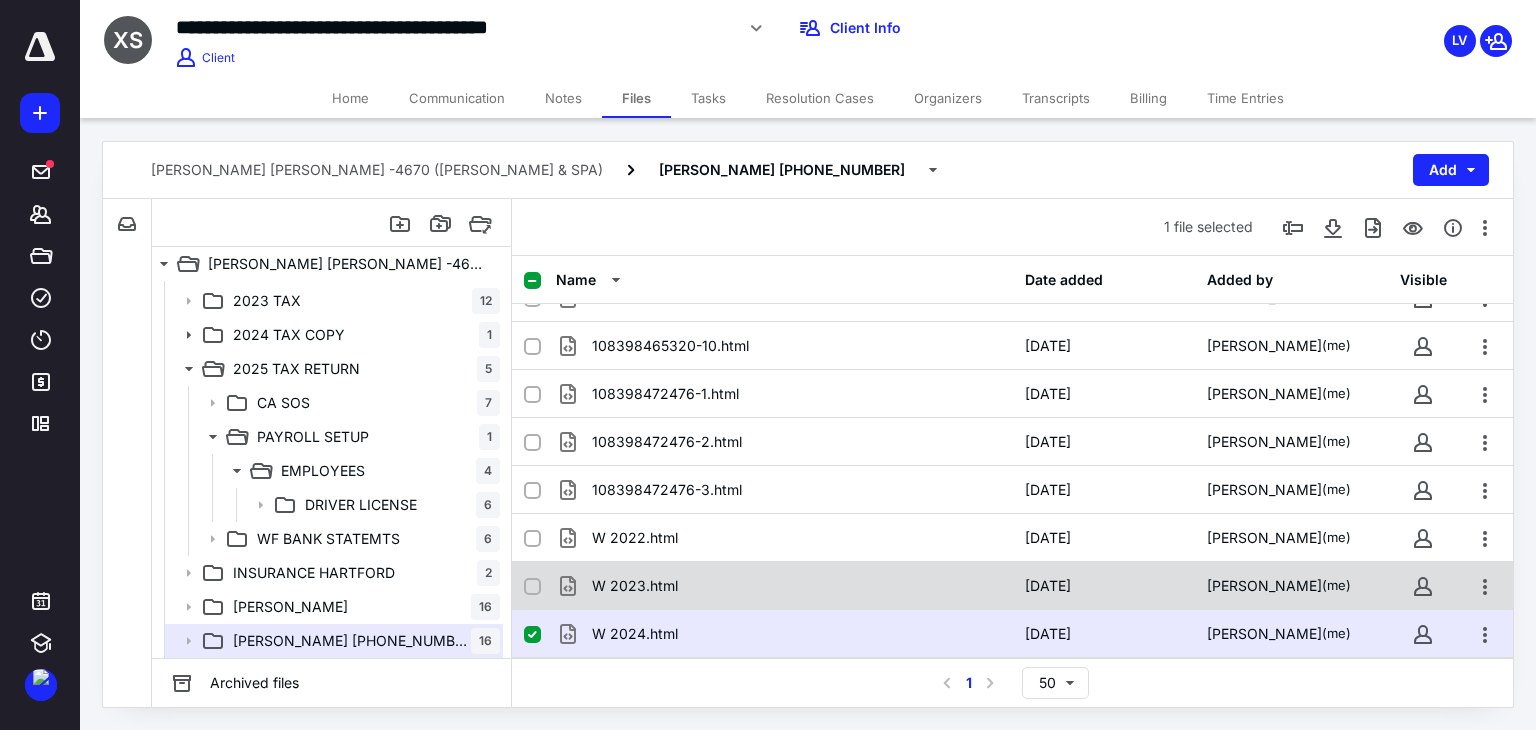 click on "W 2023.html" at bounding box center (635, 586) 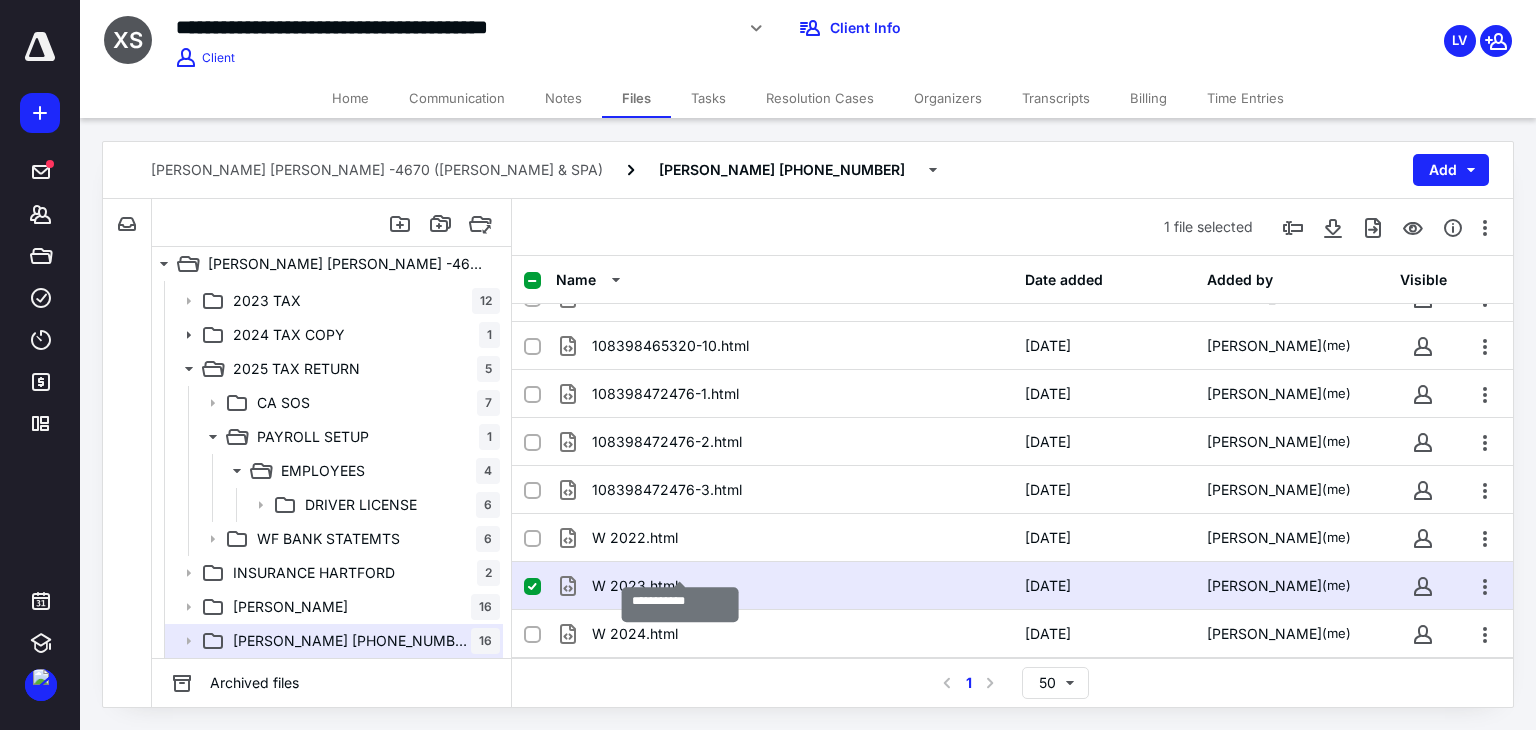 click on "W 2023.html" at bounding box center [635, 586] 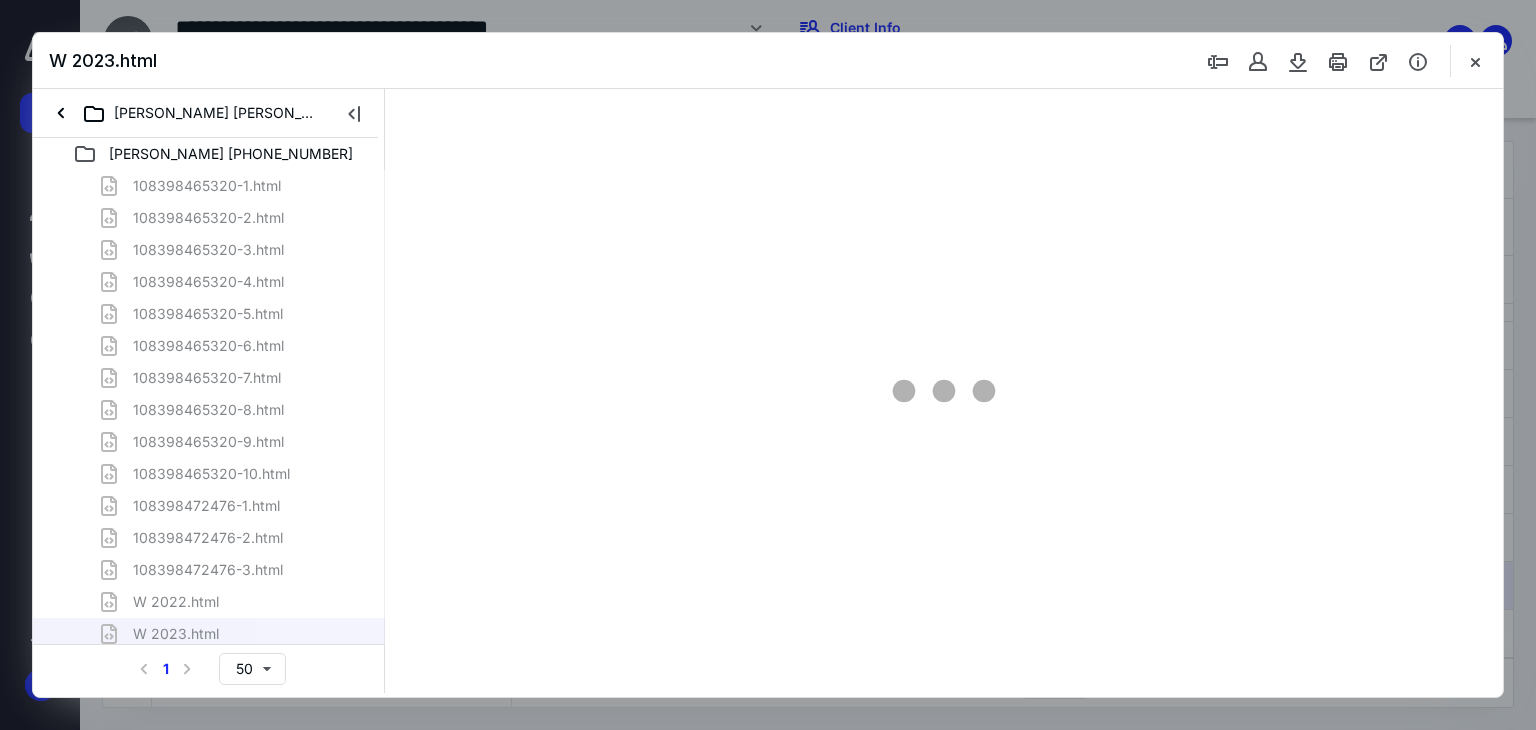 scroll, scrollTop: 0, scrollLeft: 0, axis: both 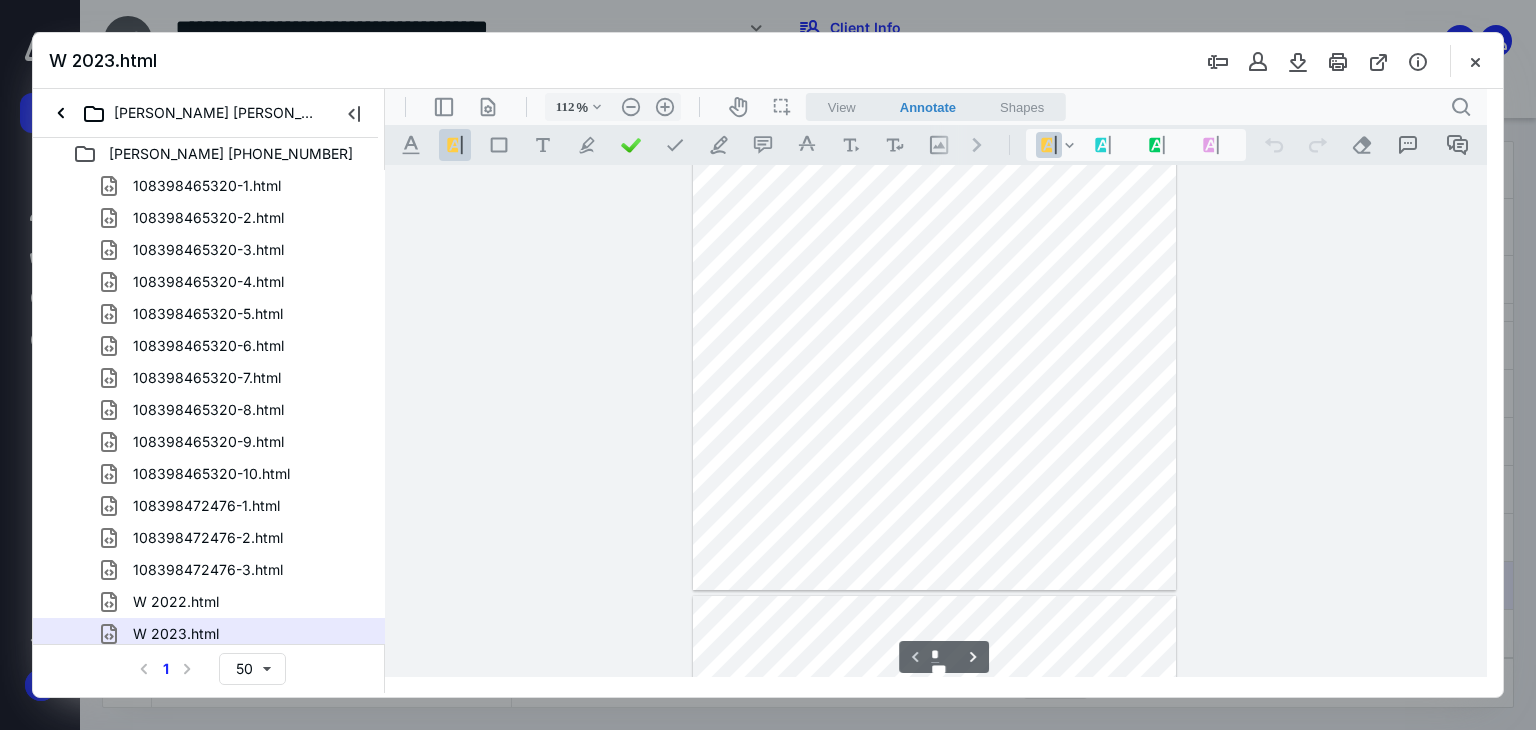 type on "137" 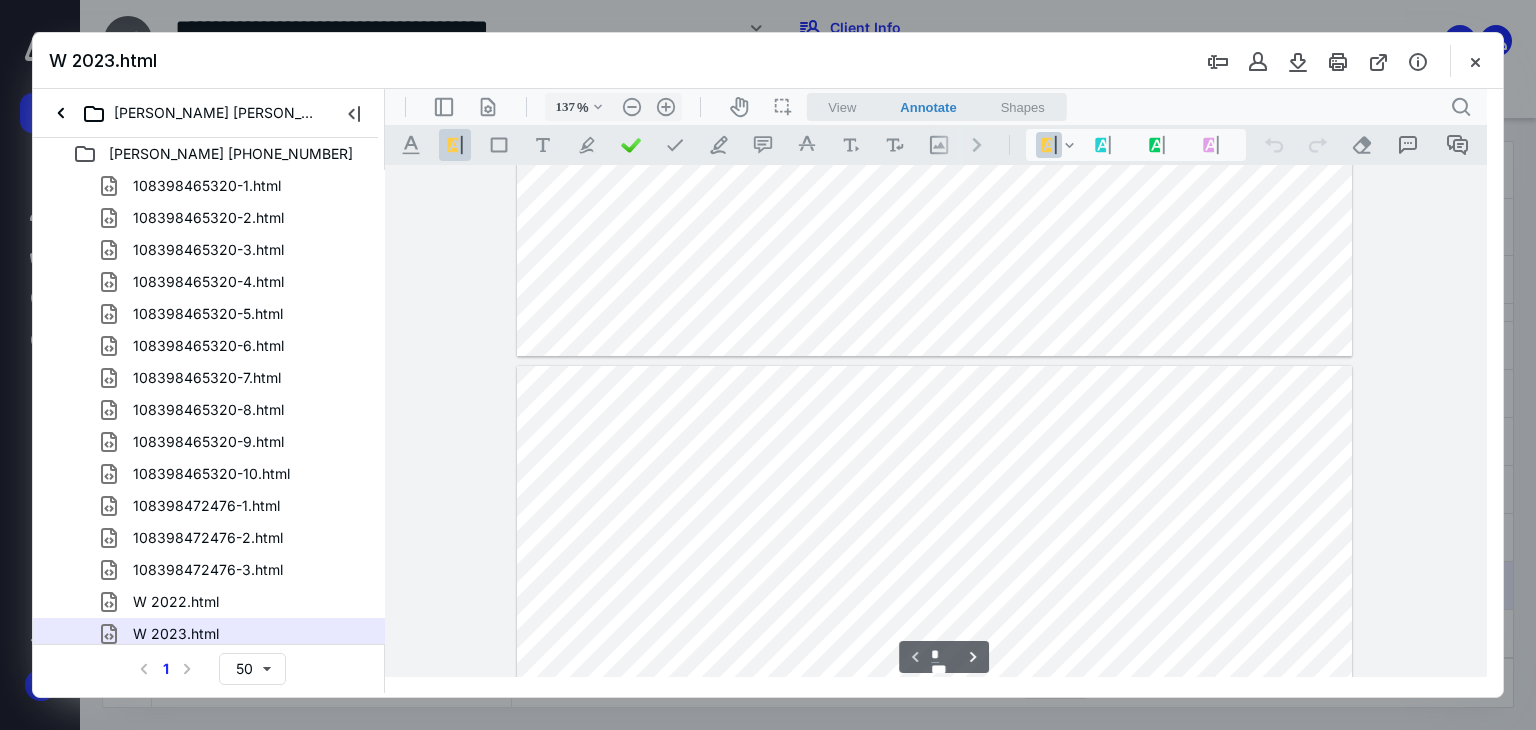 scroll, scrollTop: 910, scrollLeft: 0, axis: vertical 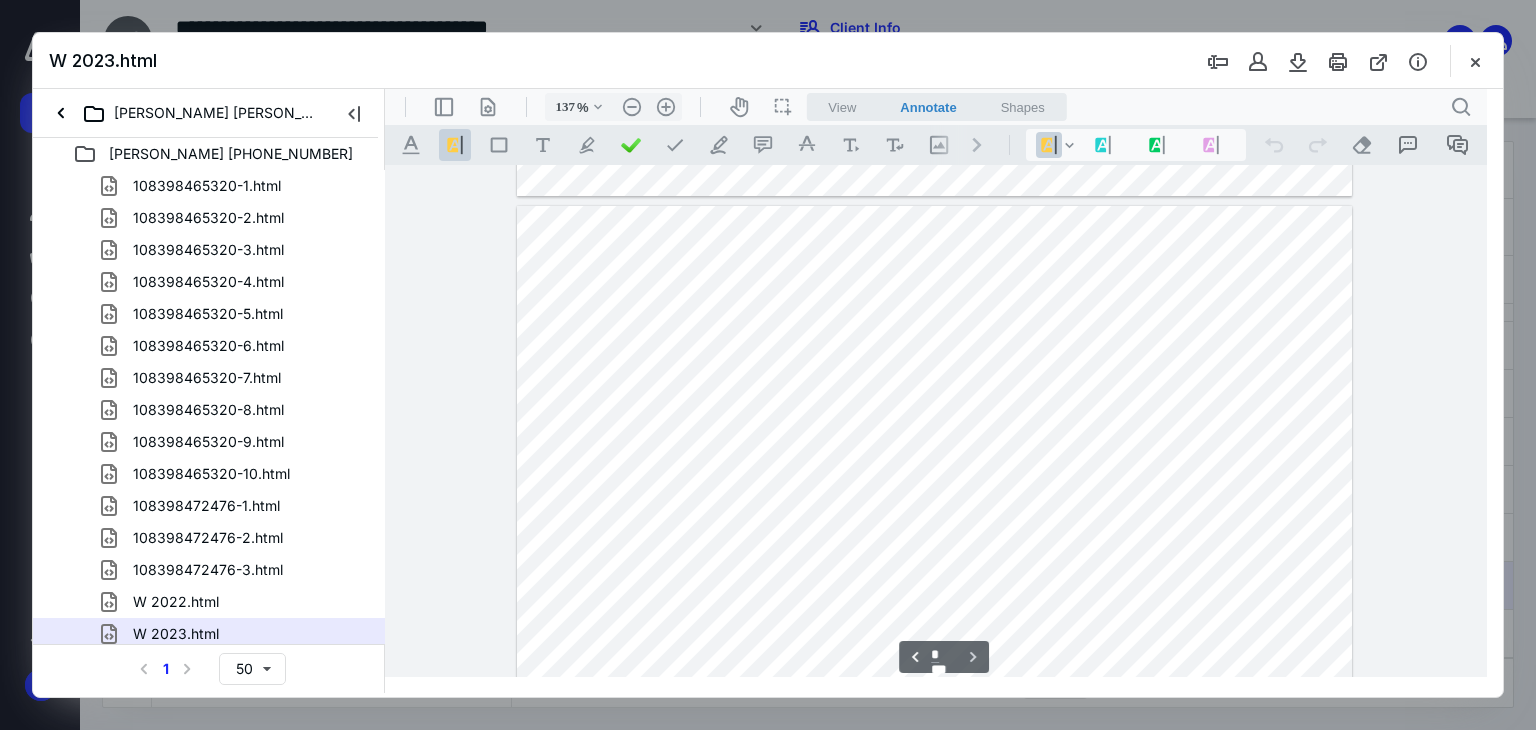 type on "*" 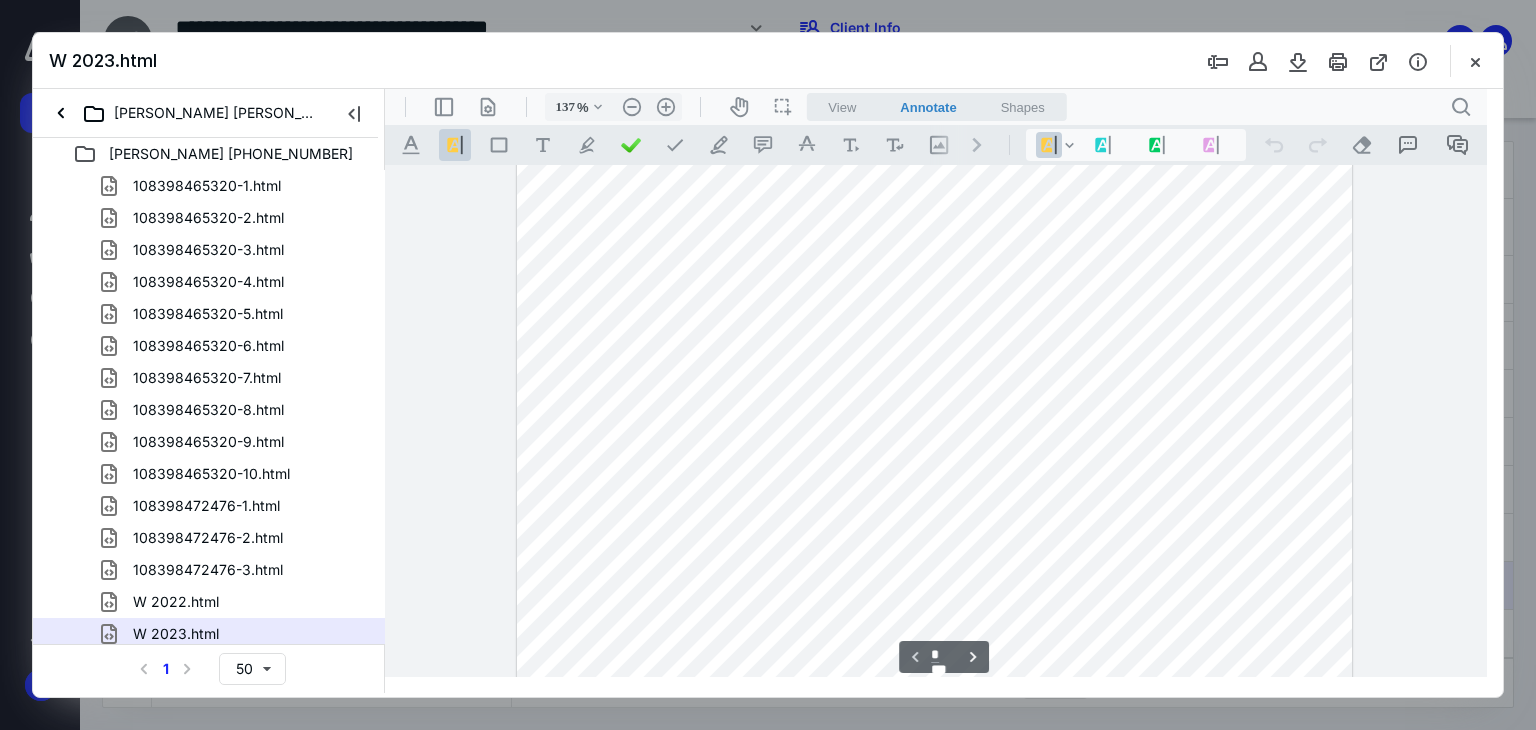 scroll, scrollTop: 270, scrollLeft: 0, axis: vertical 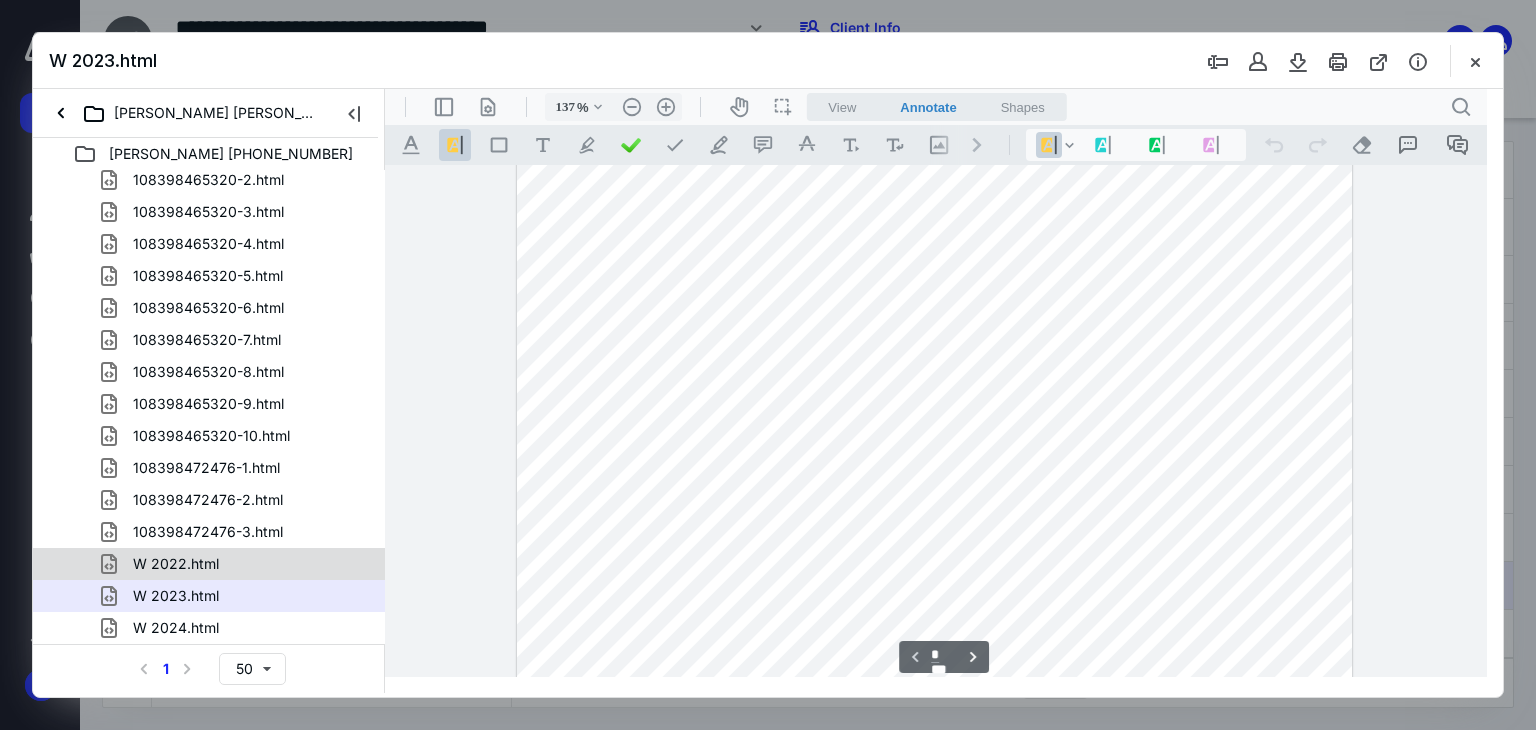 click on "W 2022.html" at bounding box center [176, 564] 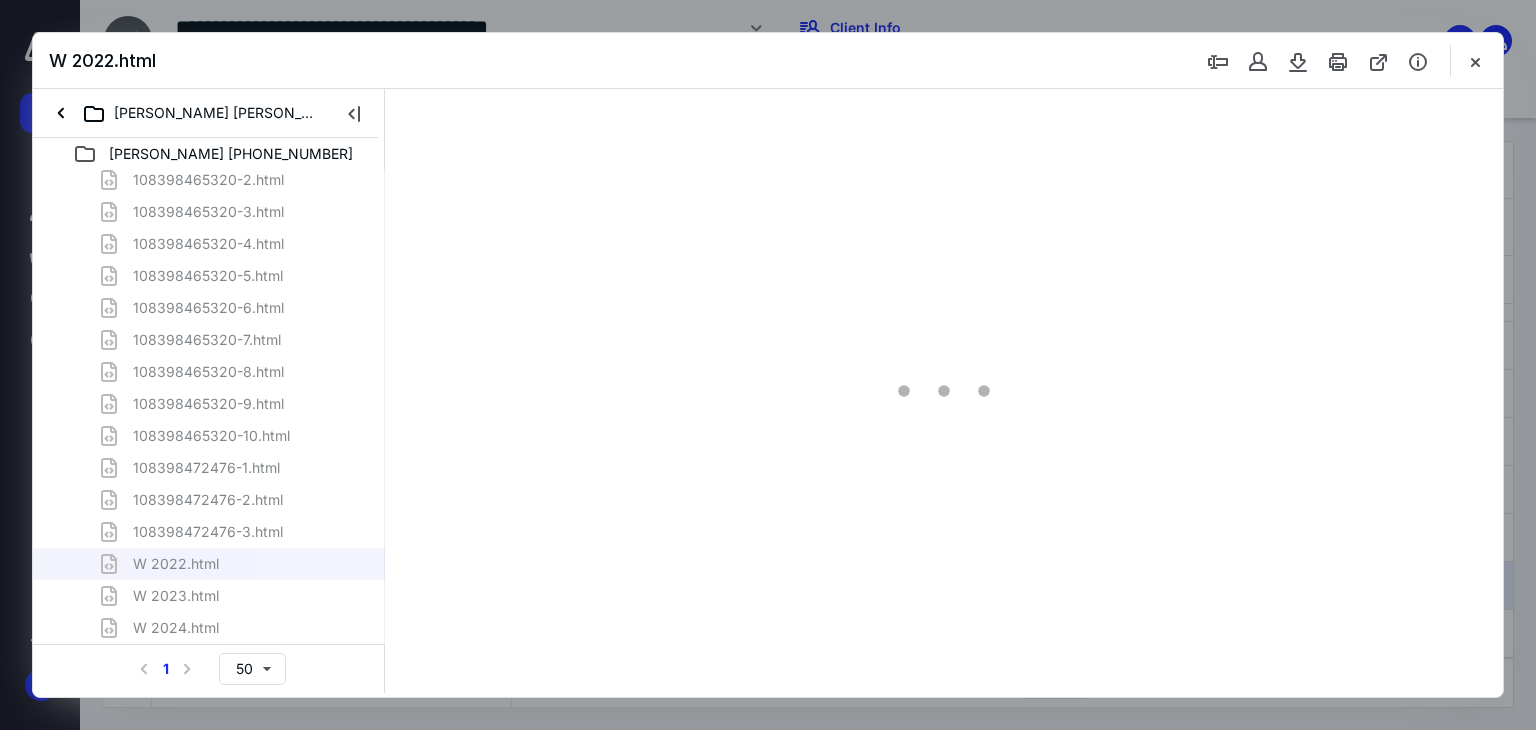 type on "64" 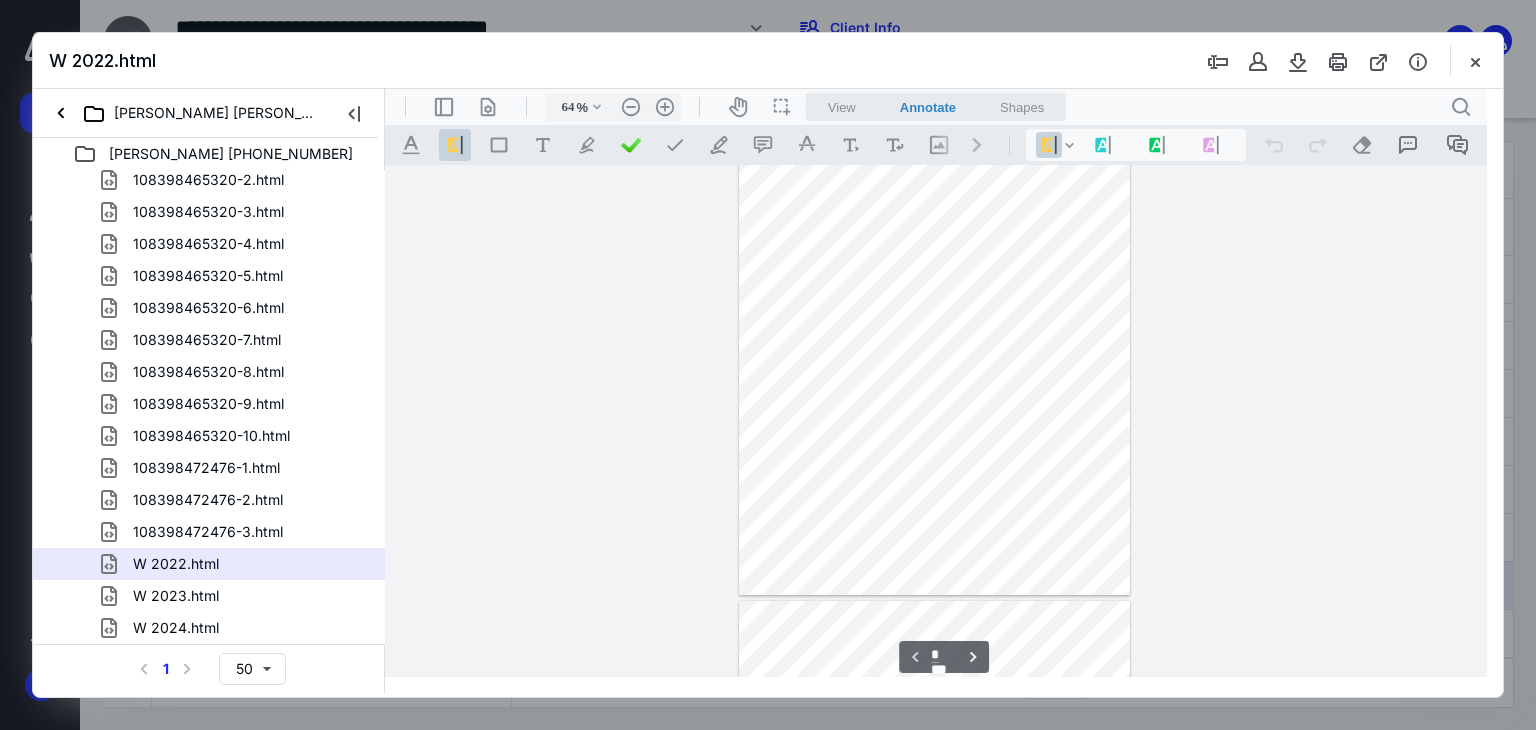 scroll, scrollTop: 0, scrollLeft: 0, axis: both 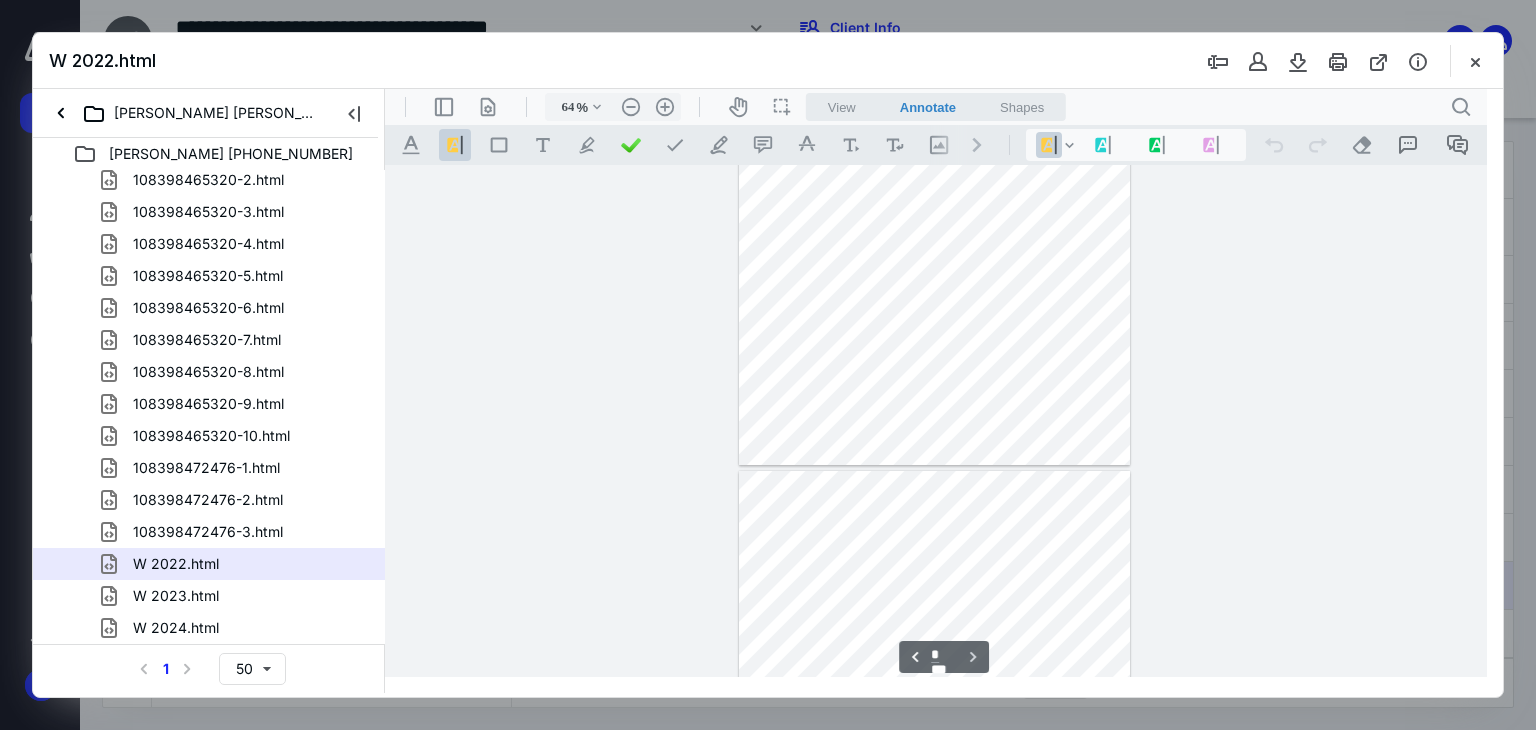 type on "*" 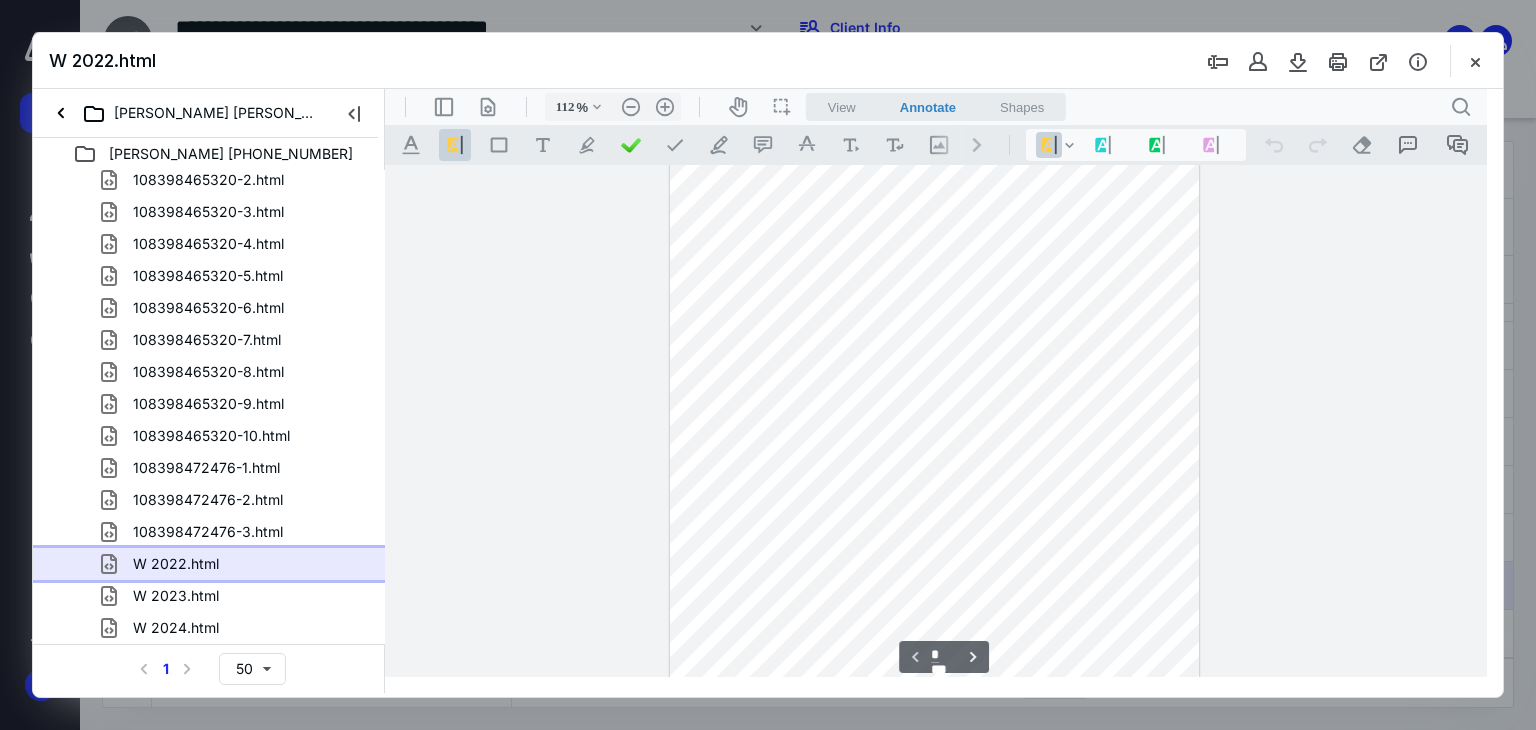 scroll, scrollTop: 224, scrollLeft: 0, axis: vertical 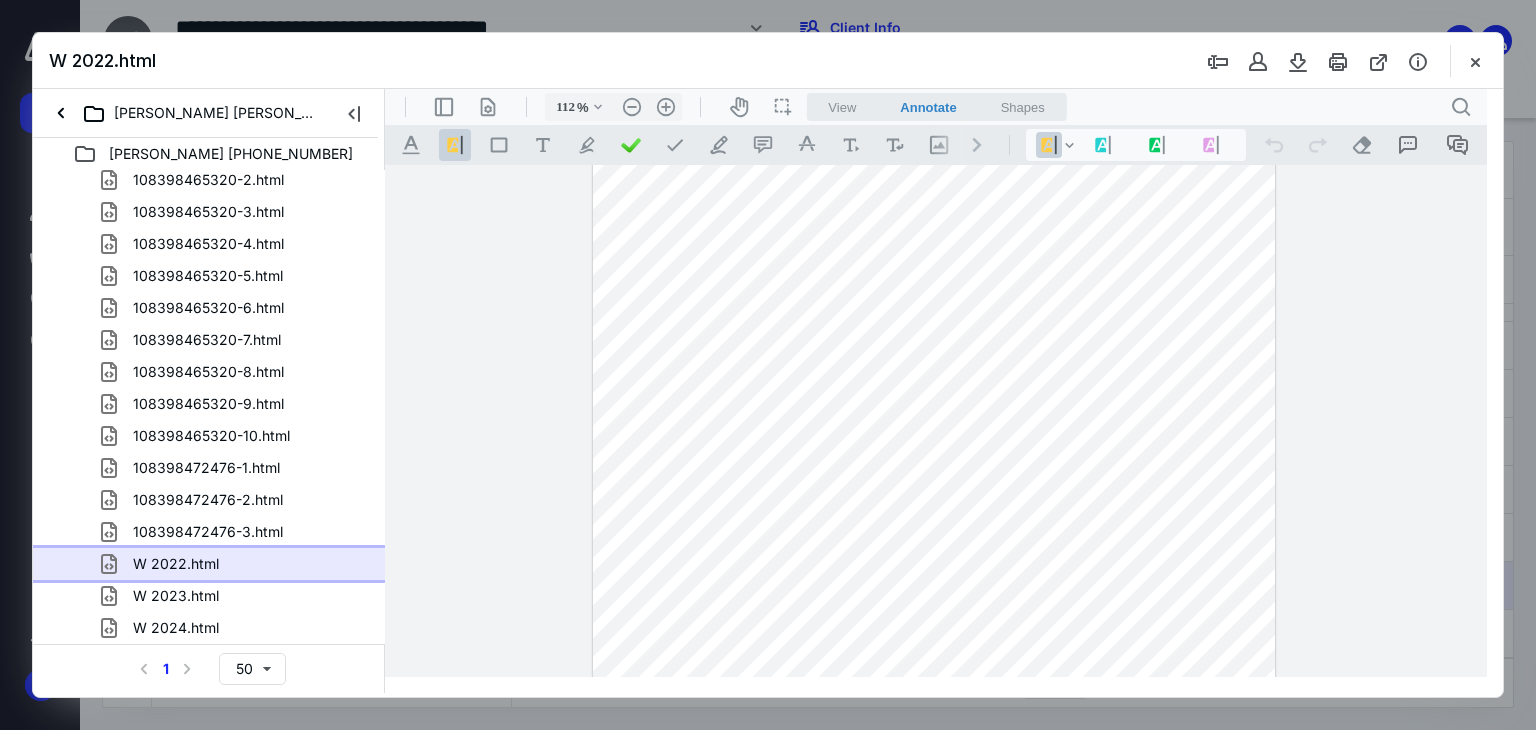 type on "137" 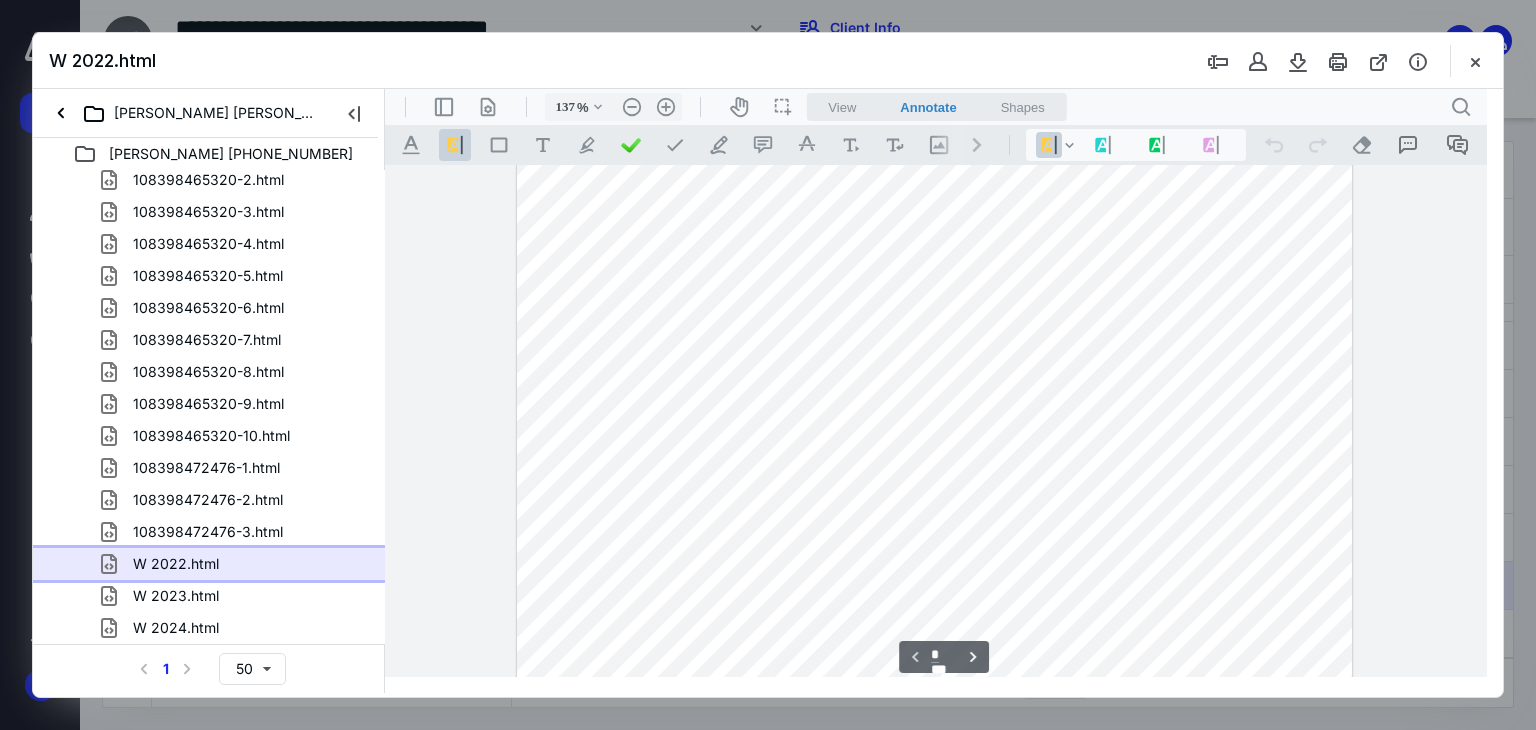 scroll, scrollTop: 442, scrollLeft: 0, axis: vertical 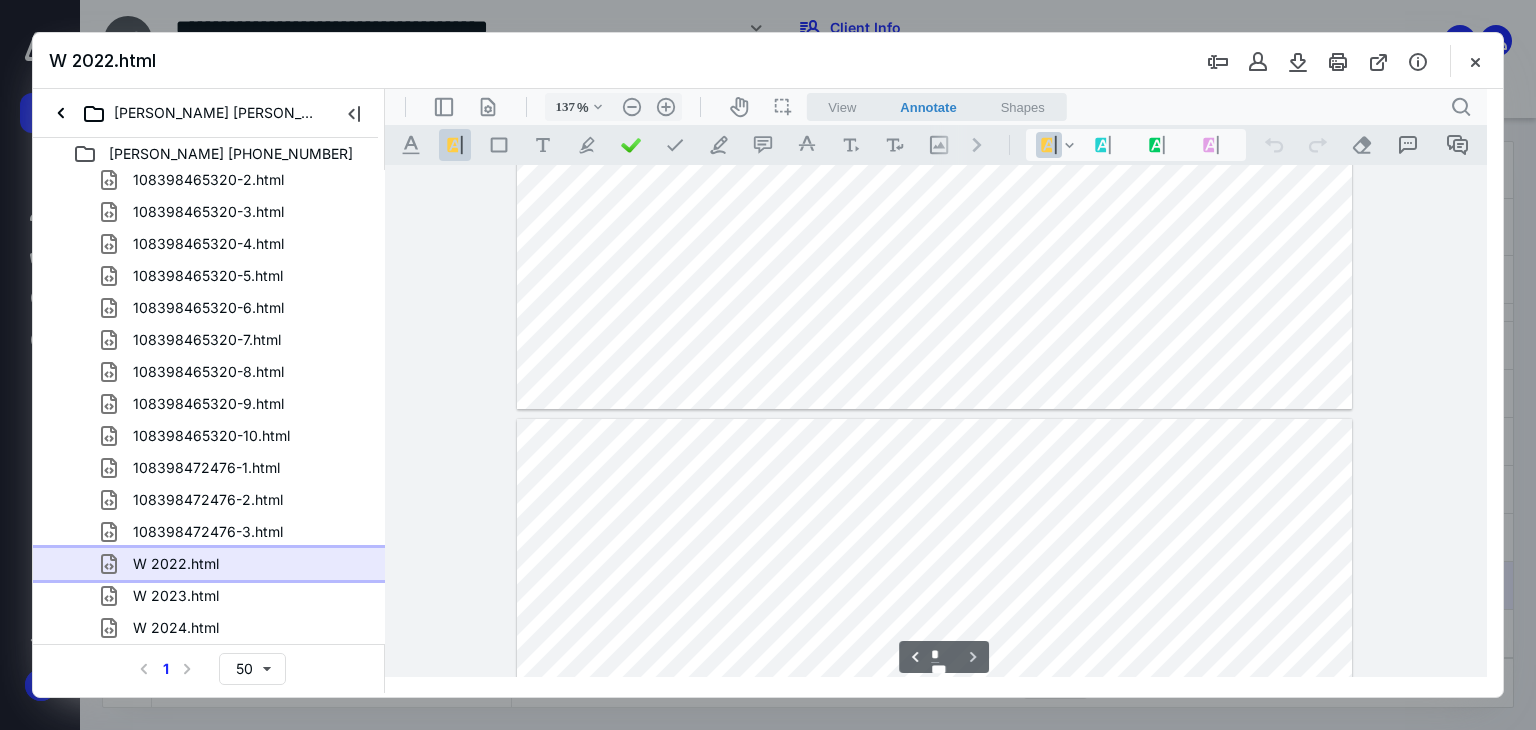 type on "*" 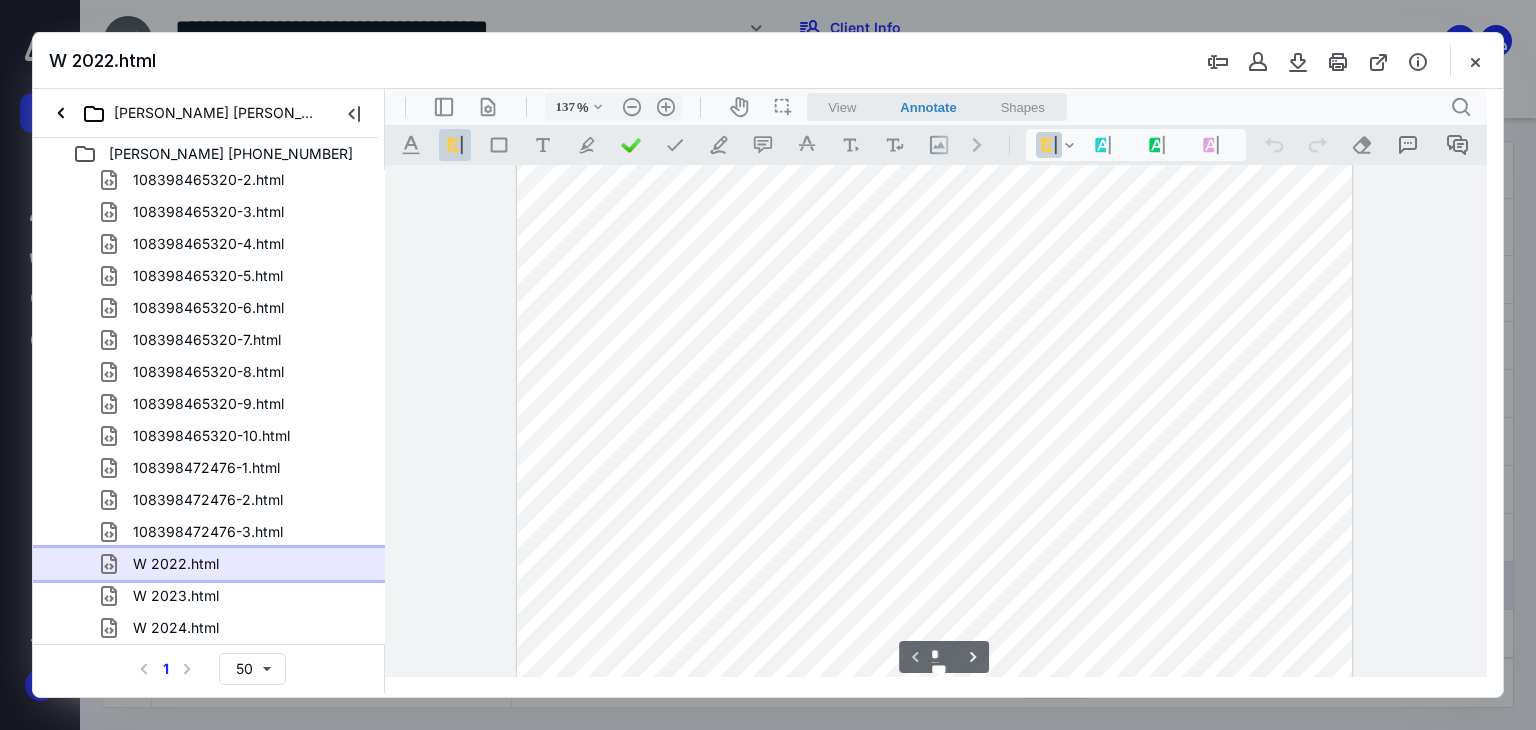 scroll, scrollTop: 442, scrollLeft: 0, axis: vertical 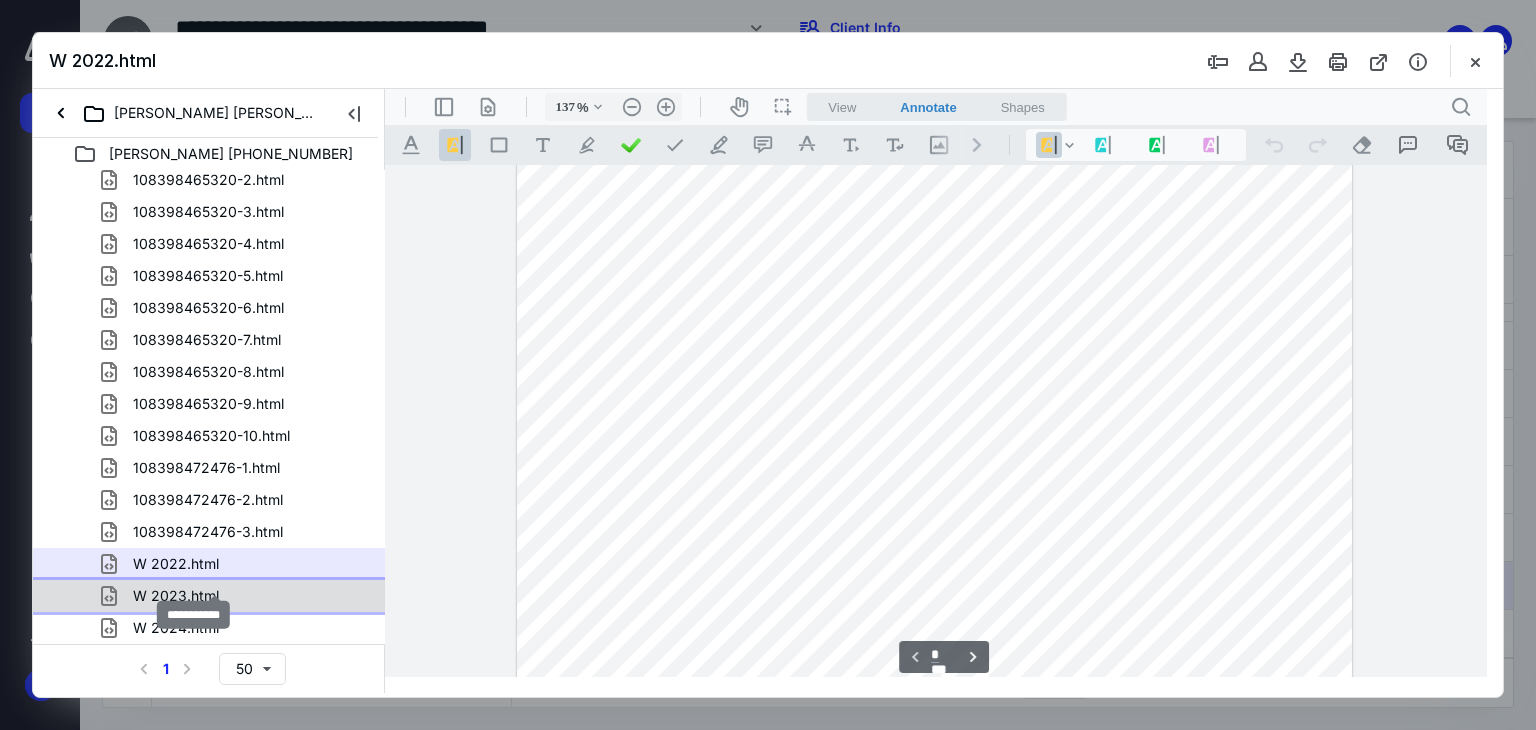 click on "W 2023.html" at bounding box center [176, 596] 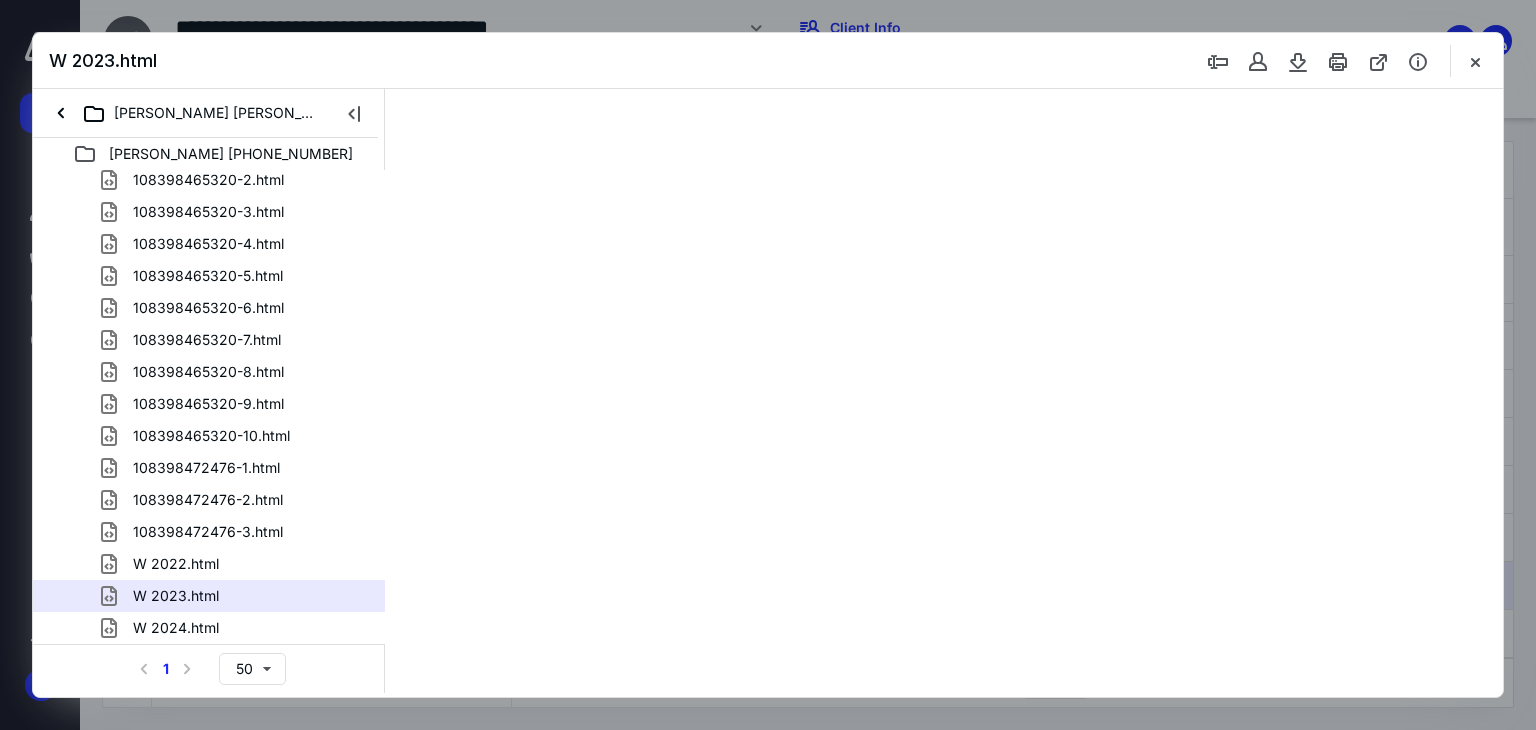 scroll, scrollTop: 79, scrollLeft: 0, axis: vertical 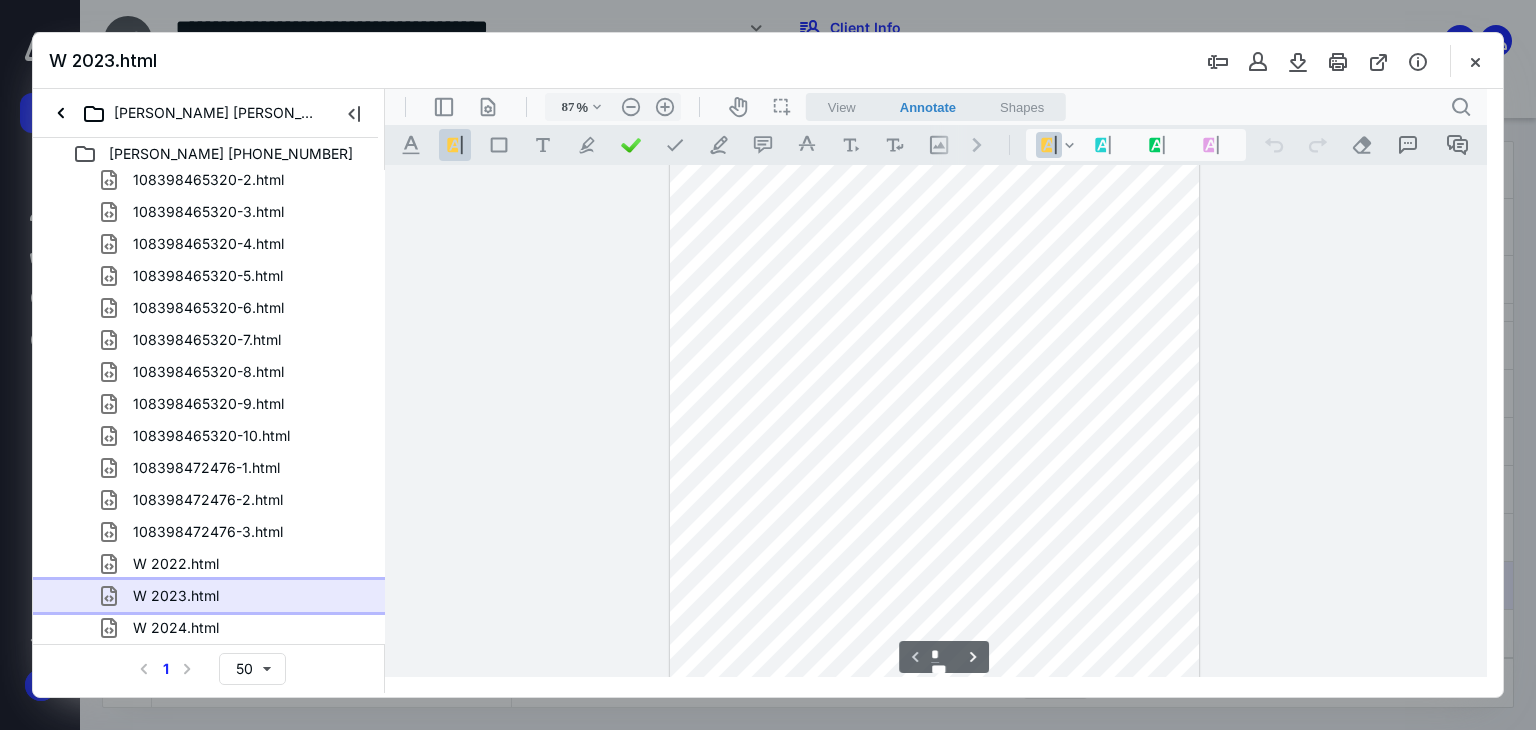 type on "112" 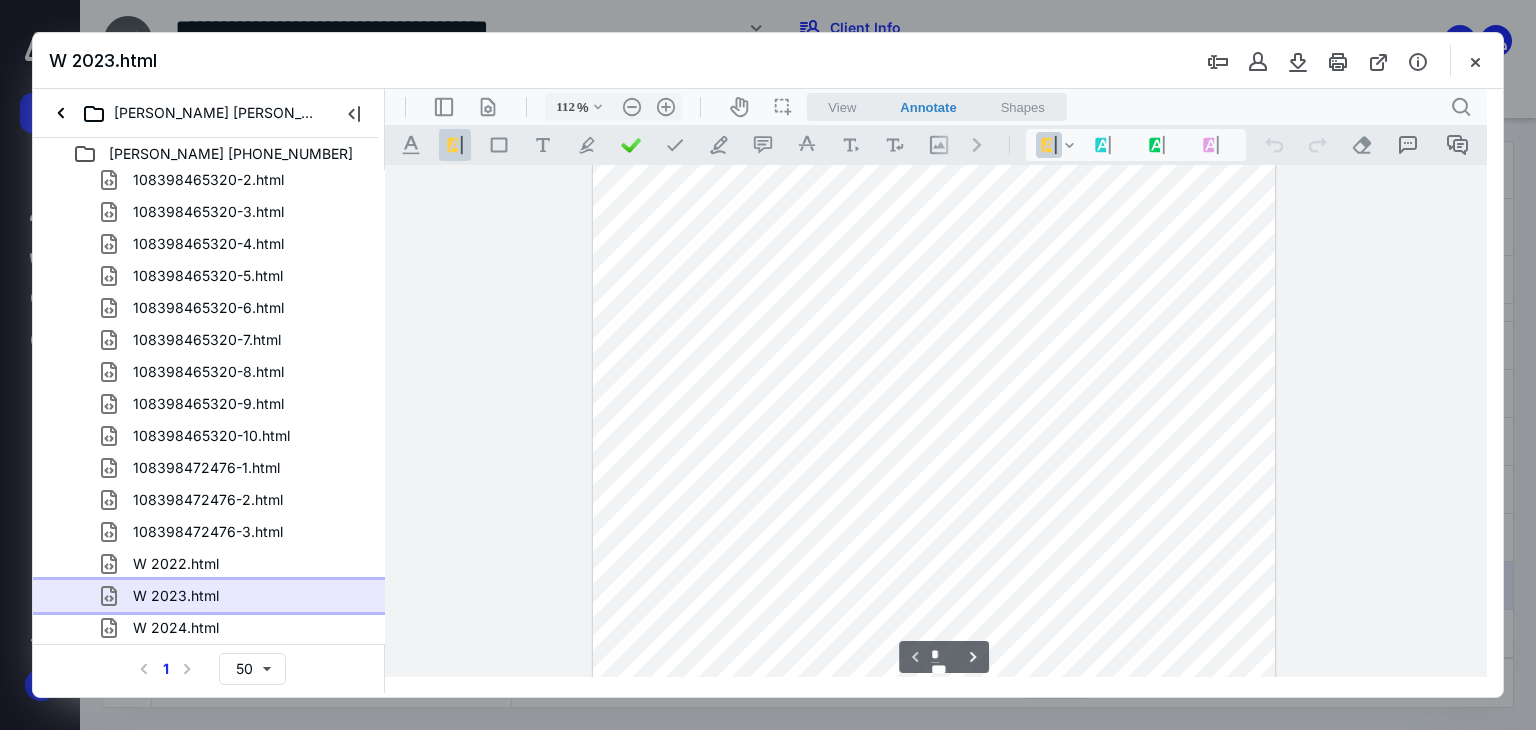 scroll, scrollTop: 460, scrollLeft: 0, axis: vertical 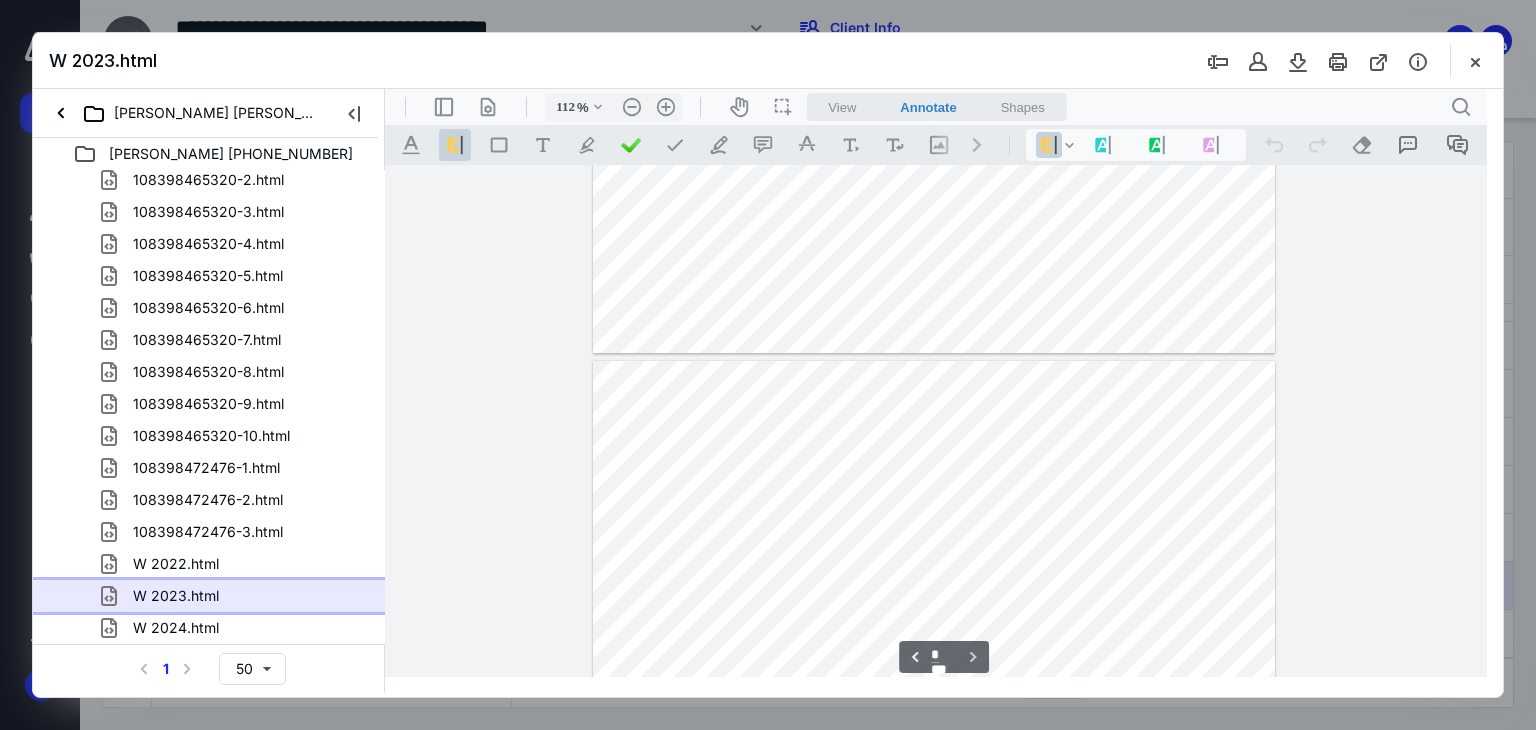 type on "*" 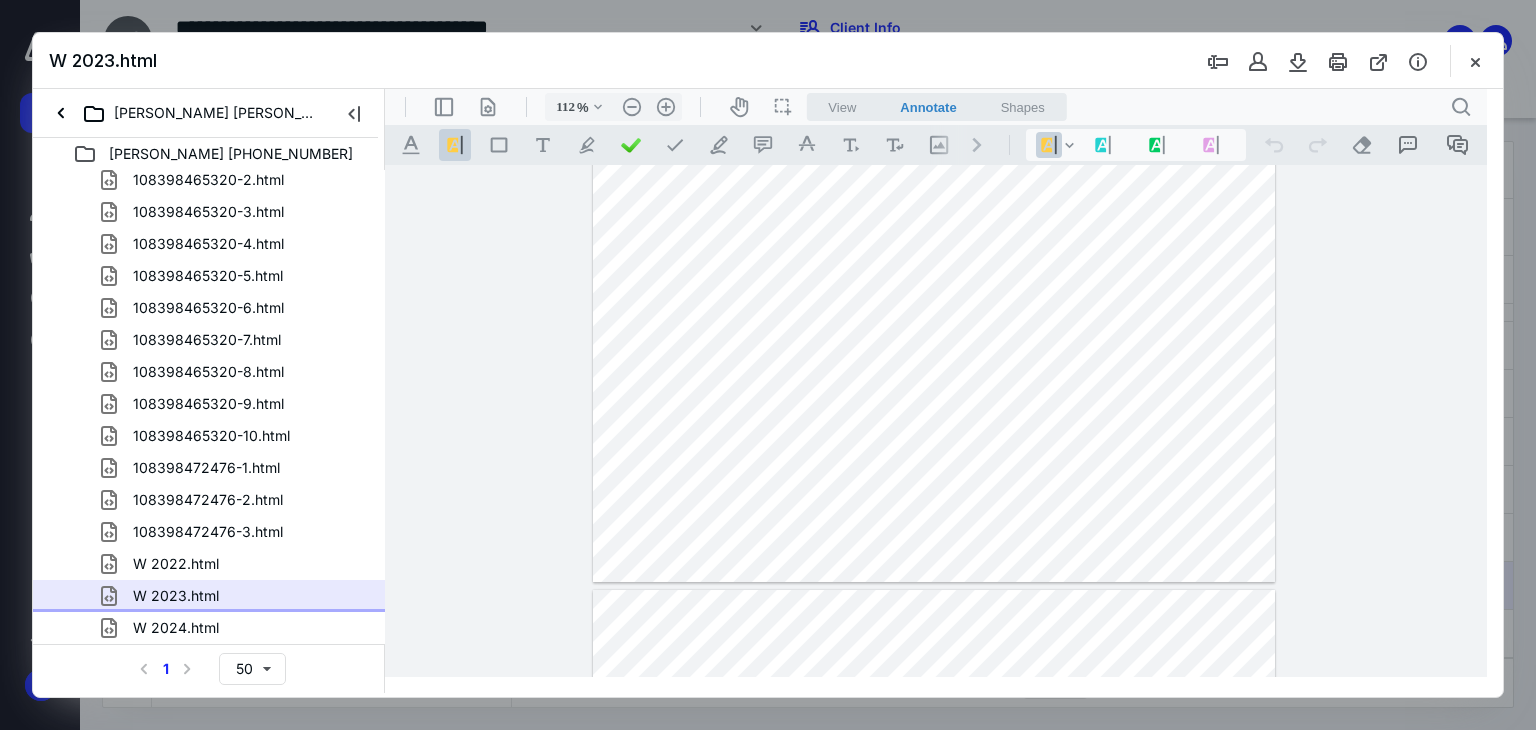 click on "W 2024.html" at bounding box center [176, 628] 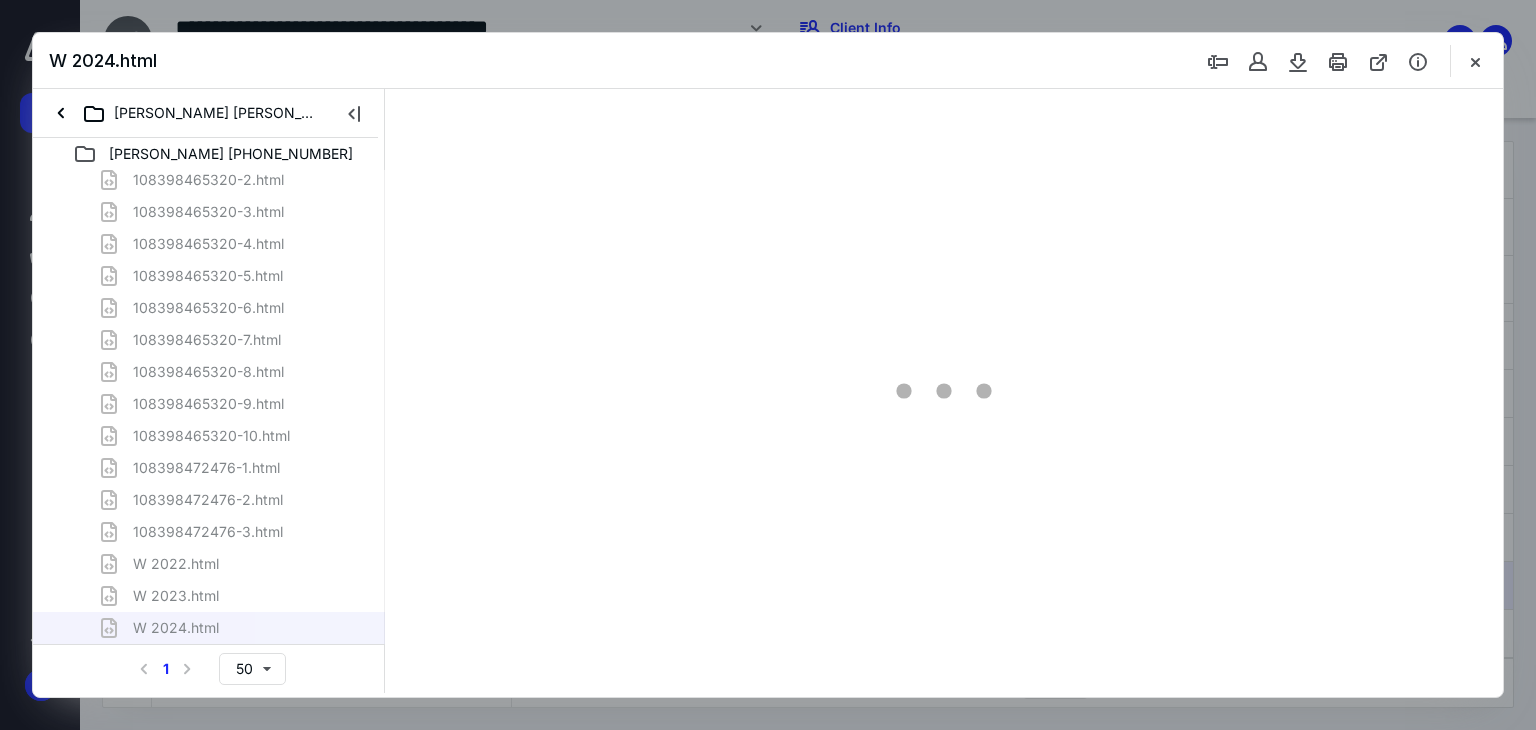 scroll, scrollTop: 79, scrollLeft: 0, axis: vertical 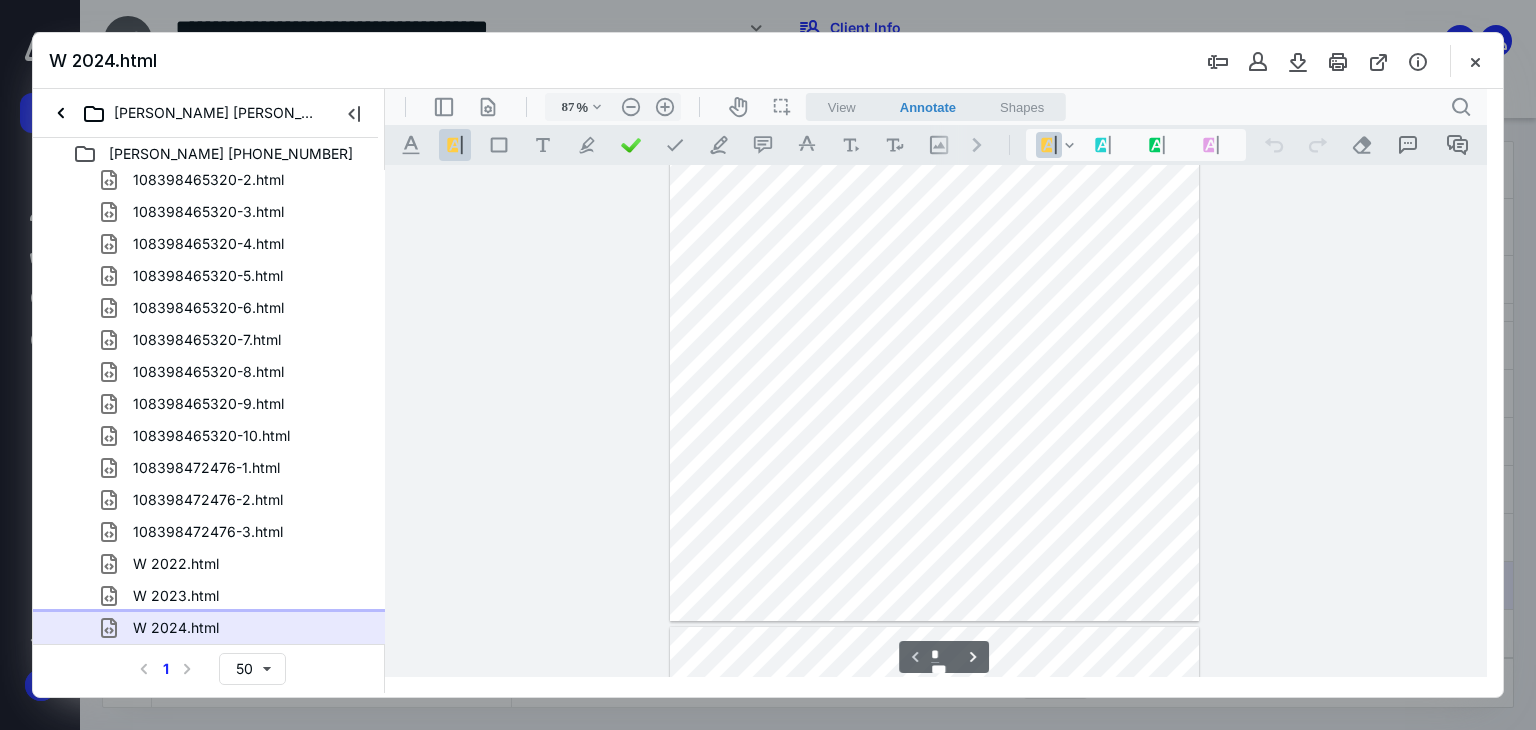 type on "112" 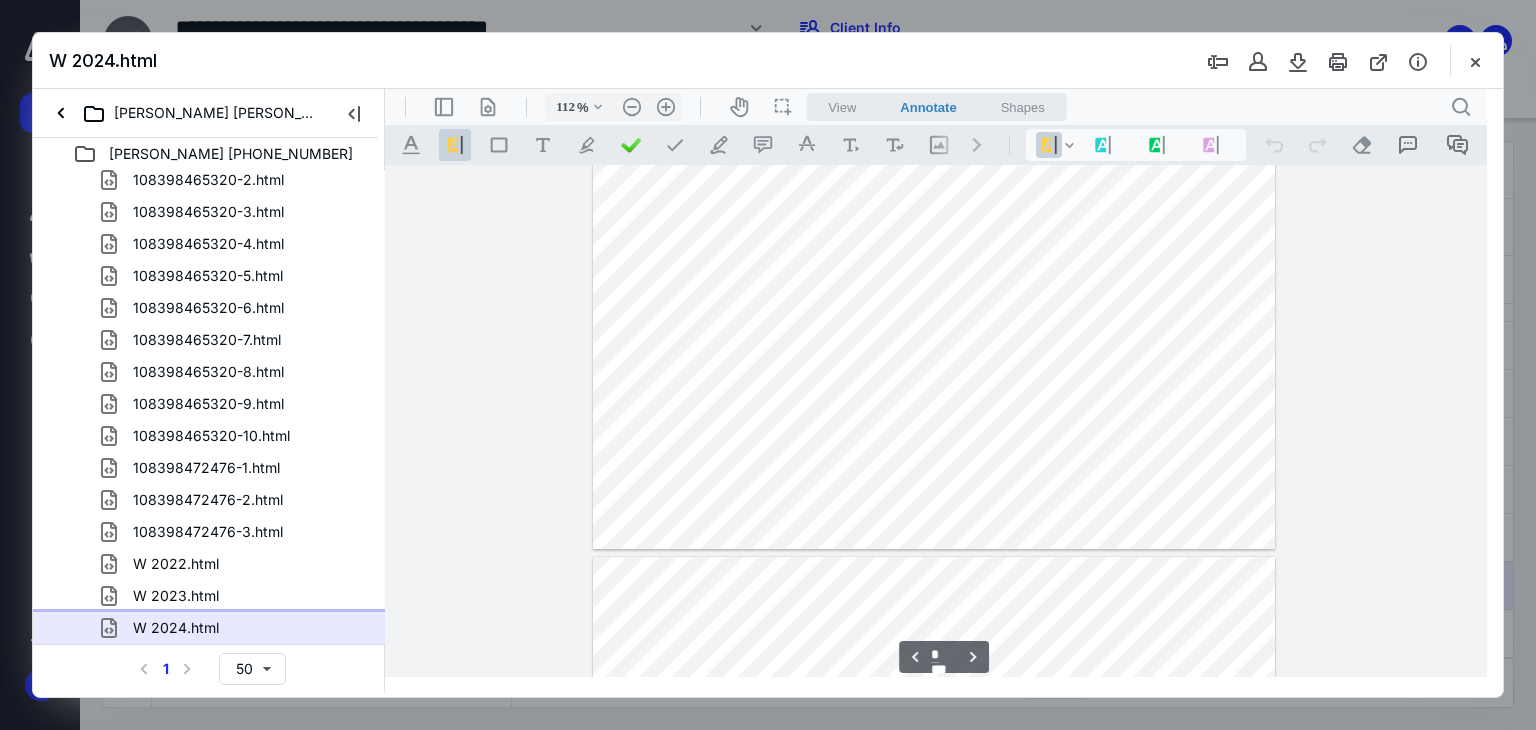 scroll, scrollTop: 1352, scrollLeft: 0, axis: vertical 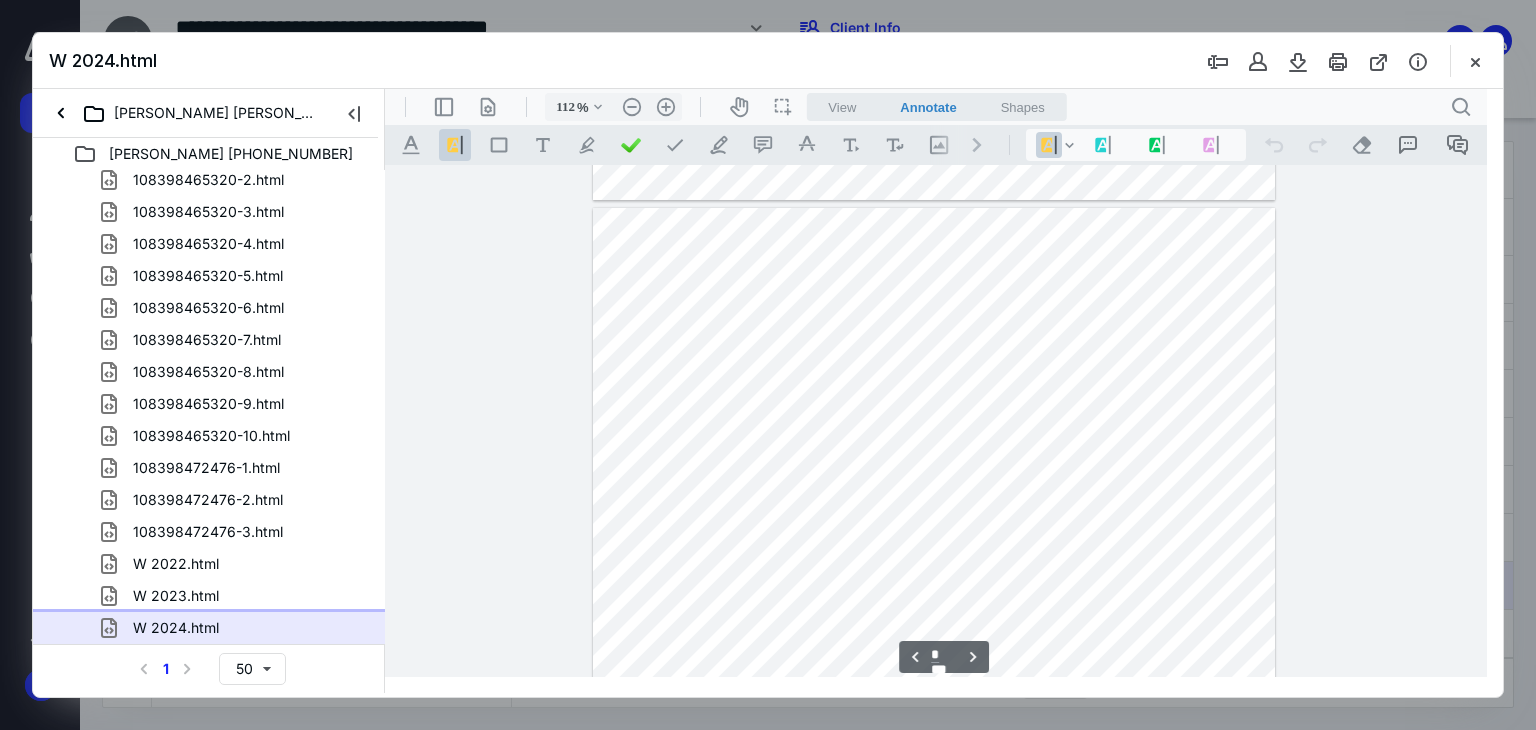 type on "*" 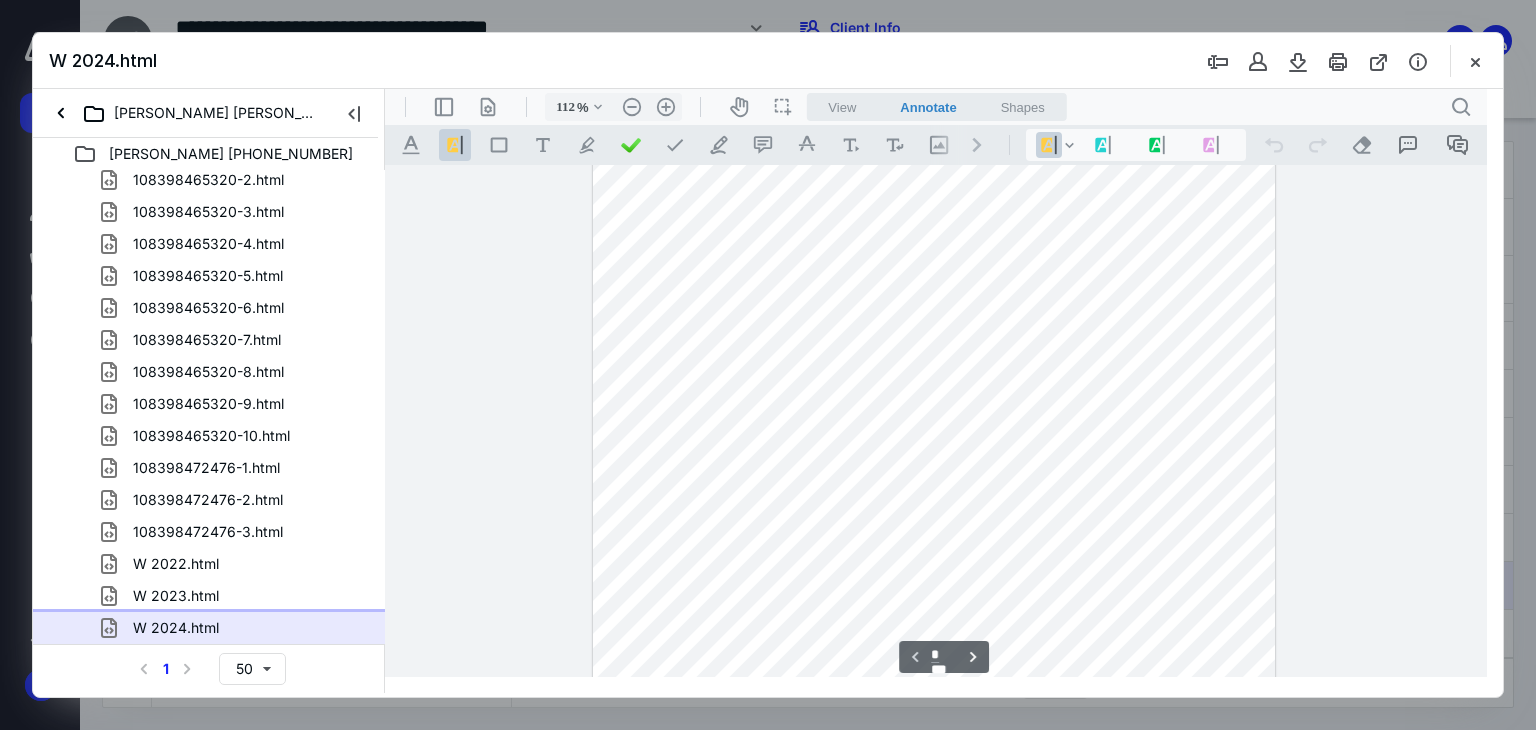 scroll, scrollTop: 252, scrollLeft: 0, axis: vertical 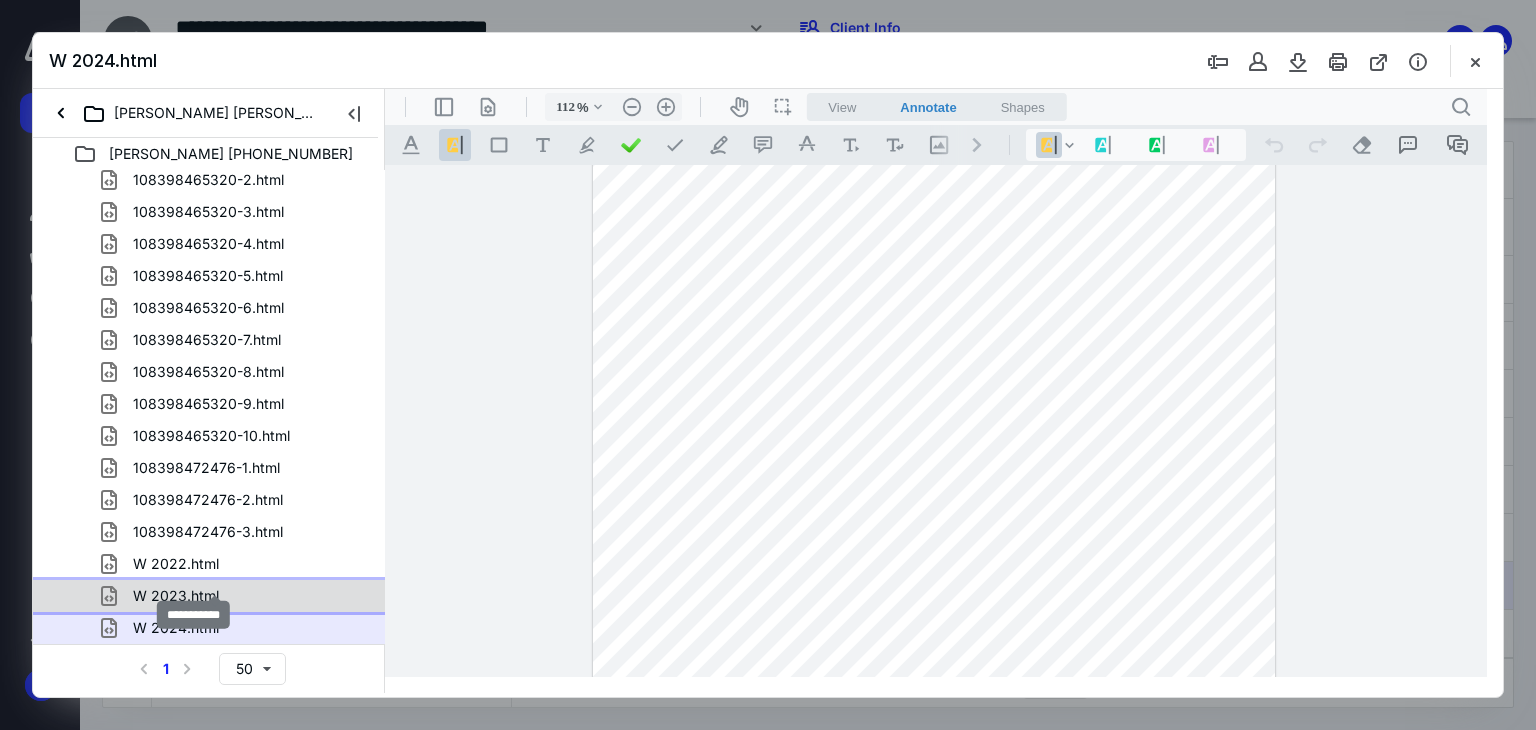 click on "W 2023.html" at bounding box center (176, 596) 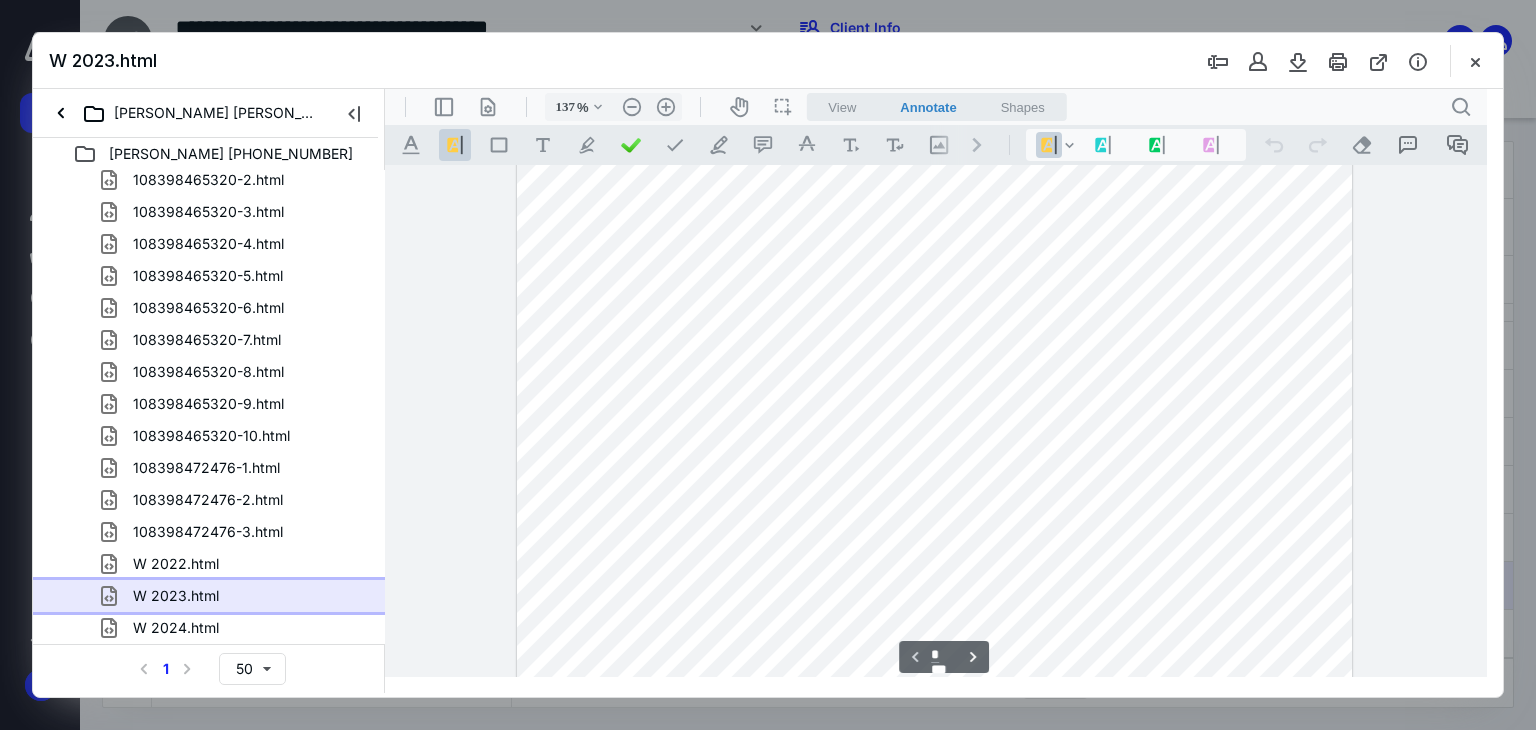 scroll, scrollTop: 500, scrollLeft: 0, axis: vertical 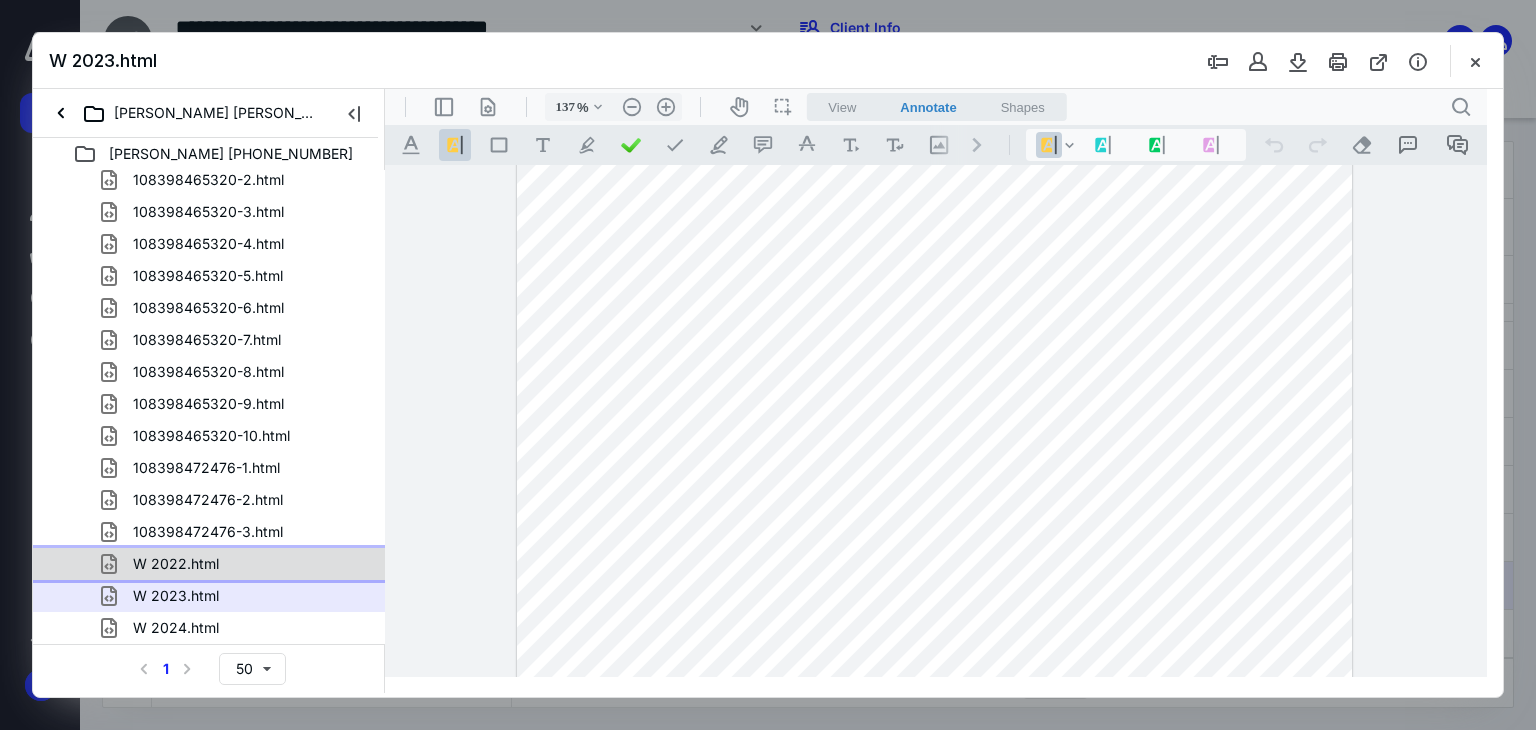click on "W 2022.html" at bounding box center [176, 564] 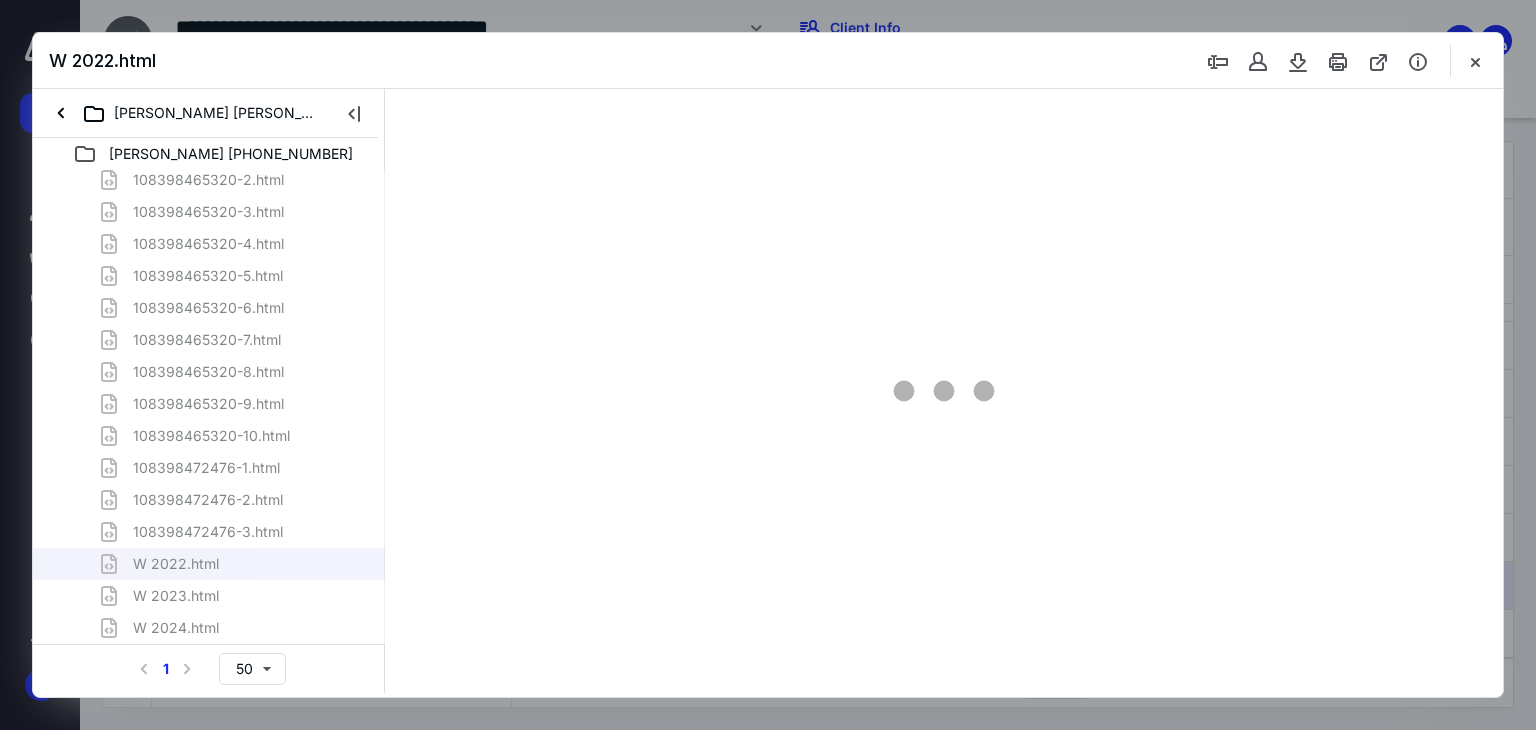 scroll, scrollTop: 79, scrollLeft: 0, axis: vertical 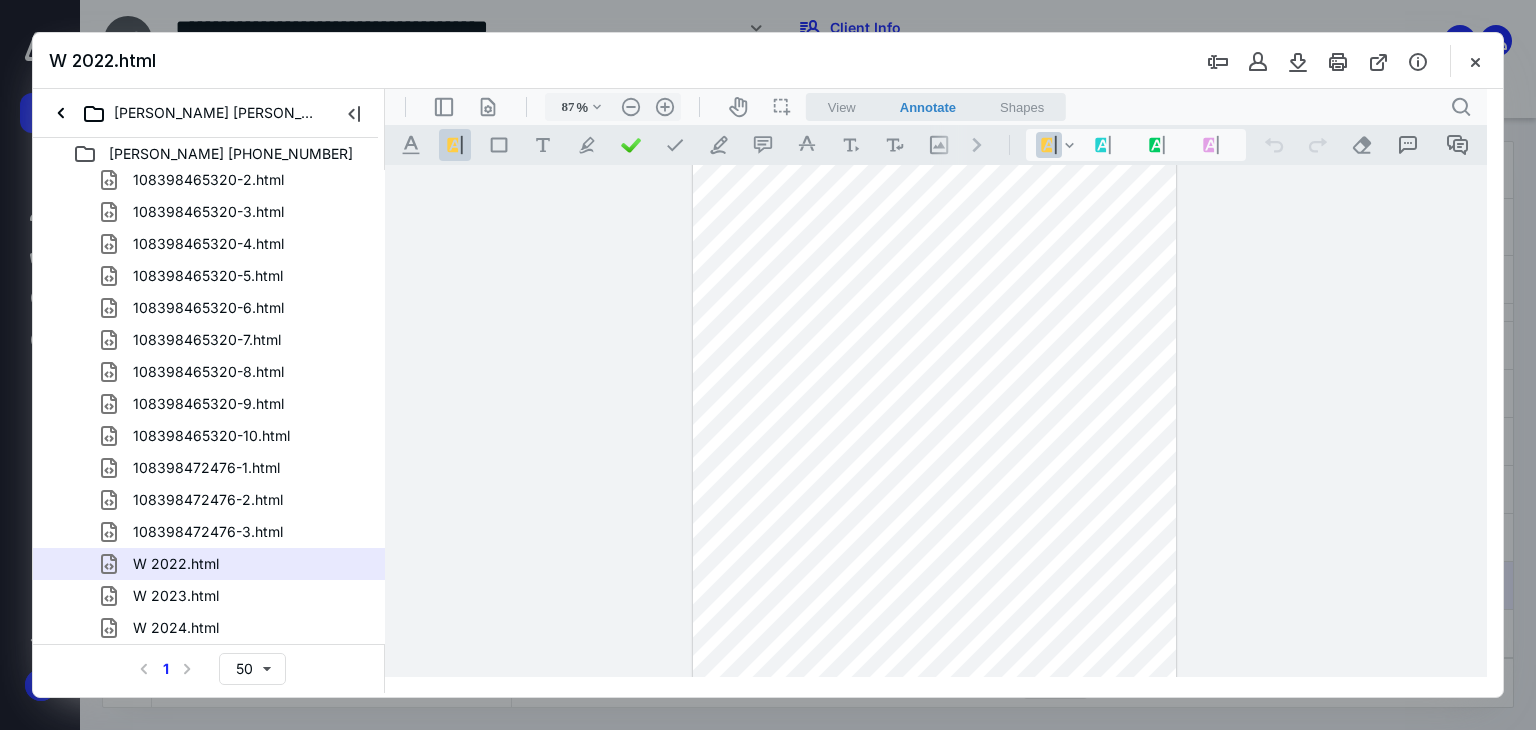 type on "112" 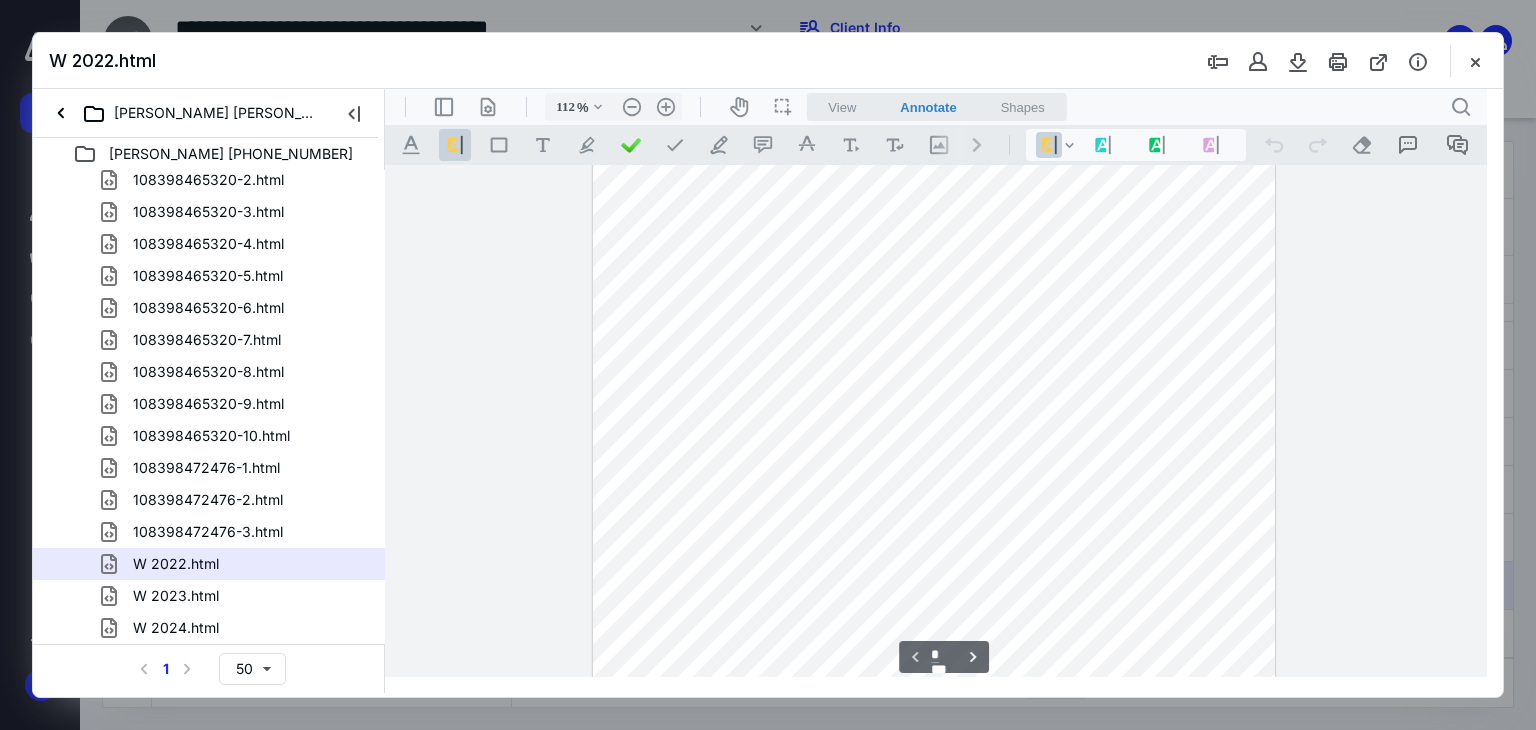 scroll, scrollTop: 384, scrollLeft: 0, axis: vertical 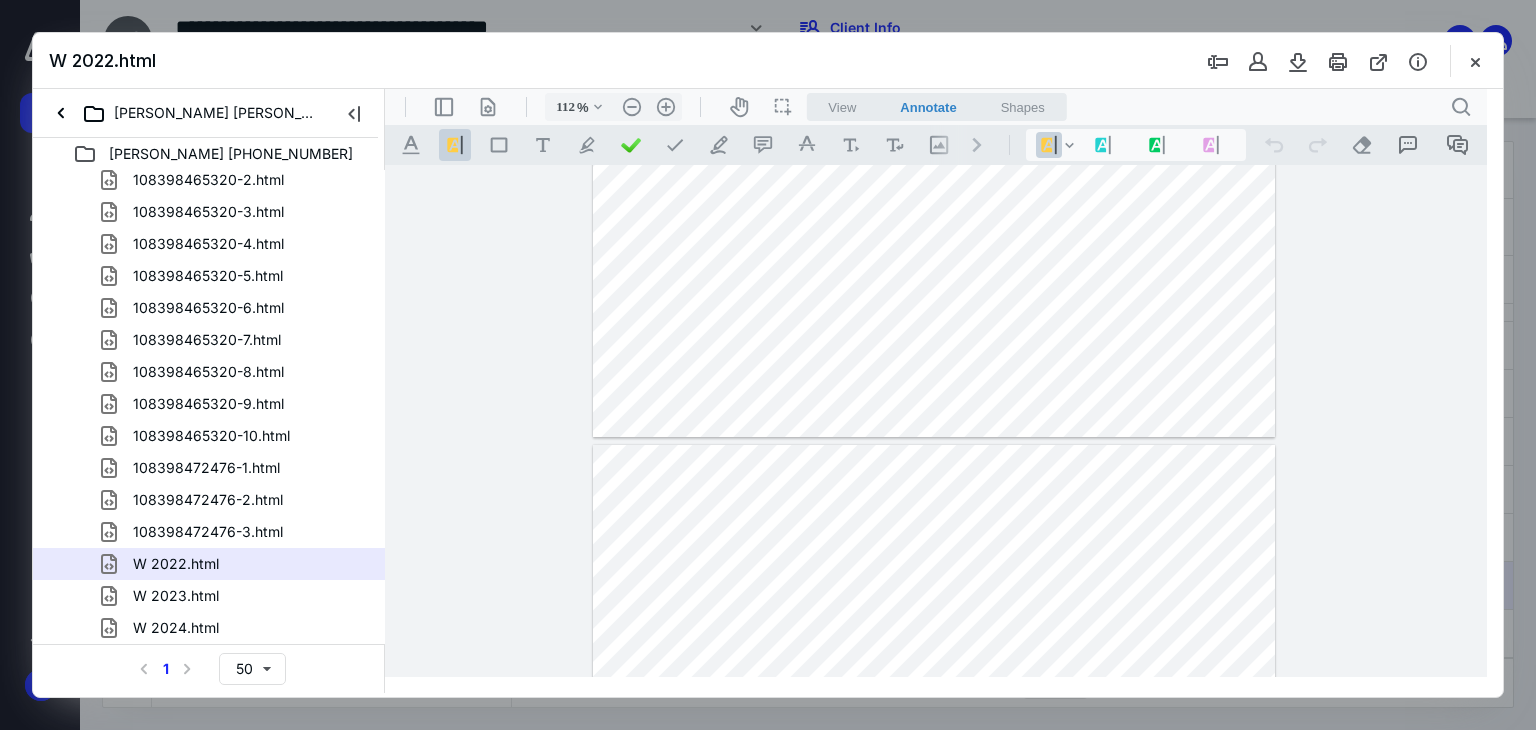 type on "*" 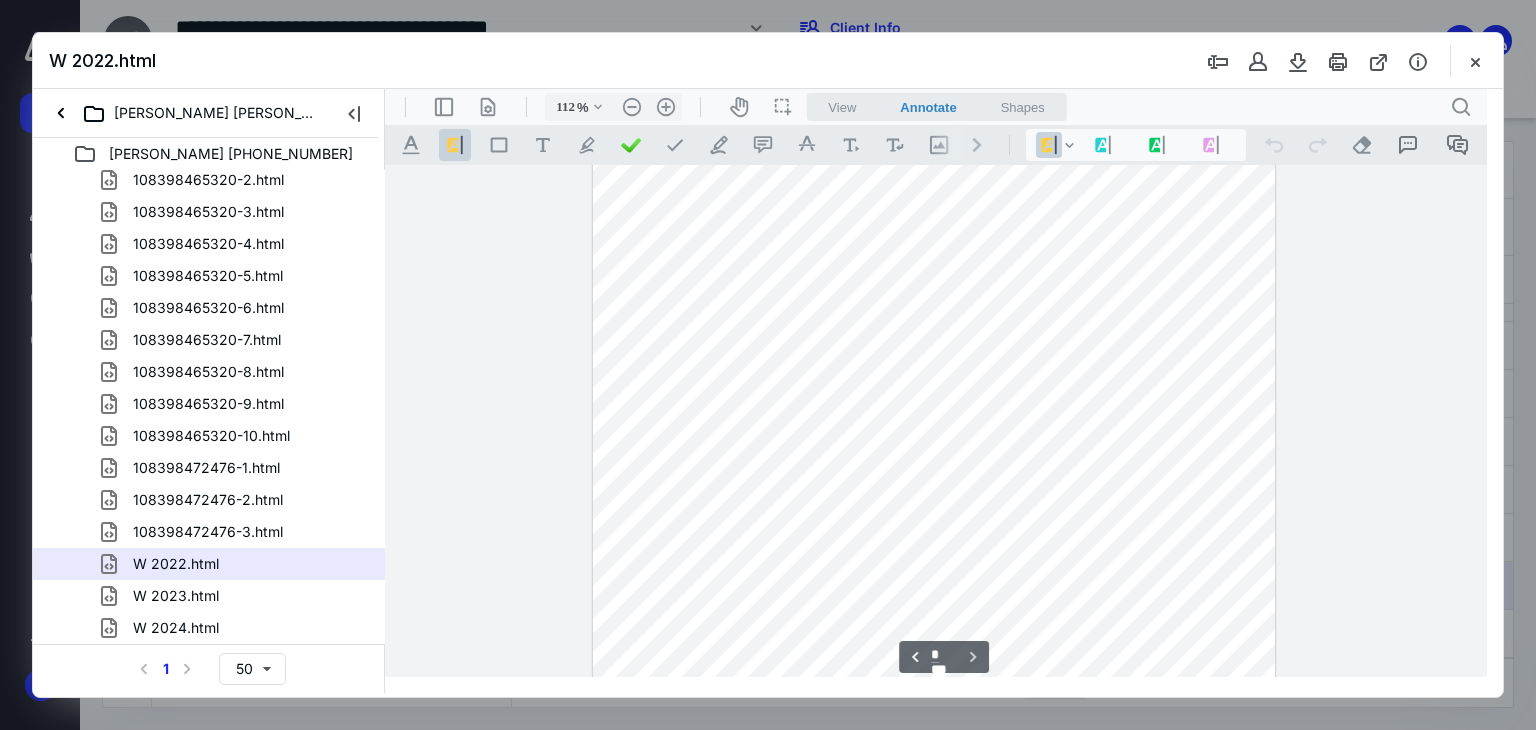 scroll, scrollTop: 870, scrollLeft: 0, axis: vertical 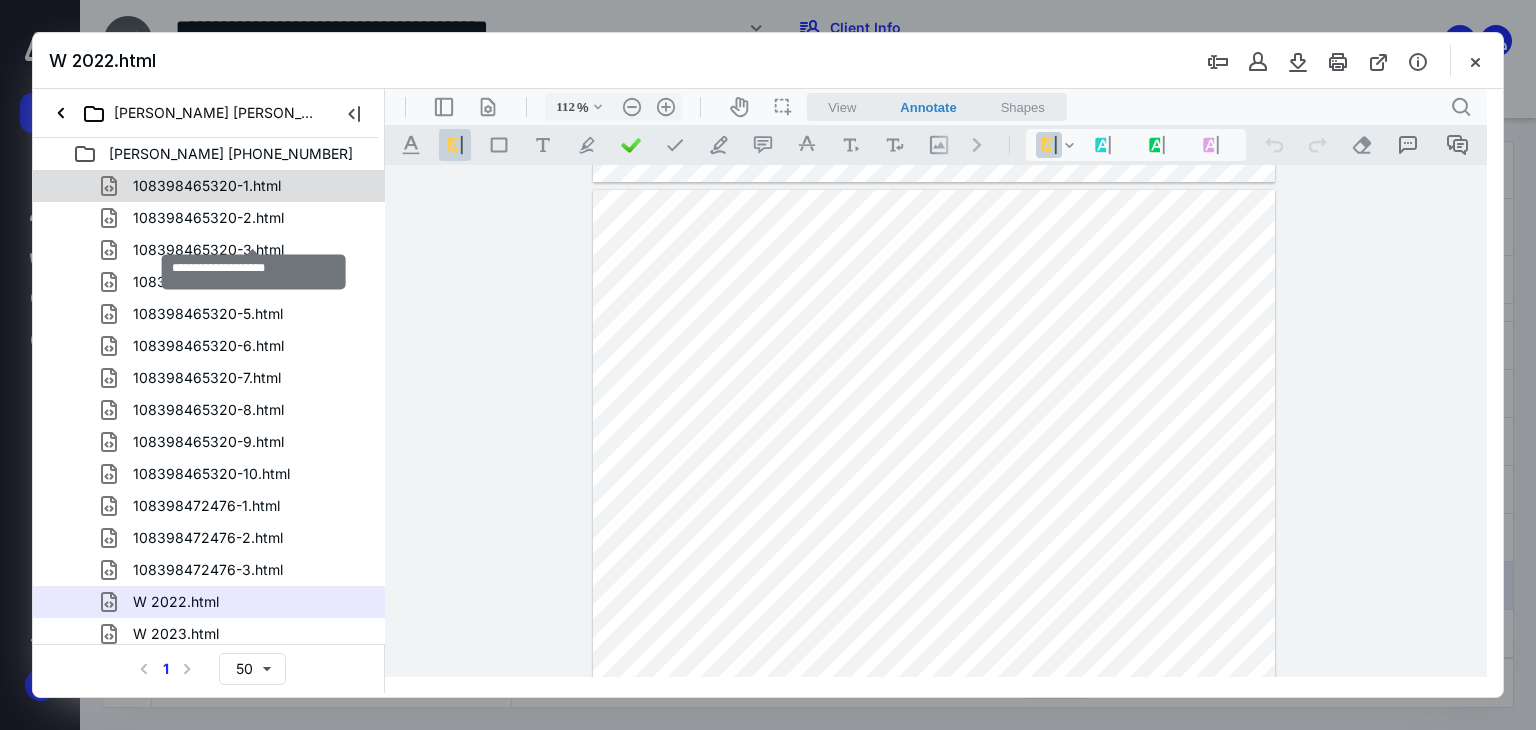 click on "108398465320-1.html" at bounding box center [195, 186] 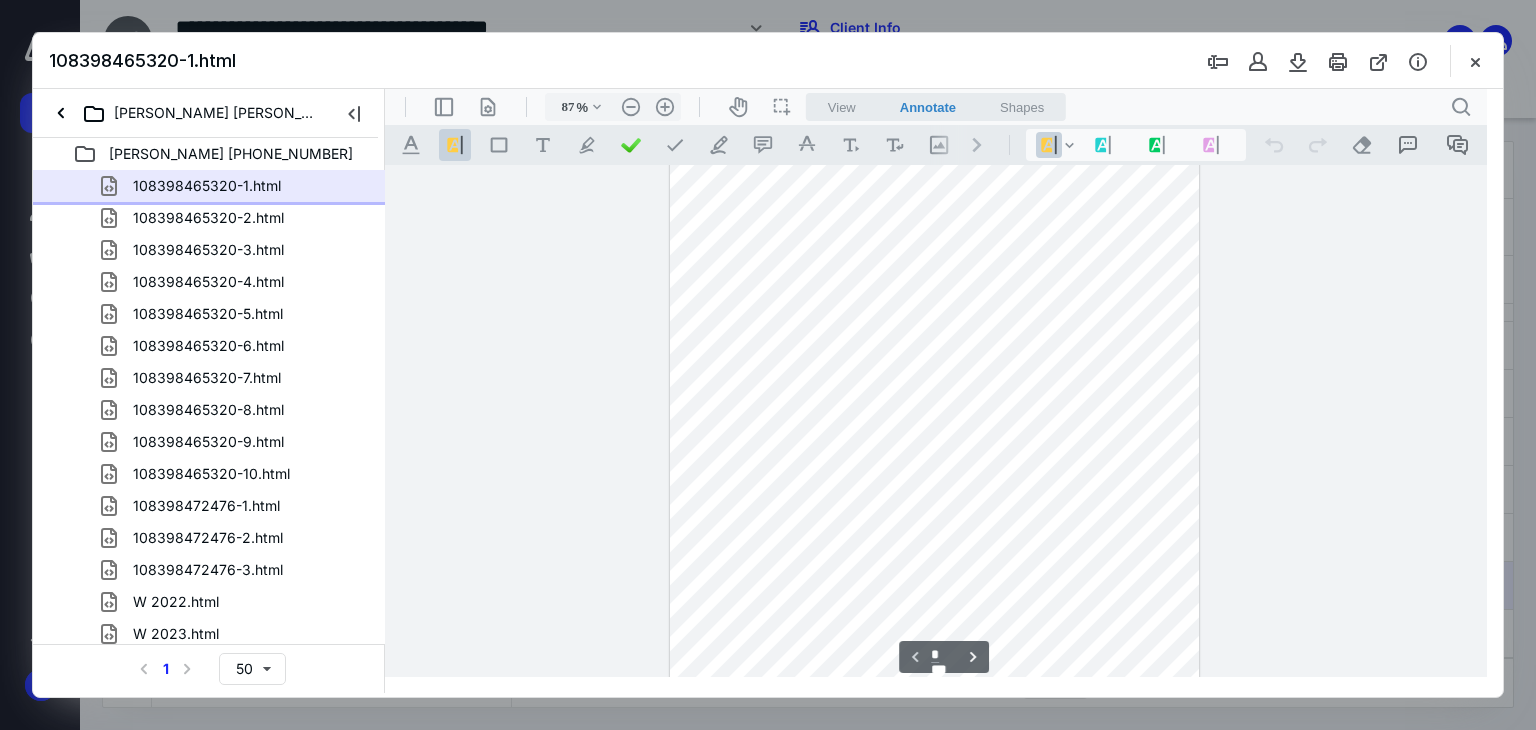 scroll, scrollTop: 0, scrollLeft: 0, axis: both 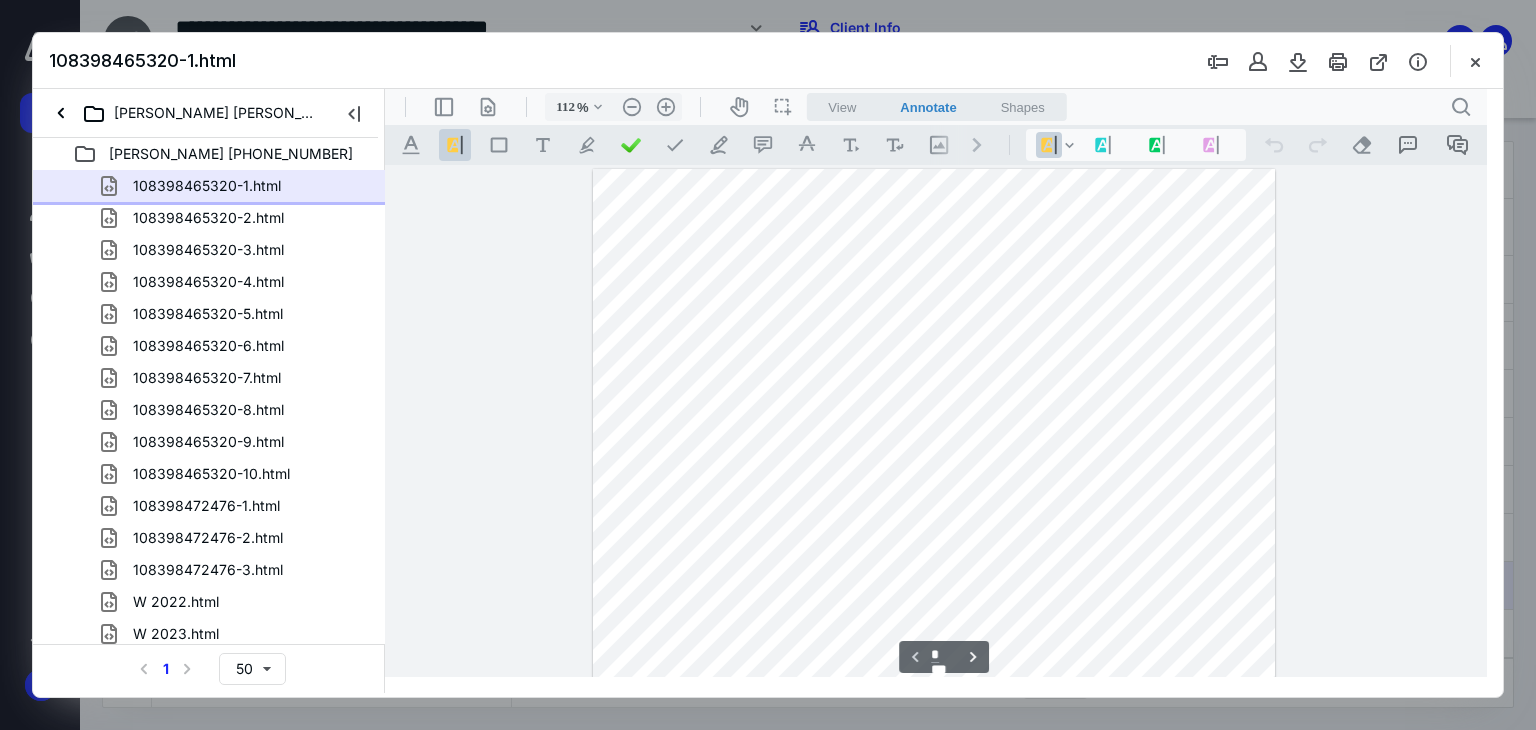 type on "137" 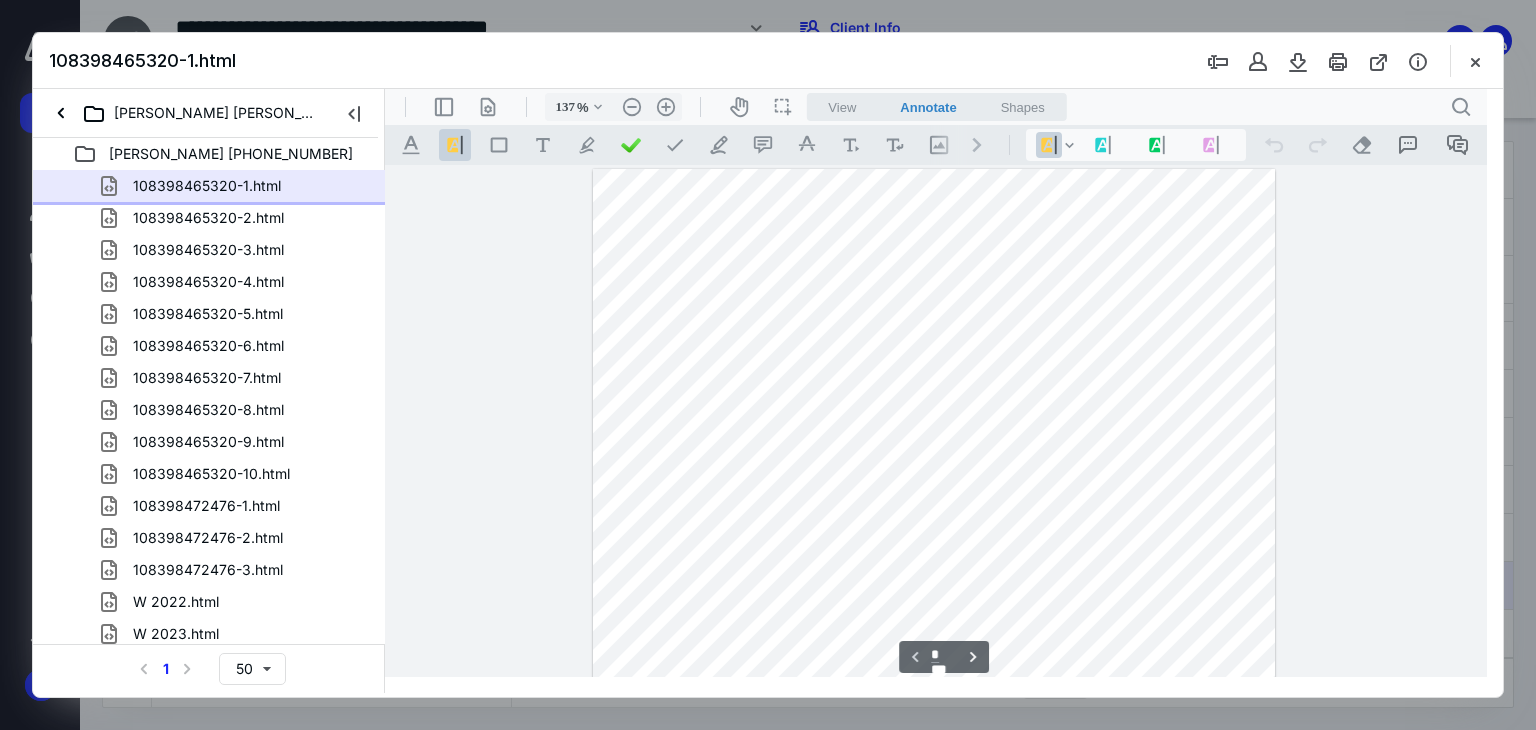 scroll, scrollTop: 230, scrollLeft: 0, axis: vertical 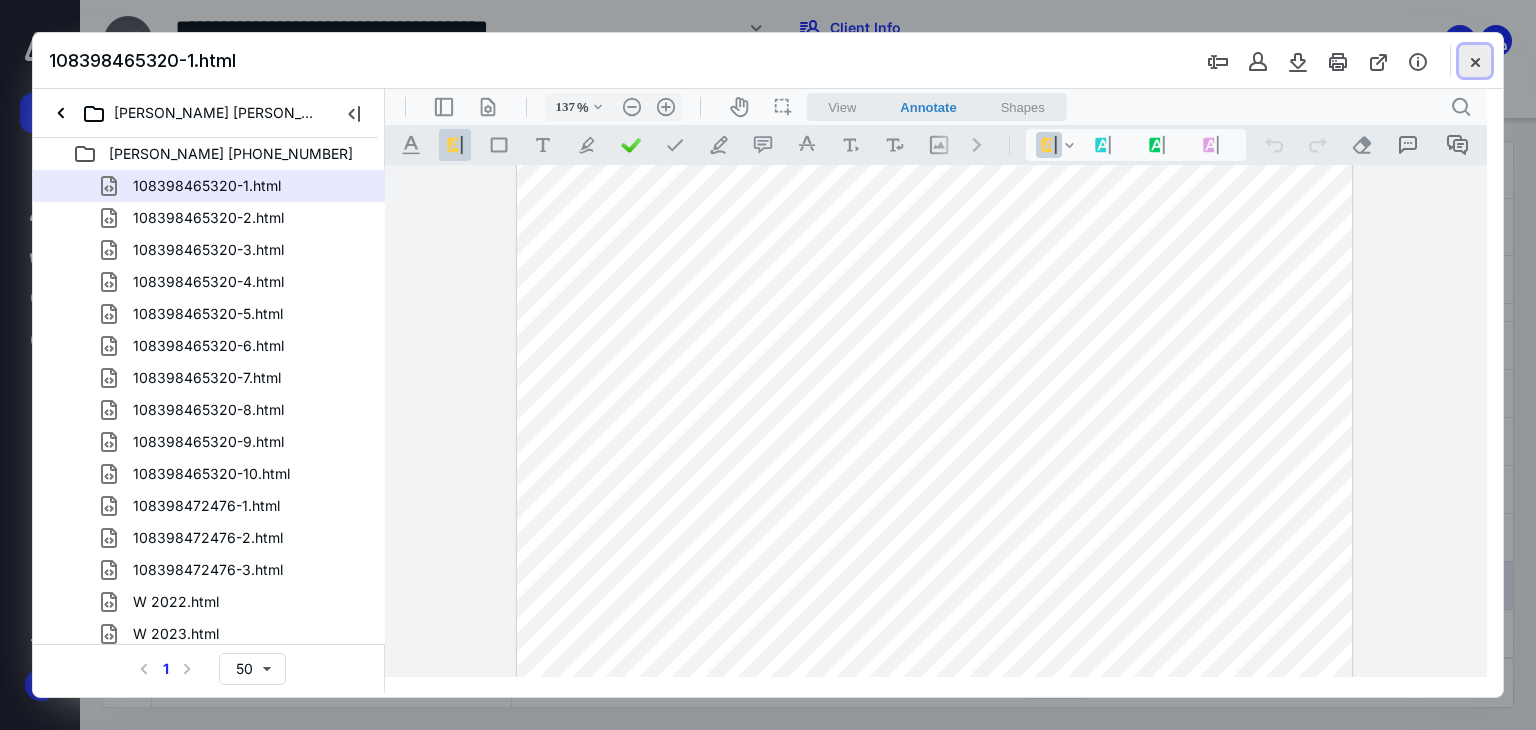 click at bounding box center (1475, 61) 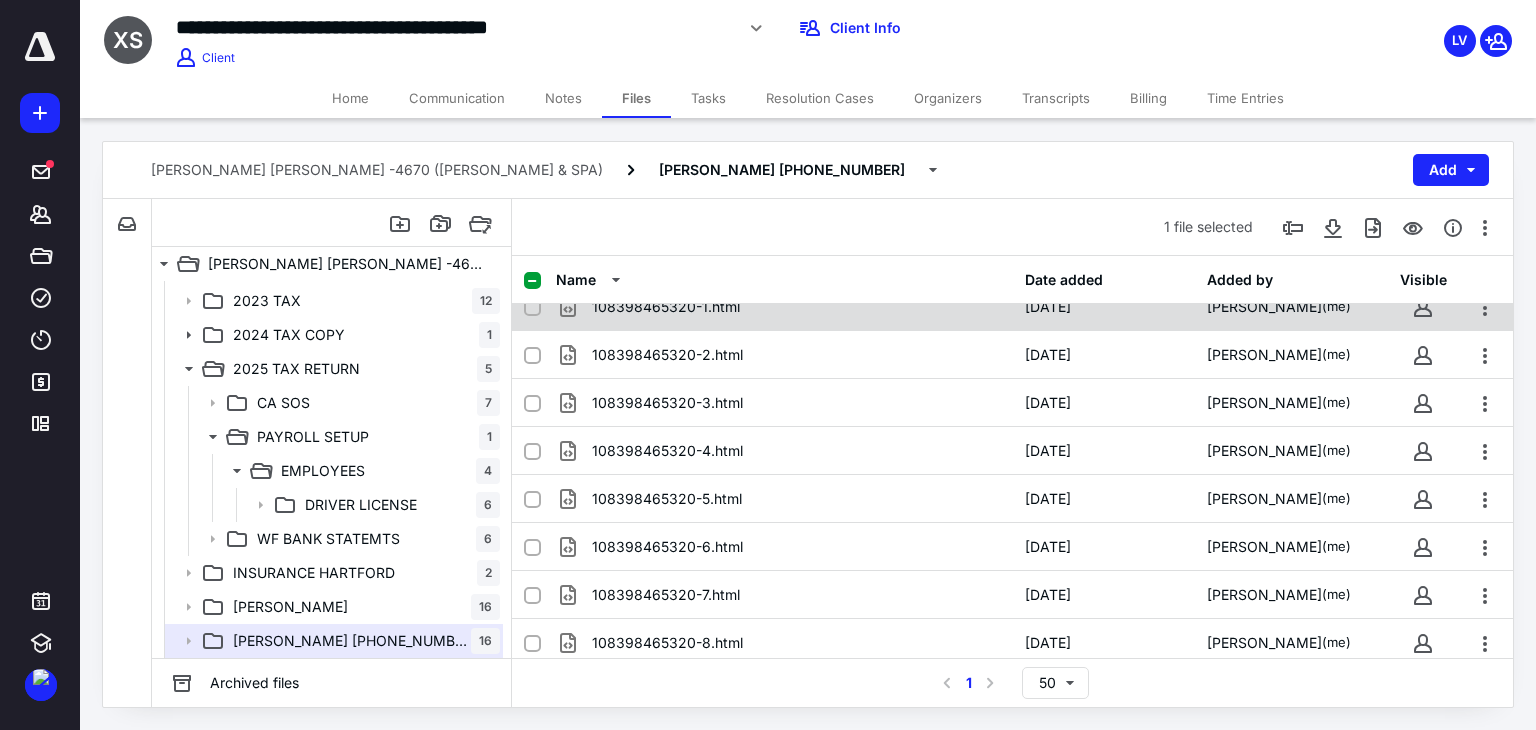 scroll, scrollTop: 0, scrollLeft: 0, axis: both 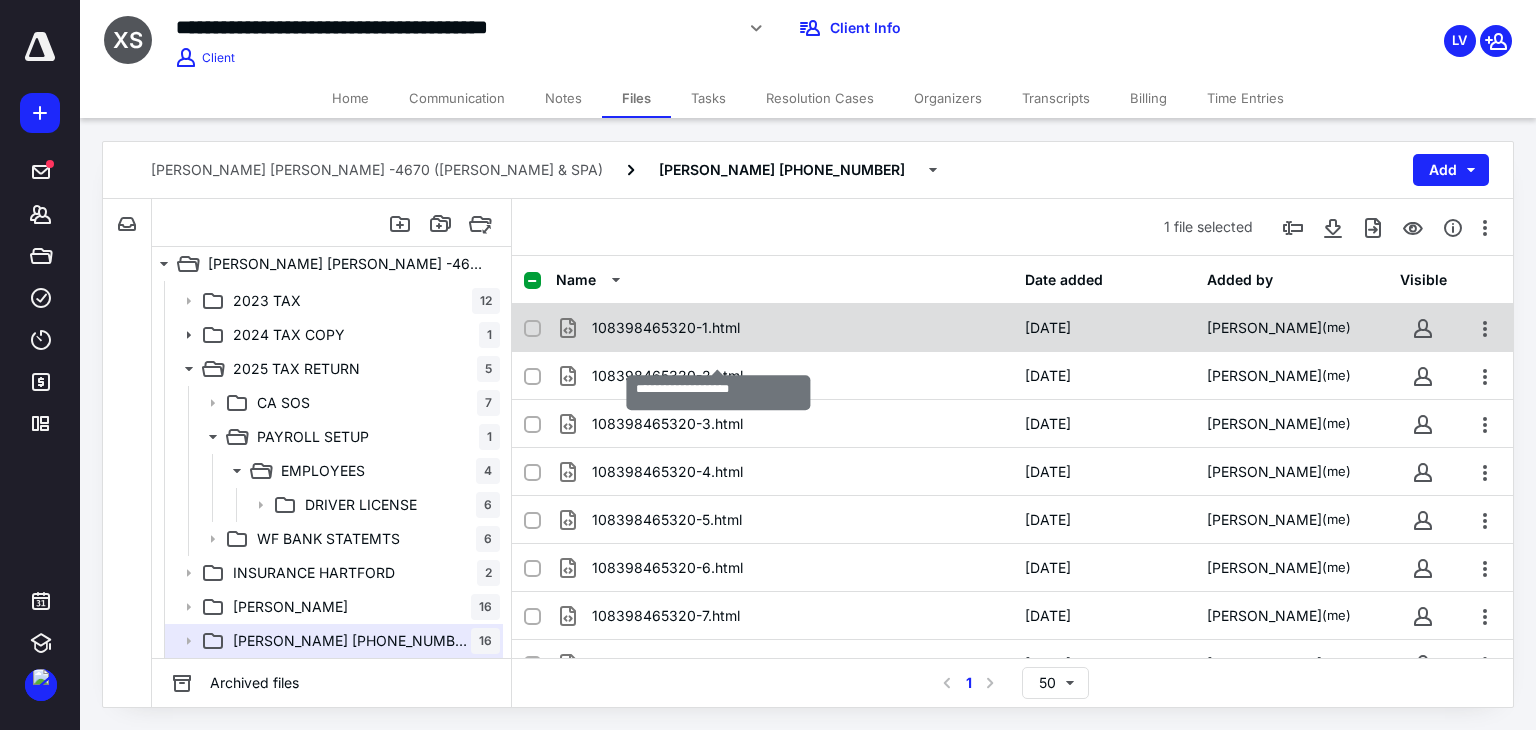 checkbox on "true" 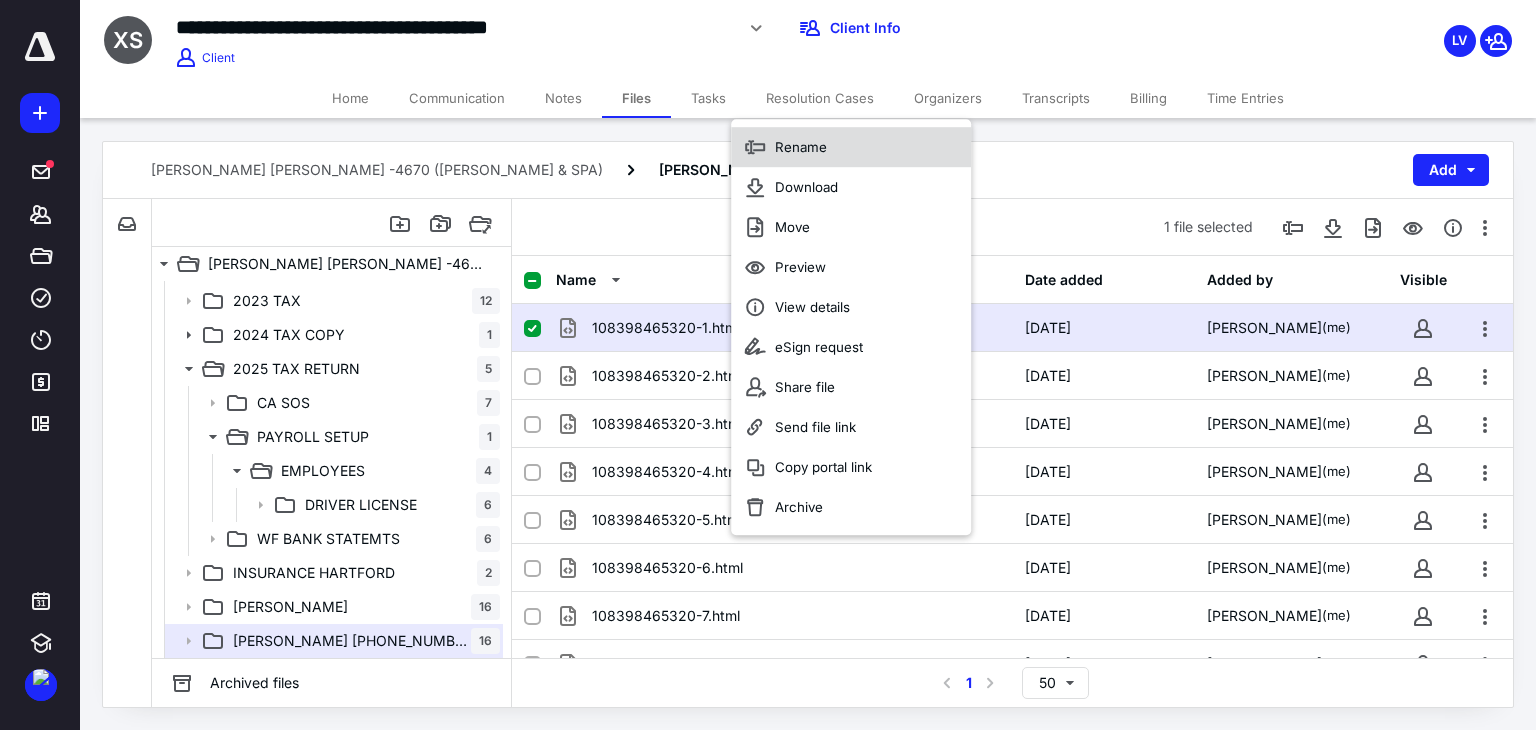 click on "Rename" at bounding box center [851, 147] 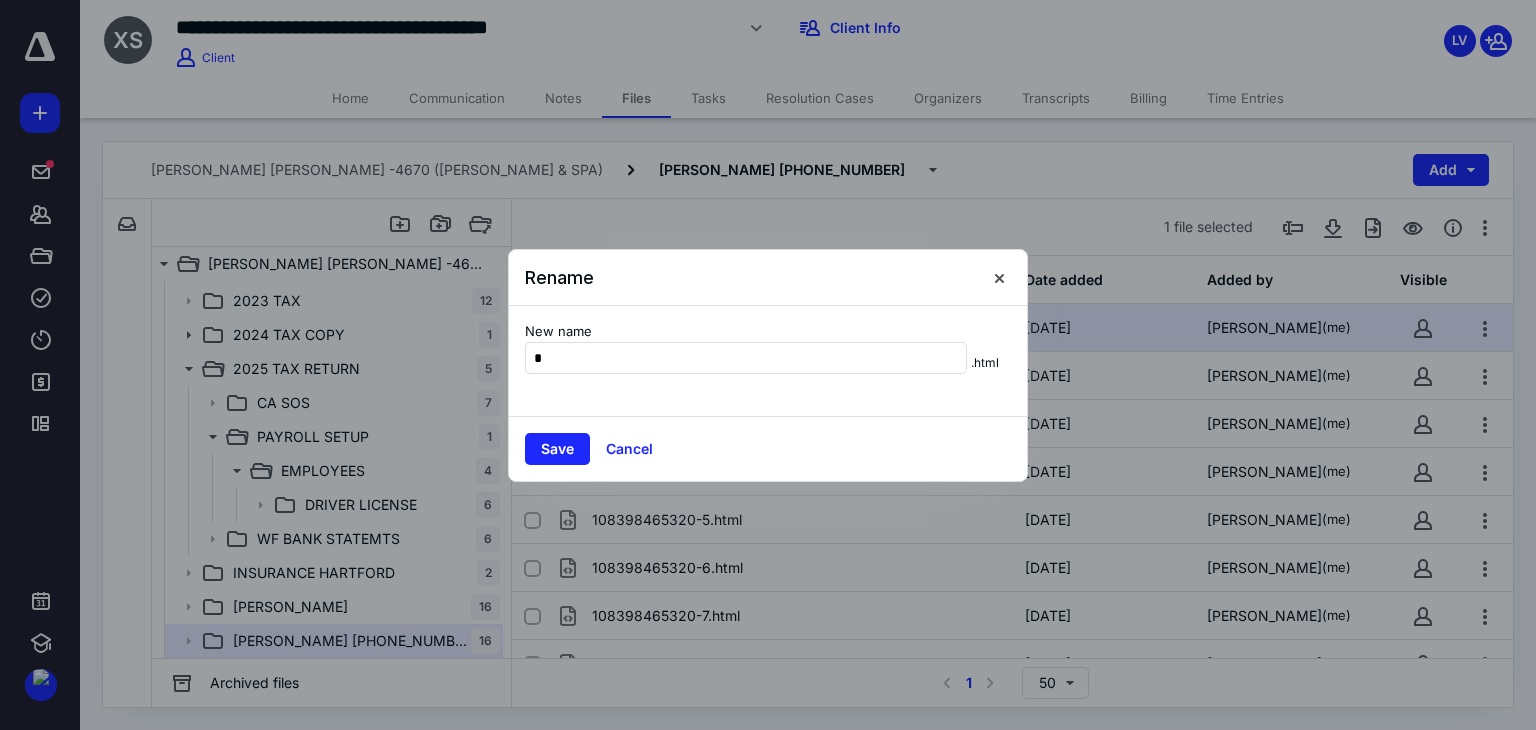 type on "******" 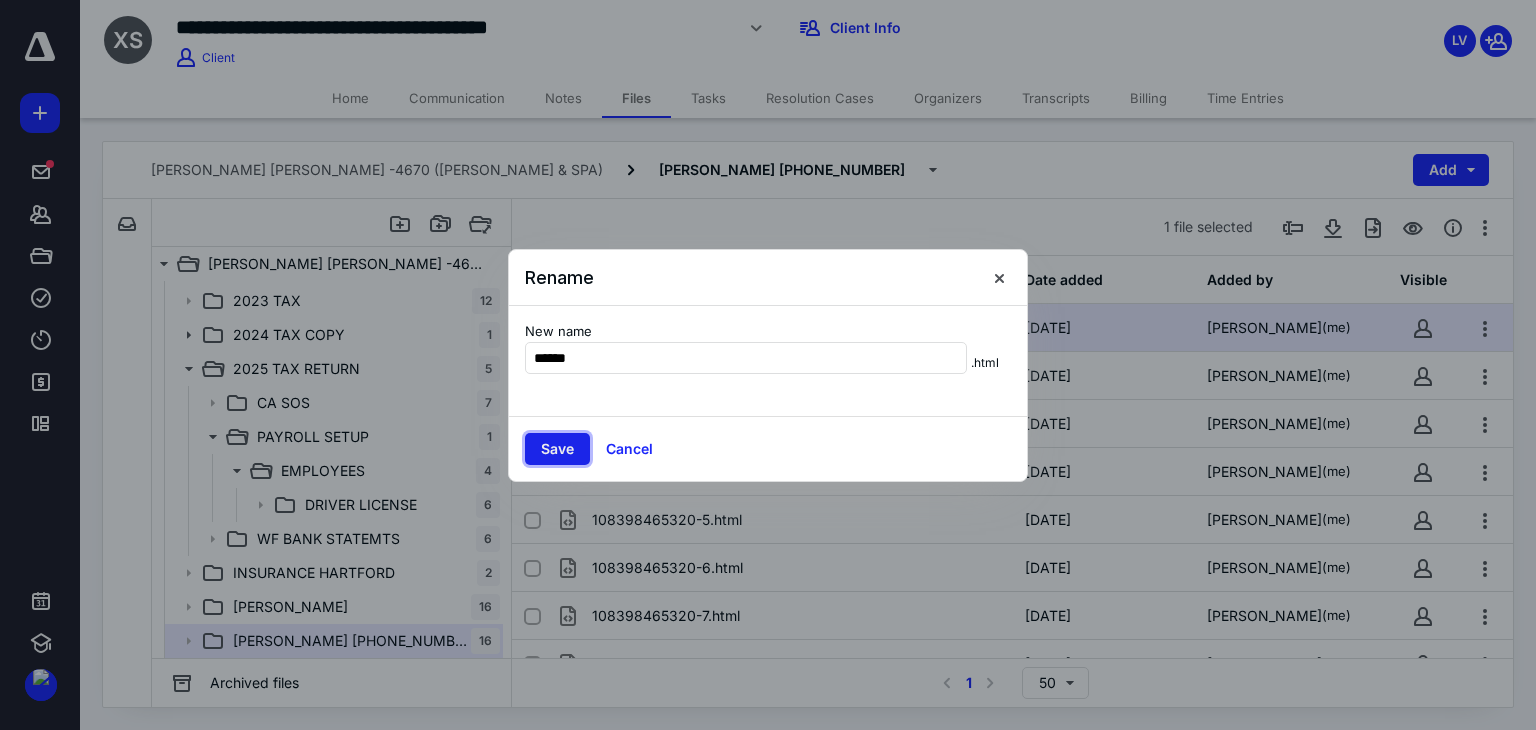 click on "Save" at bounding box center (557, 449) 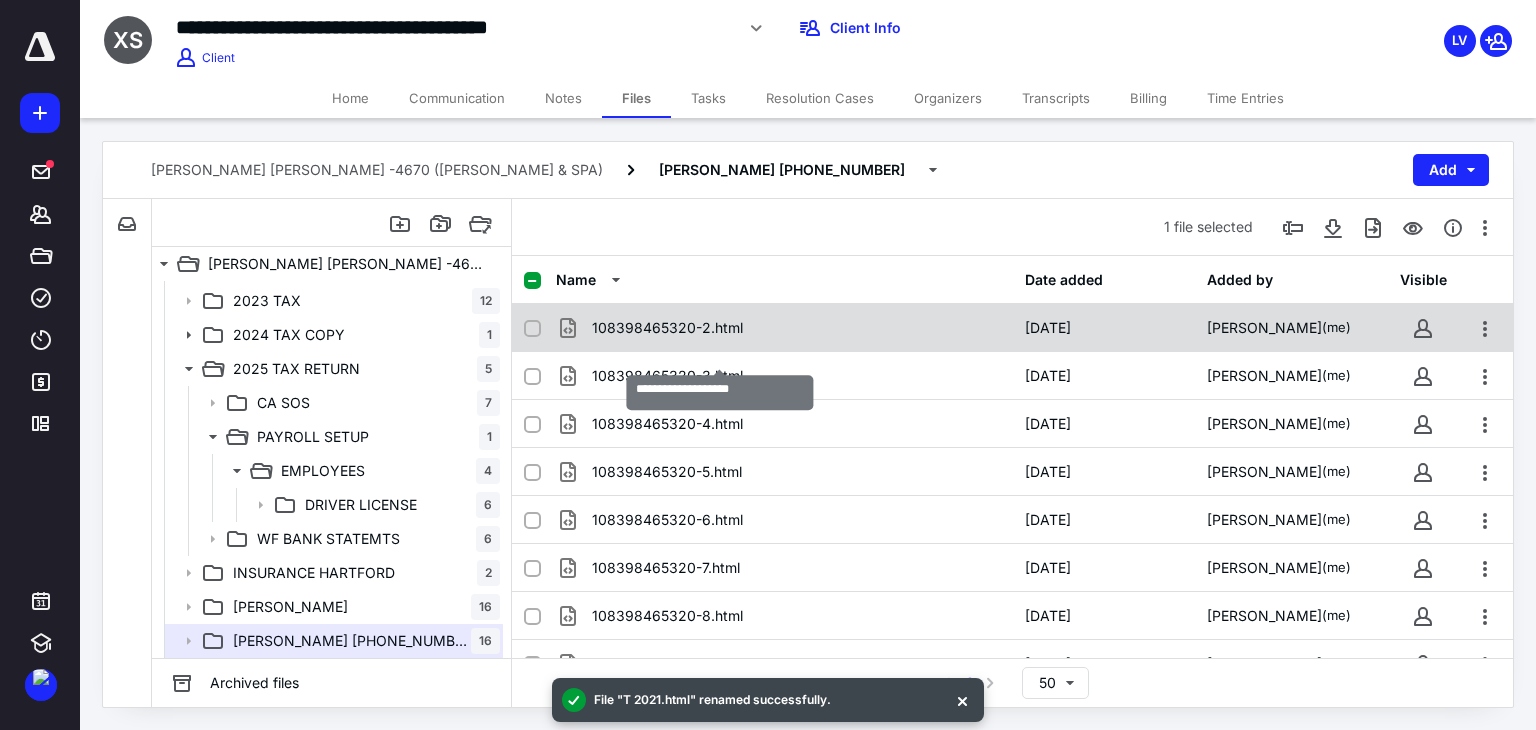 checkbox on "true" 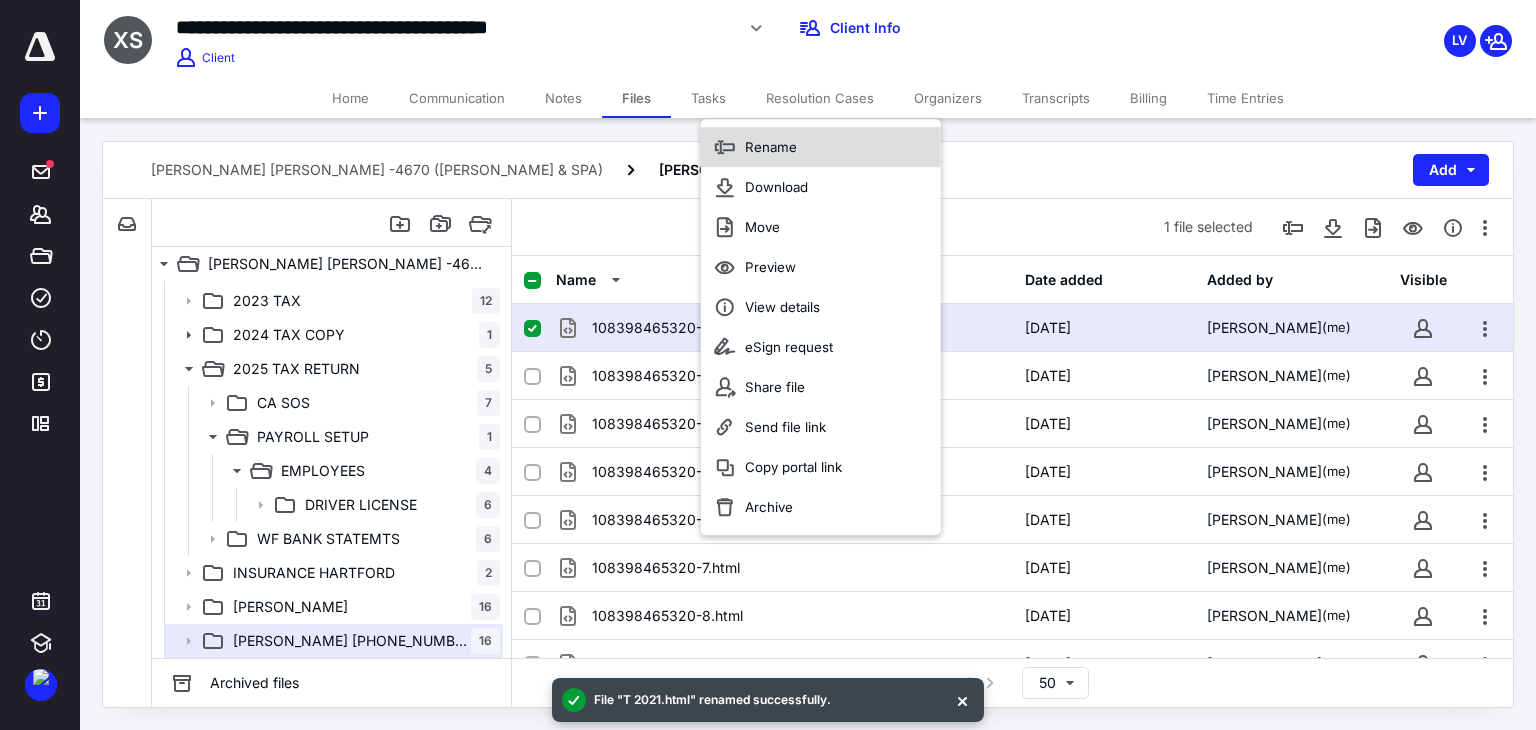 click on "Rename" at bounding box center (771, 147) 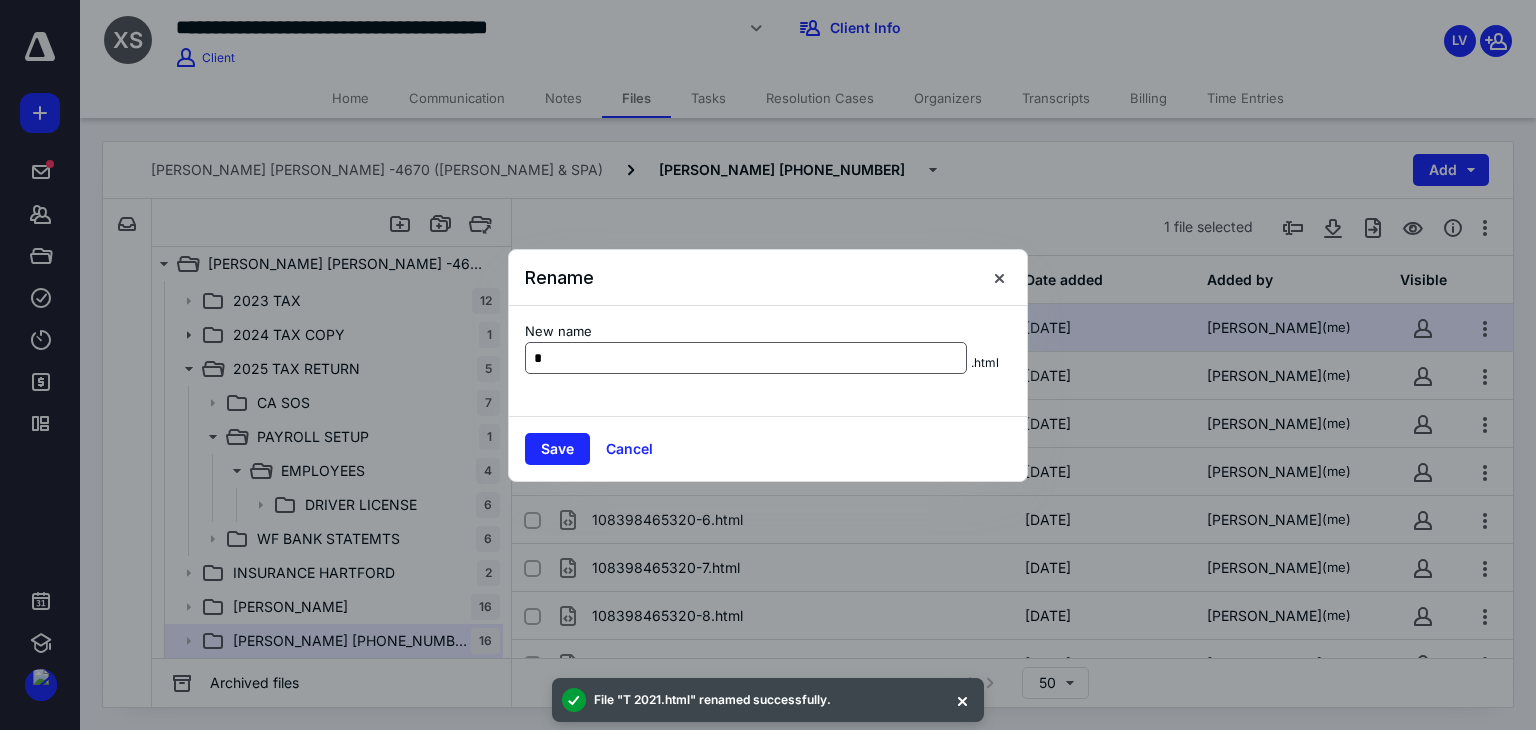type on "******" 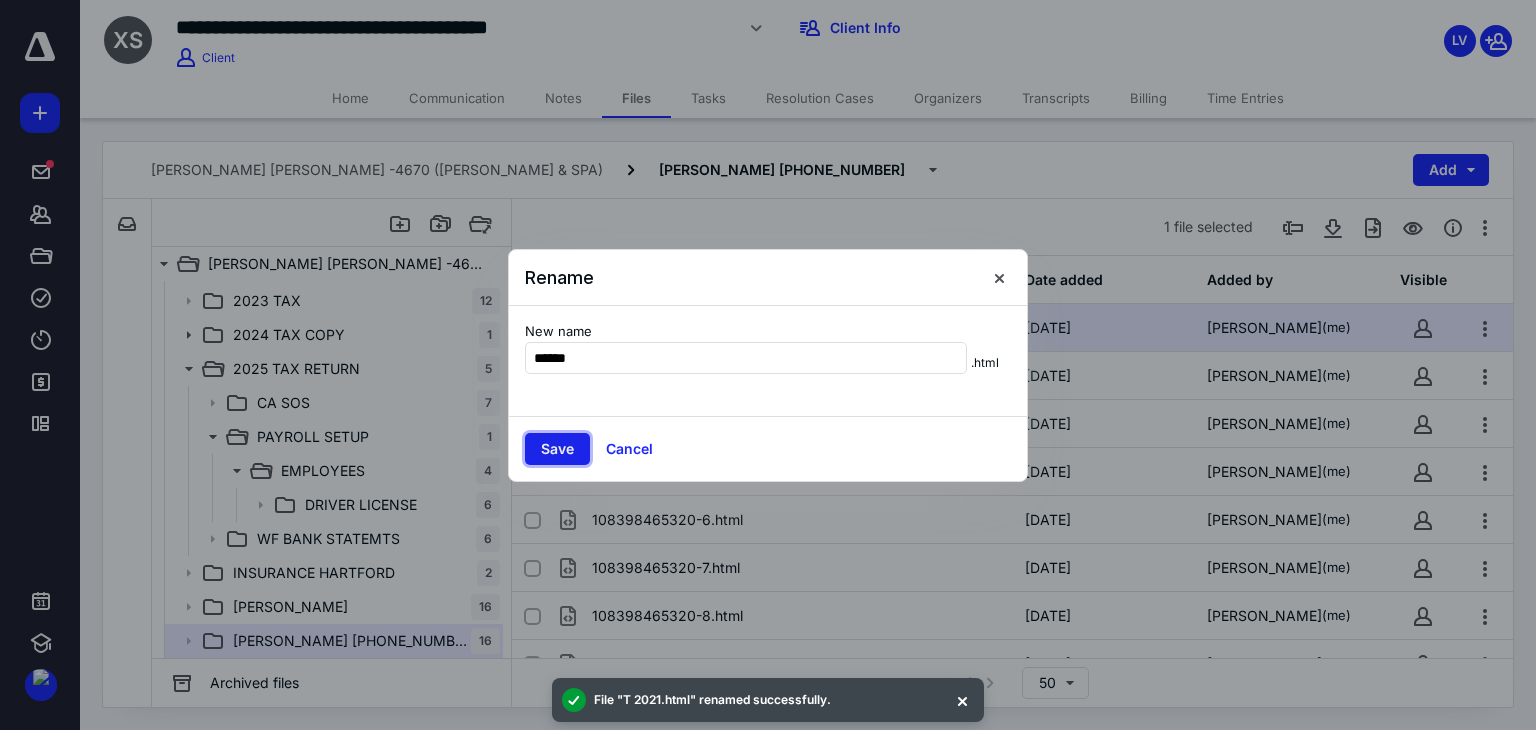 click on "Save" at bounding box center [557, 449] 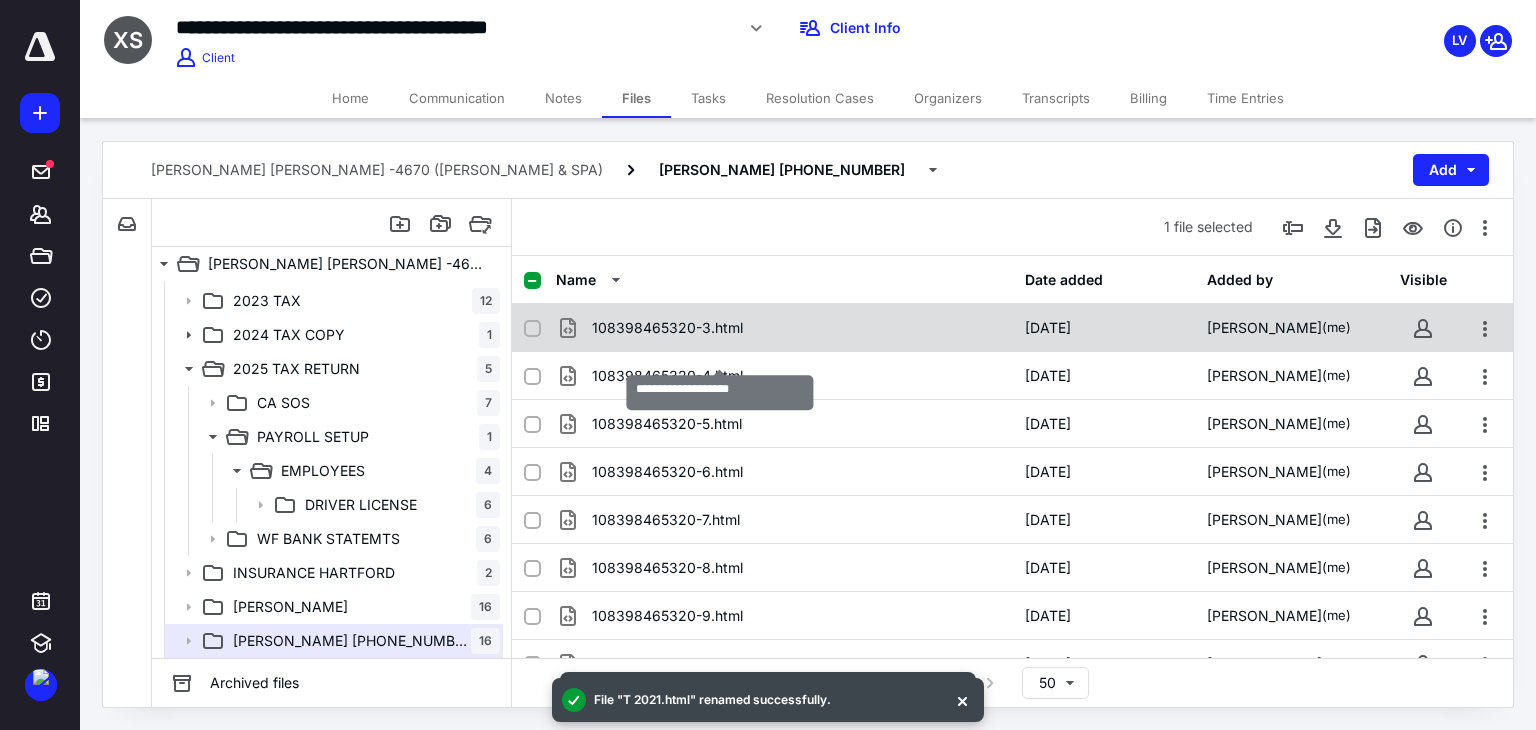 checkbox on "true" 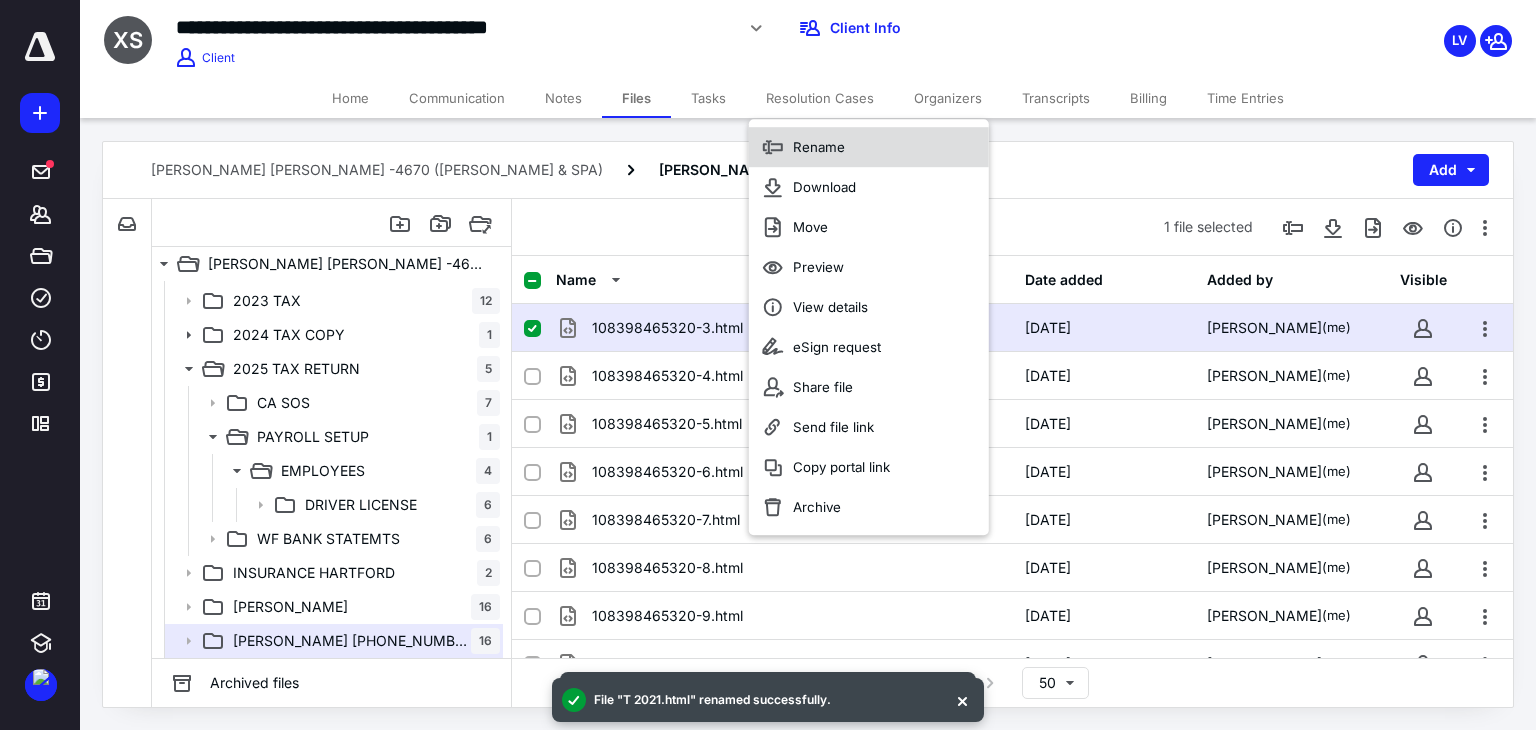 click on "Rename" at bounding box center [819, 147] 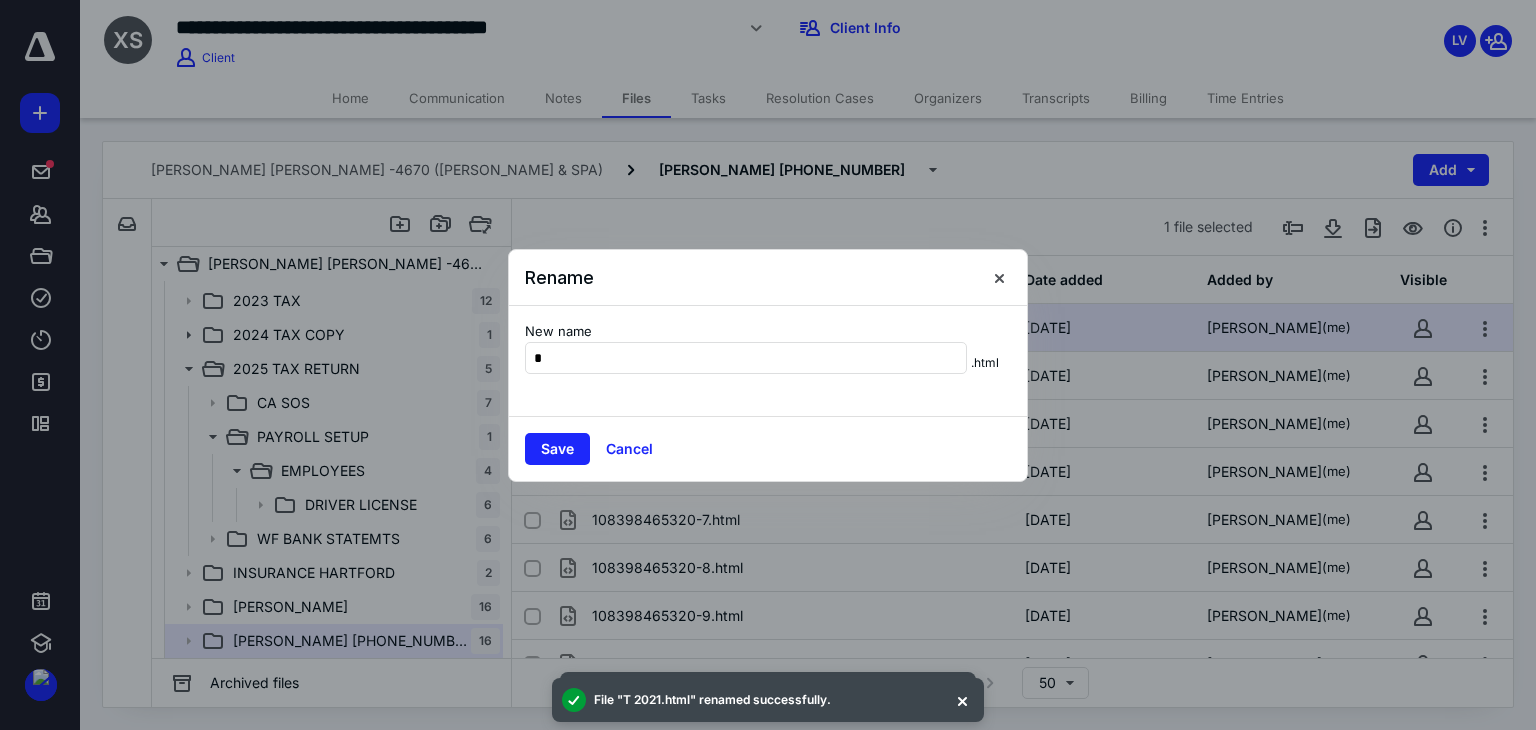 type on "******" 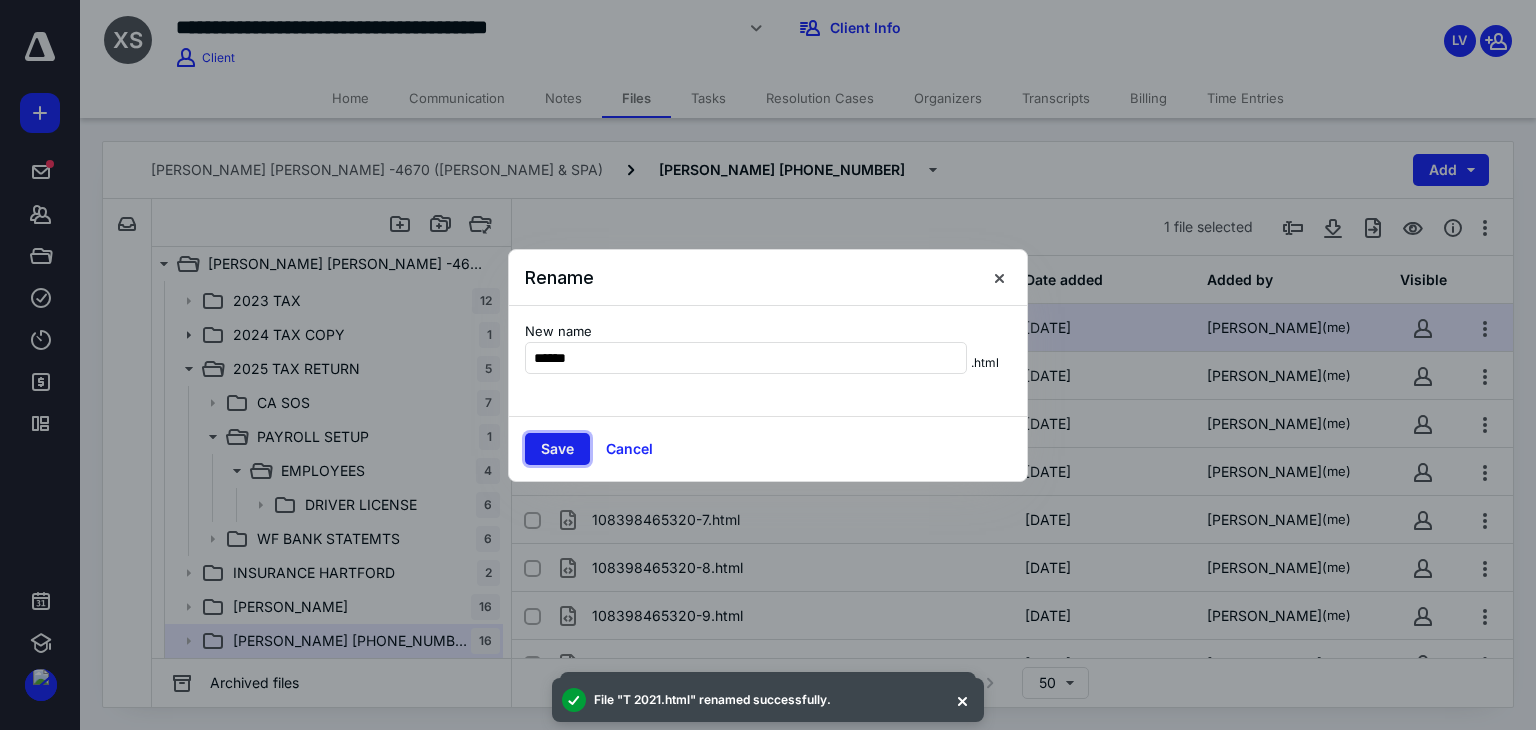 click on "Save" at bounding box center (557, 449) 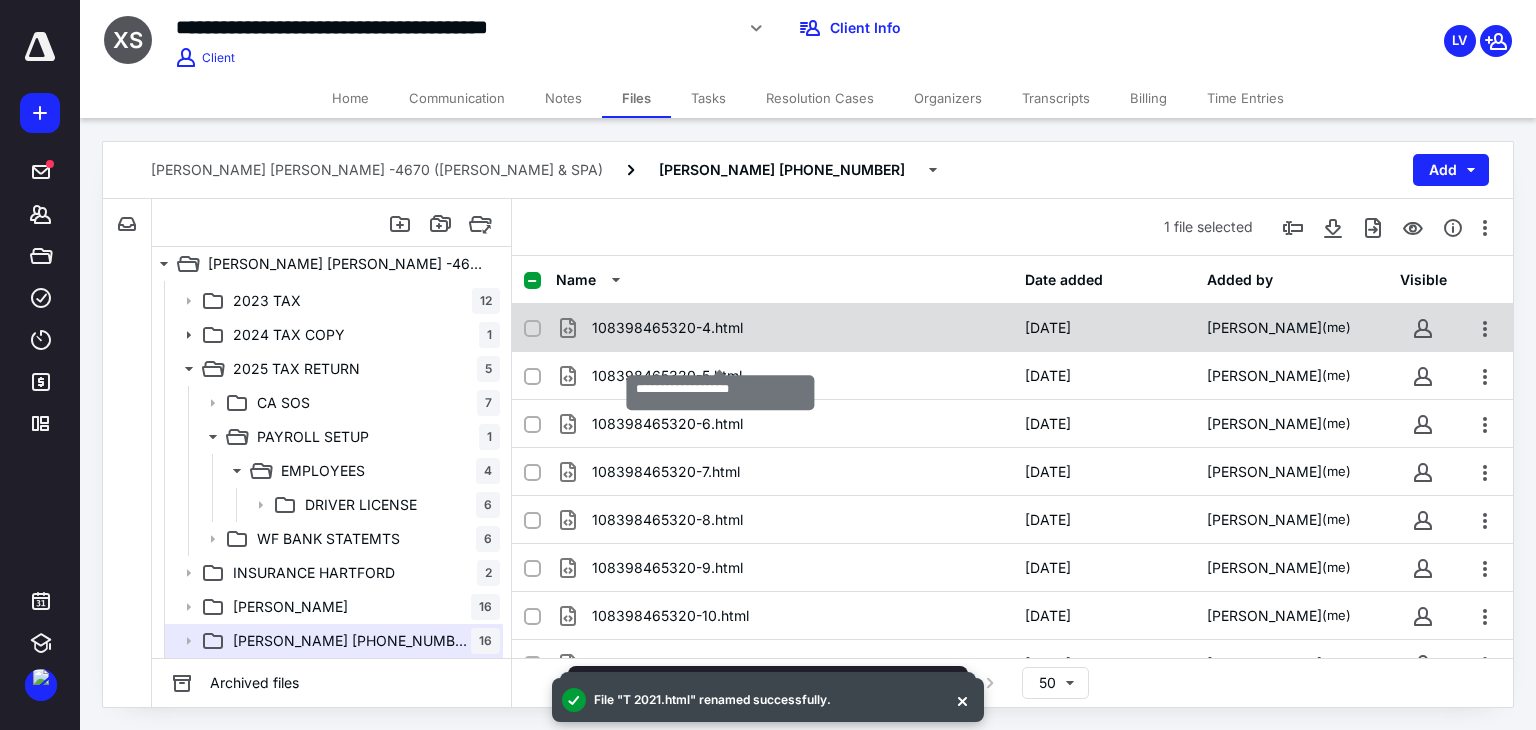 checkbox on "true" 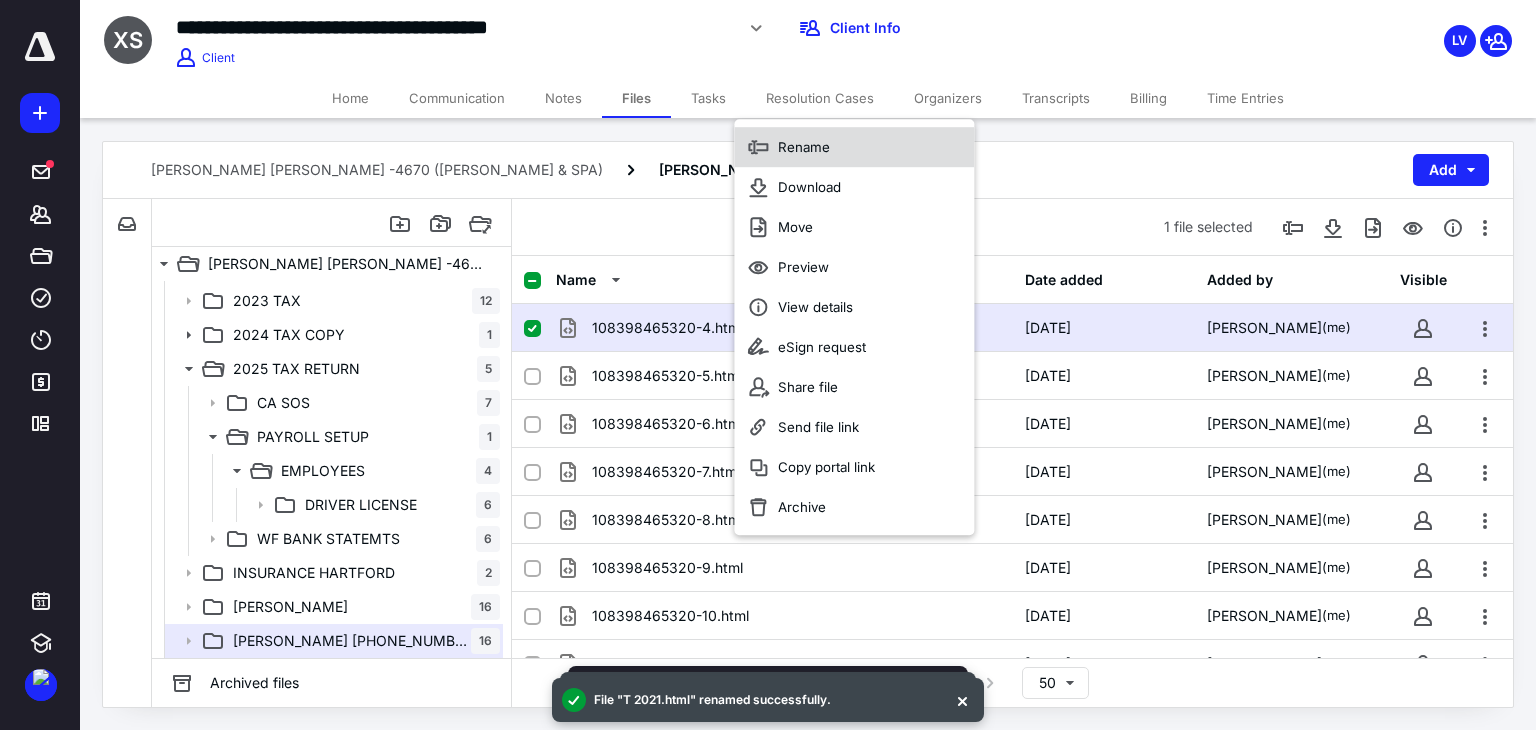 click on "Rename" at bounding box center (804, 147) 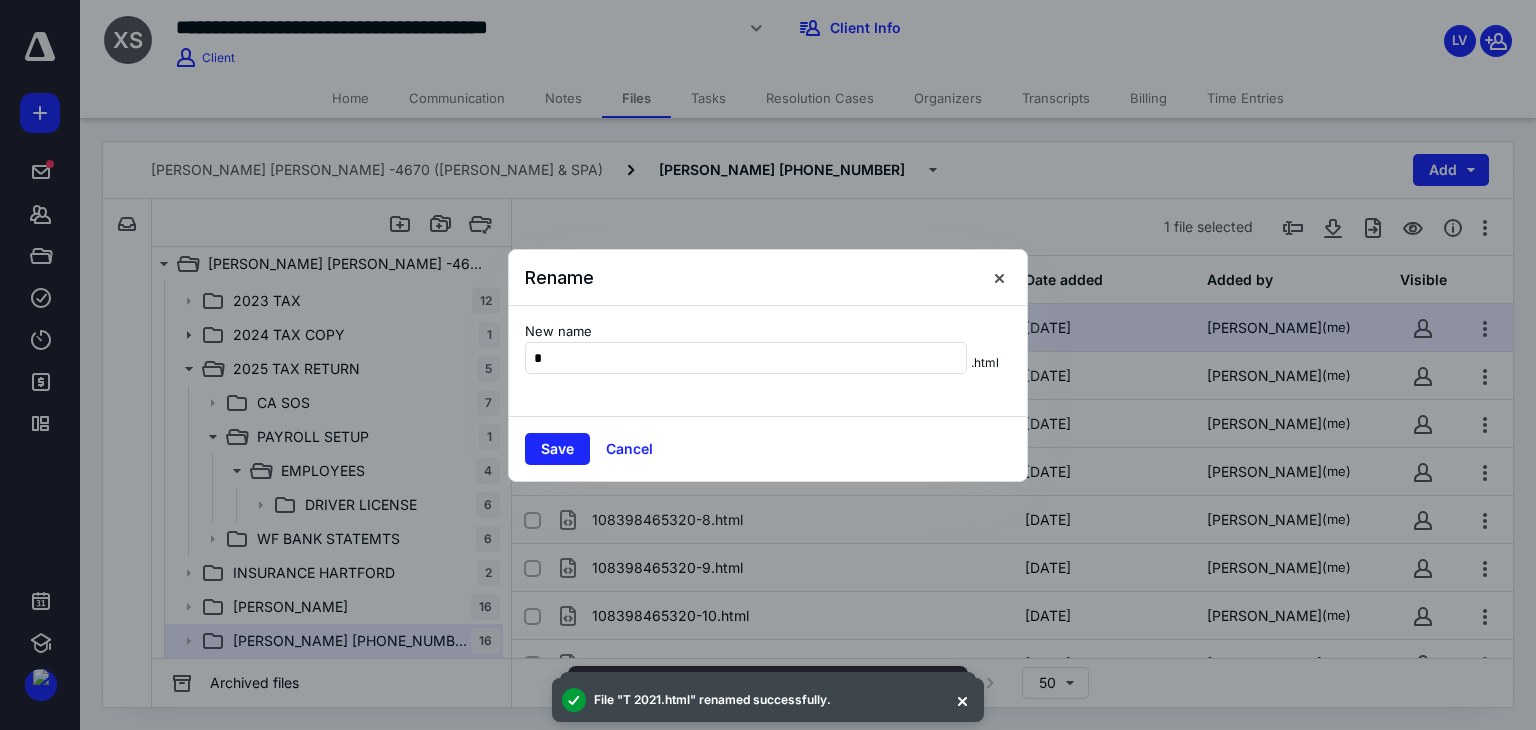 type on "******" 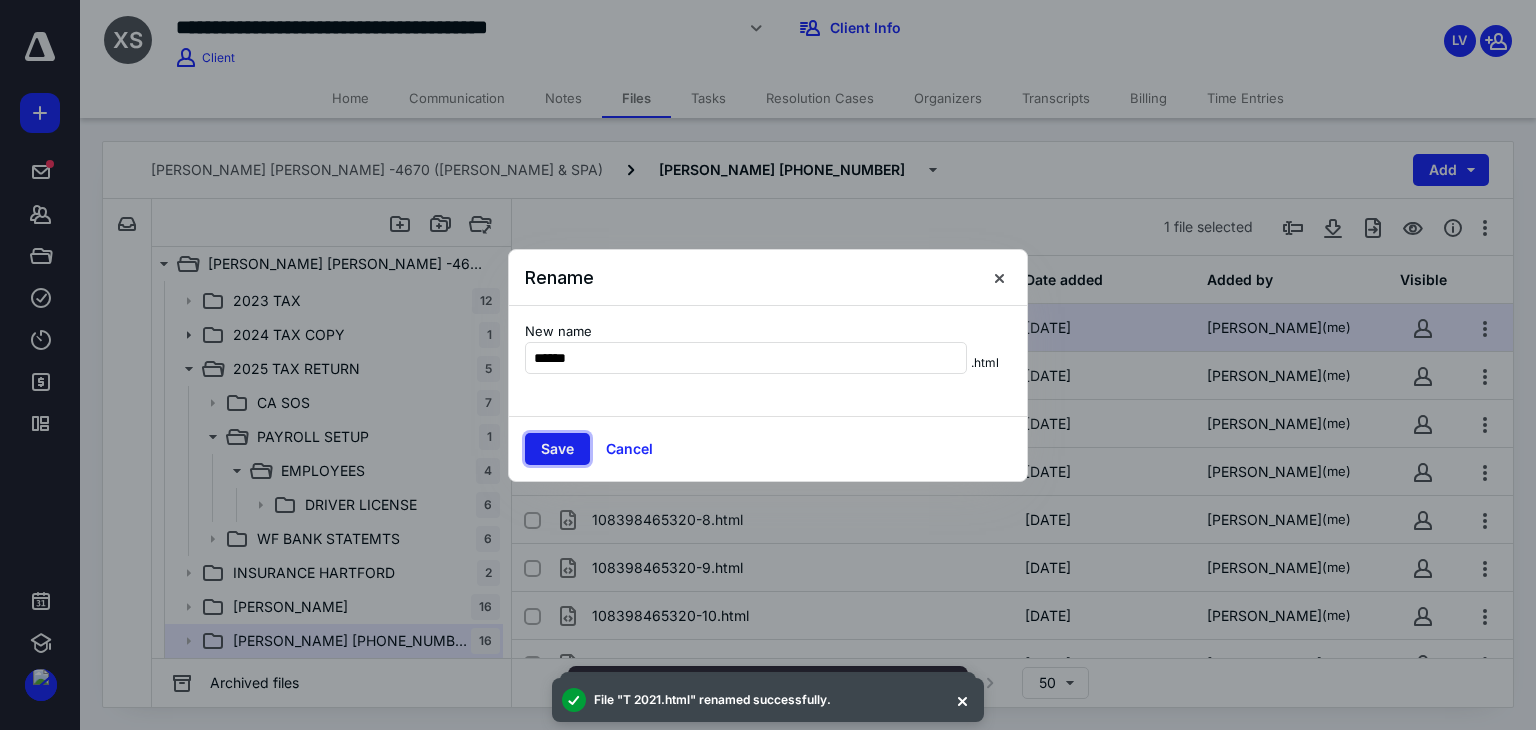 click on "Save" at bounding box center [557, 449] 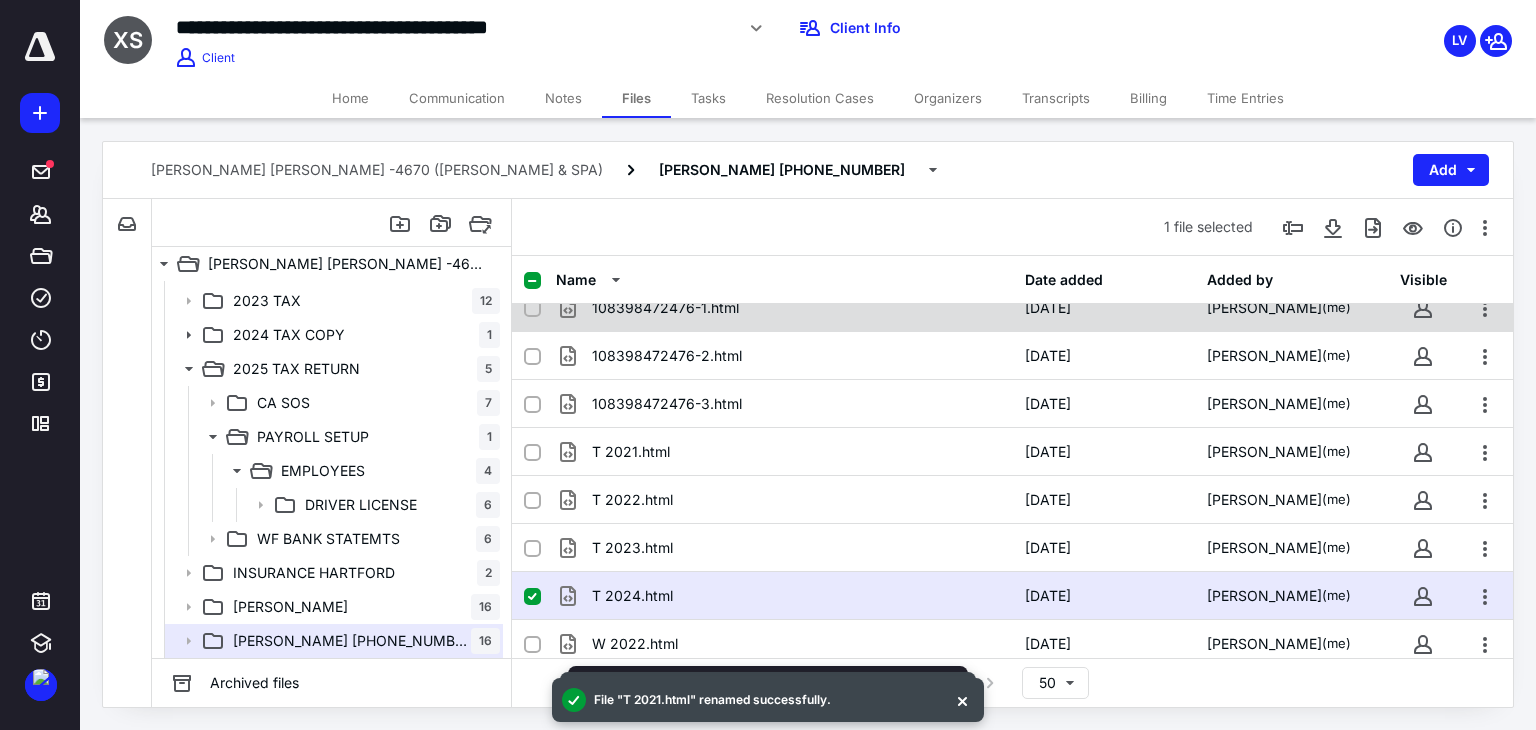 scroll, scrollTop: 500, scrollLeft: 0, axis: vertical 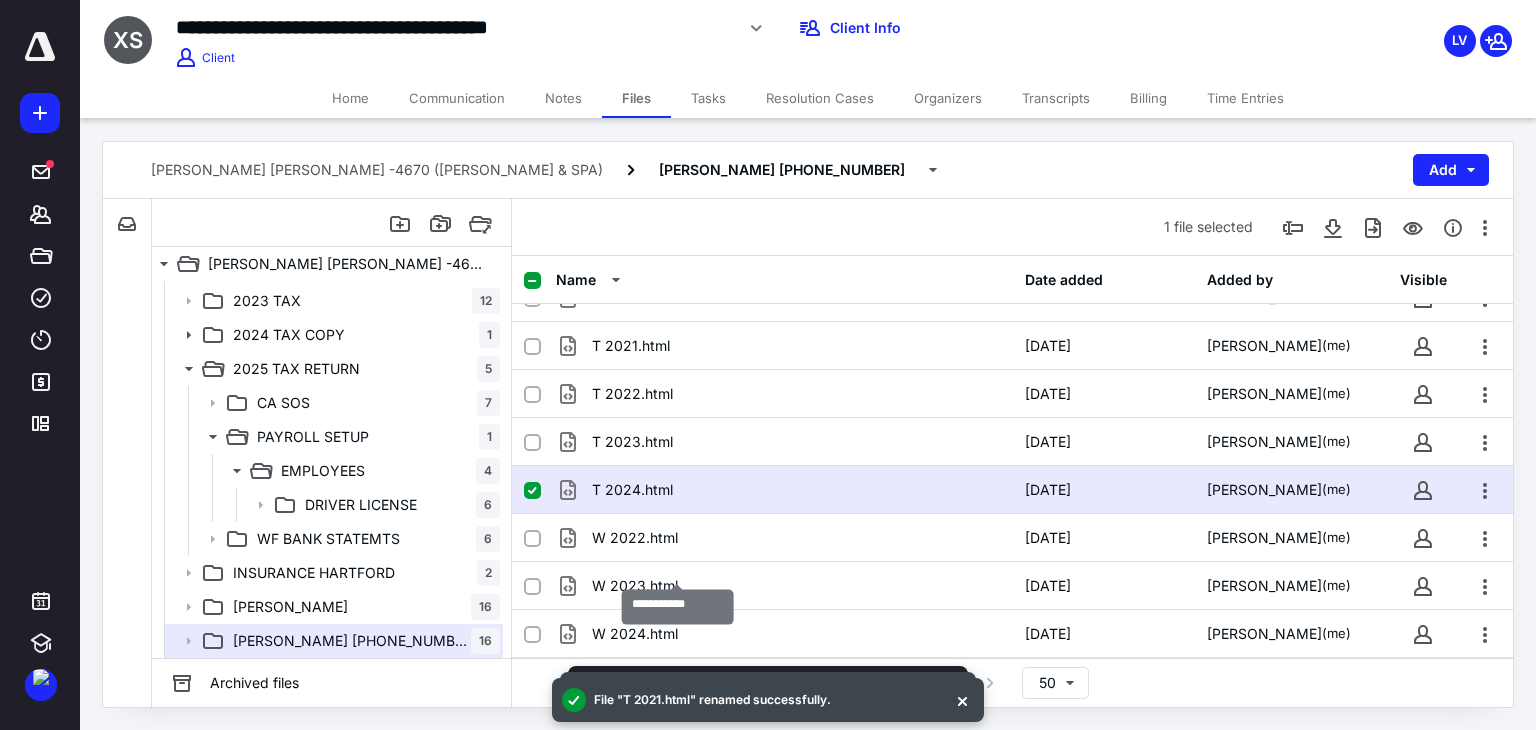click on "T 2024.html" at bounding box center [632, 490] 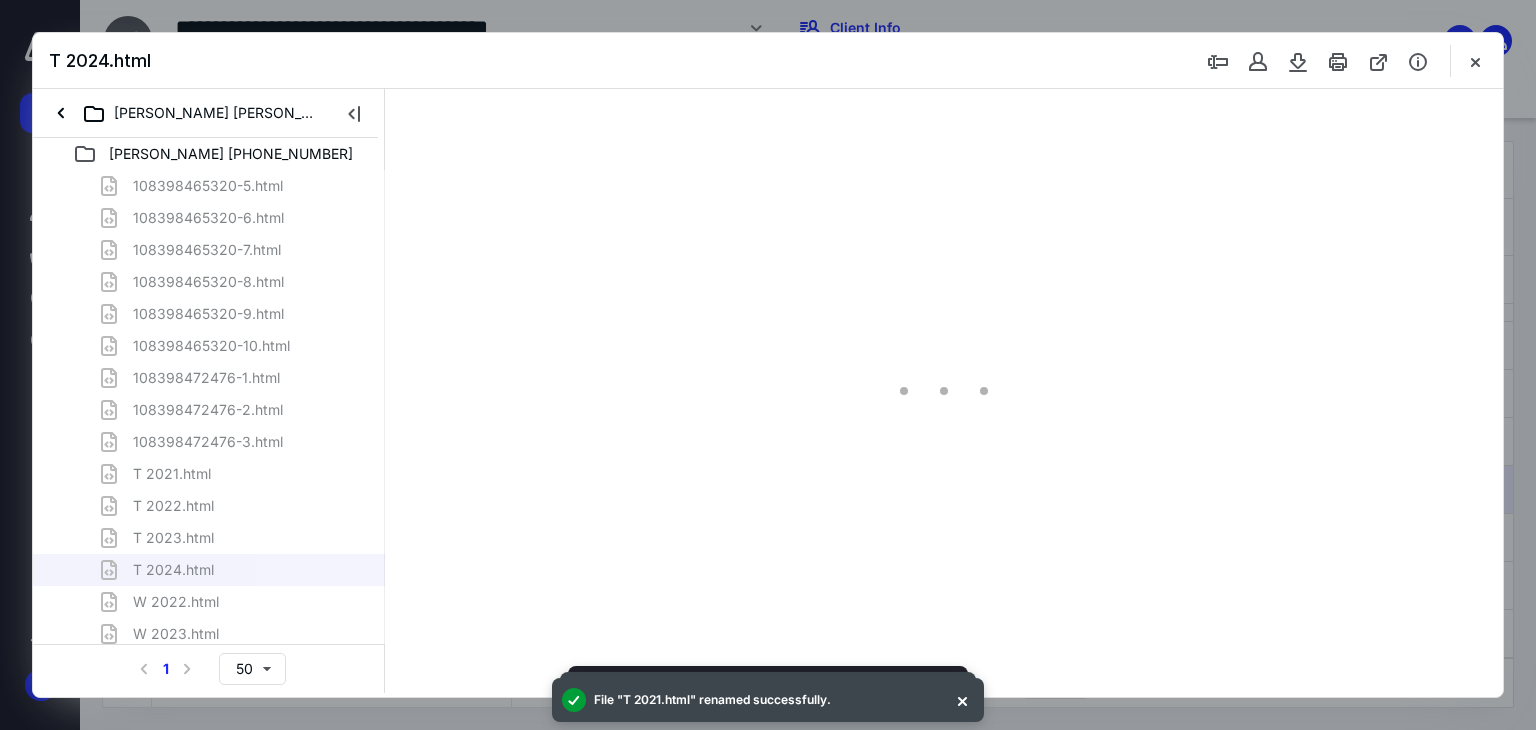 scroll, scrollTop: 0, scrollLeft: 0, axis: both 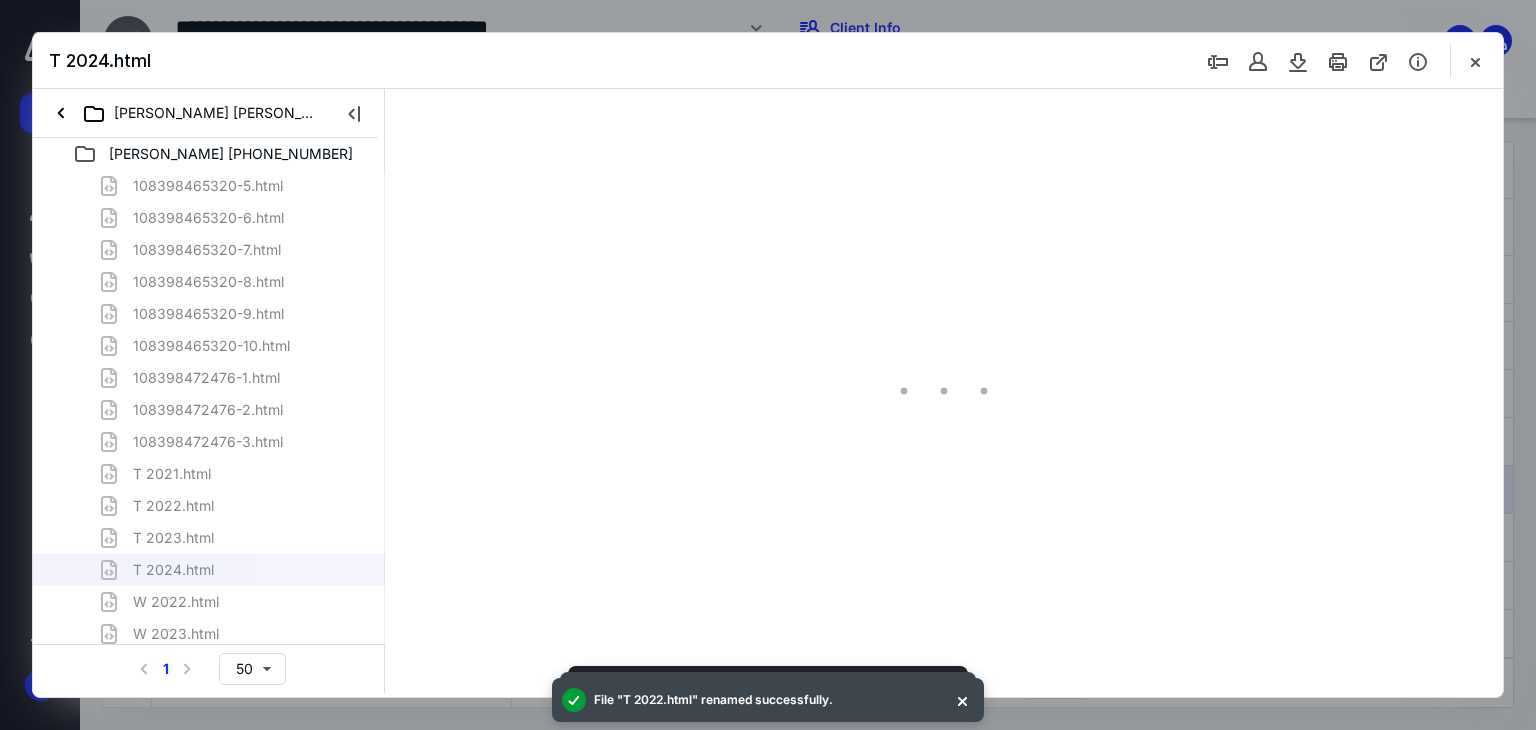 type on "64" 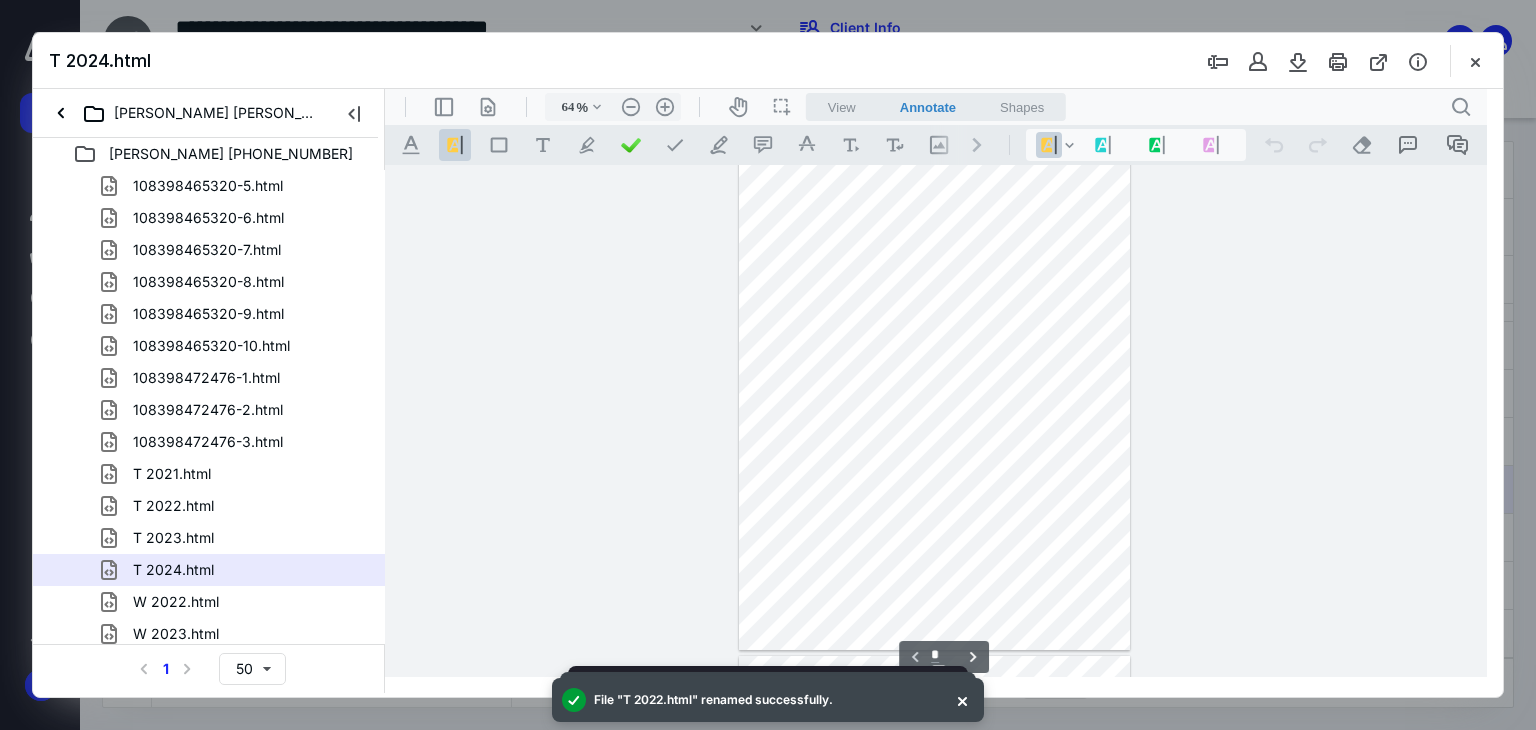 scroll, scrollTop: 0, scrollLeft: 0, axis: both 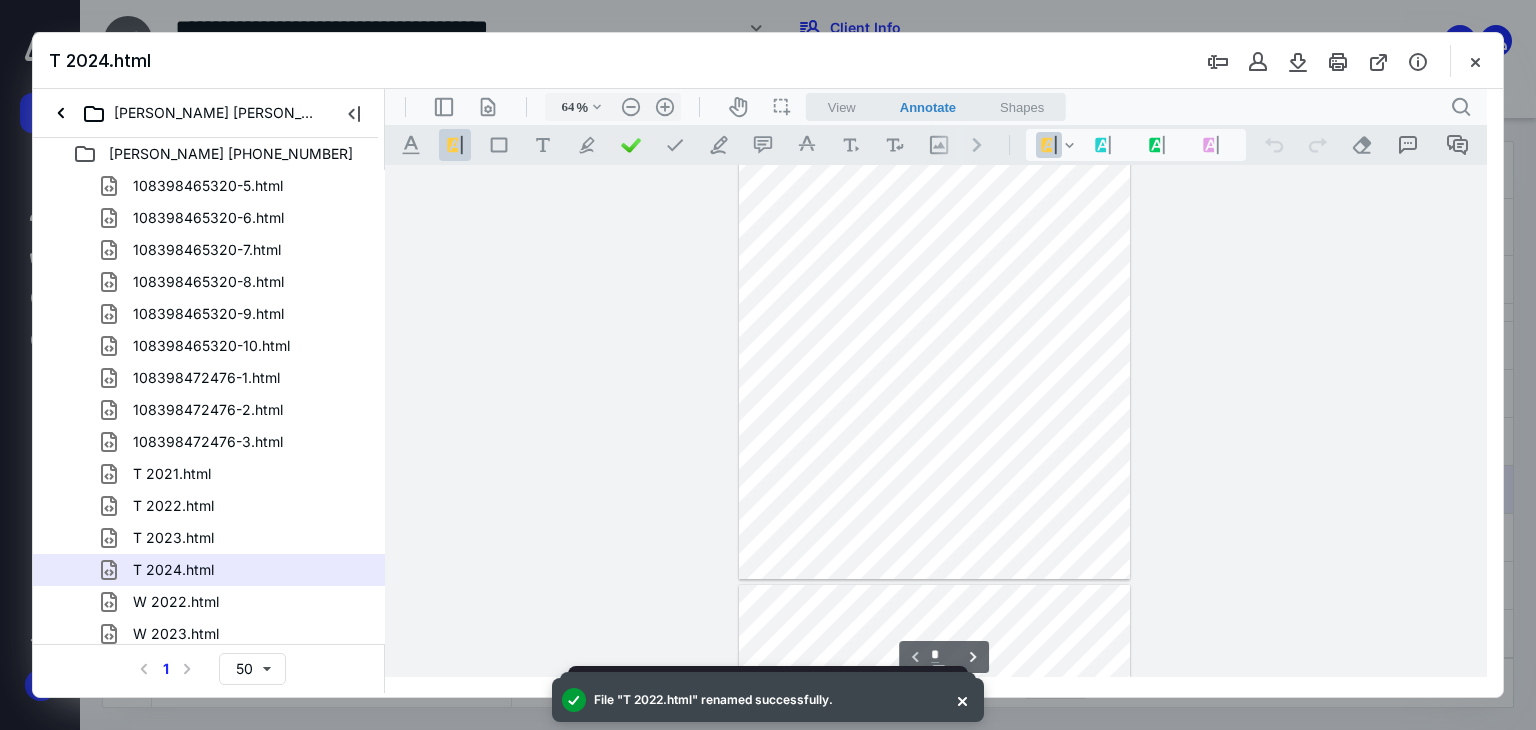 type on "*" 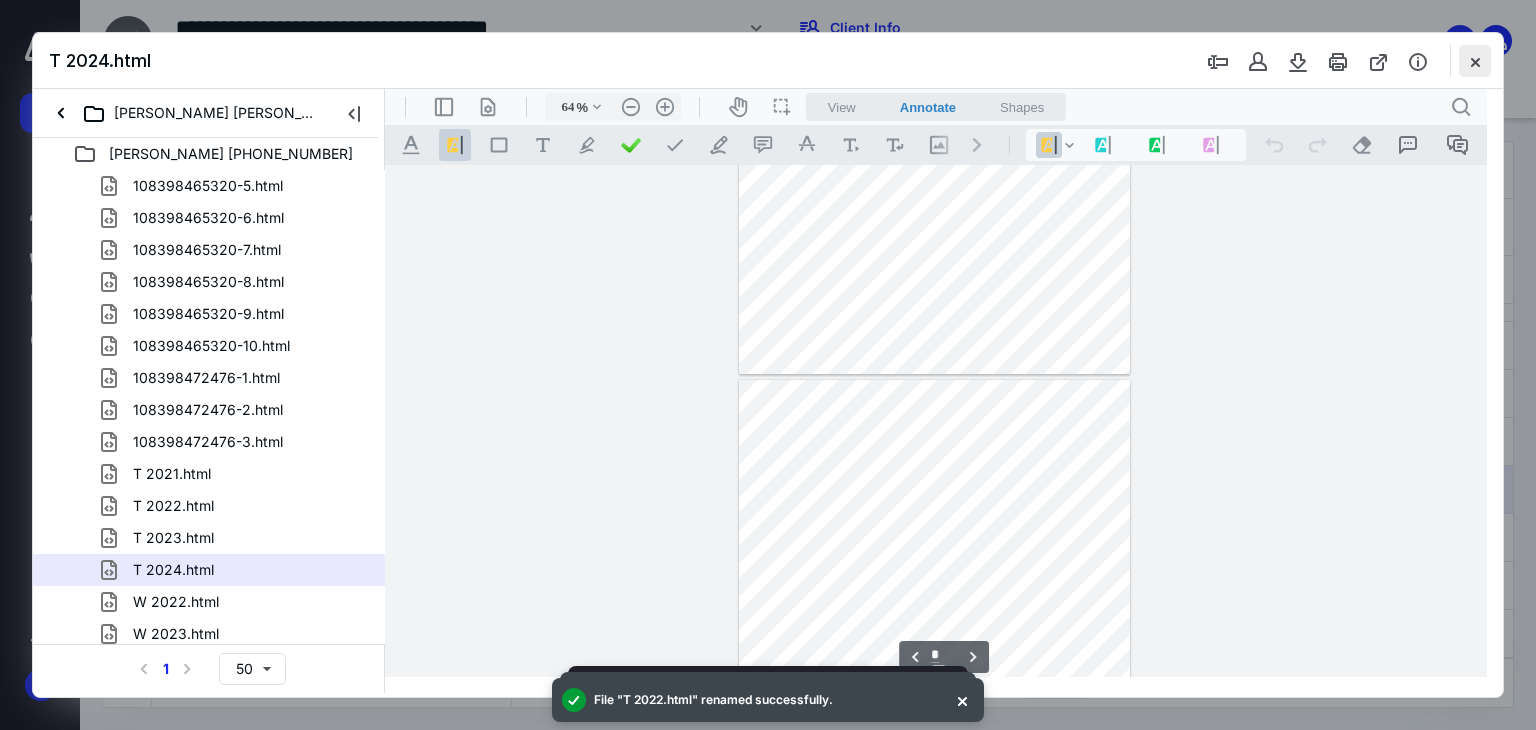 click at bounding box center [1475, 61] 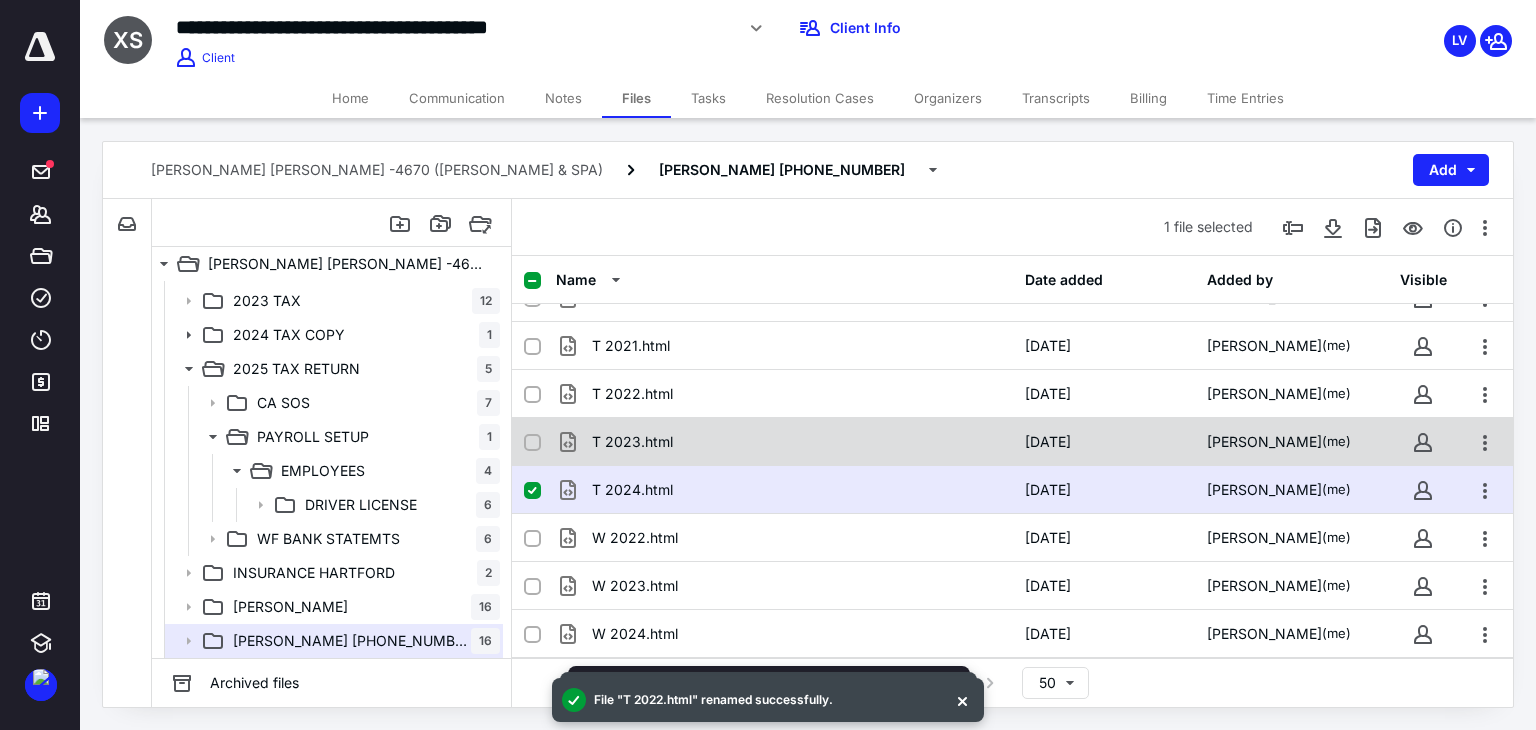 click on "T 2023.html" at bounding box center [632, 442] 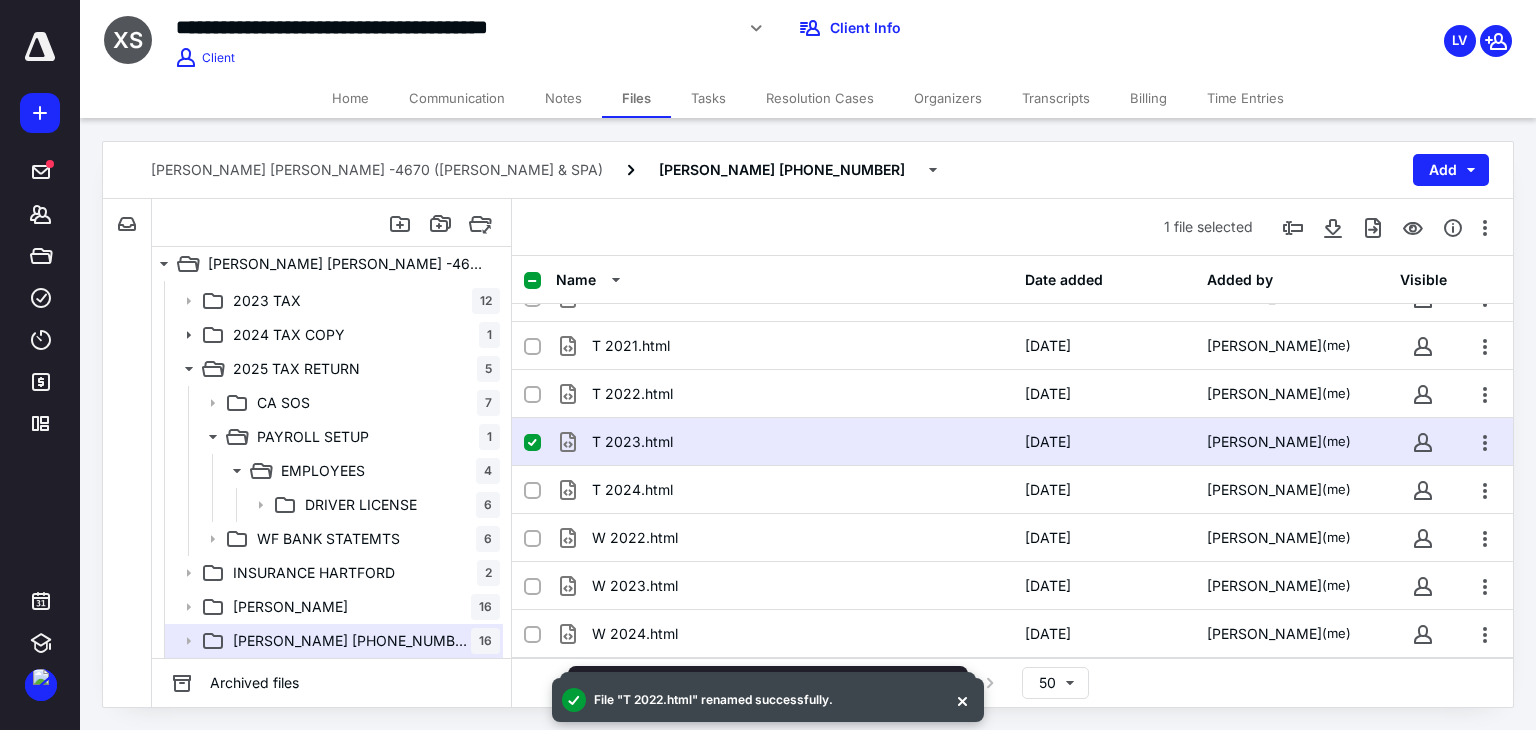 click on "T 2023.html" at bounding box center [632, 442] 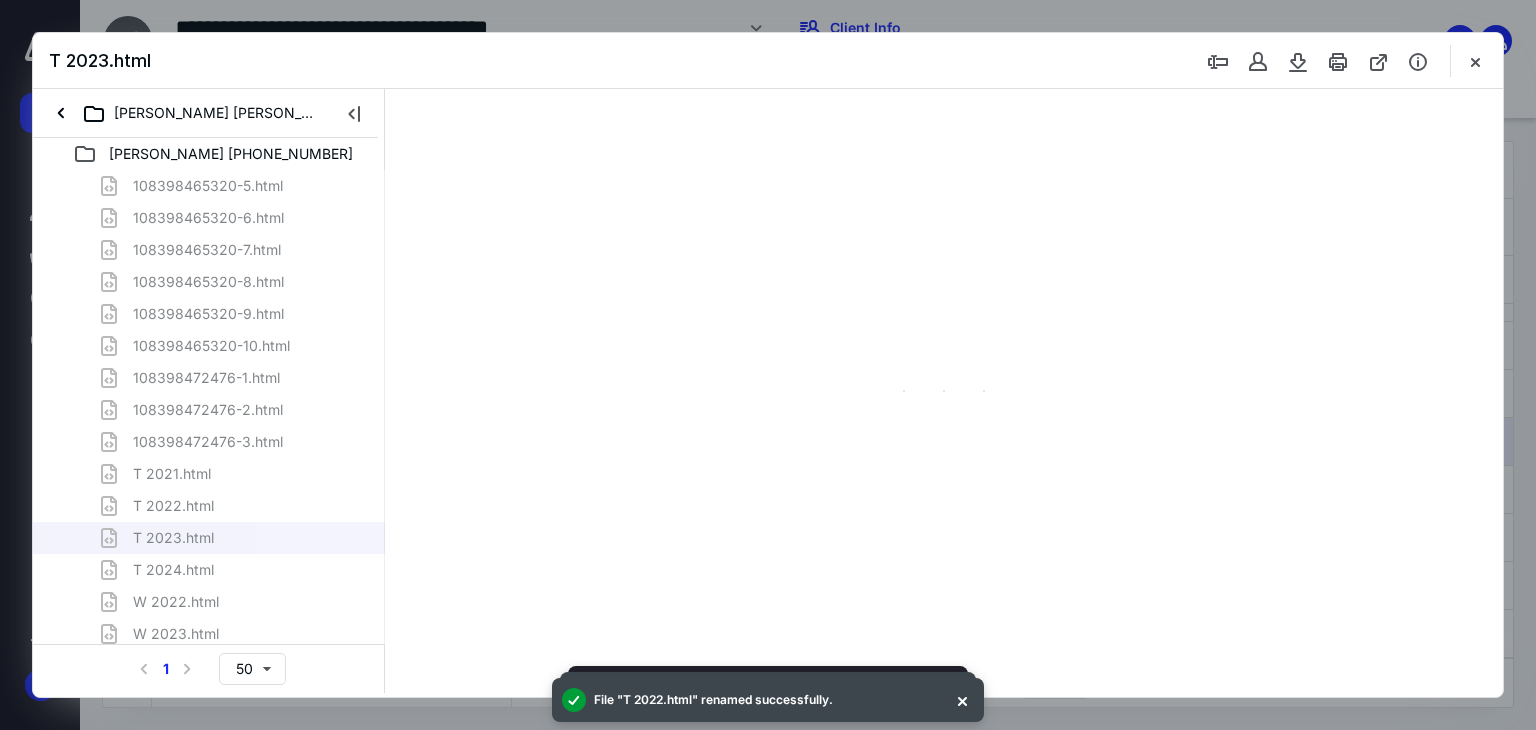 scroll, scrollTop: 0, scrollLeft: 0, axis: both 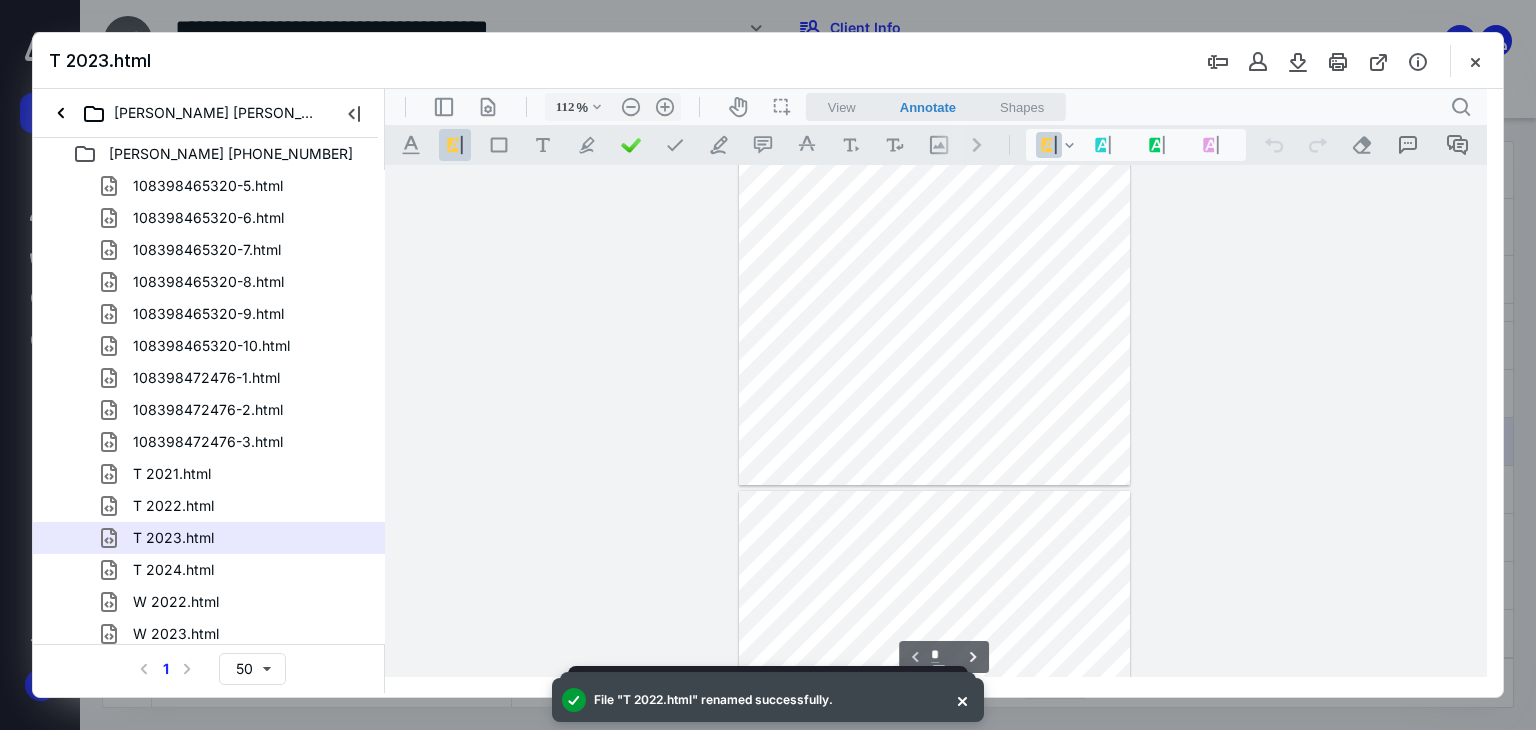type on "137" 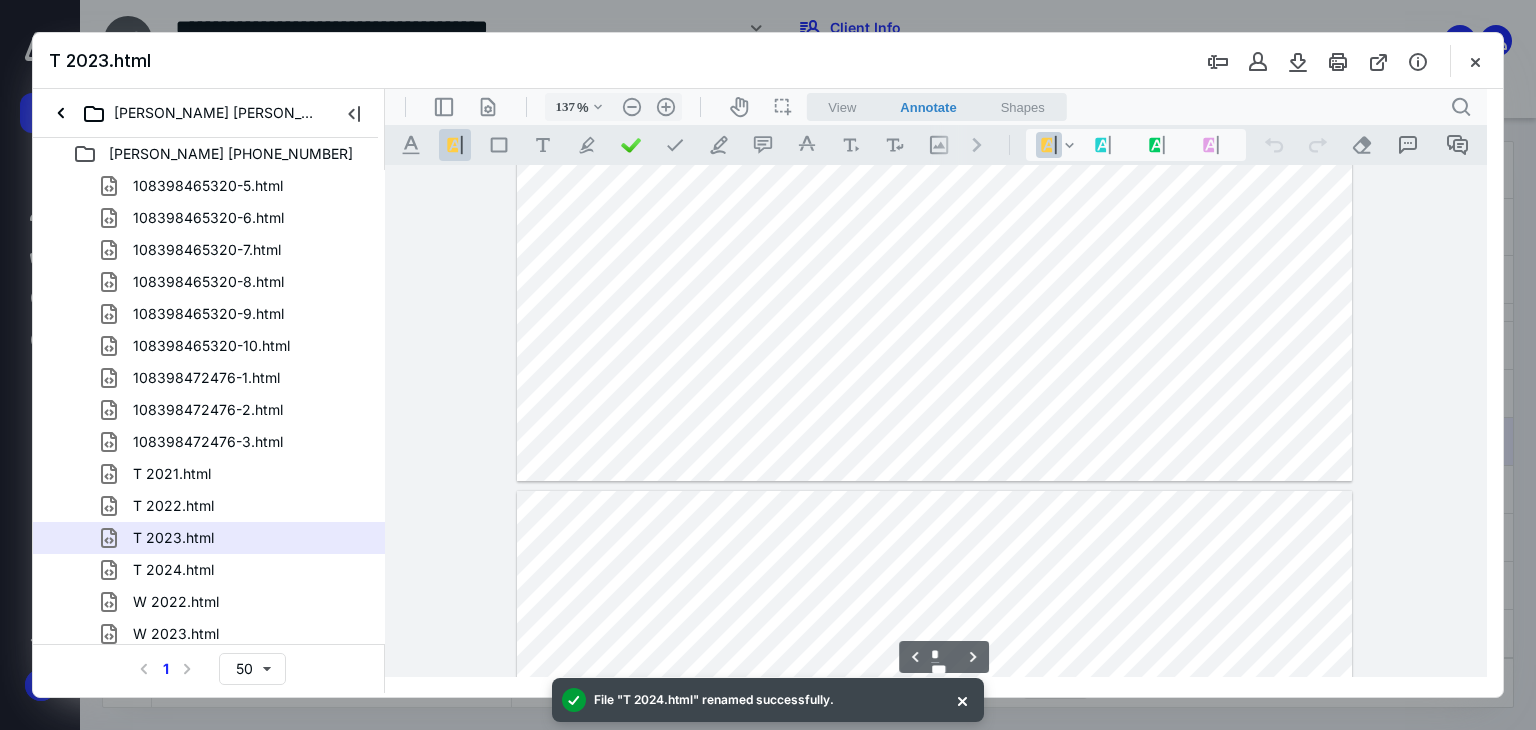 scroll, scrollTop: 5136, scrollLeft: 0, axis: vertical 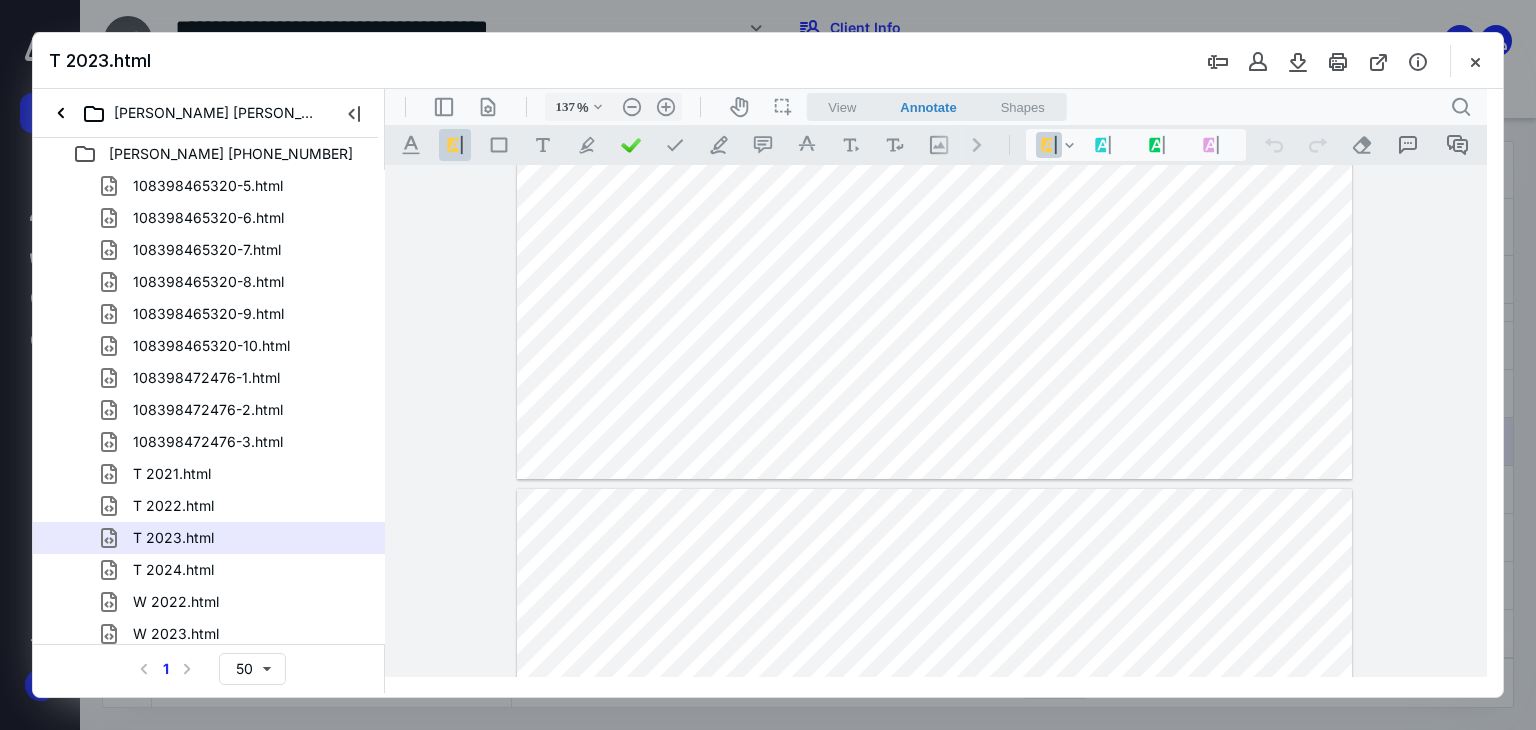 type on "*" 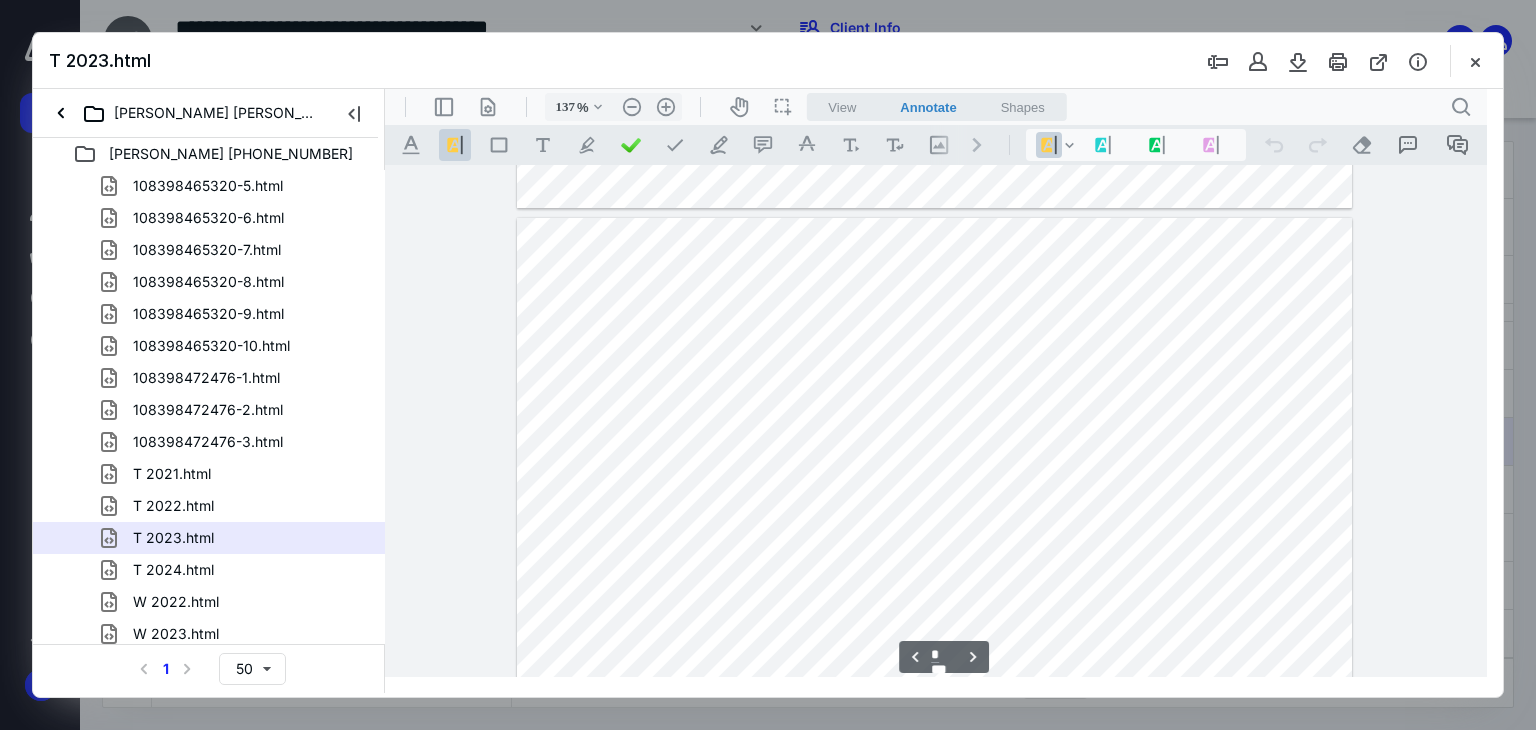 scroll, scrollTop: 5436, scrollLeft: 0, axis: vertical 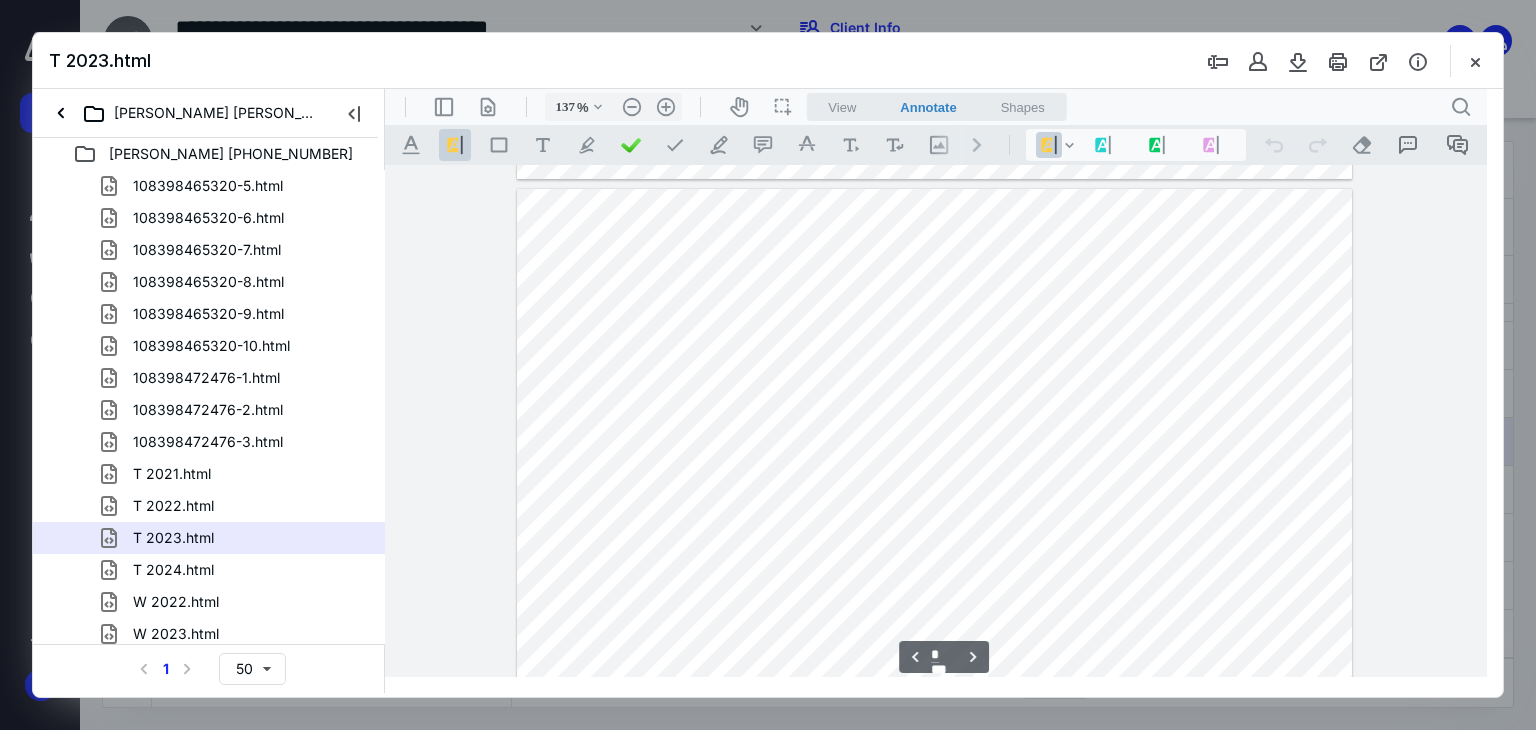 type on "162" 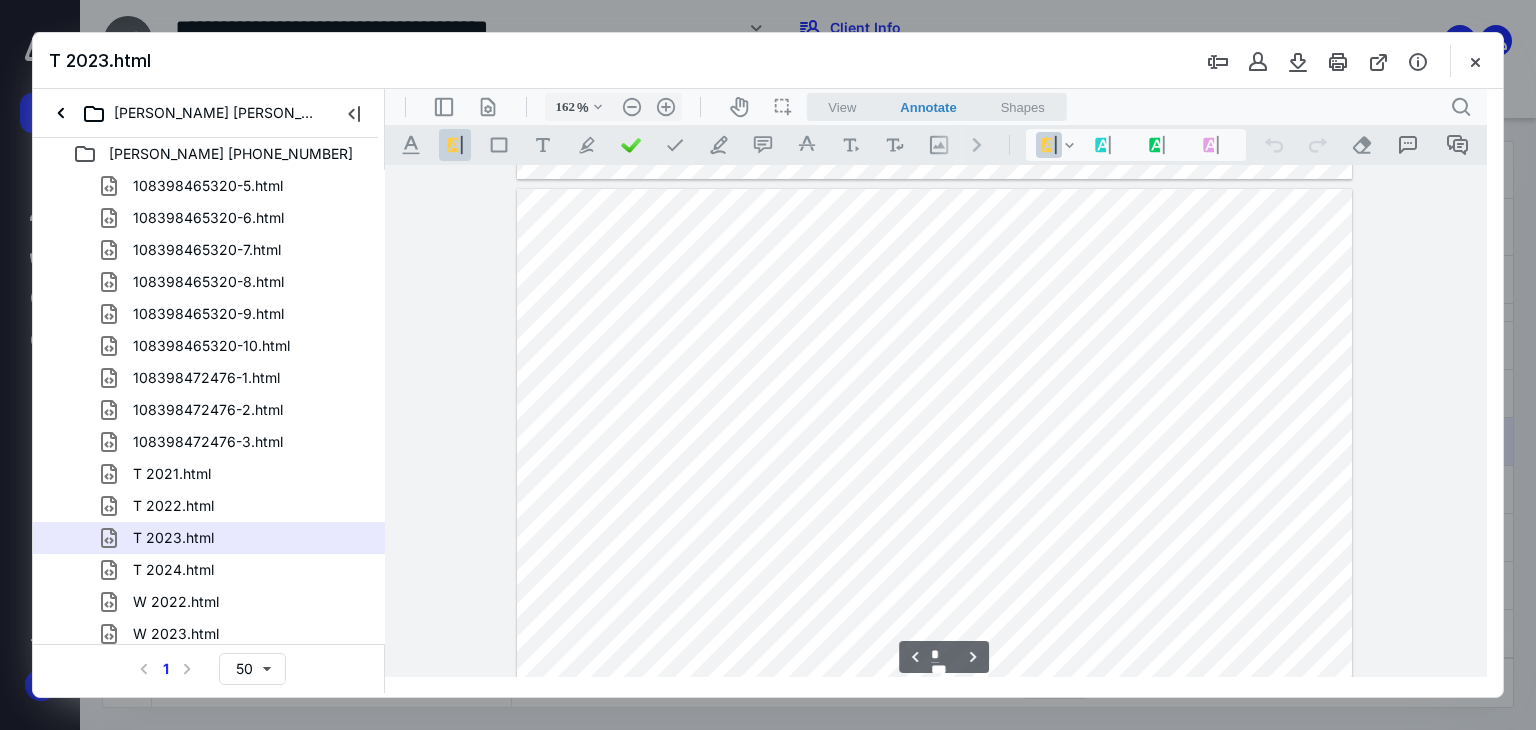scroll, scrollTop: 6492, scrollLeft: 0, axis: vertical 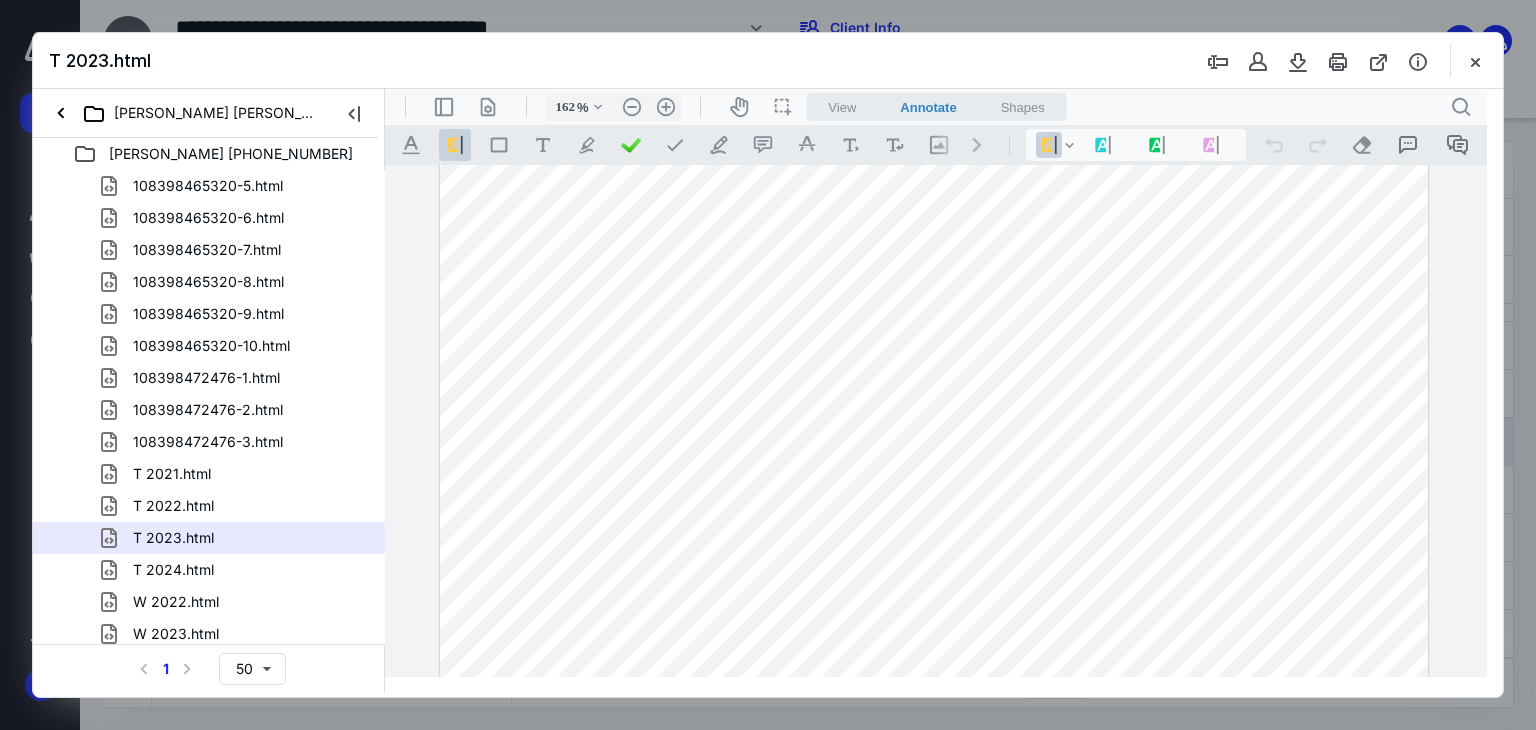 drag, startPoint x: 488, startPoint y: 340, endPoint x: 885, endPoint y: 344, distance: 397.02014 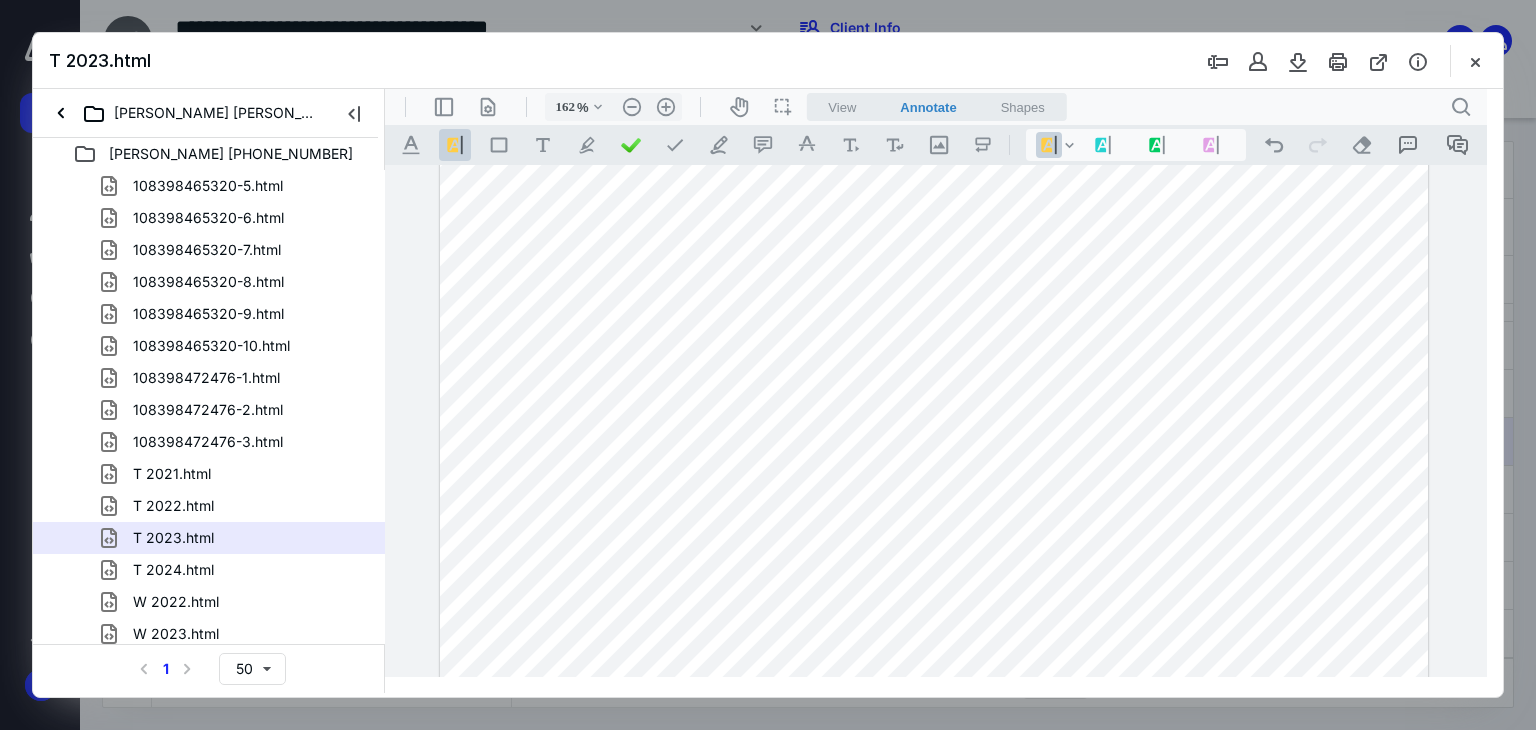 drag, startPoint x: 1273, startPoint y: 338, endPoint x: 1381, endPoint y: 343, distance: 108.11568 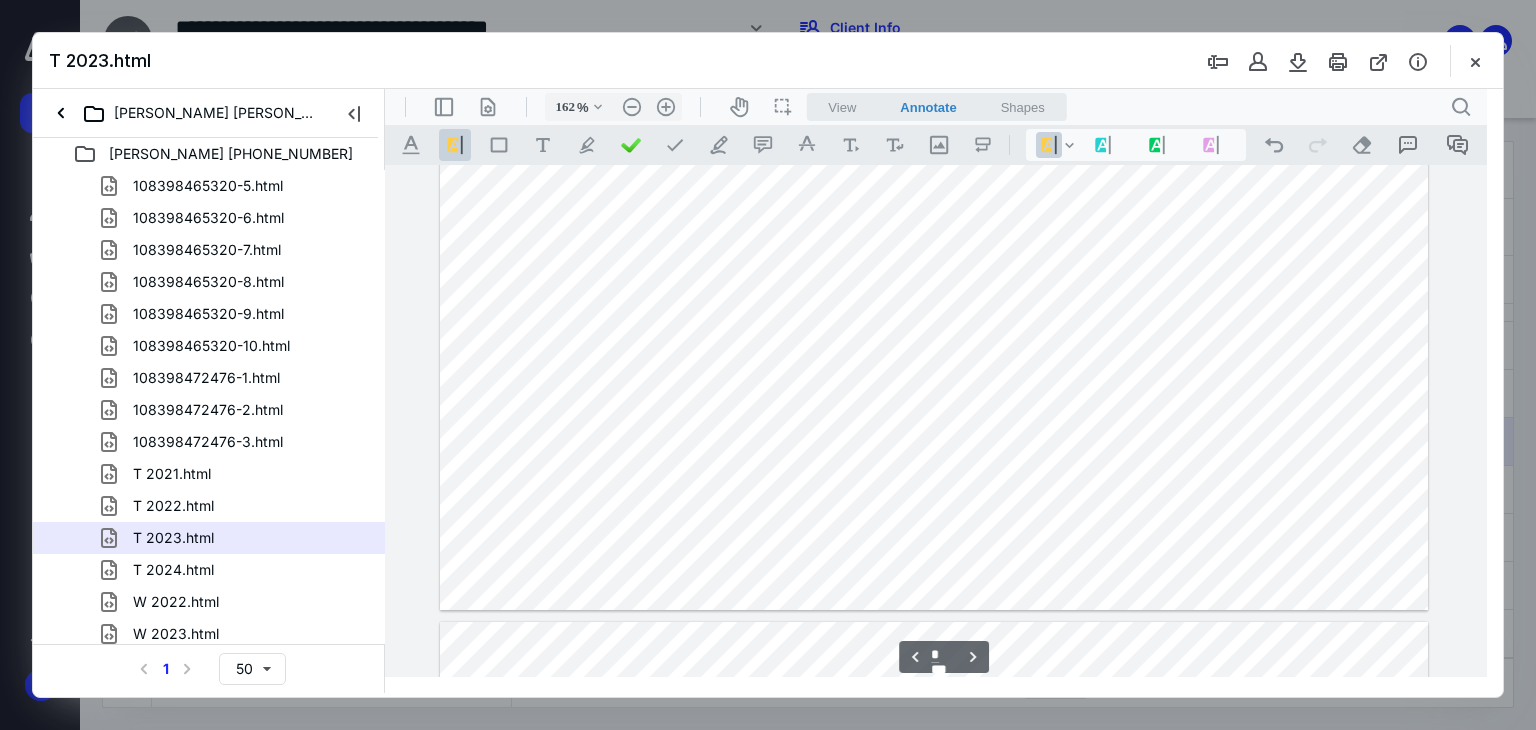 scroll, scrollTop: 5992, scrollLeft: 0, axis: vertical 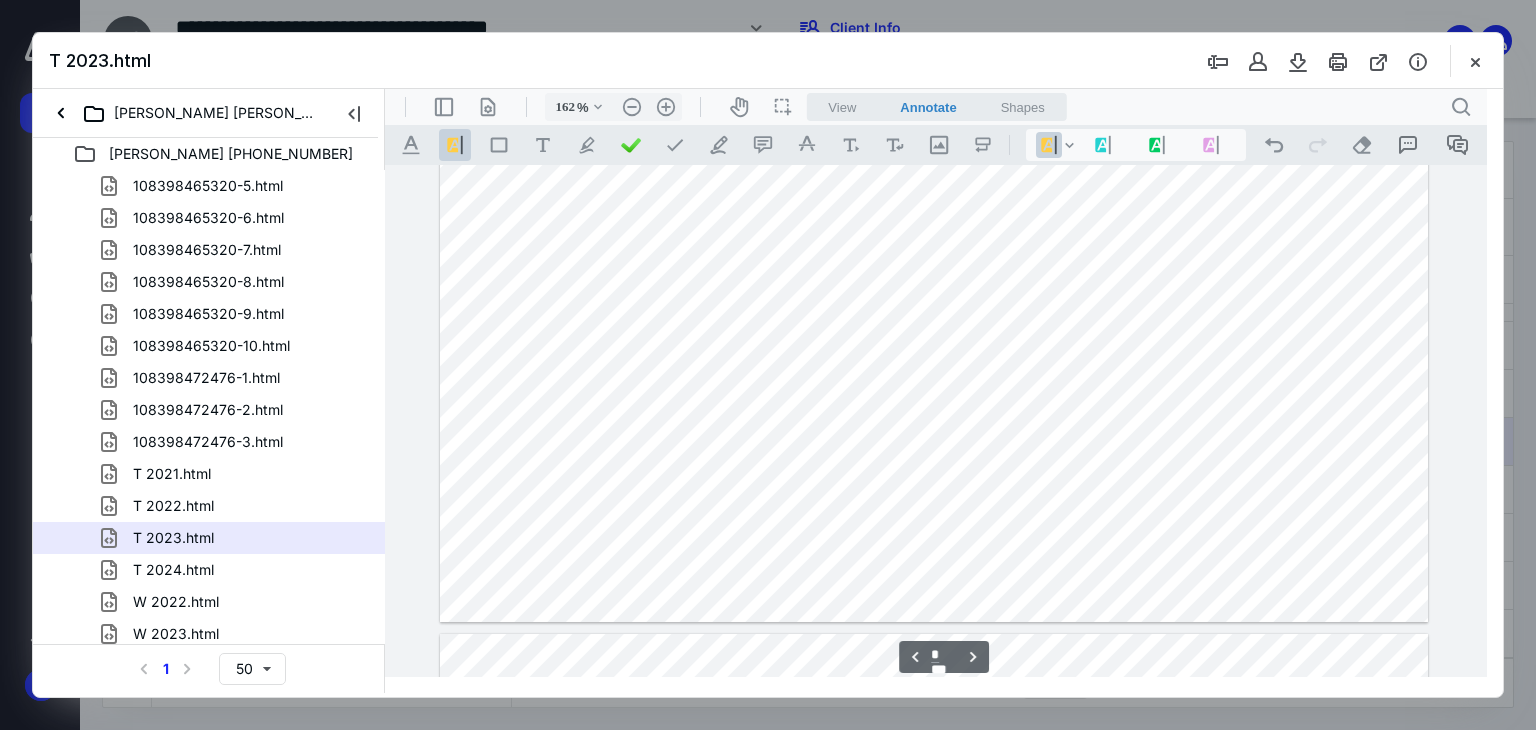 type on "*" 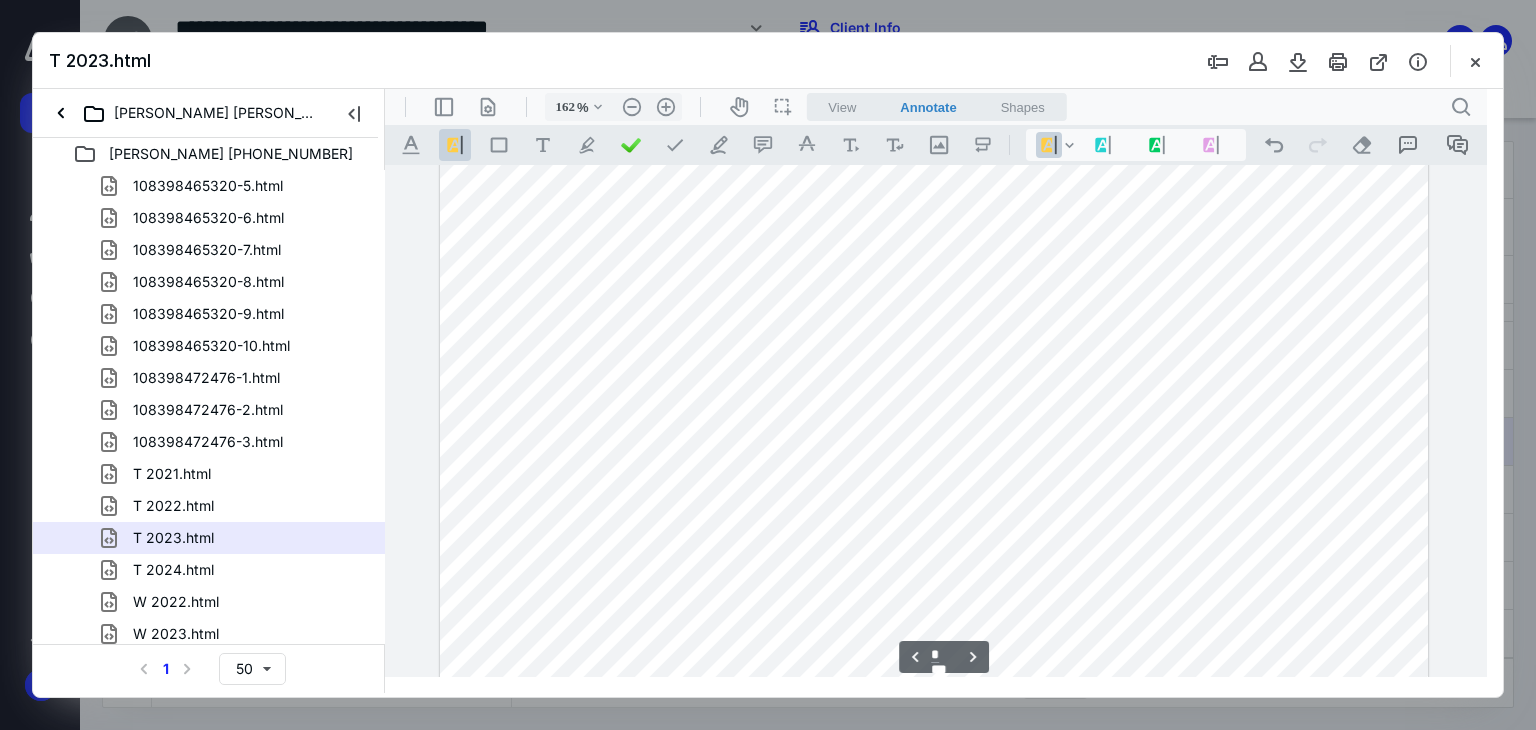 scroll, scrollTop: 7392, scrollLeft: 0, axis: vertical 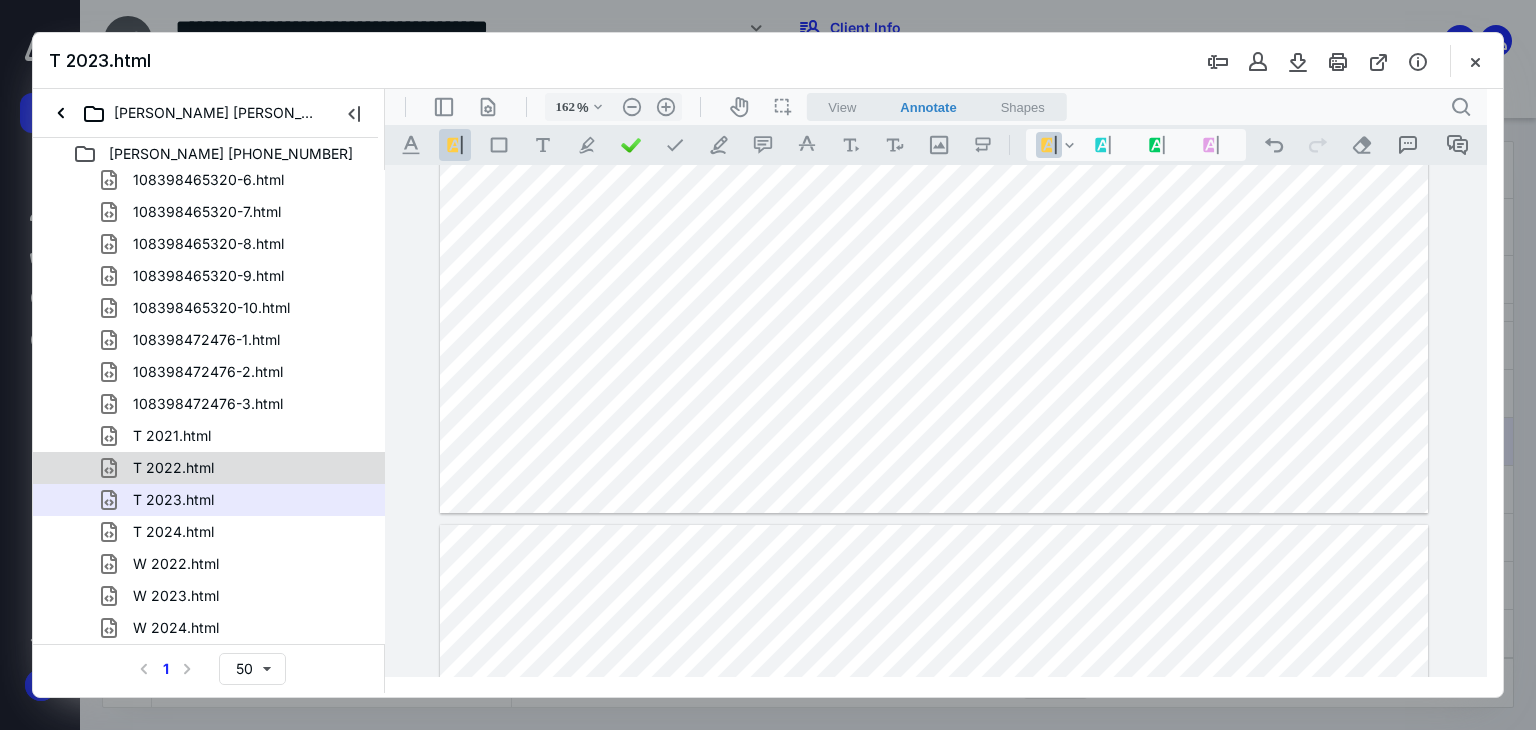 click on "T 2022.html" at bounding box center (173, 468) 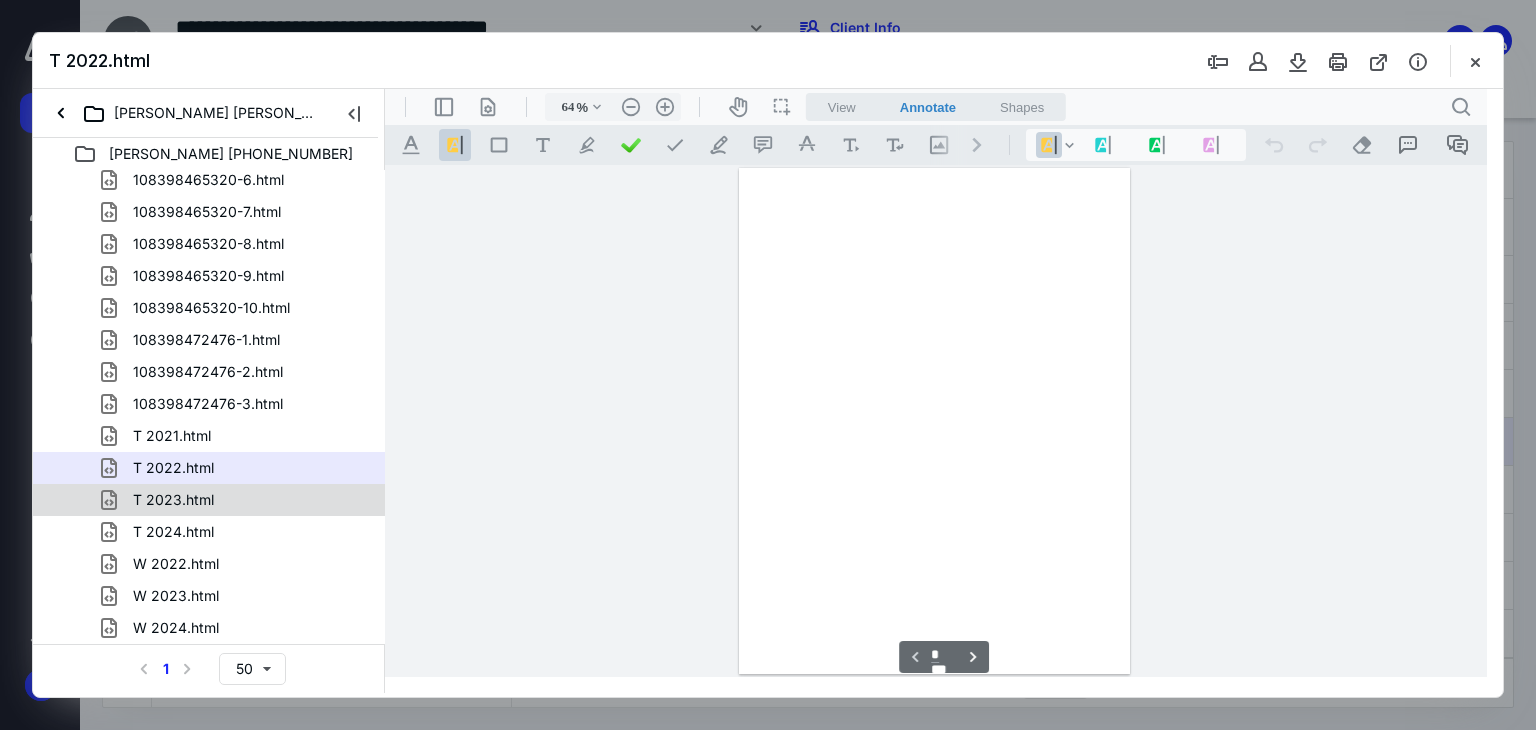 scroll, scrollTop: 79, scrollLeft: 0, axis: vertical 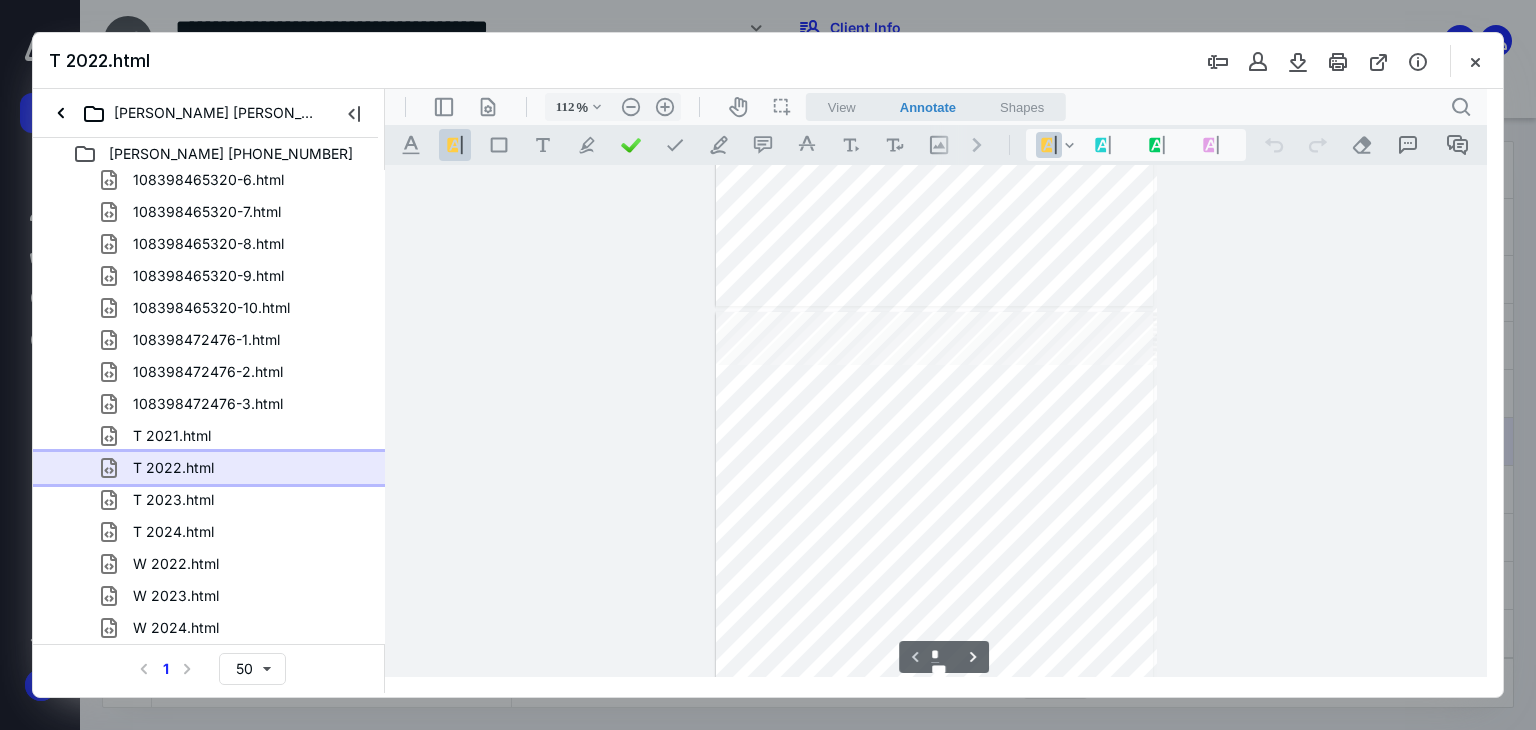 type on "137" 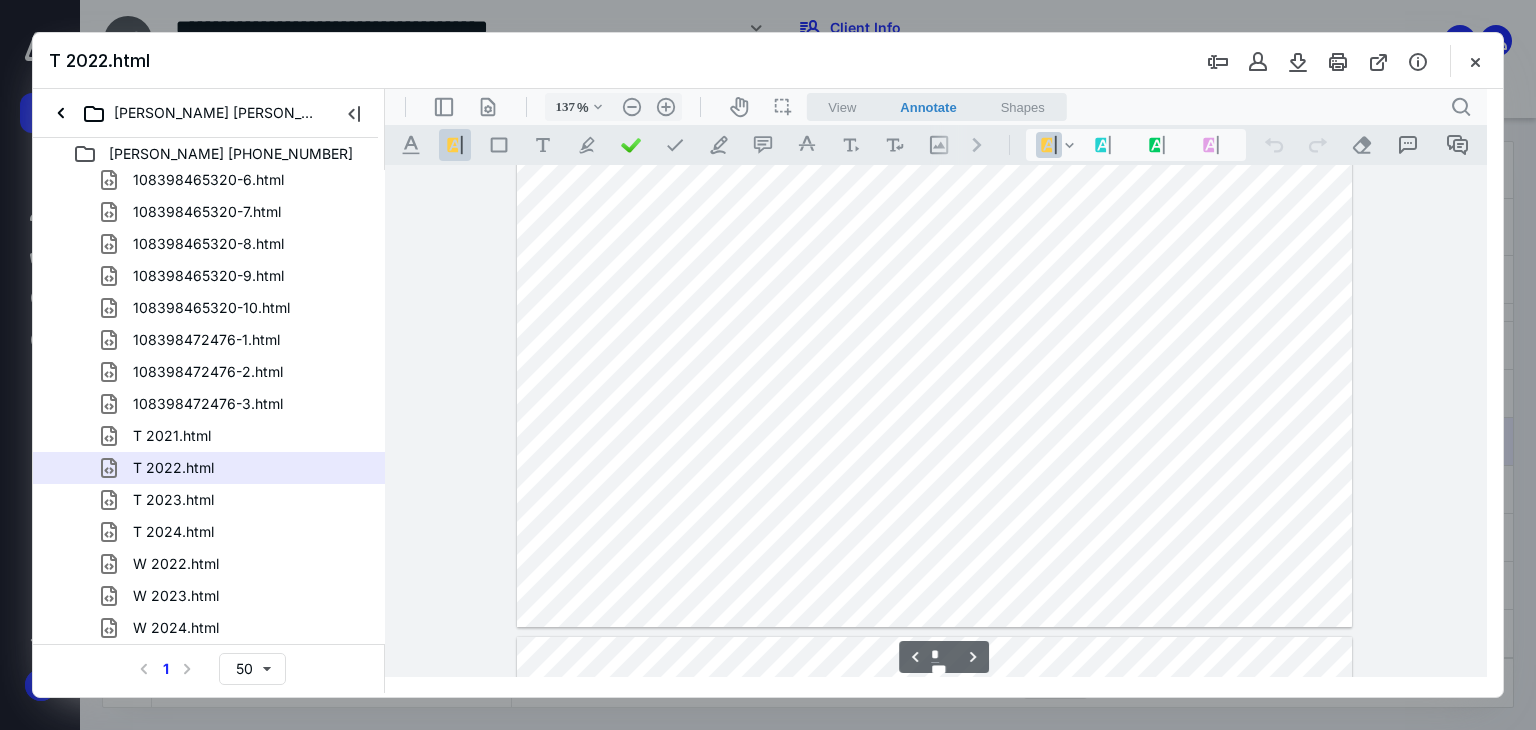 scroll, scrollTop: 5013, scrollLeft: 0, axis: vertical 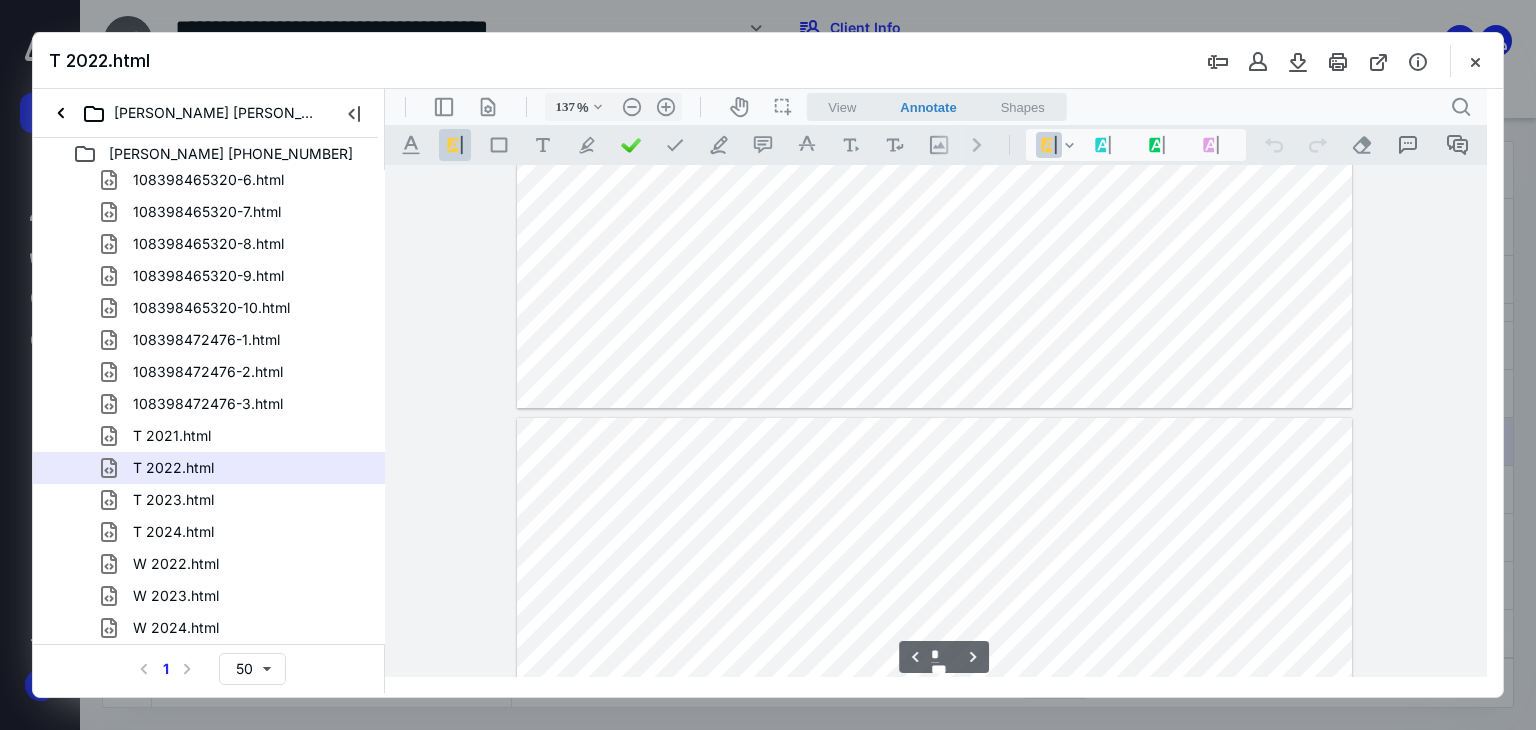type on "*" 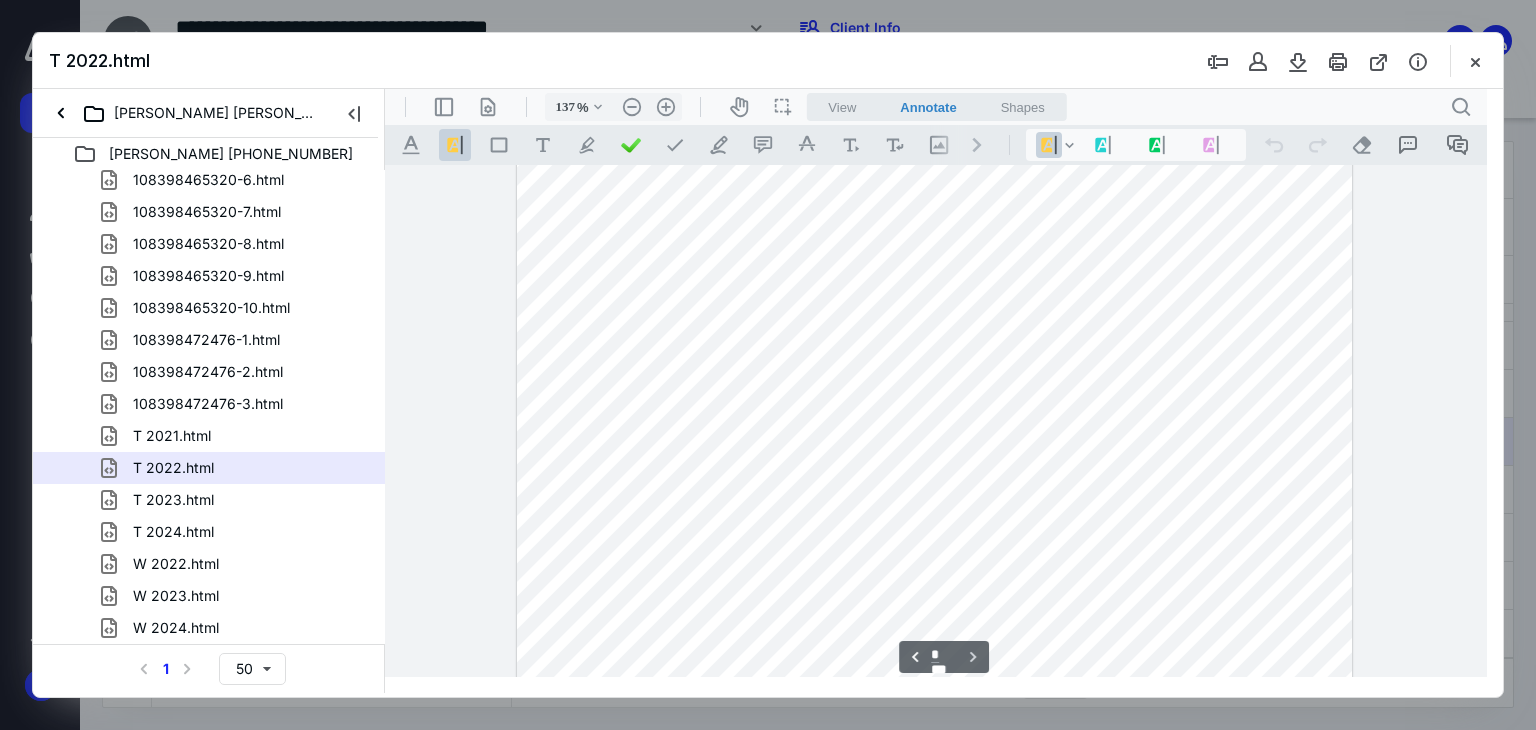 scroll, scrollTop: 6913, scrollLeft: 0, axis: vertical 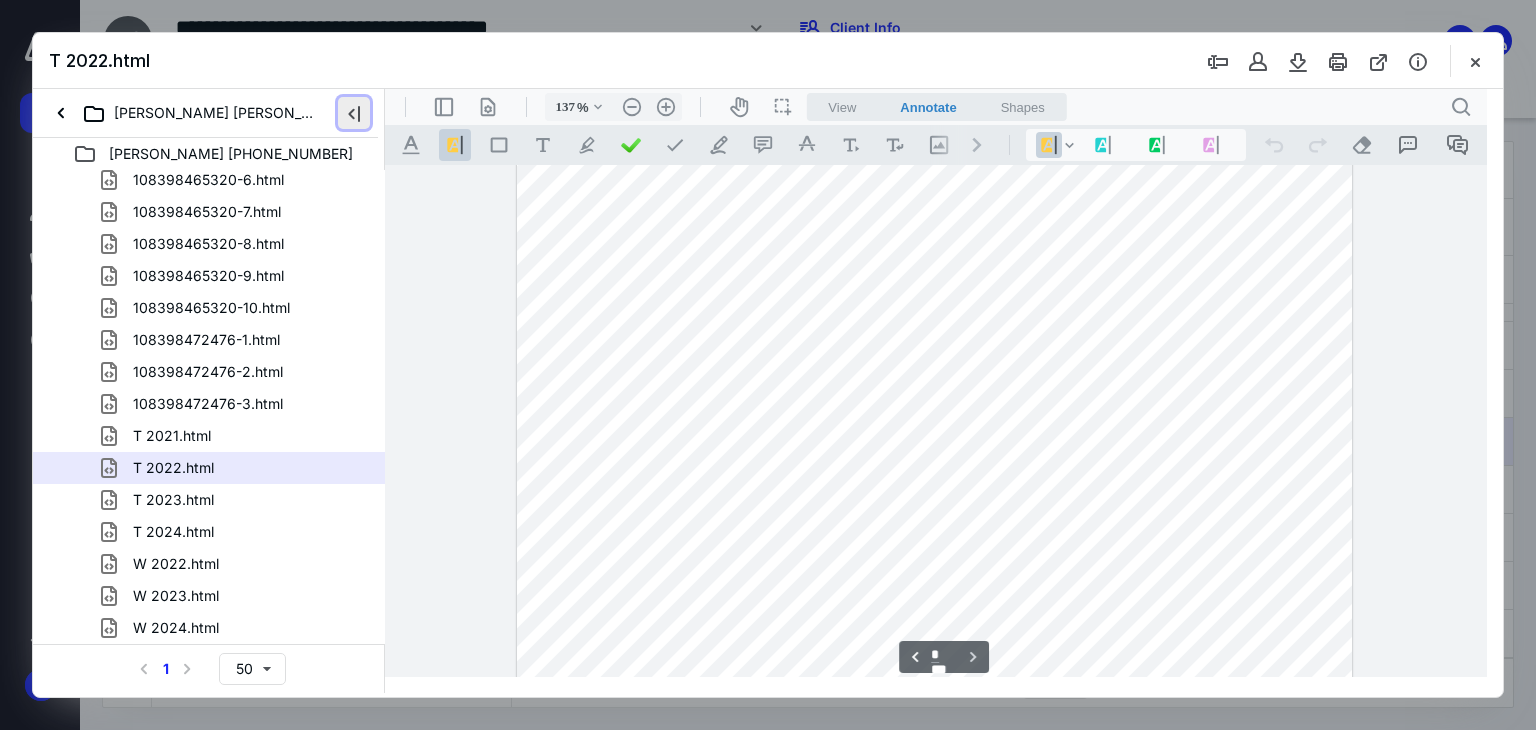 click at bounding box center (354, 113) 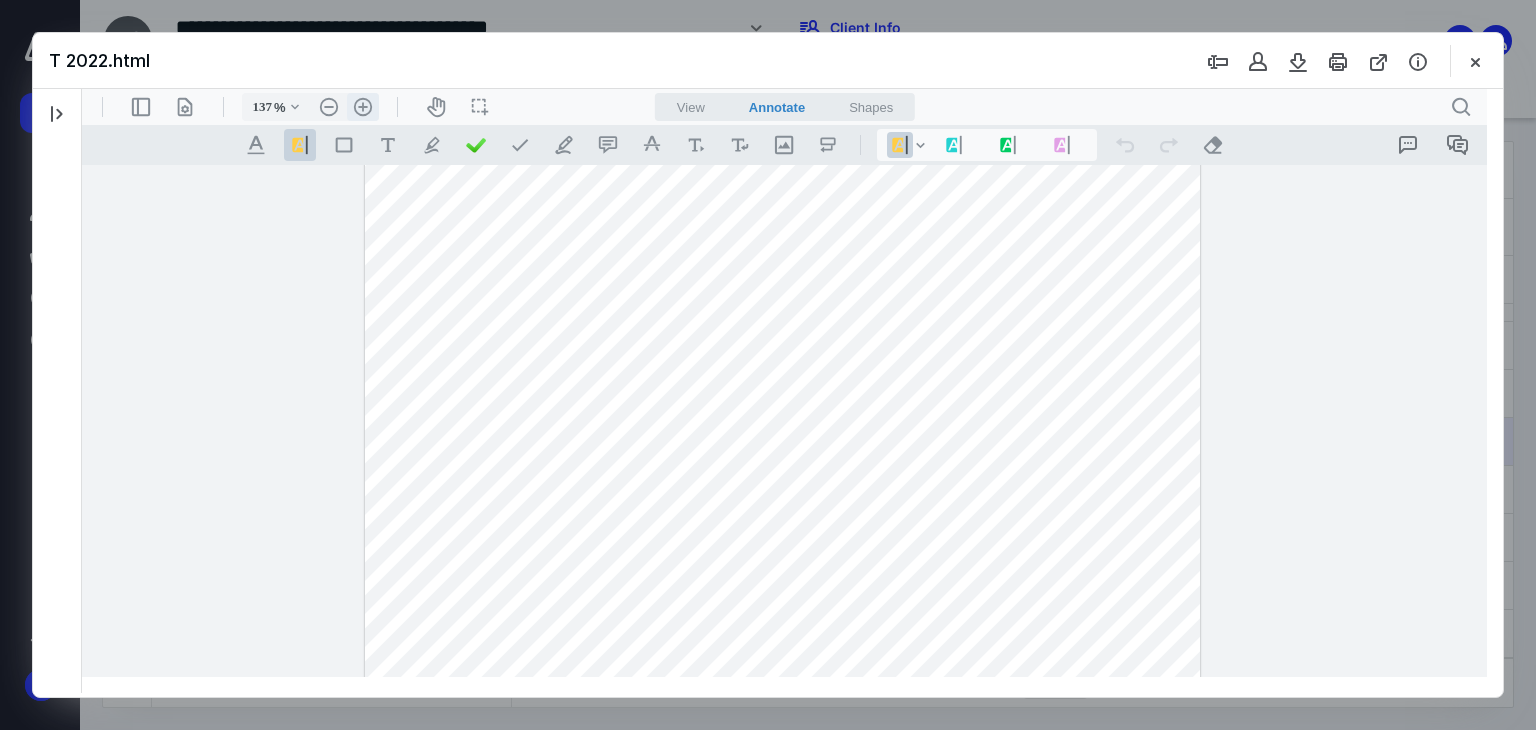 click on ".cls-1{fill:#abb0c4;} icon - header - zoom - in - line" at bounding box center (363, 107) 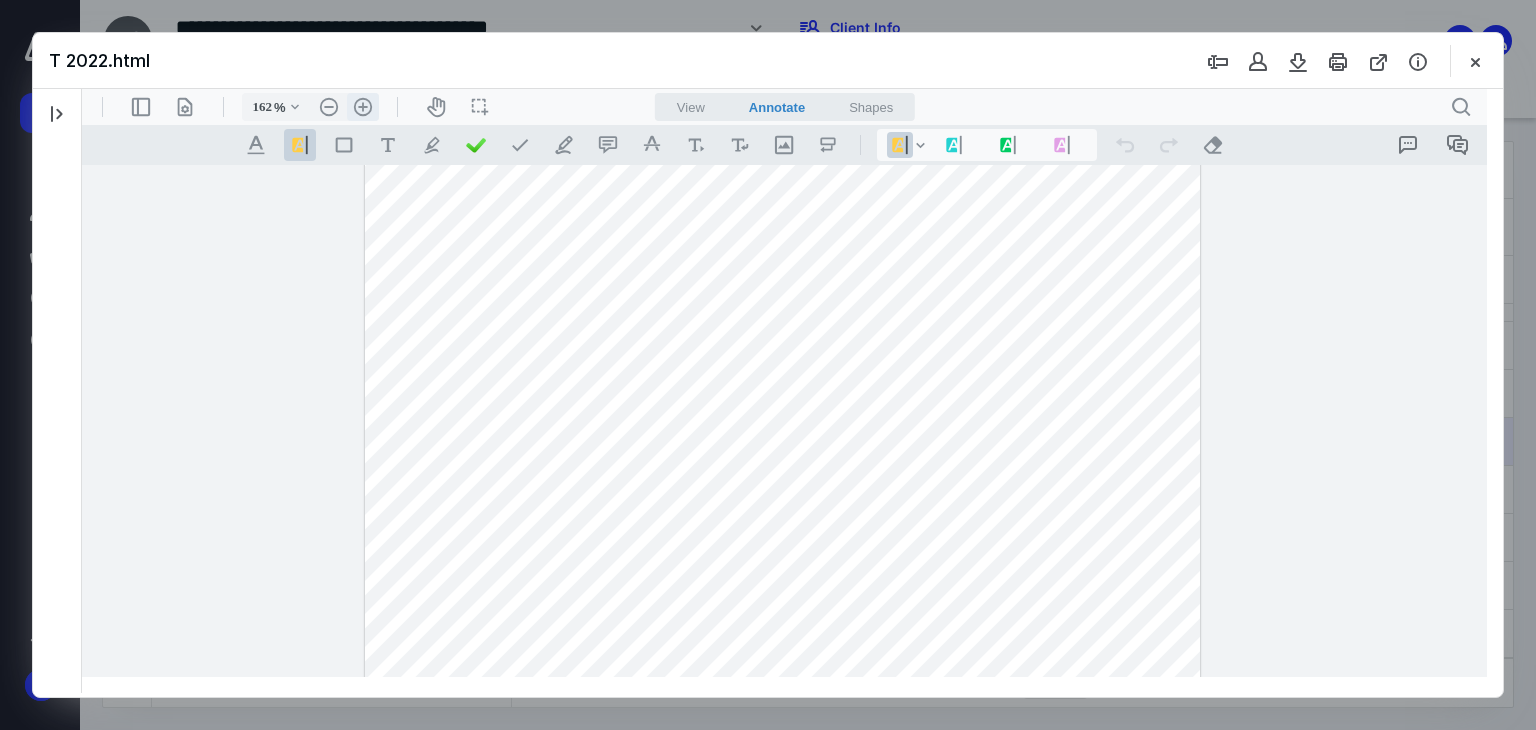 scroll, scrollTop: 8220, scrollLeft: 0, axis: vertical 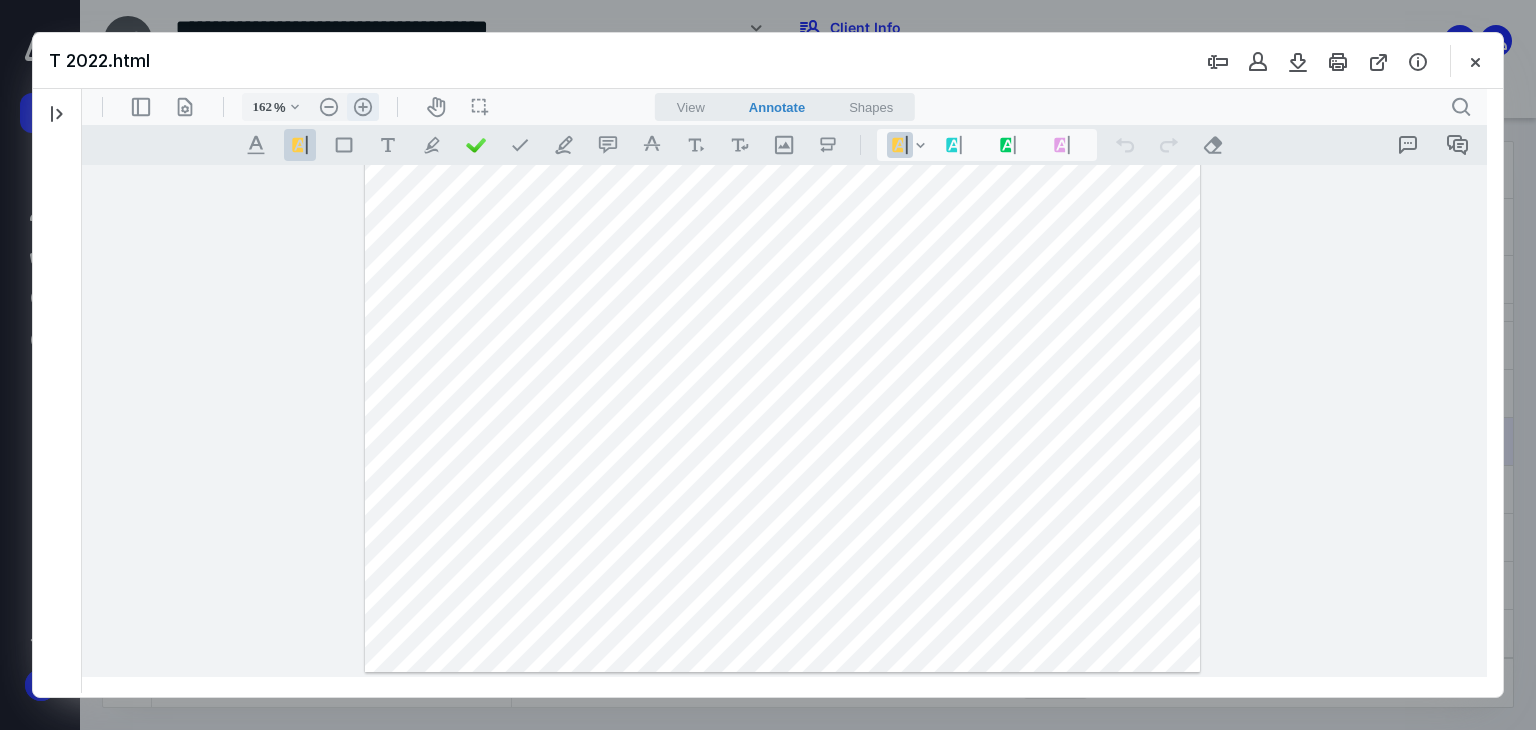 click on ".cls-1{fill:#abb0c4;} icon - header - zoom - in - line" at bounding box center [363, 107] 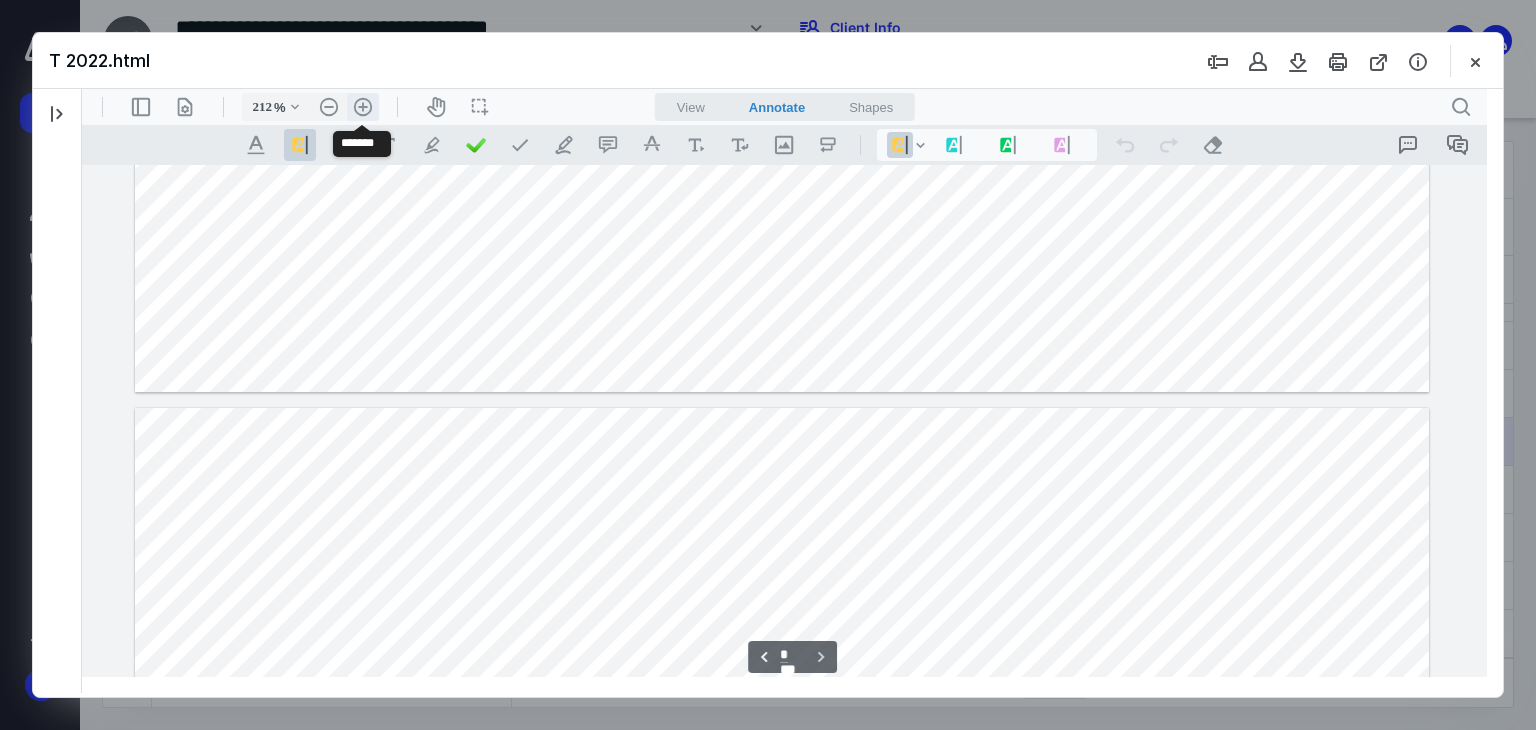click on ".cls-1{fill:#abb0c4;} icon - header - zoom - in - line" at bounding box center [363, 107] 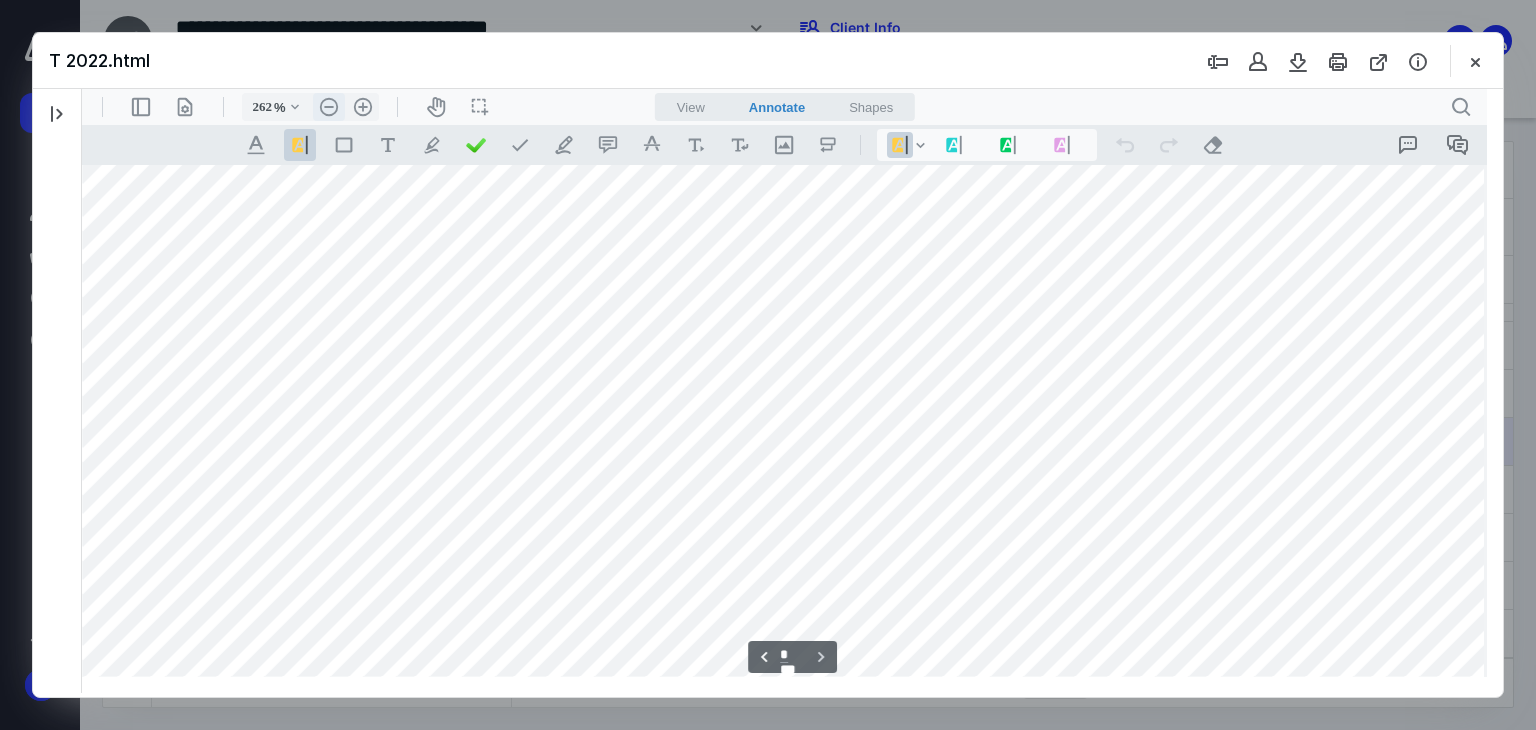 click on ".cls-1{fill:#abb0c4;} icon - header - zoom - out - line" at bounding box center [329, 107] 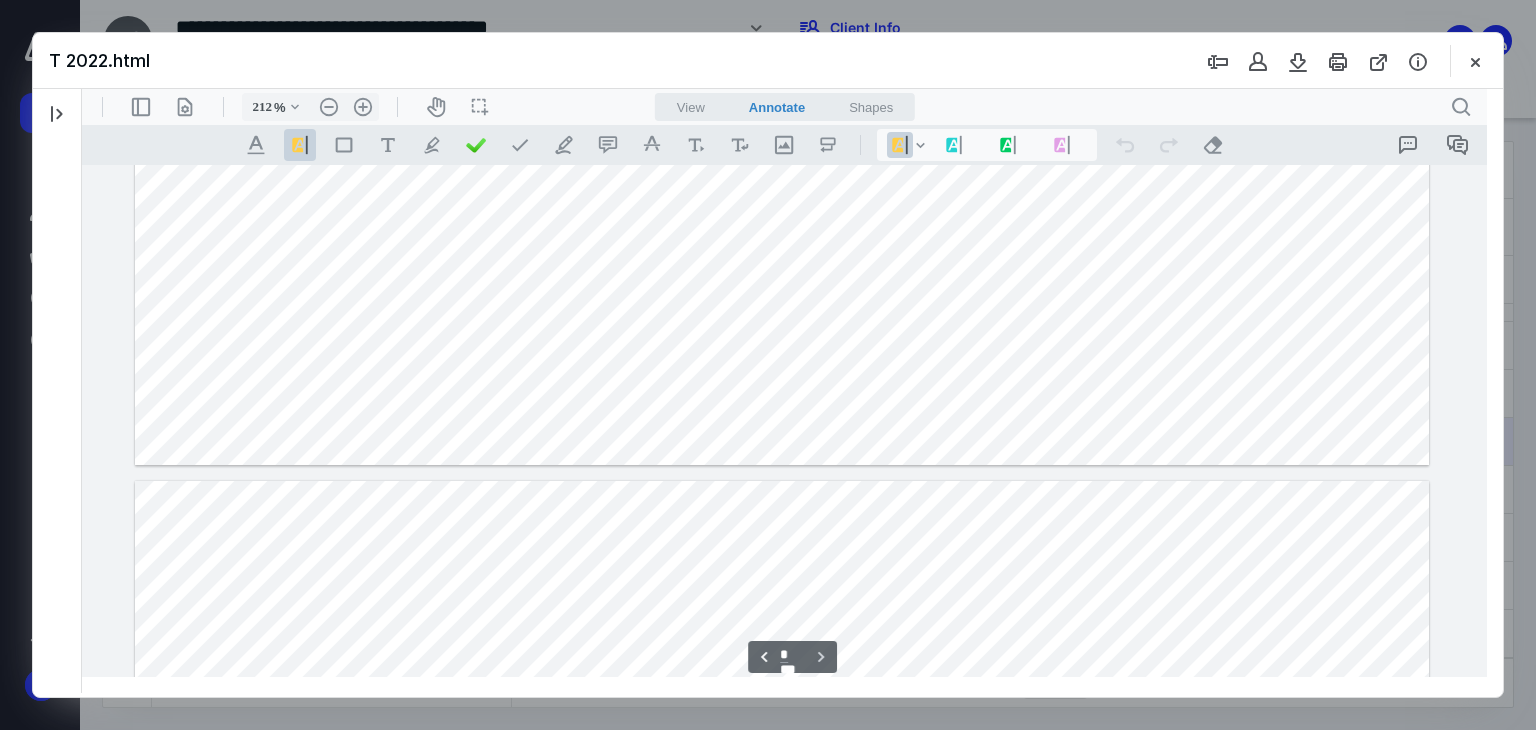 type on "*" 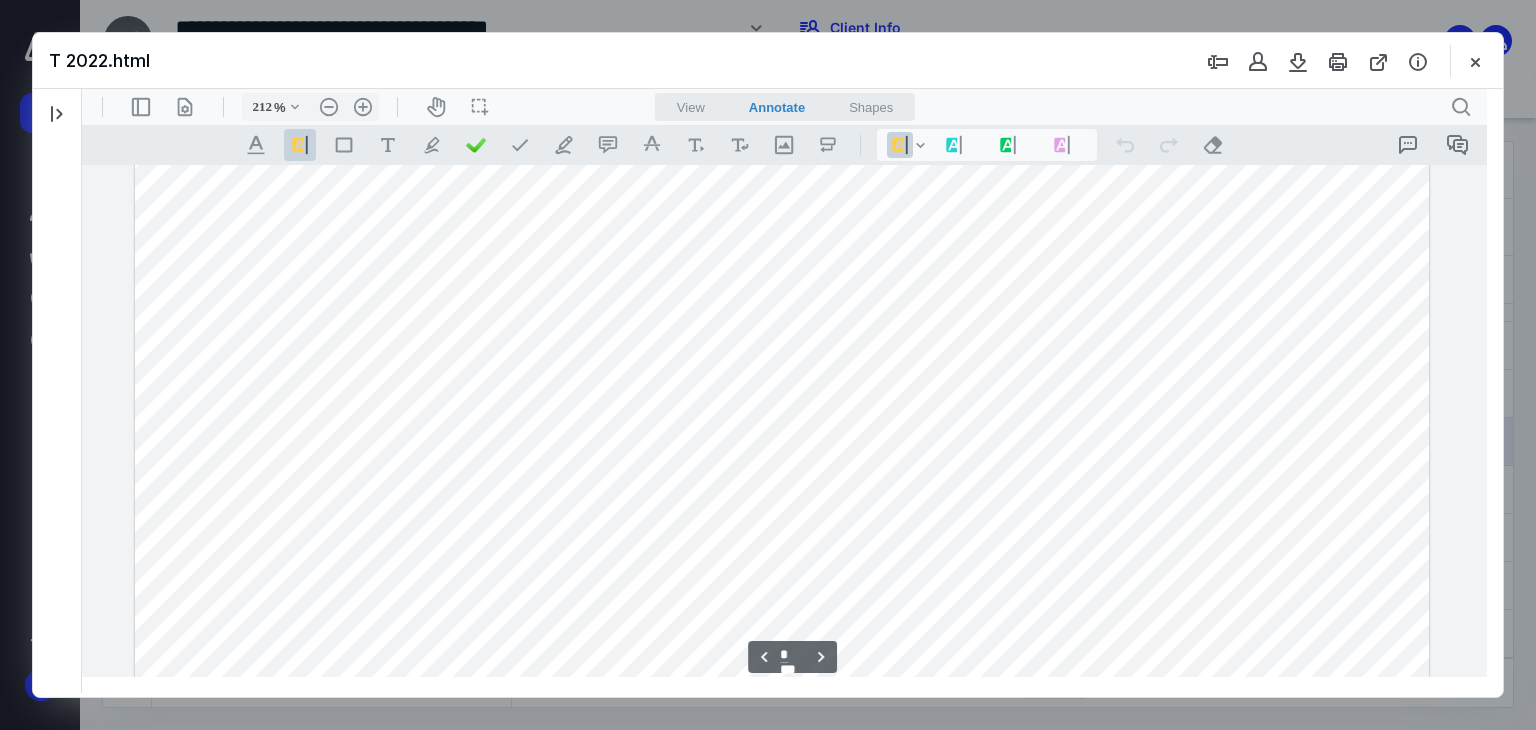 scroll, scrollTop: 8732, scrollLeft: 0, axis: vertical 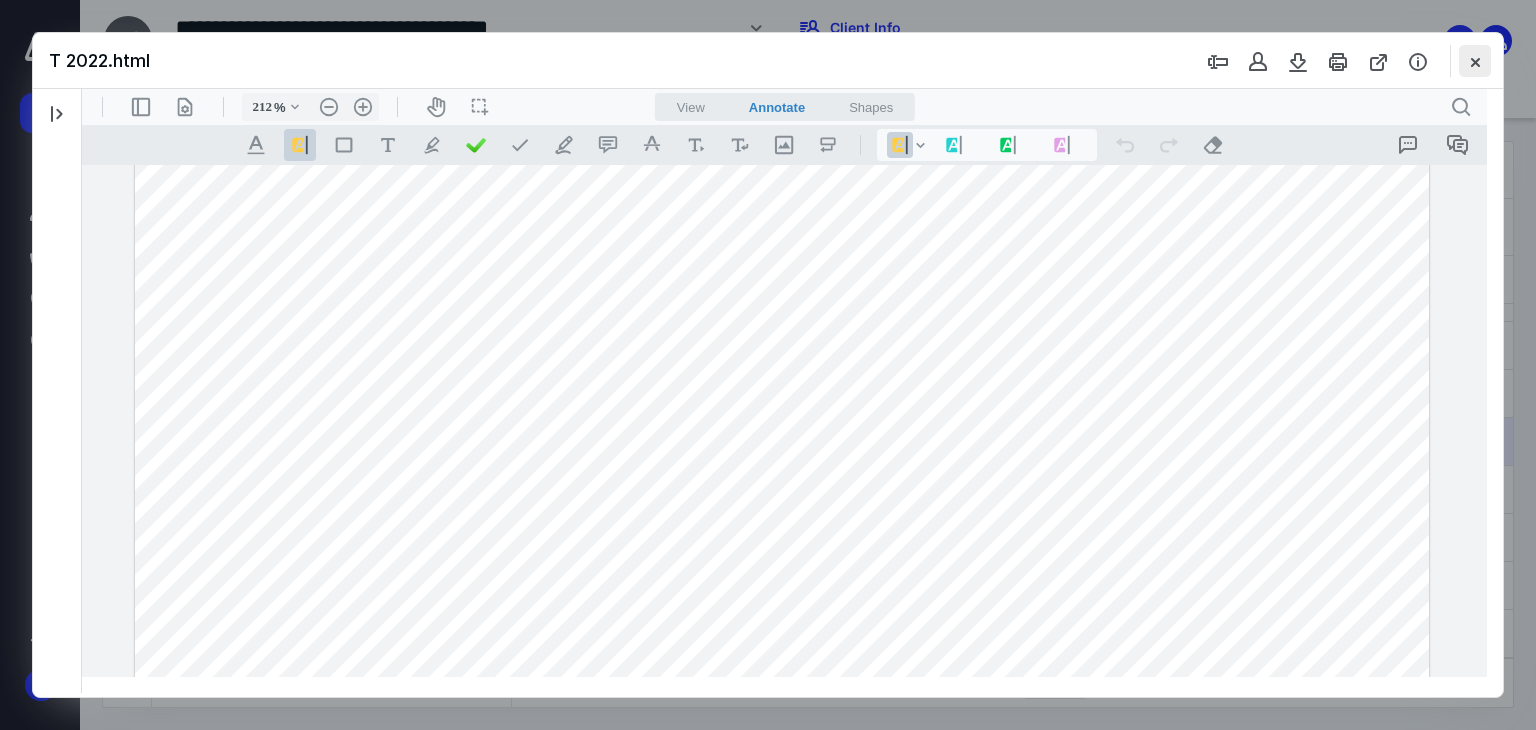 click at bounding box center (1475, 61) 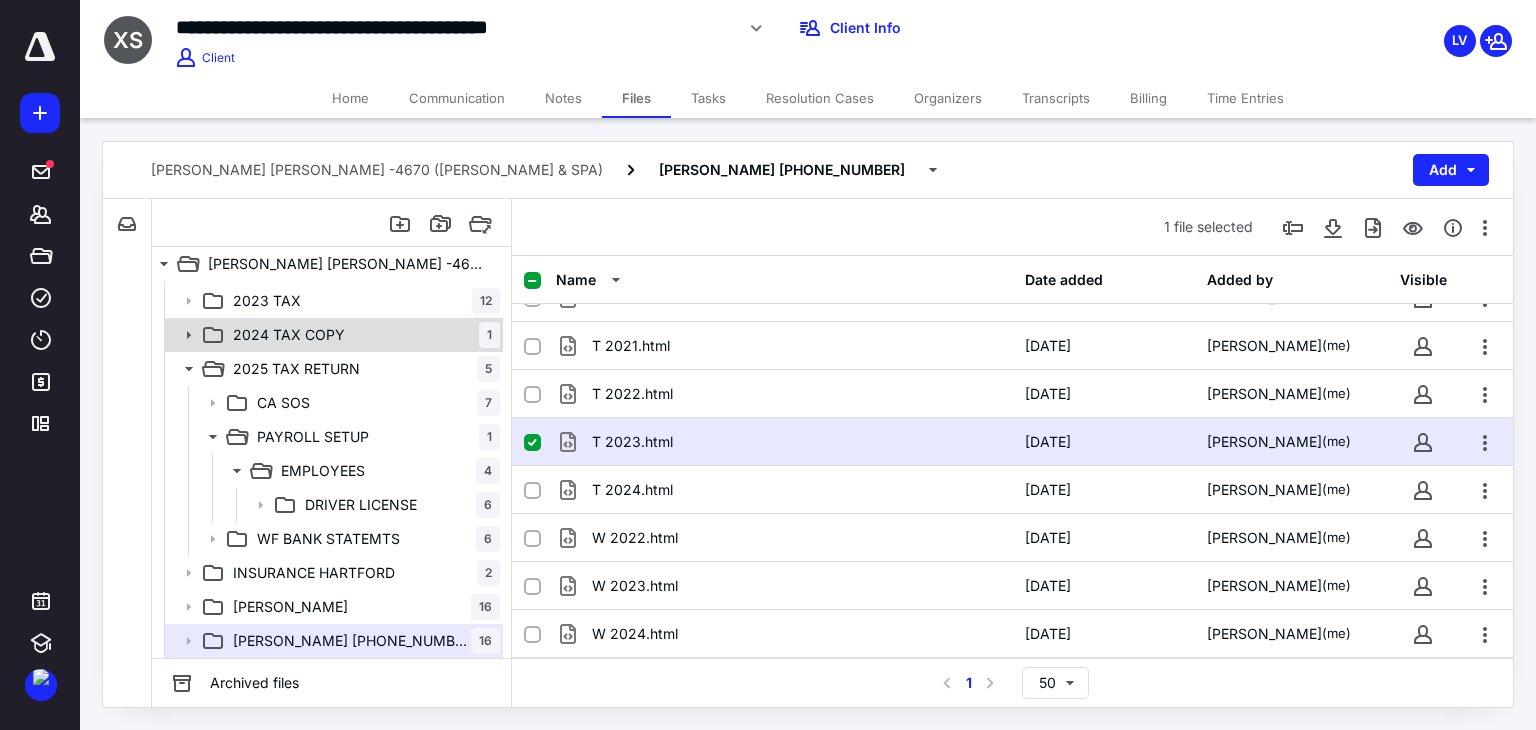 click on "2024 TAX COPY" at bounding box center [289, 335] 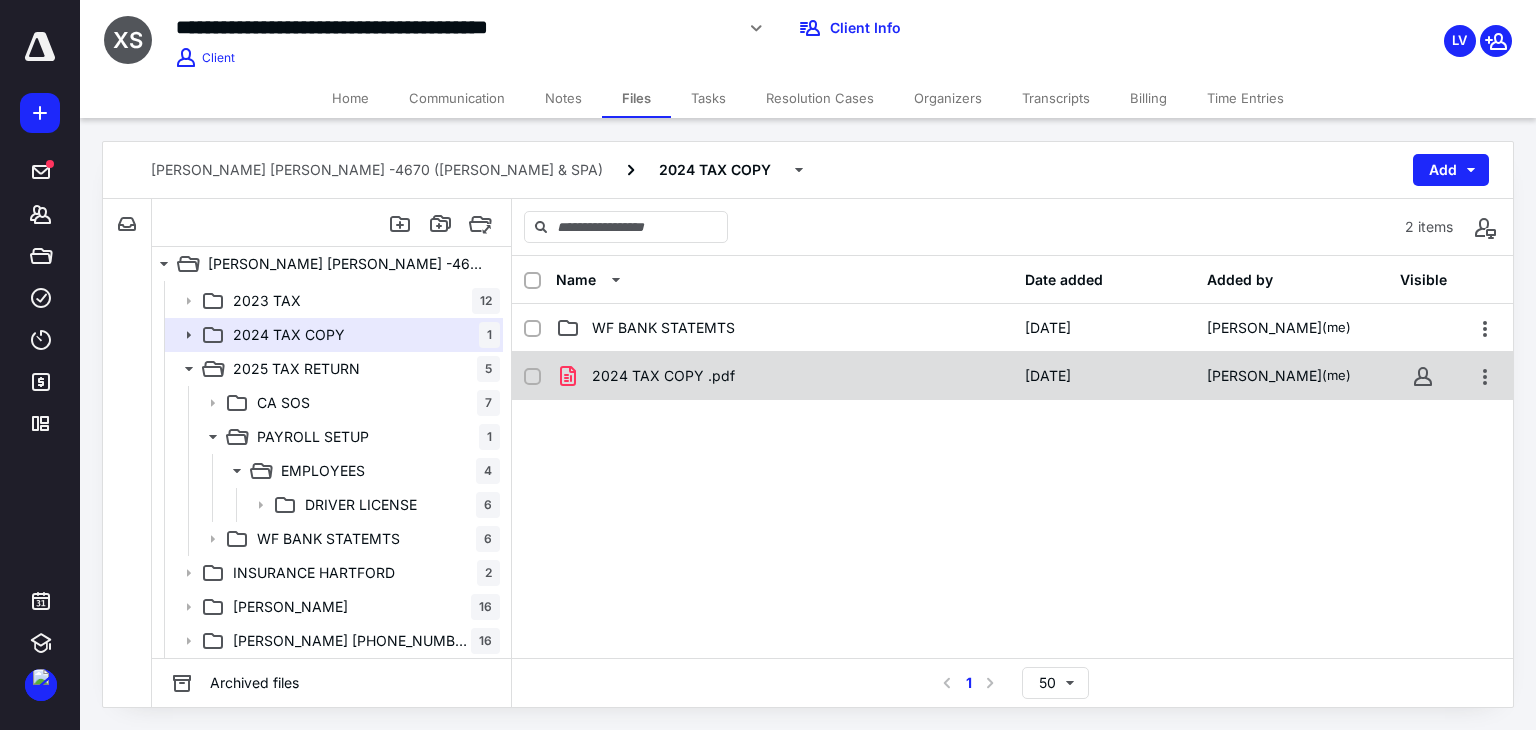 click on "2024 TAX COPY .pdf" at bounding box center [663, 376] 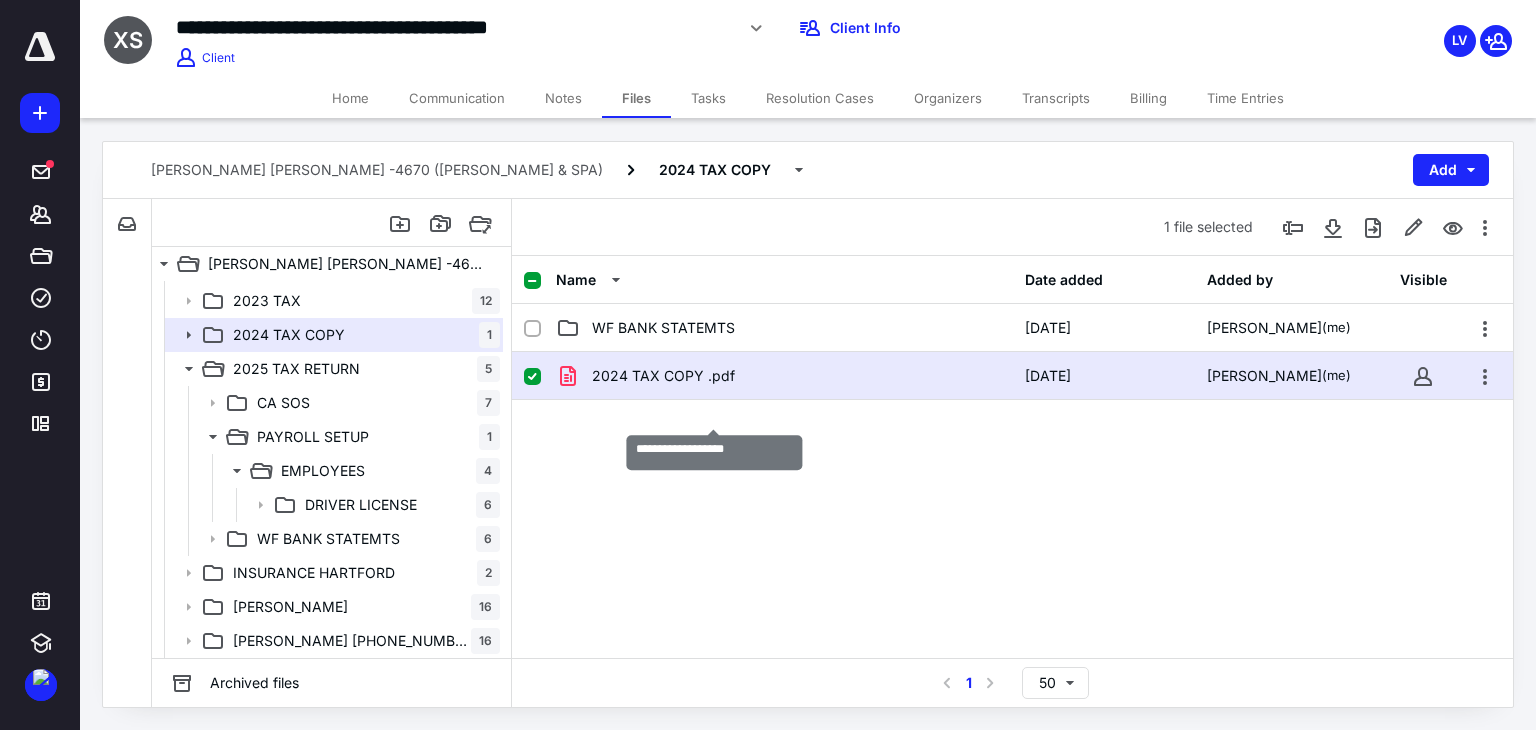 click on "2024 TAX COPY .pdf" at bounding box center [663, 376] 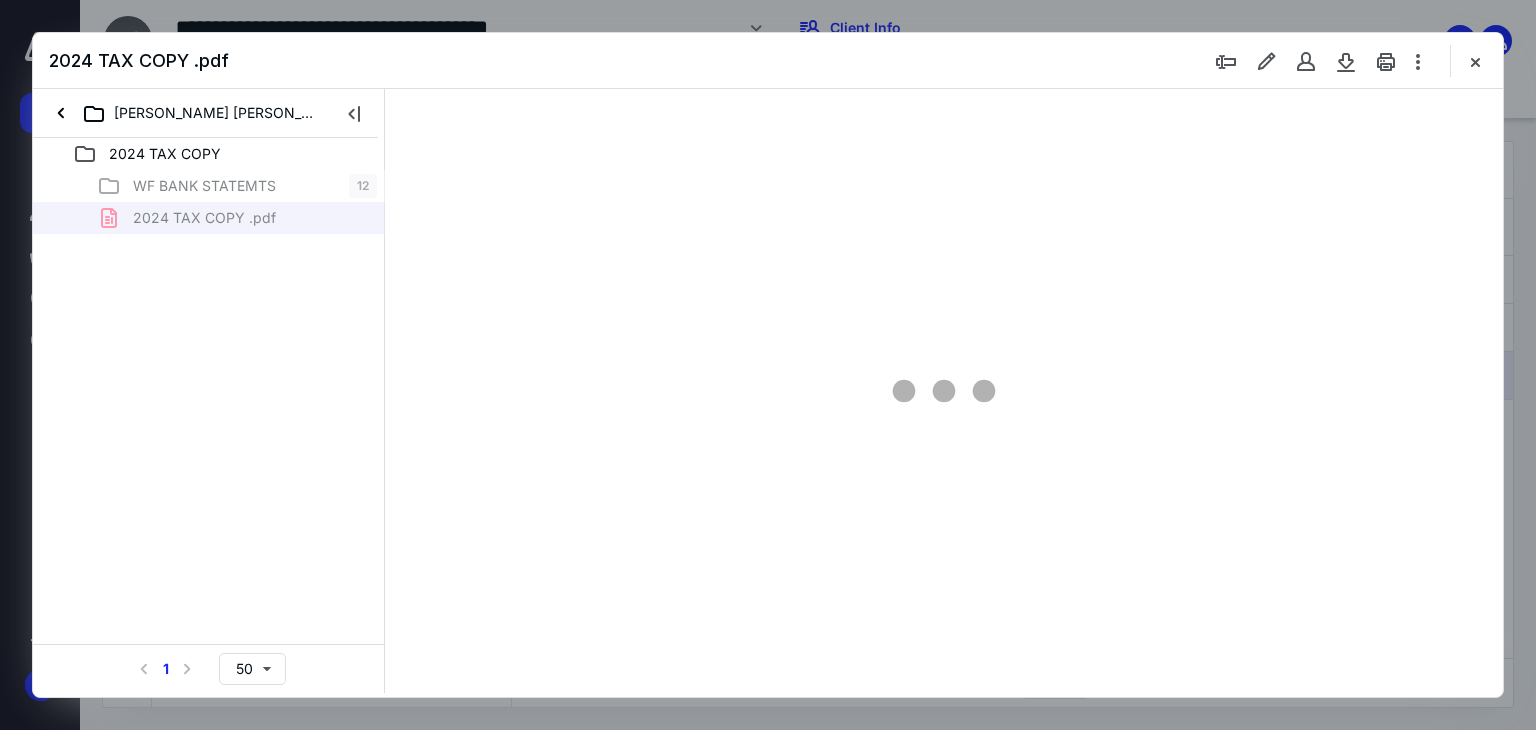 scroll, scrollTop: 0, scrollLeft: 0, axis: both 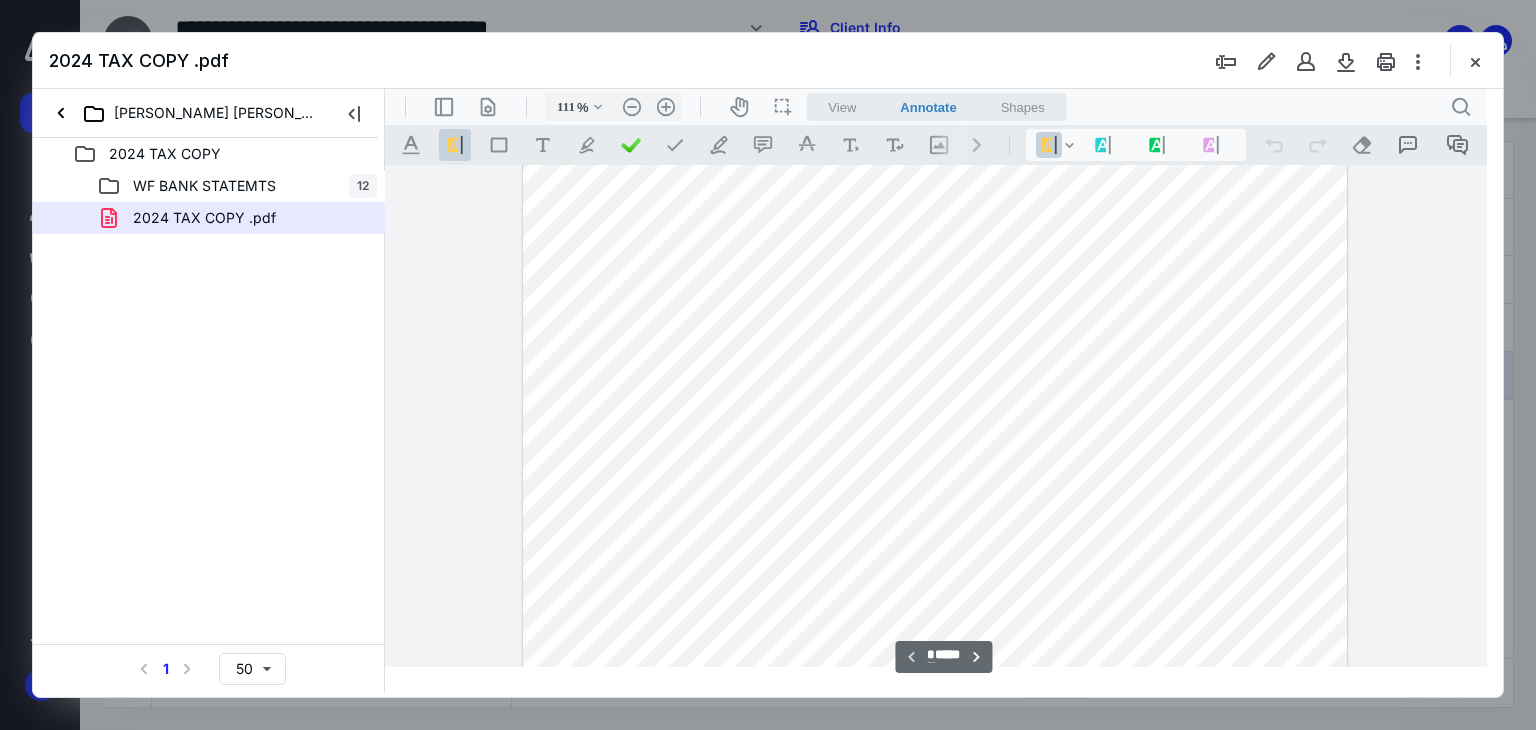 type on "136" 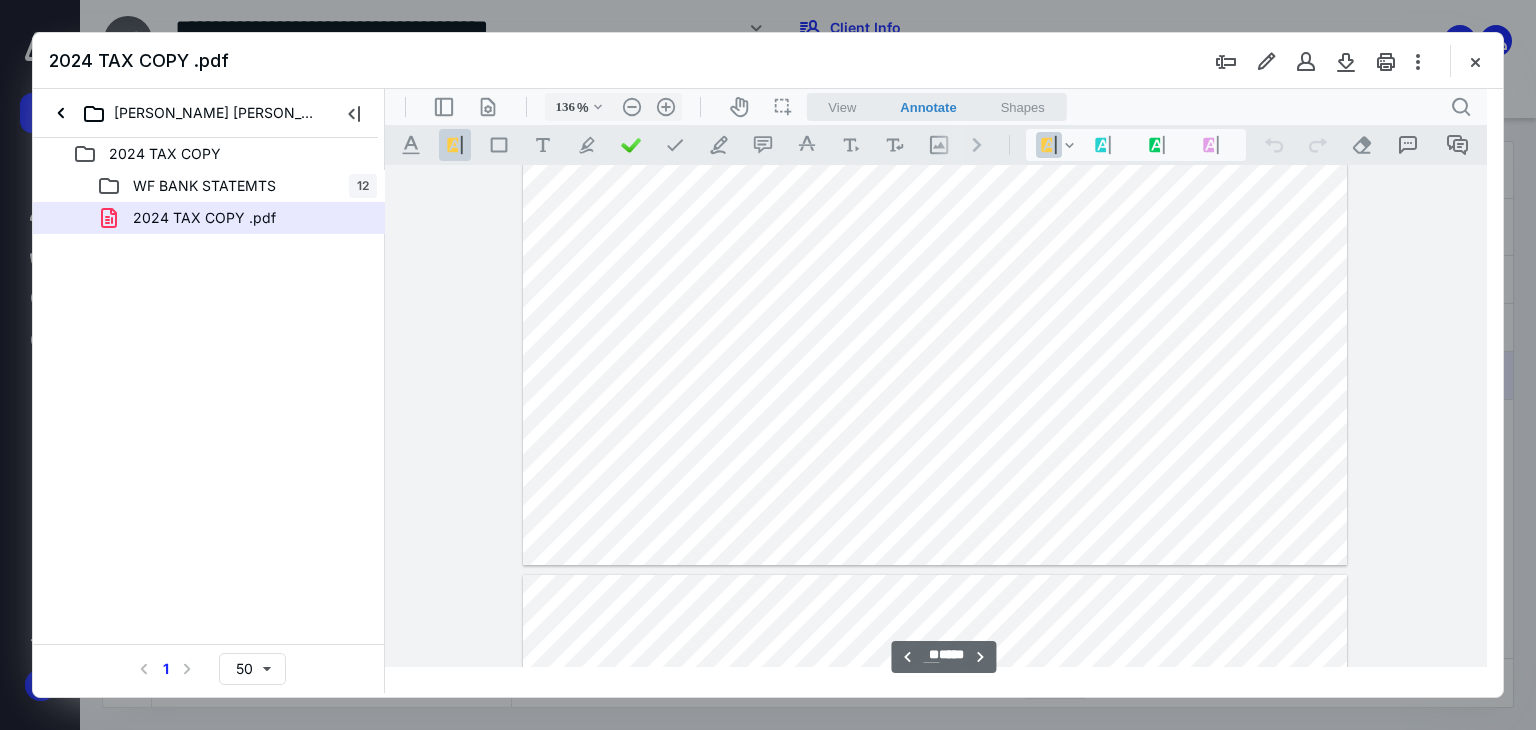 scroll, scrollTop: 10391, scrollLeft: 0, axis: vertical 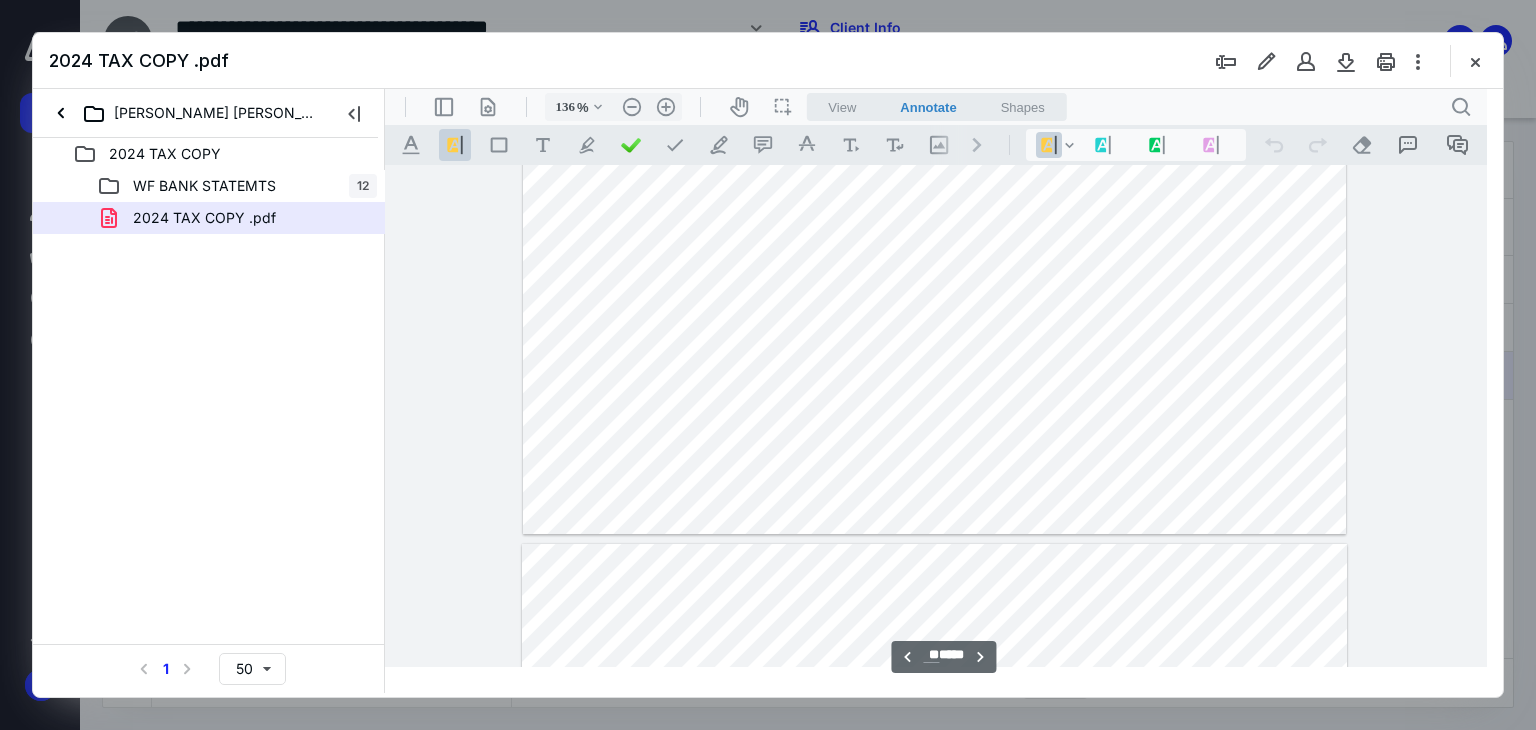 type on "**" 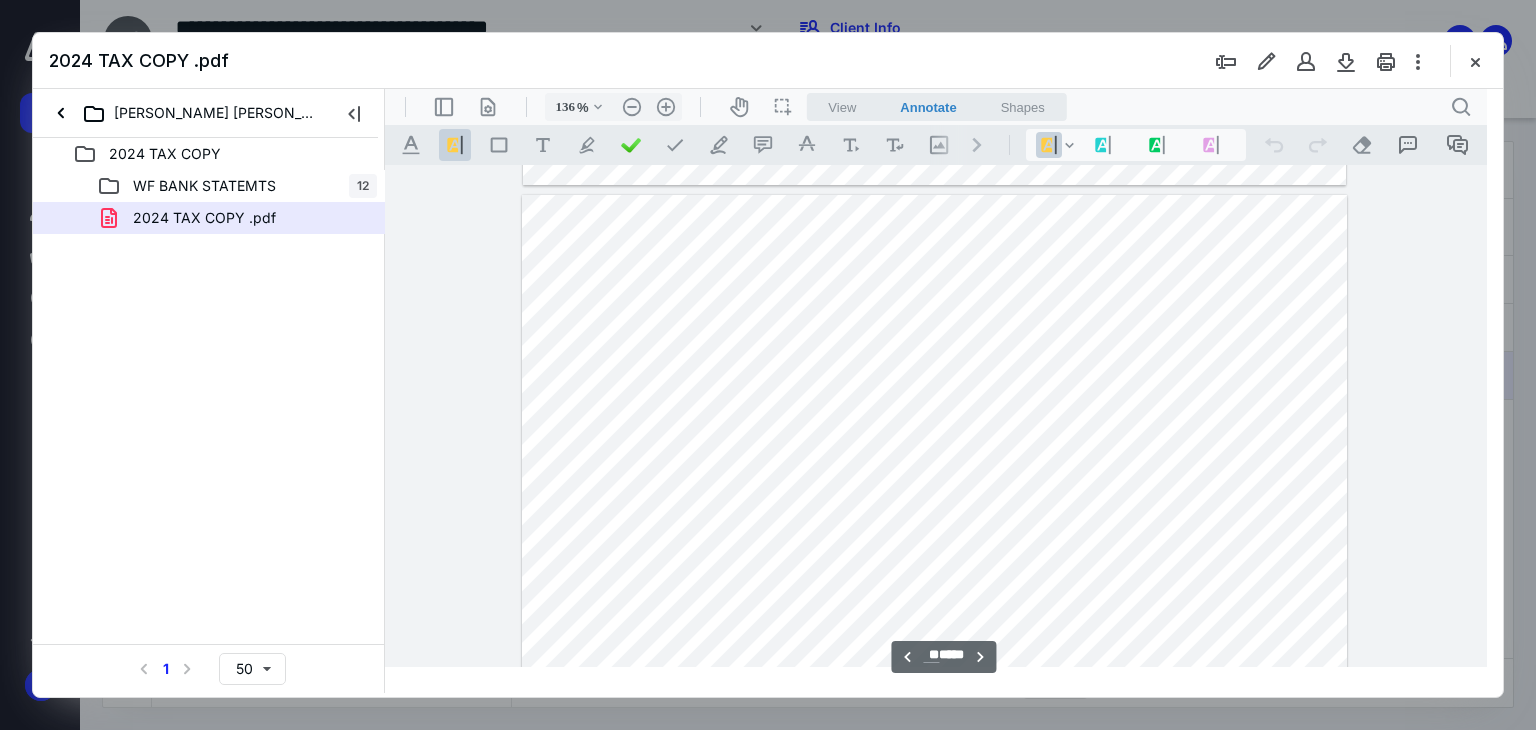 scroll, scrollTop: 14091, scrollLeft: 0, axis: vertical 